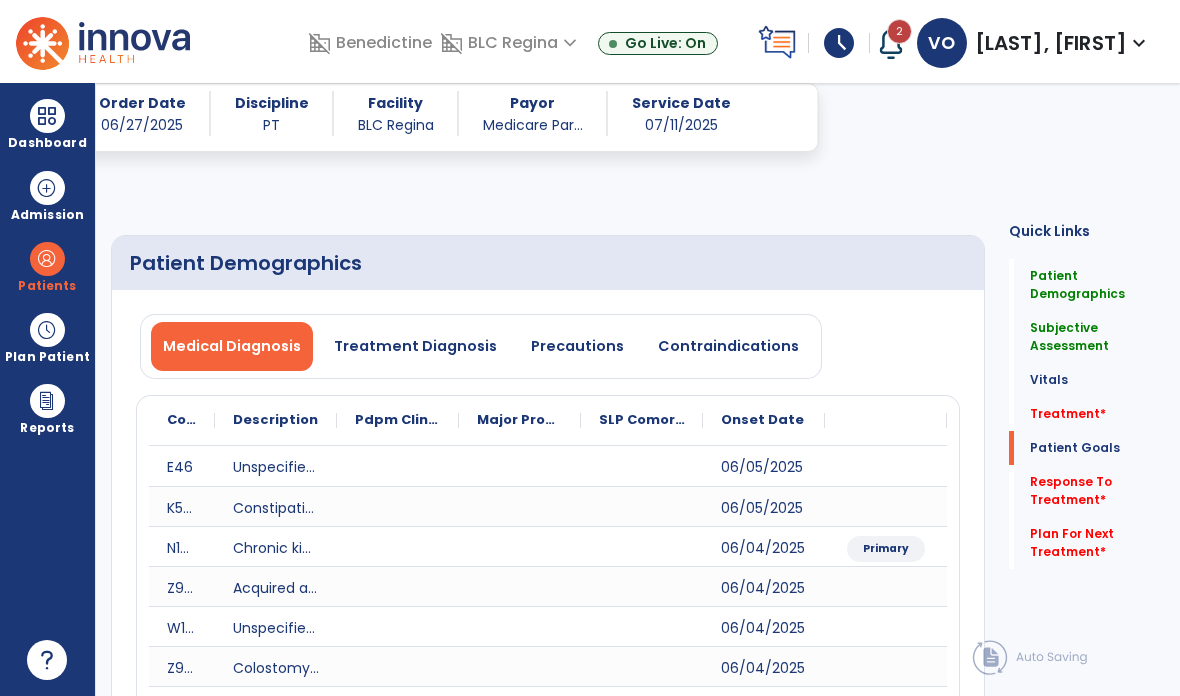select on "*" 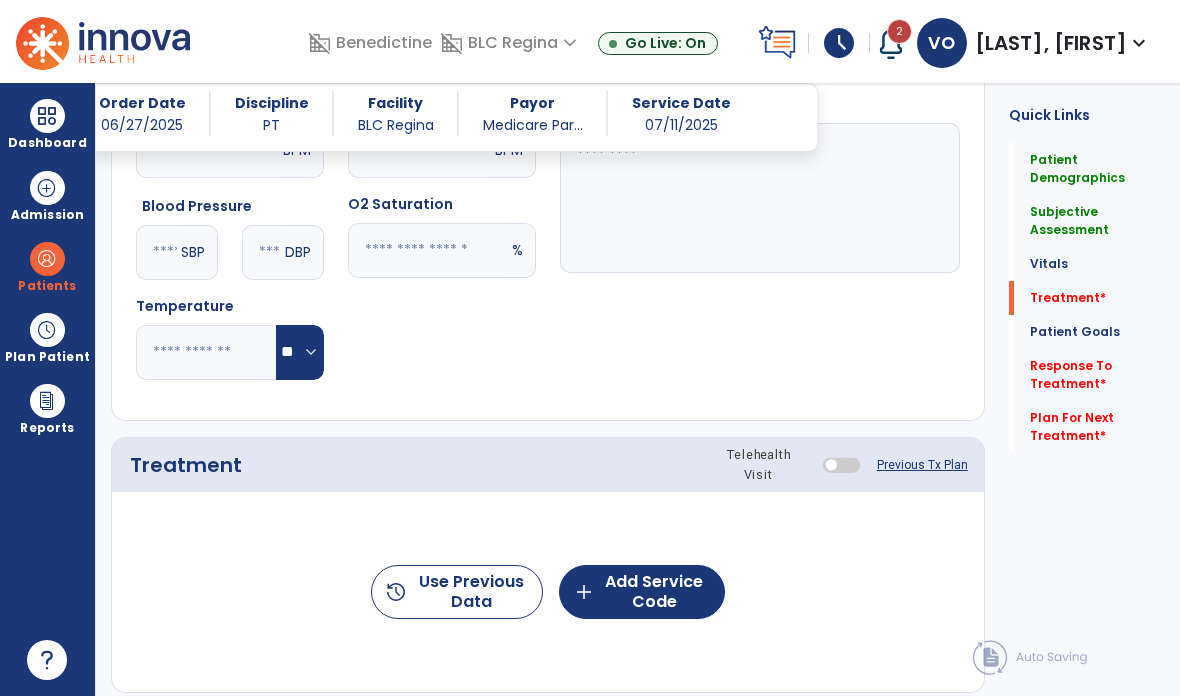 scroll, scrollTop: 1891, scrollLeft: 0, axis: vertical 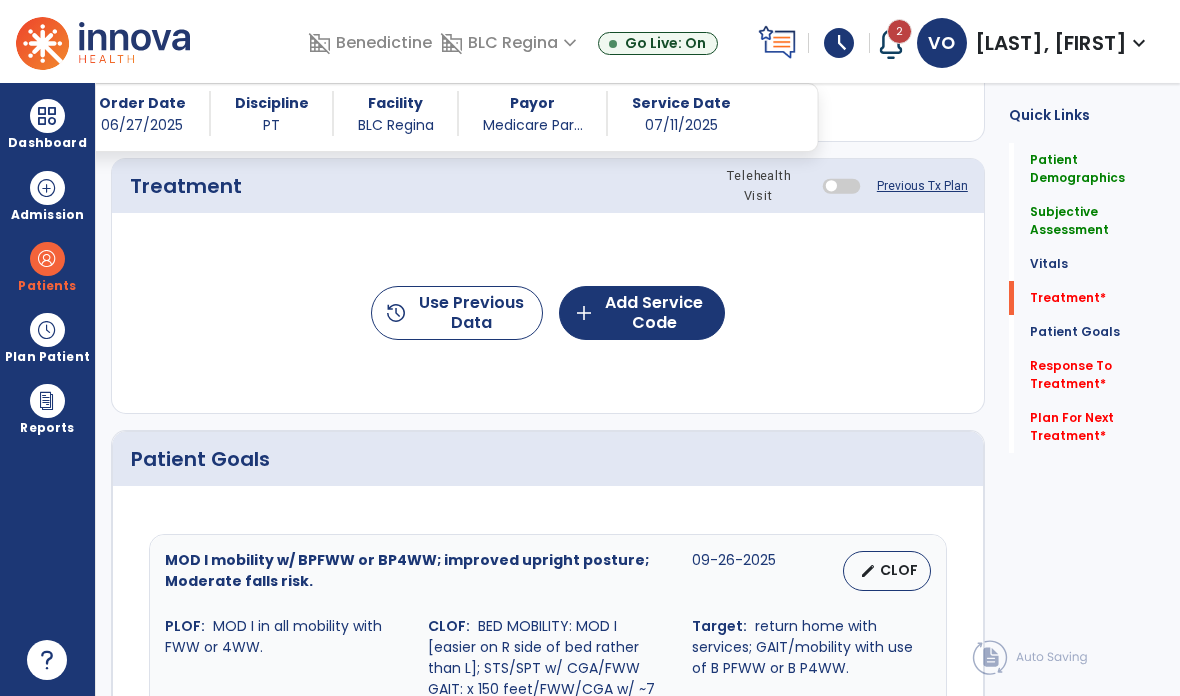 click on "history  Use Previous Data" 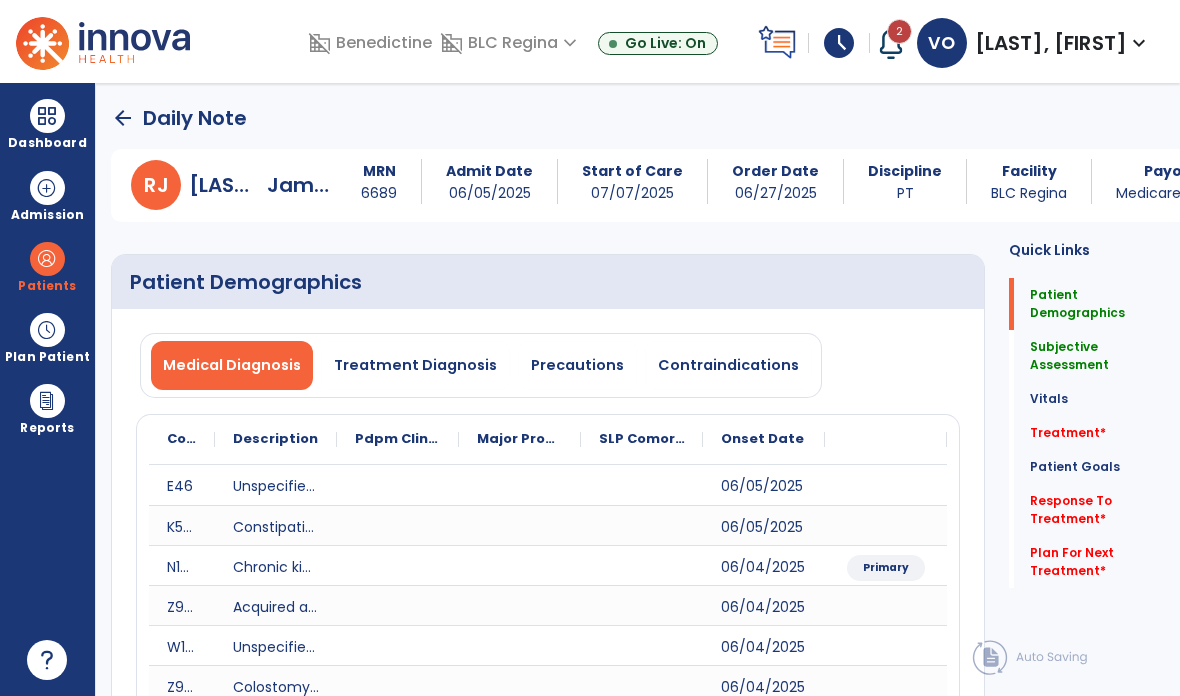 scroll, scrollTop: 0, scrollLeft: 0, axis: both 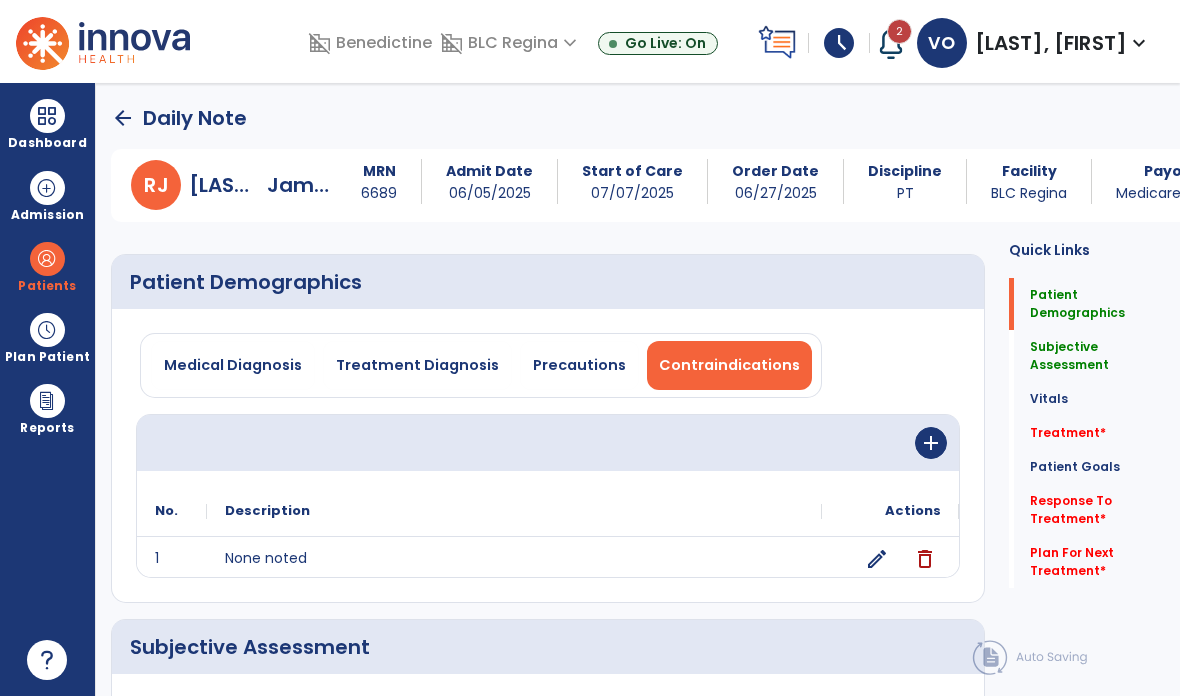 click on "Precautions" at bounding box center [579, 365] 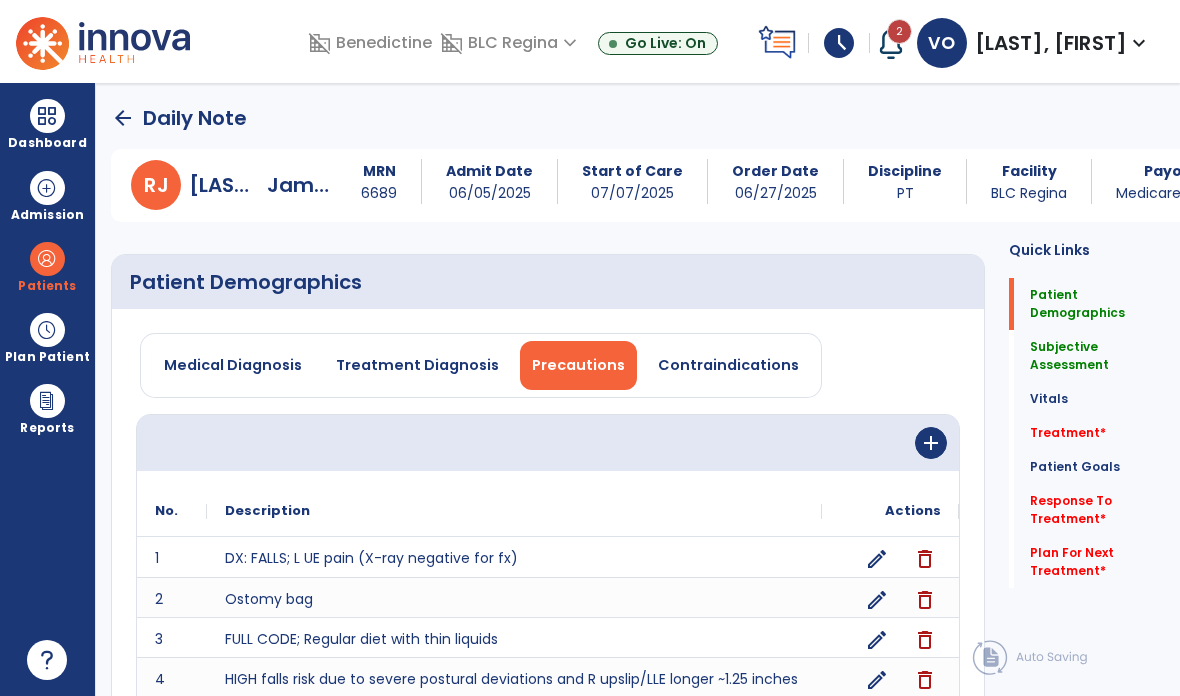 click on "Precautions" at bounding box center [578, 365] 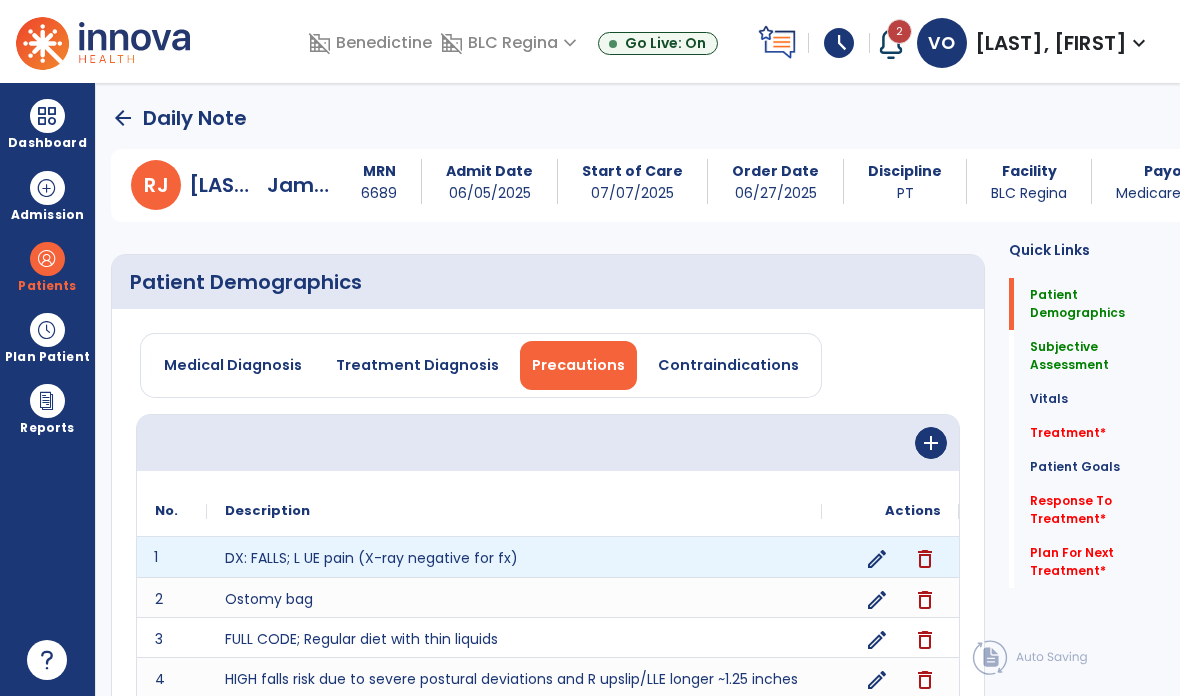 click on "1" 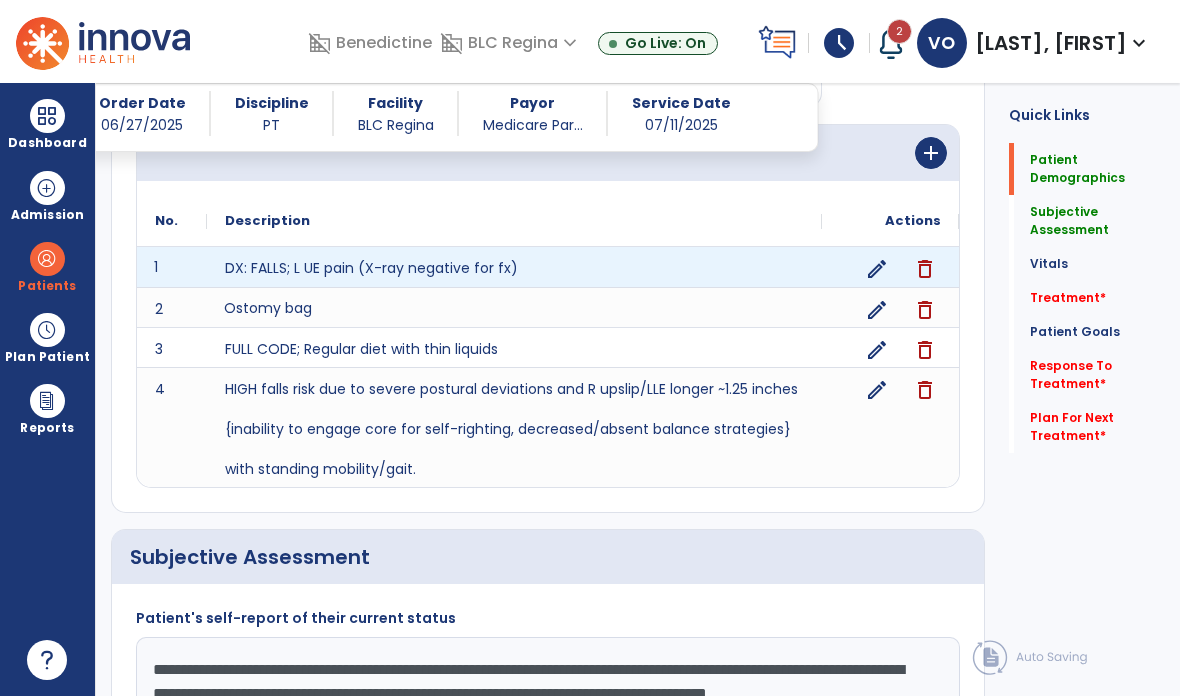 scroll, scrollTop: 274, scrollLeft: 0, axis: vertical 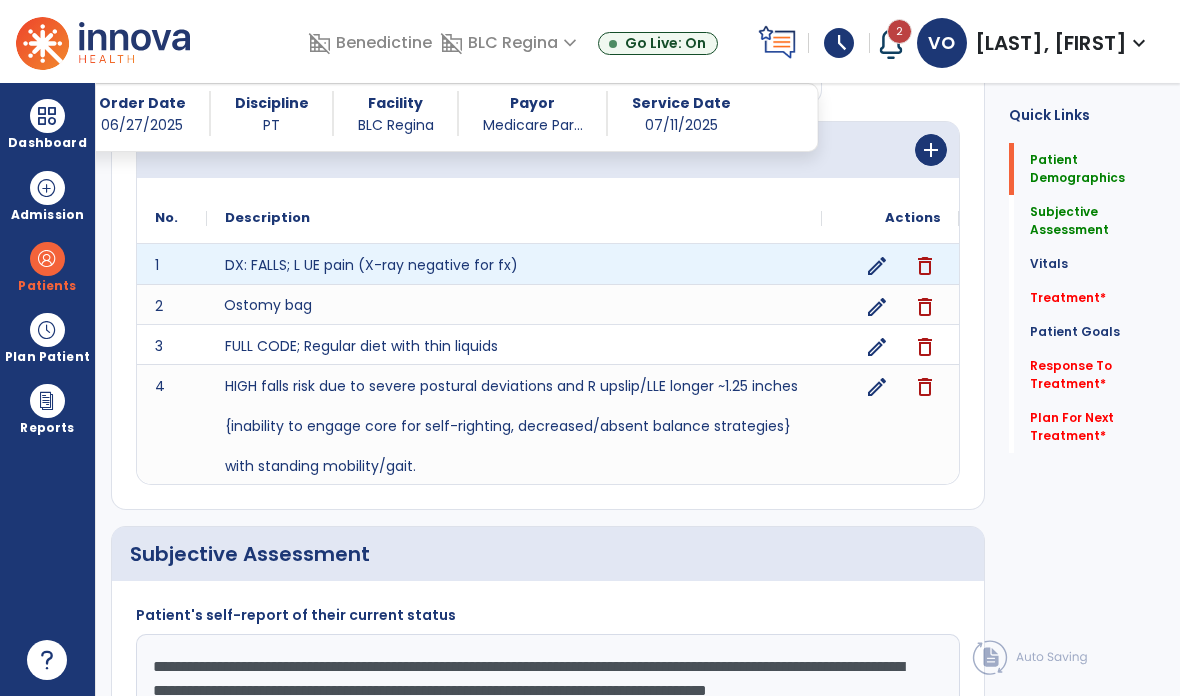 click on "add" 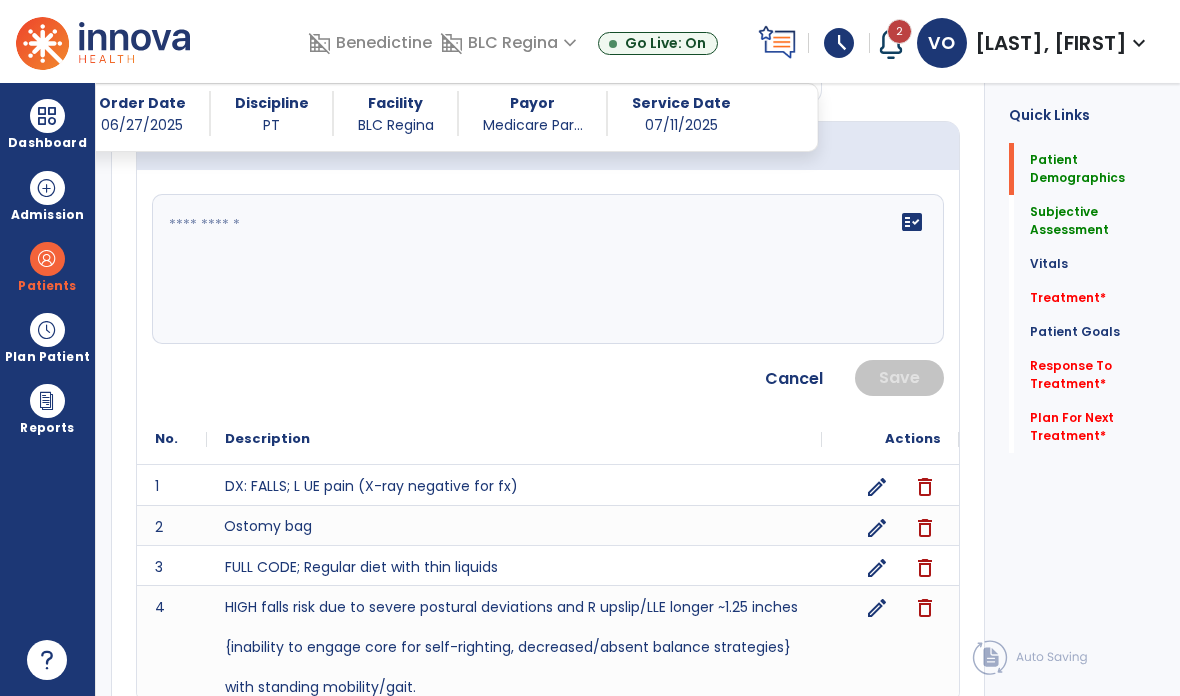 click on "fact_check" 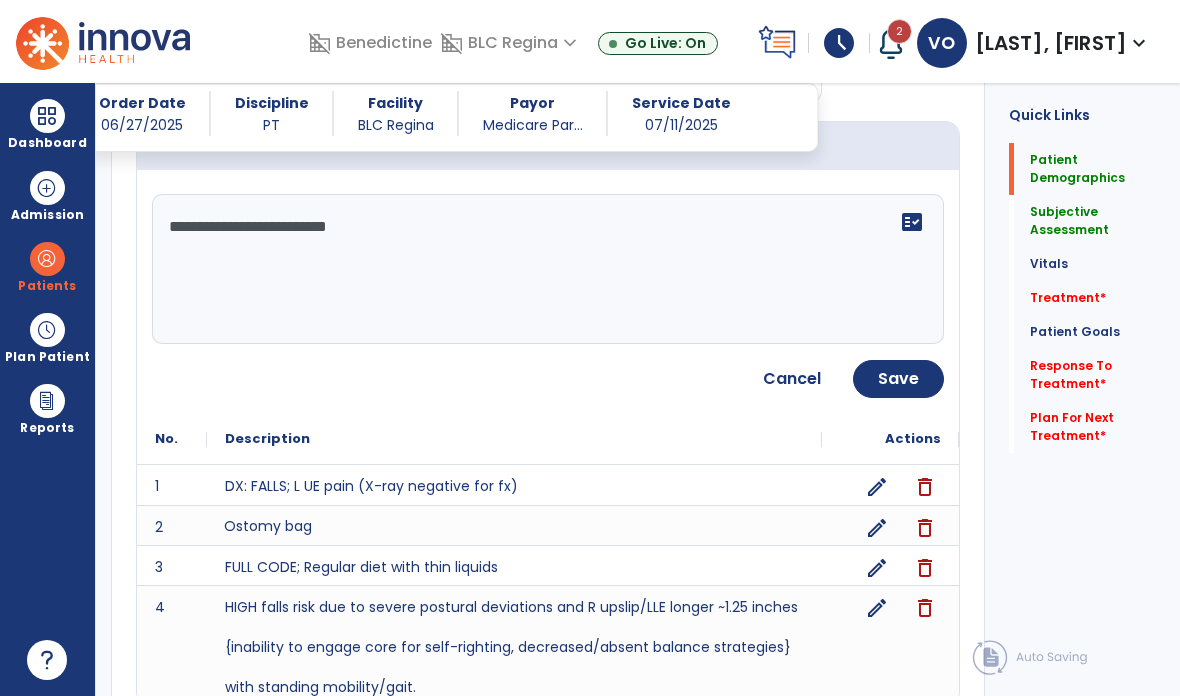 type on "**********" 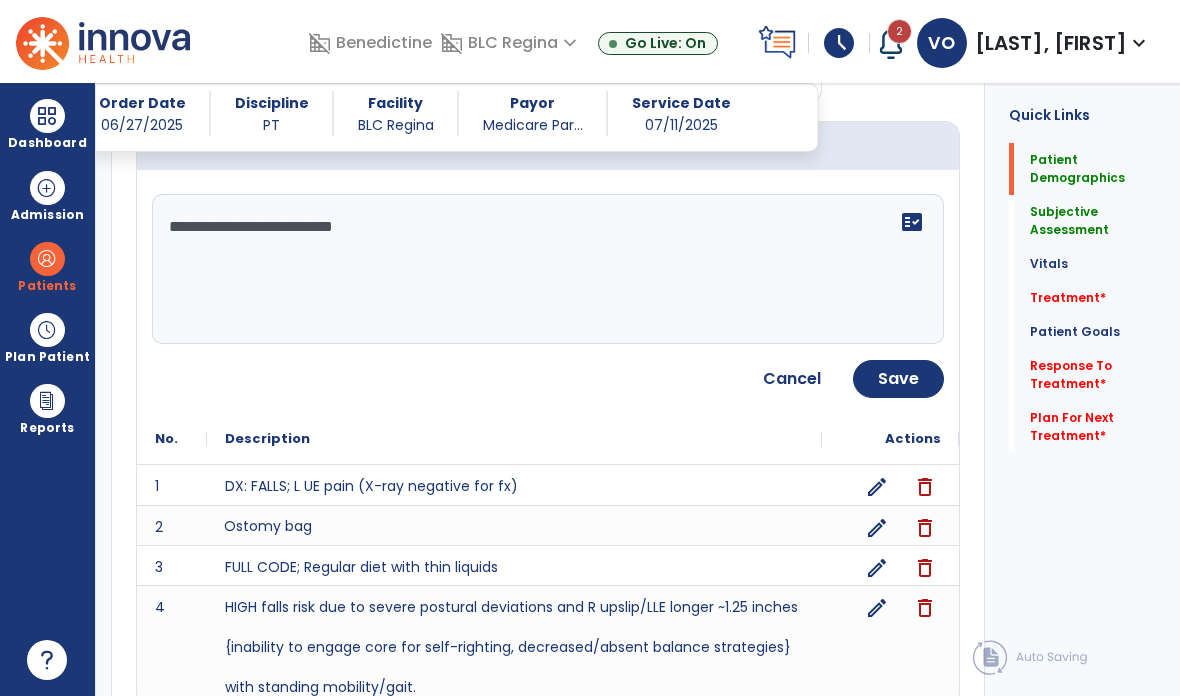 click on "Save" 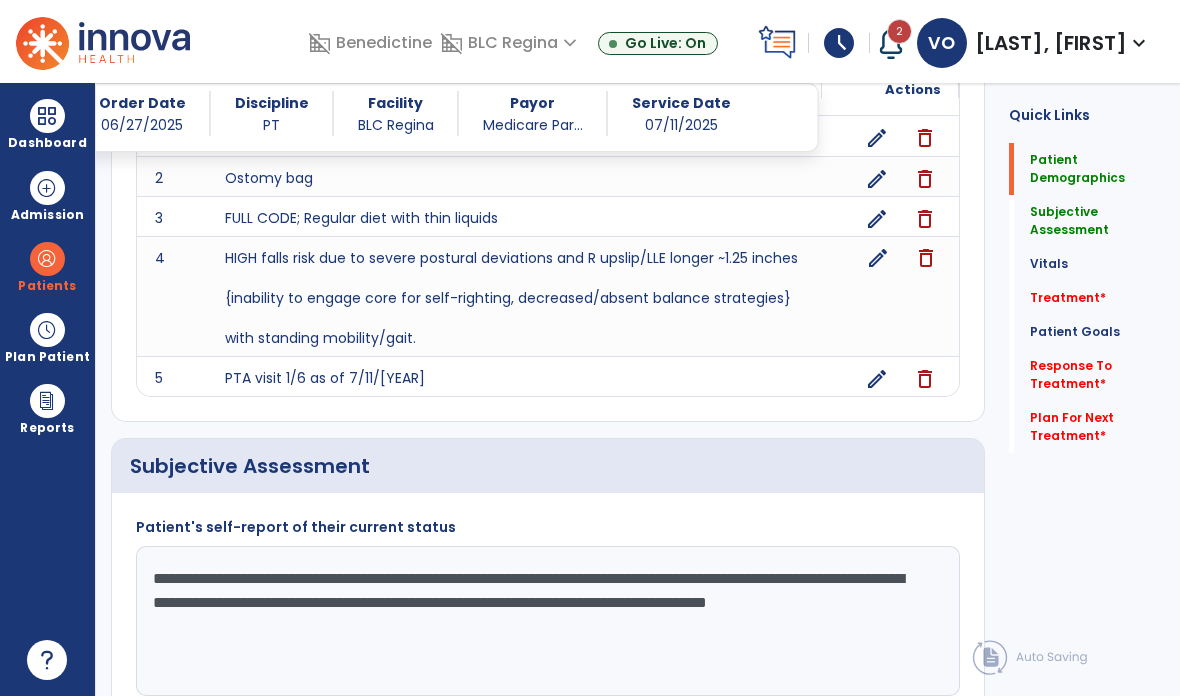 scroll, scrollTop: 403, scrollLeft: 0, axis: vertical 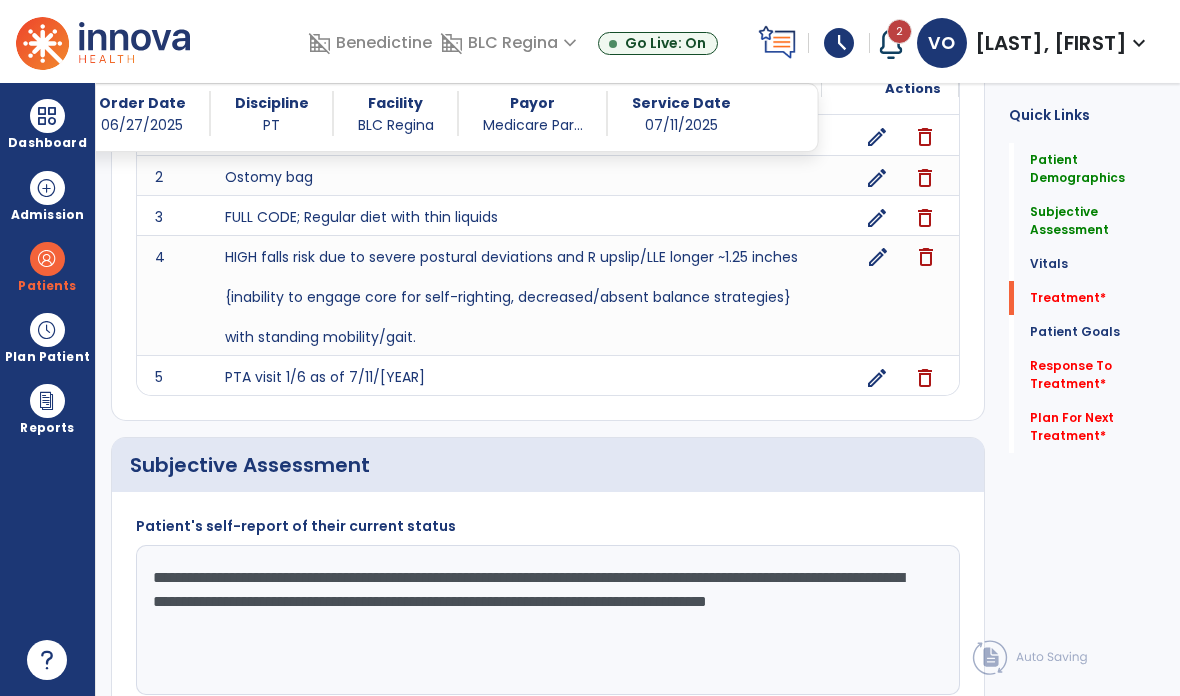 click on "Treatment   *" 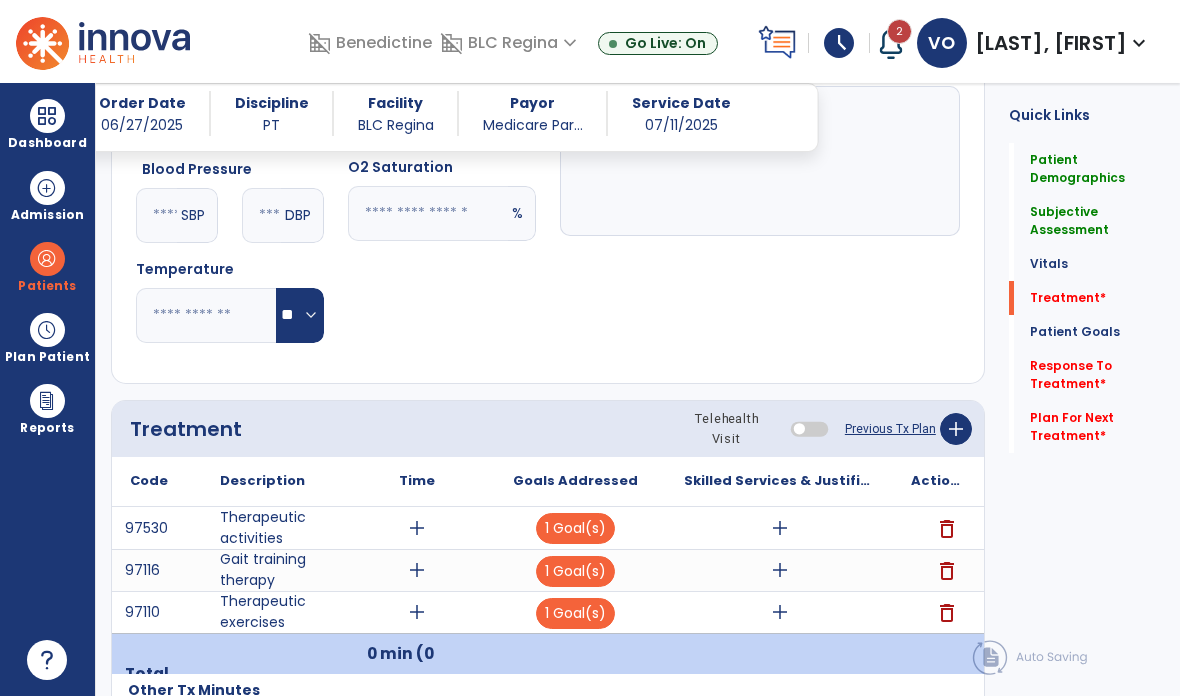 scroll, scrollTop: 79, scrollLeft: 0, axis: vertical 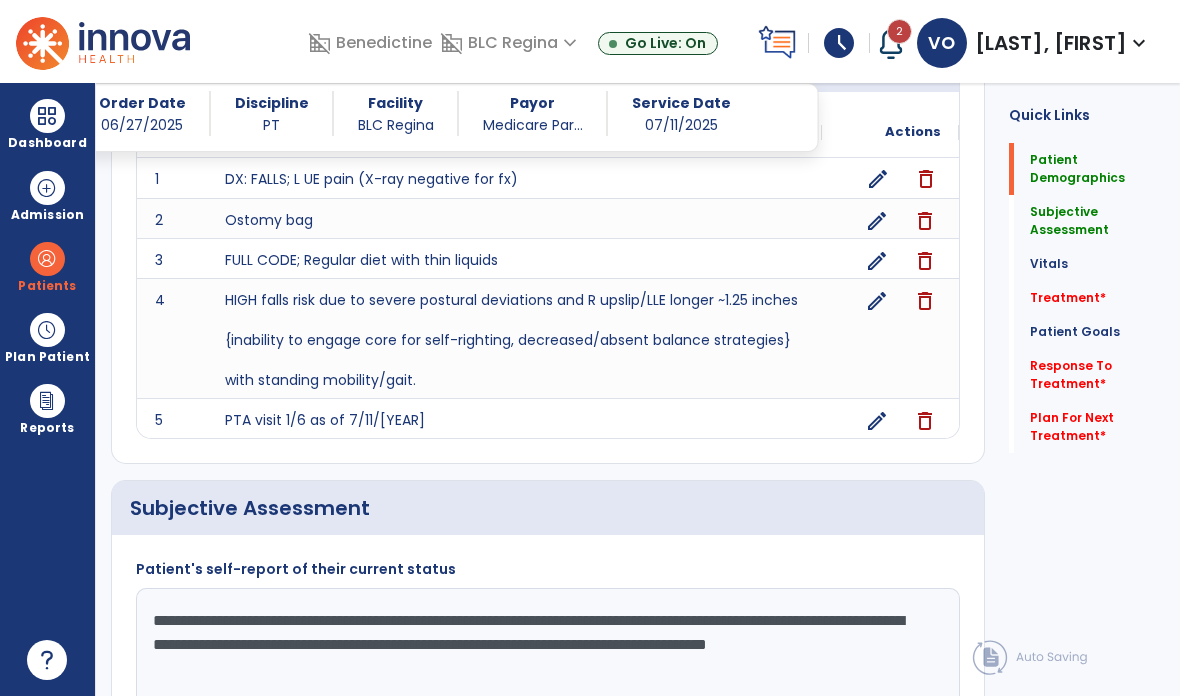 click on "**********" 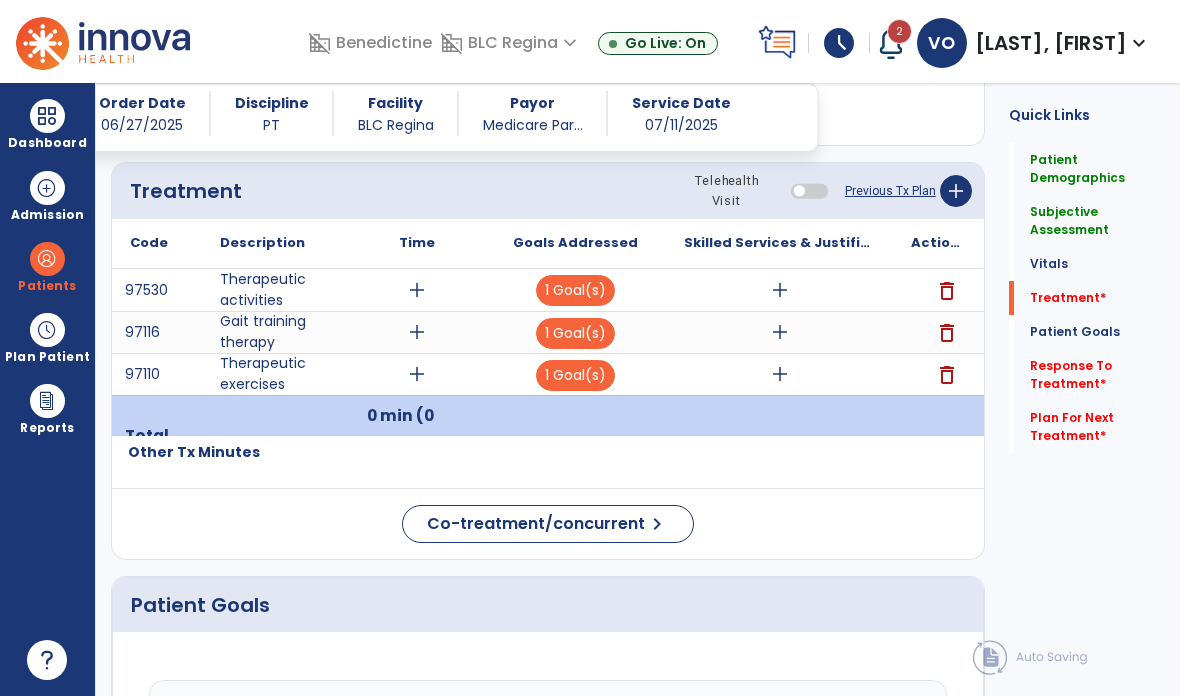 scroll, scrollTop: 1398, scrollLeft: 0, axis: vertical 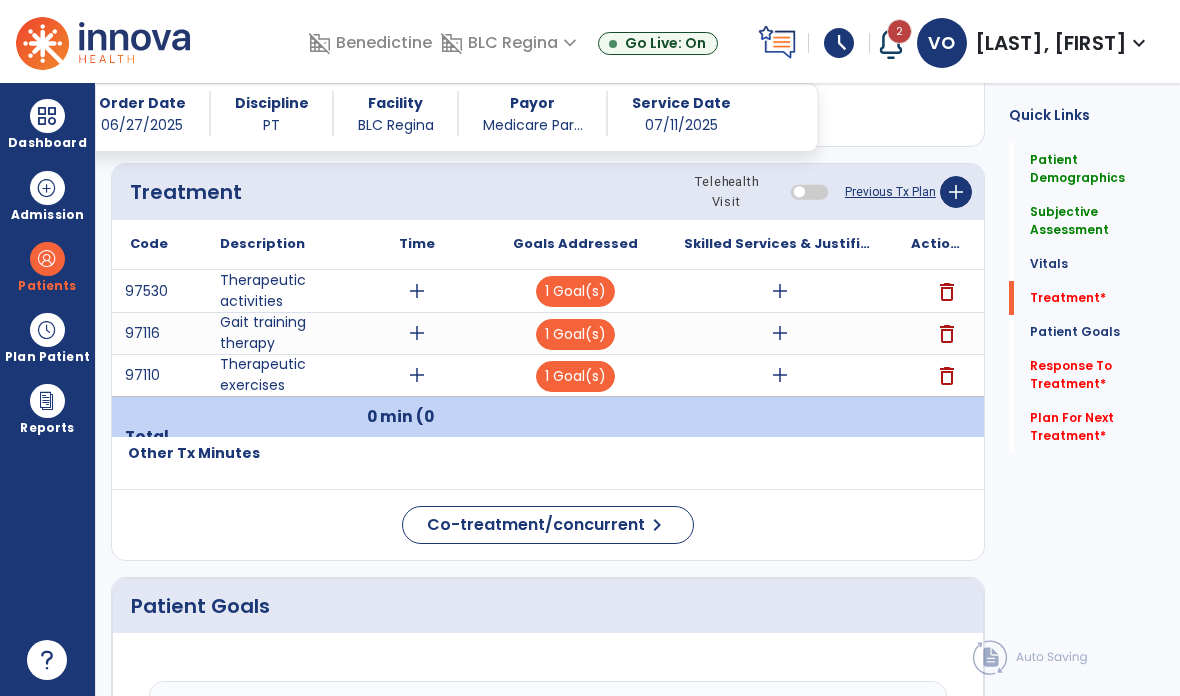 click on "add" at bounding box center (780, 333) 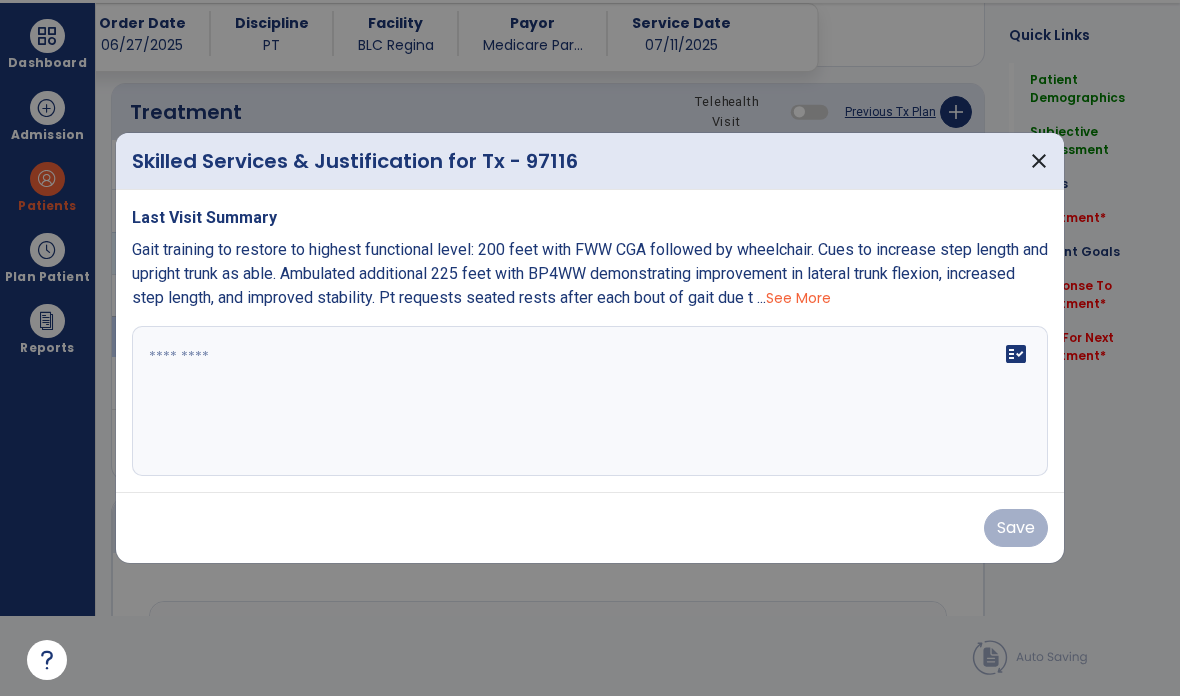 scroll, scrollTop: 0, scrollLeft: 0, axis: both 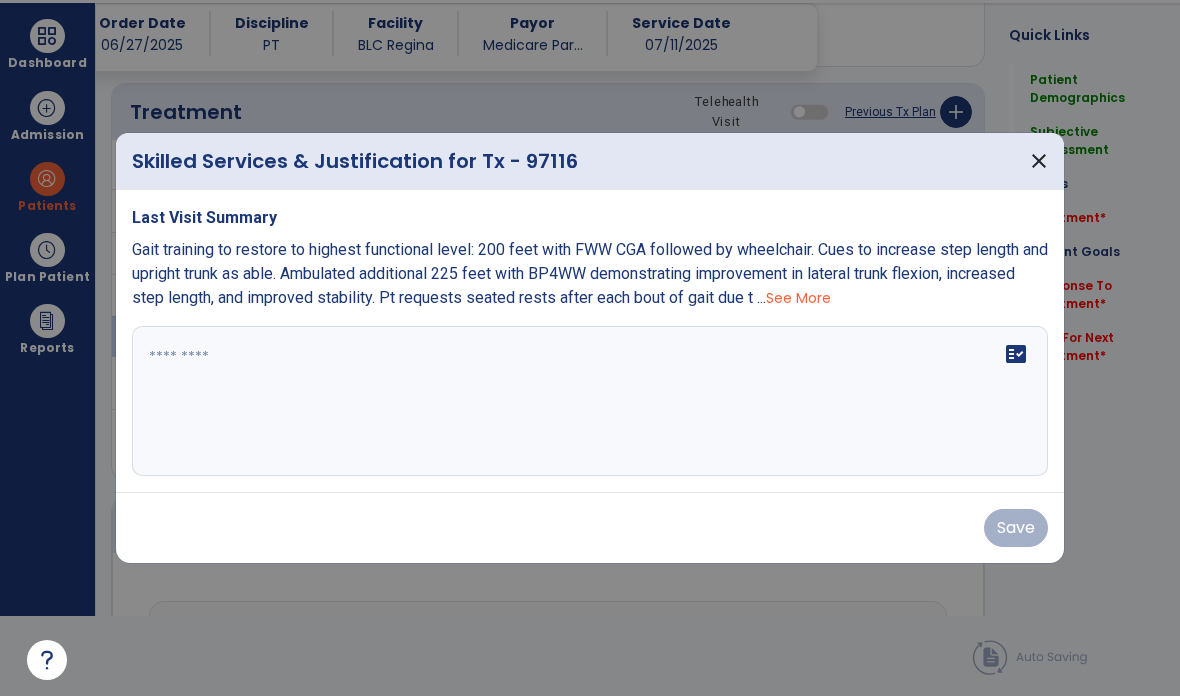 click on "fact_check" at bounding box center (590, 401) 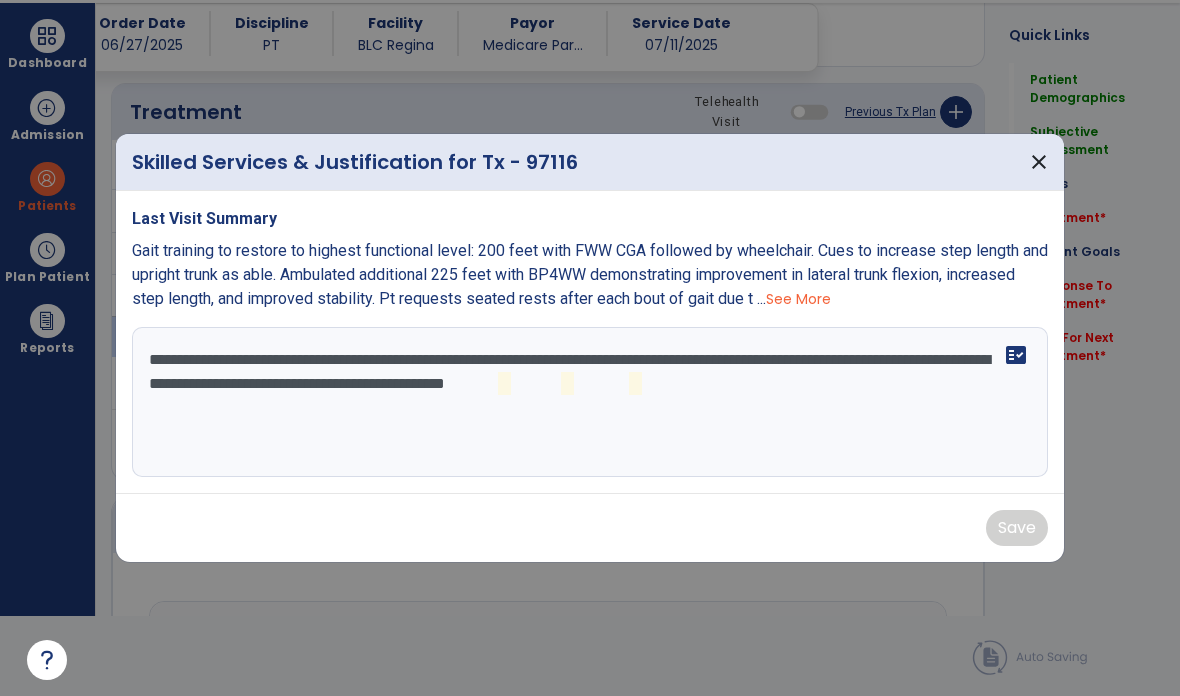 click on "**********" at bounding box center (590, 402) 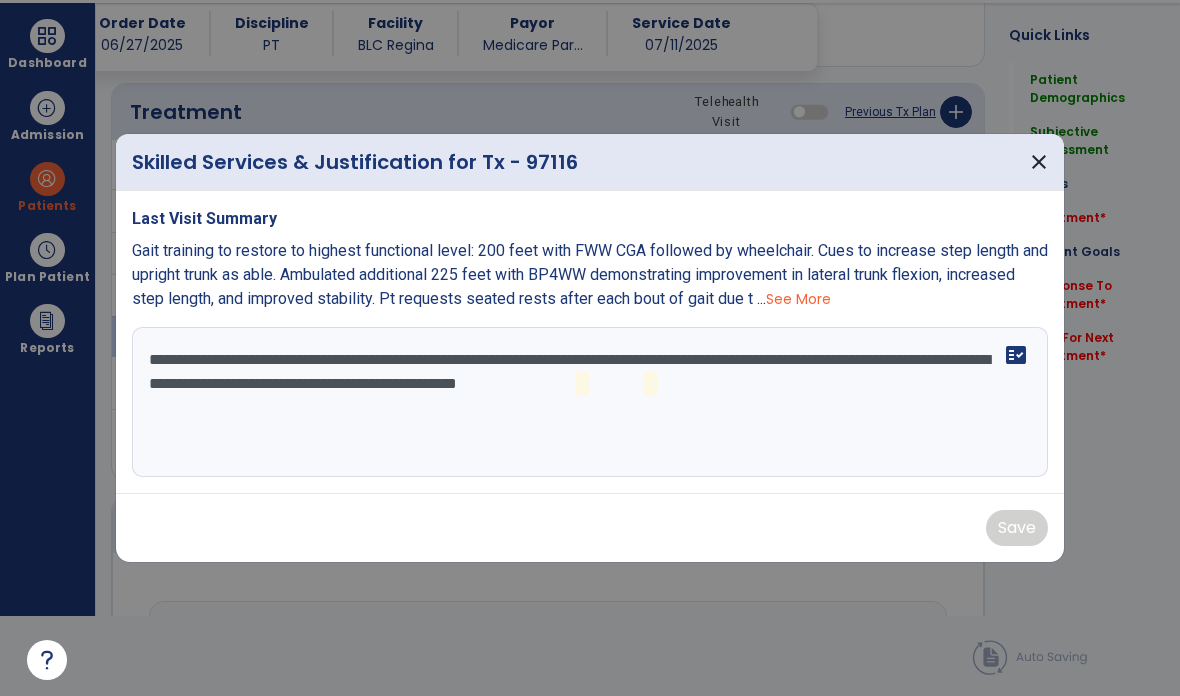 click on "**********" at bounding box center (590, 402) 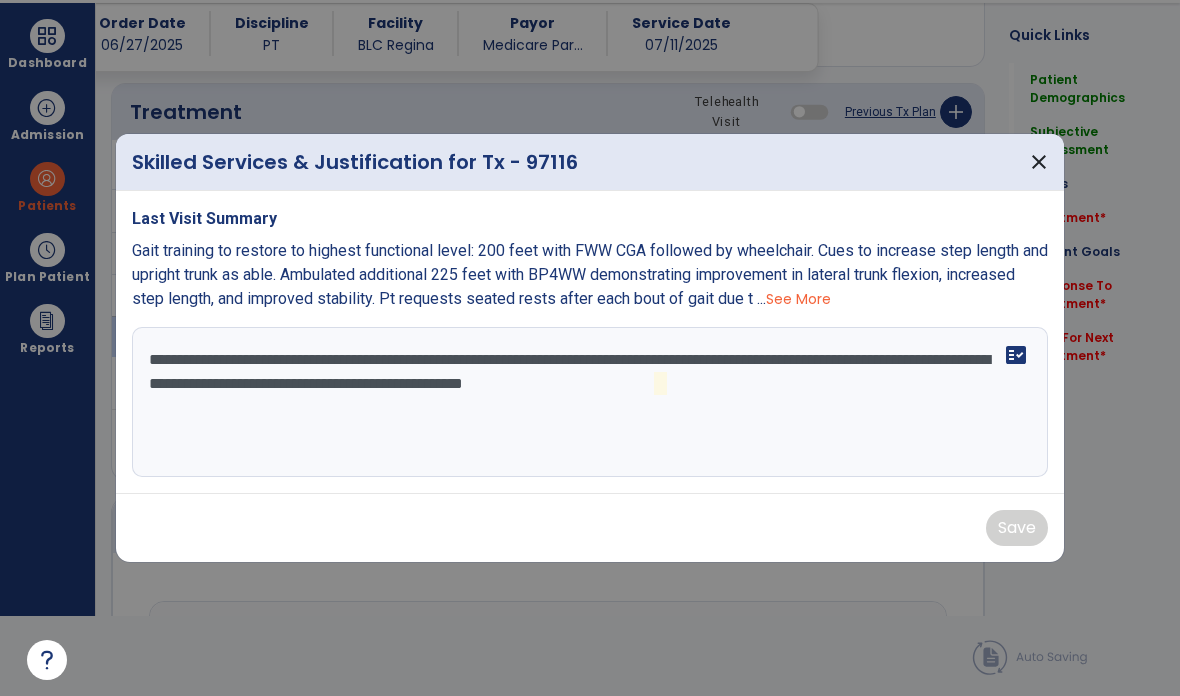 click on "**********" at bounding box center (590, 402) 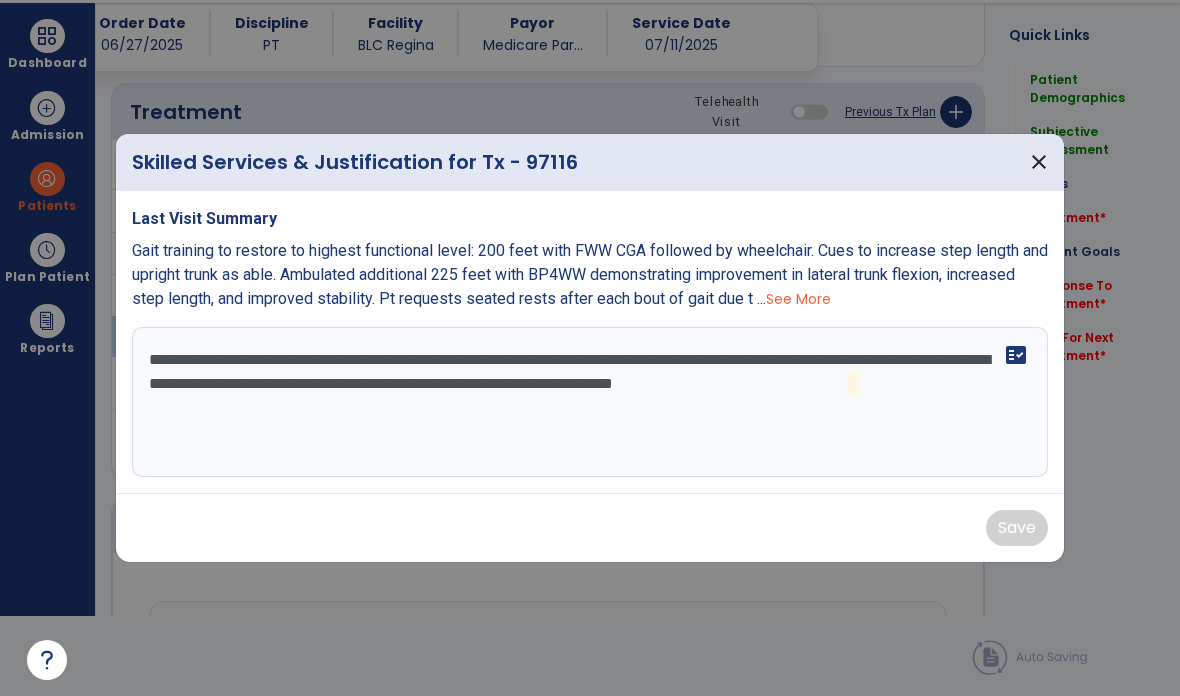 click on "**********" at bounding box center [590, 402] 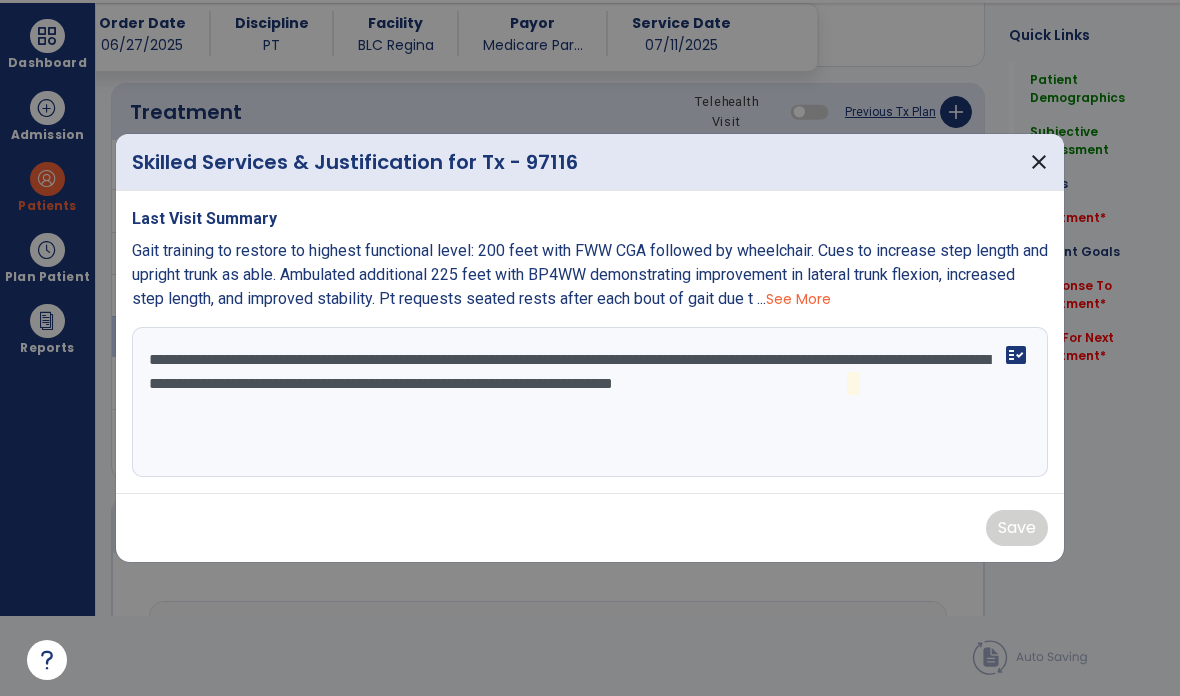click on "**********" at bounding box center [590, 402] 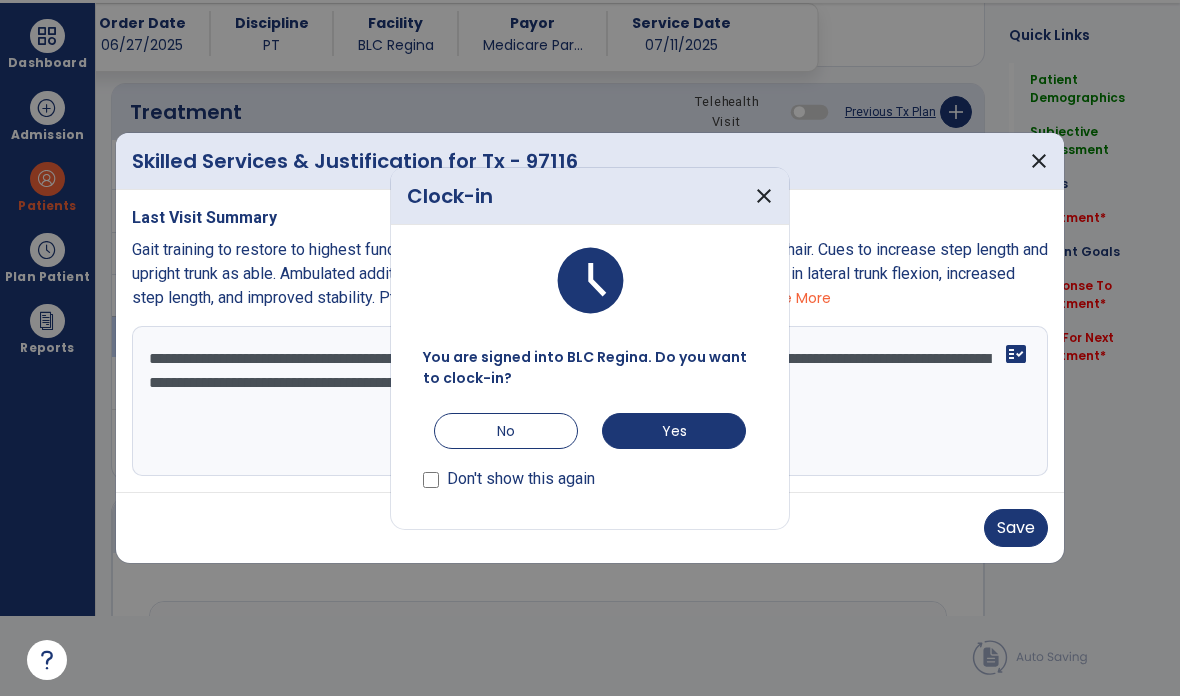 click on "close" at bounding box center (764, 196) 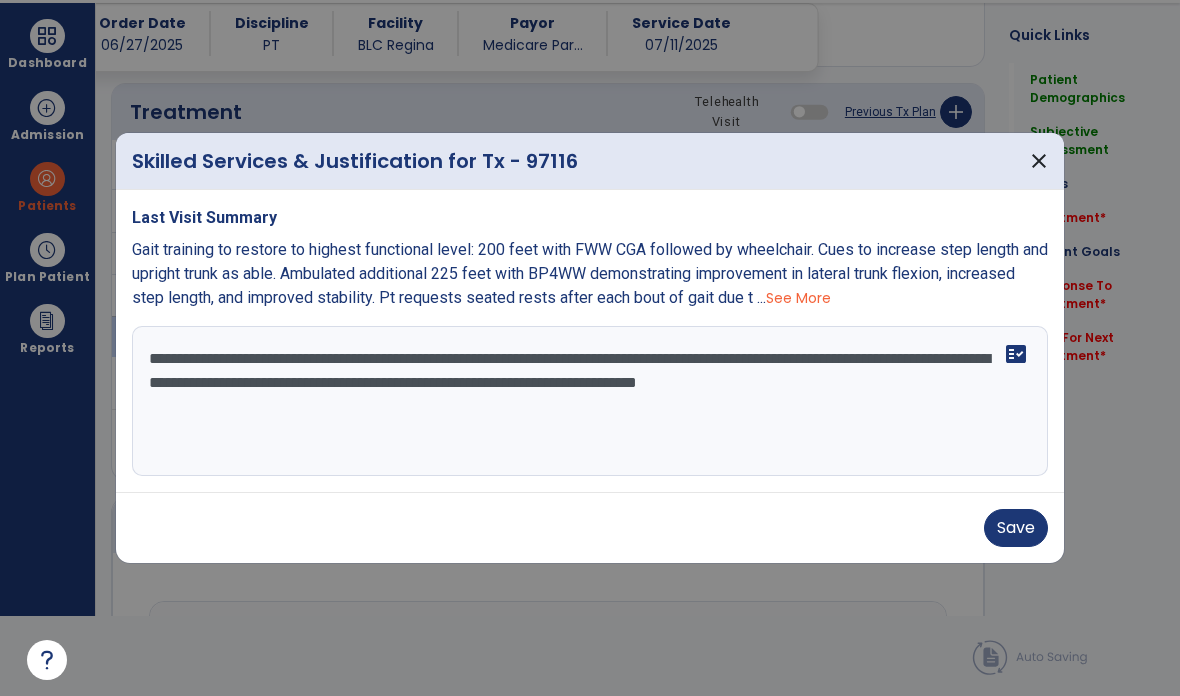 click on "**********" at bounding box center (590, 401) 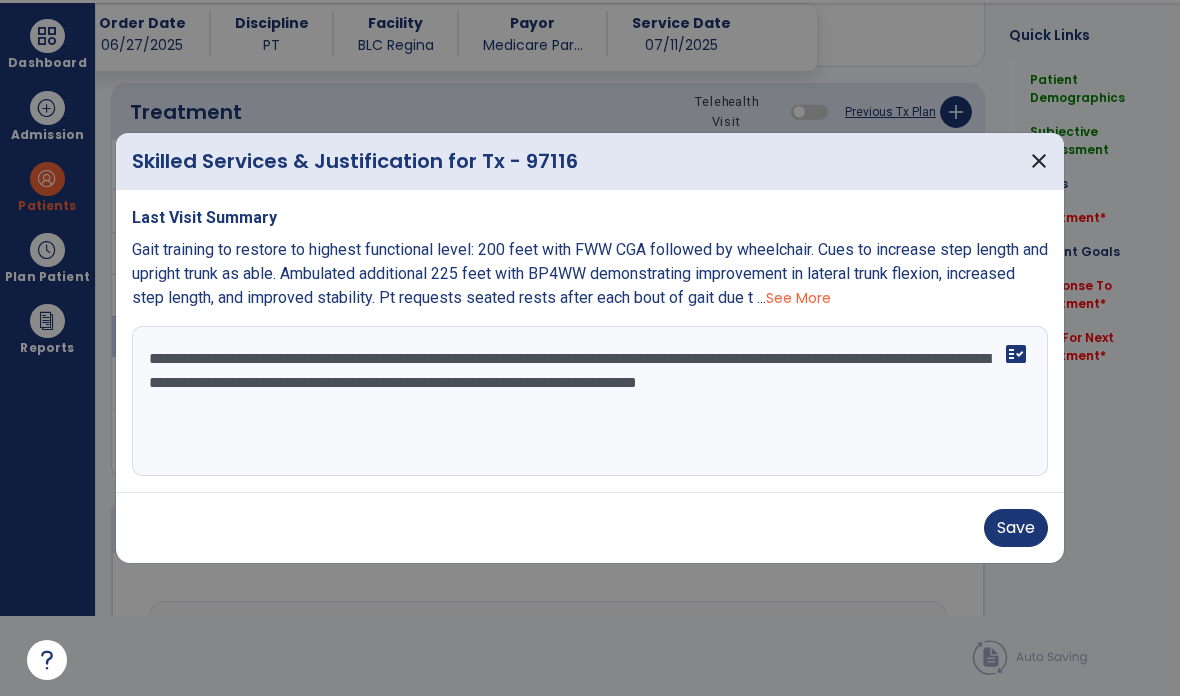 click on "**********" at bounding box center (590, 401) 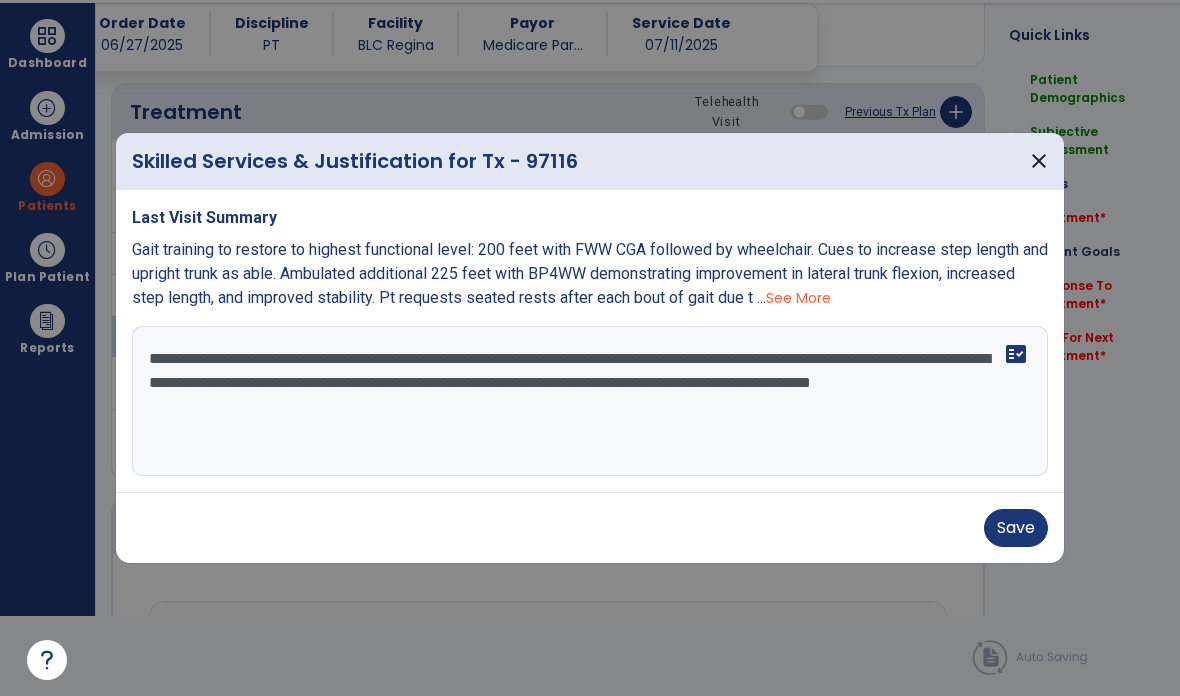 type on "**********" 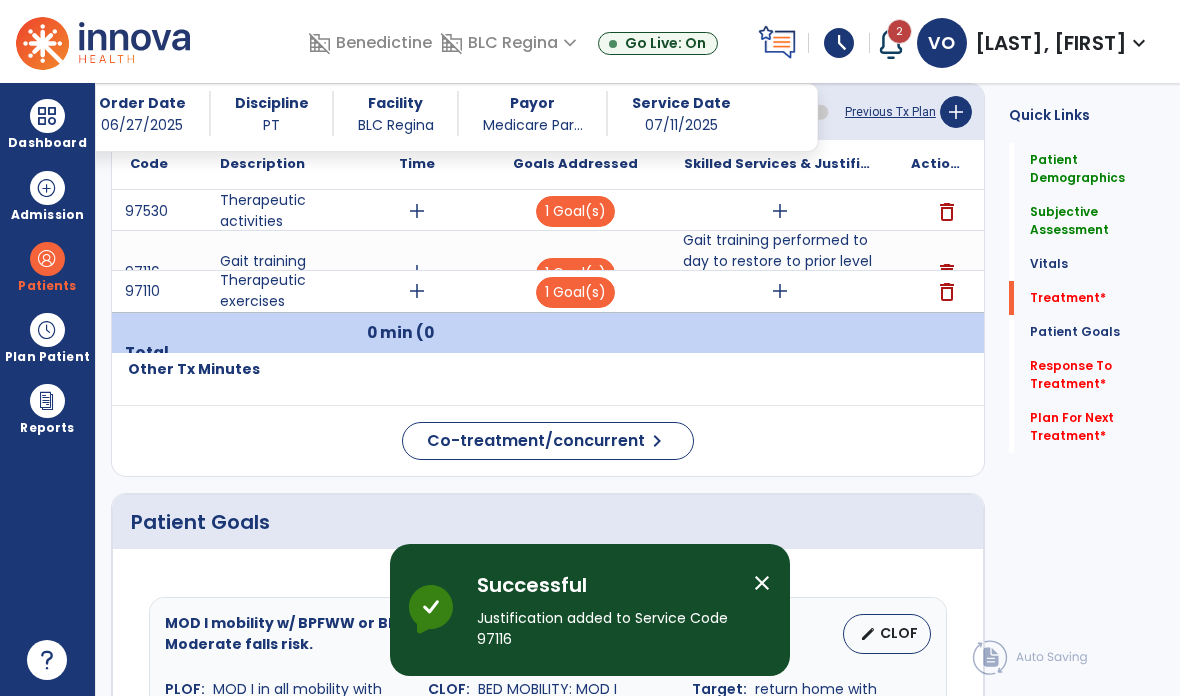 scroll, scrollTop: 80, scrollLeft: 0, axis: vertical 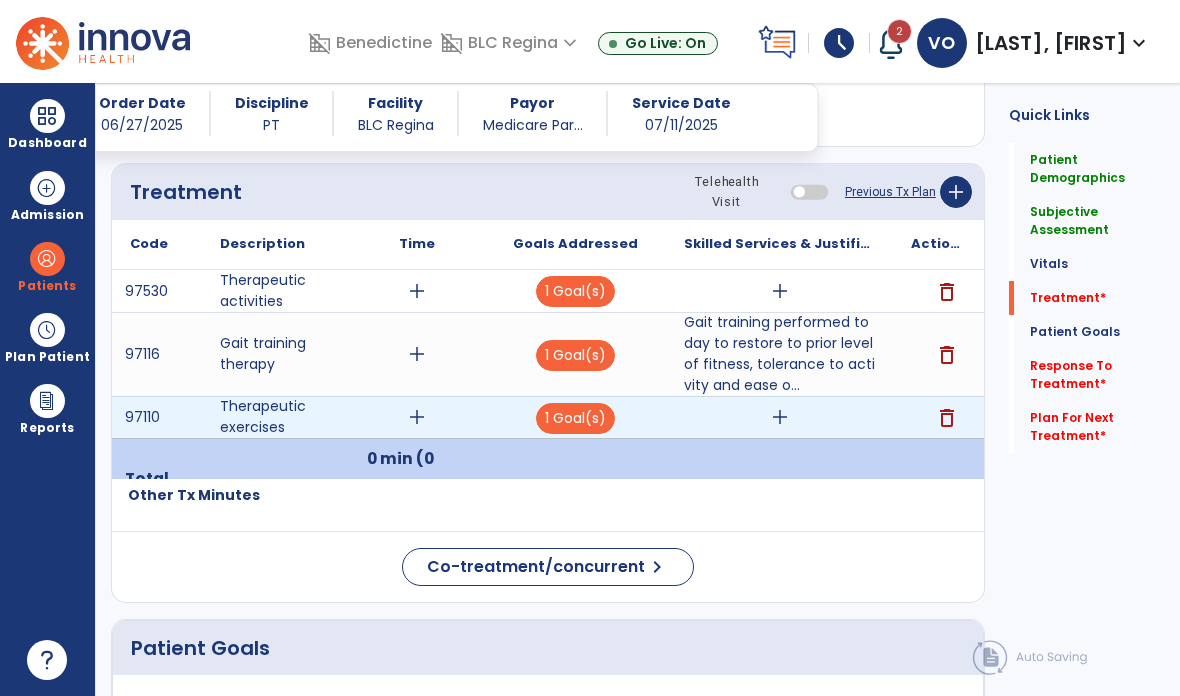 click on "add" at bounding box center [779, 417] 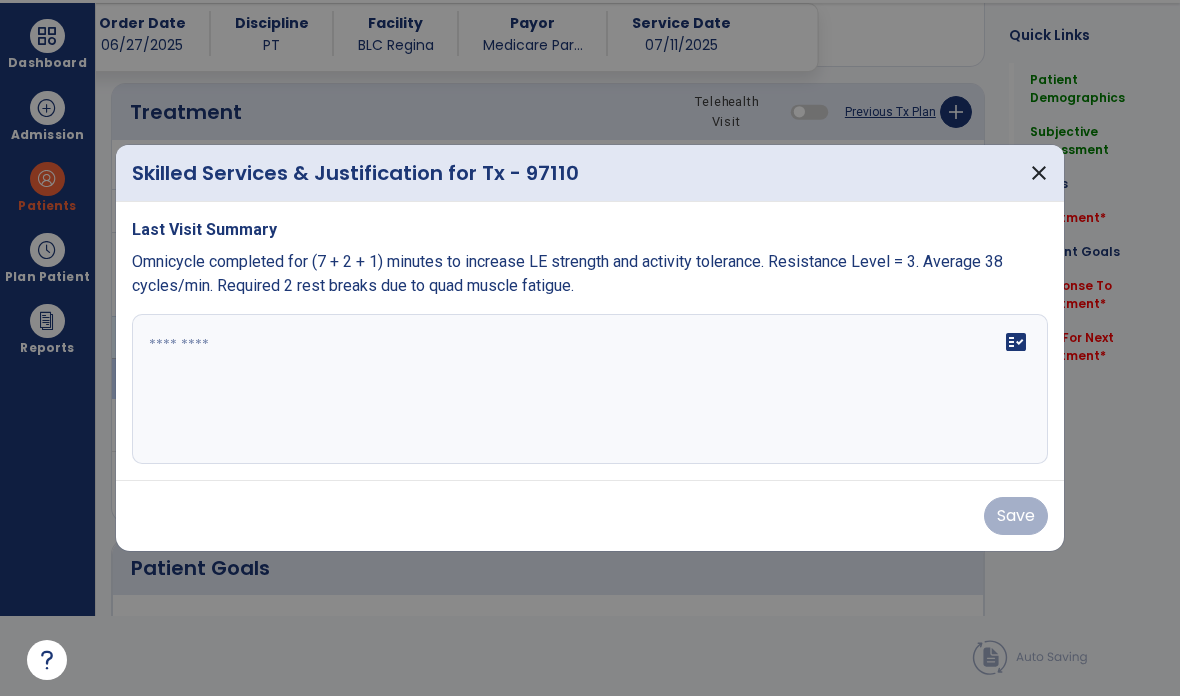 click on "fact_check" at bounding box center (590, 389) 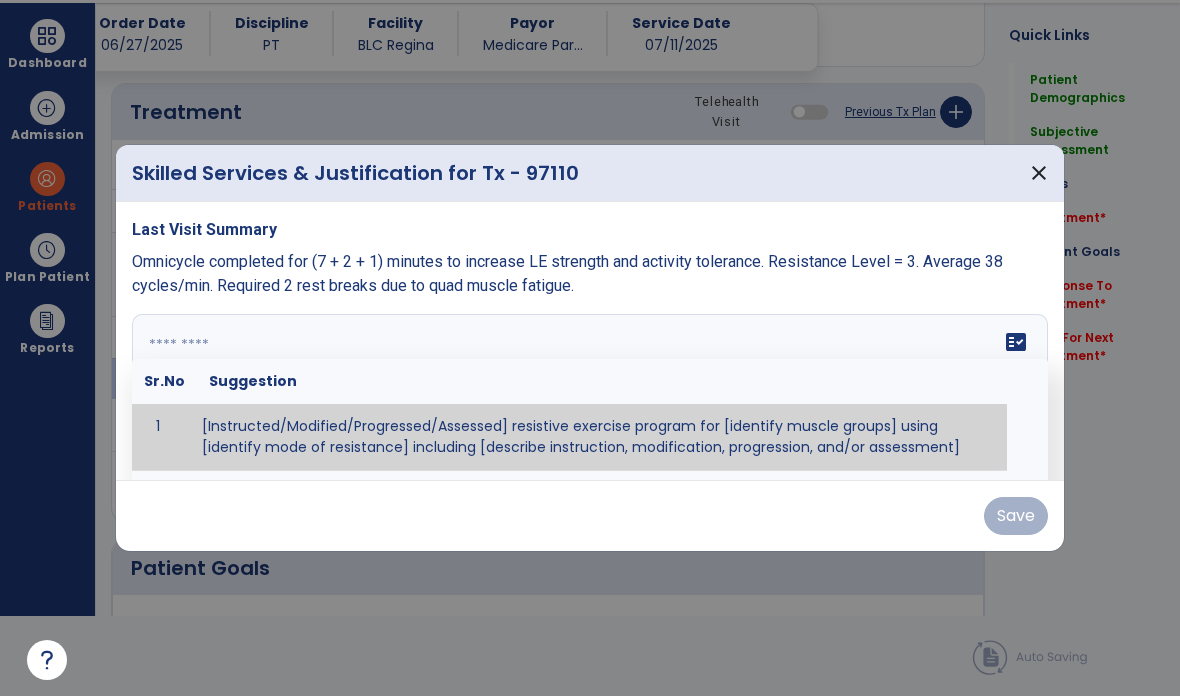 click on "close" at bounding box center [1039, 173] 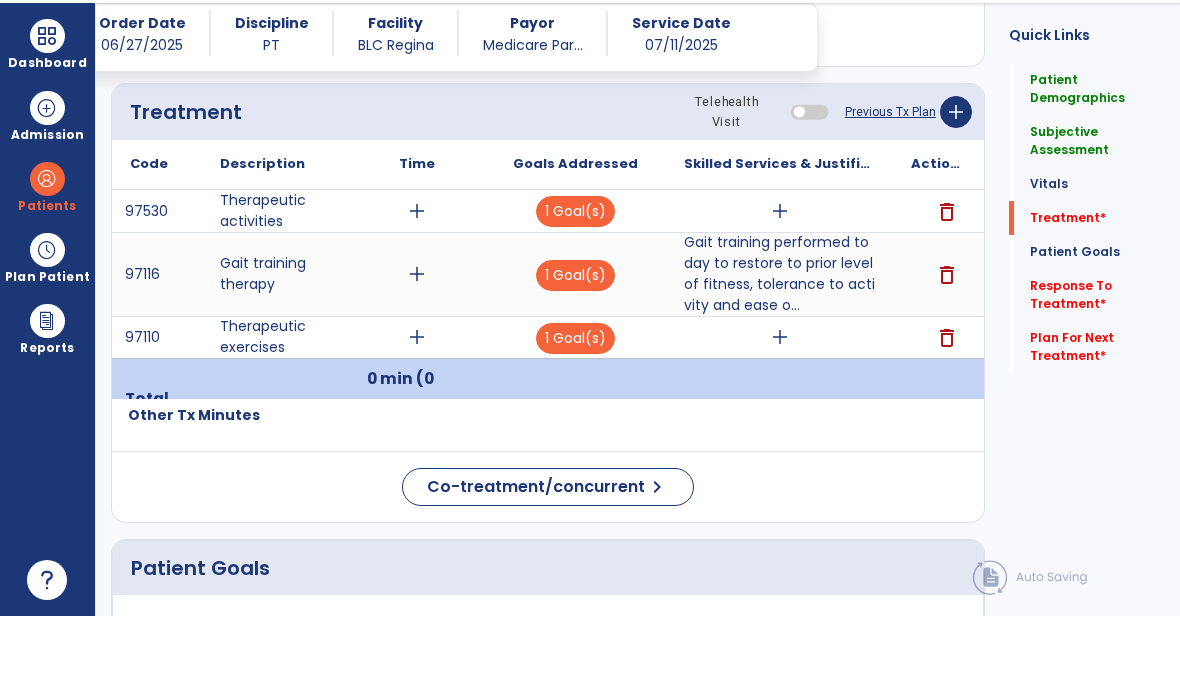 scroll, scrollTop: 80, scrollLeft: 0, axis: vertical 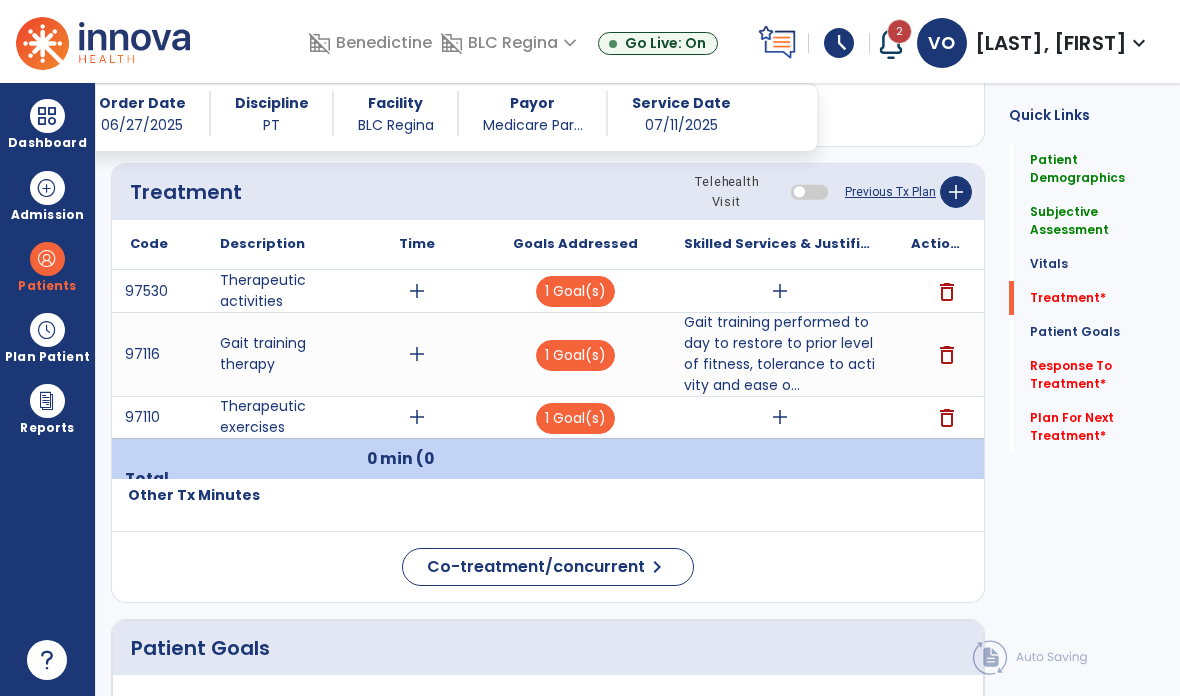 click on "add" at bounding box center (780, 417) 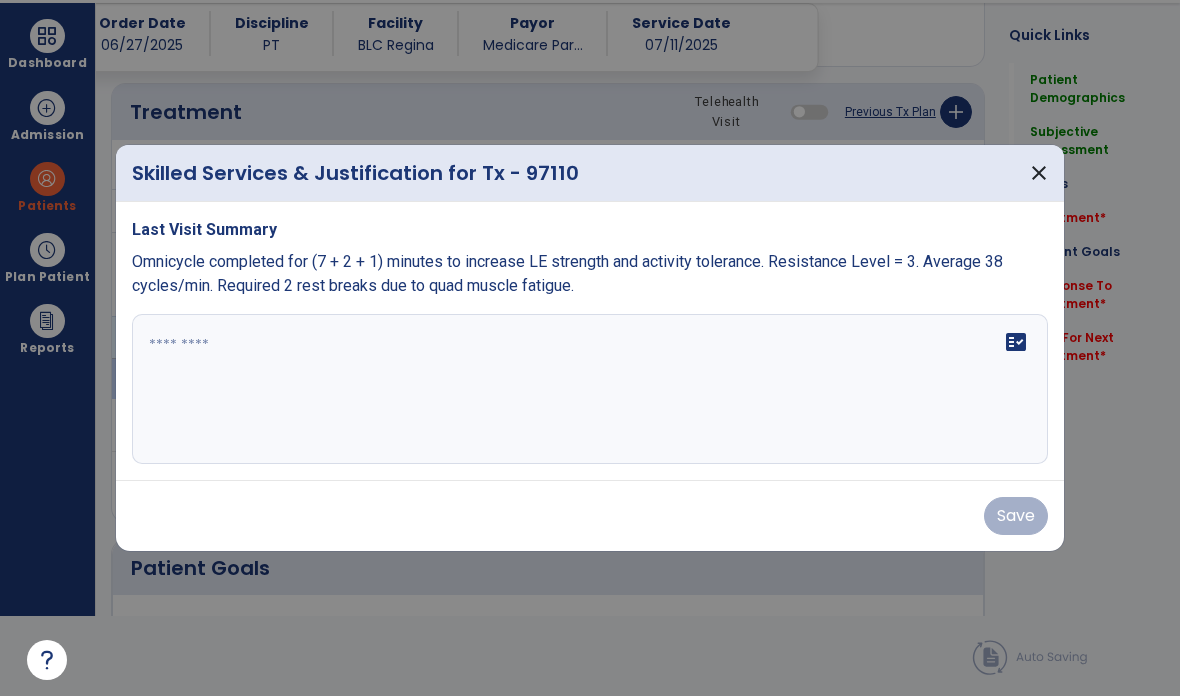 scroll, scrollTop: 0, scrollLeft: 0, axis: both 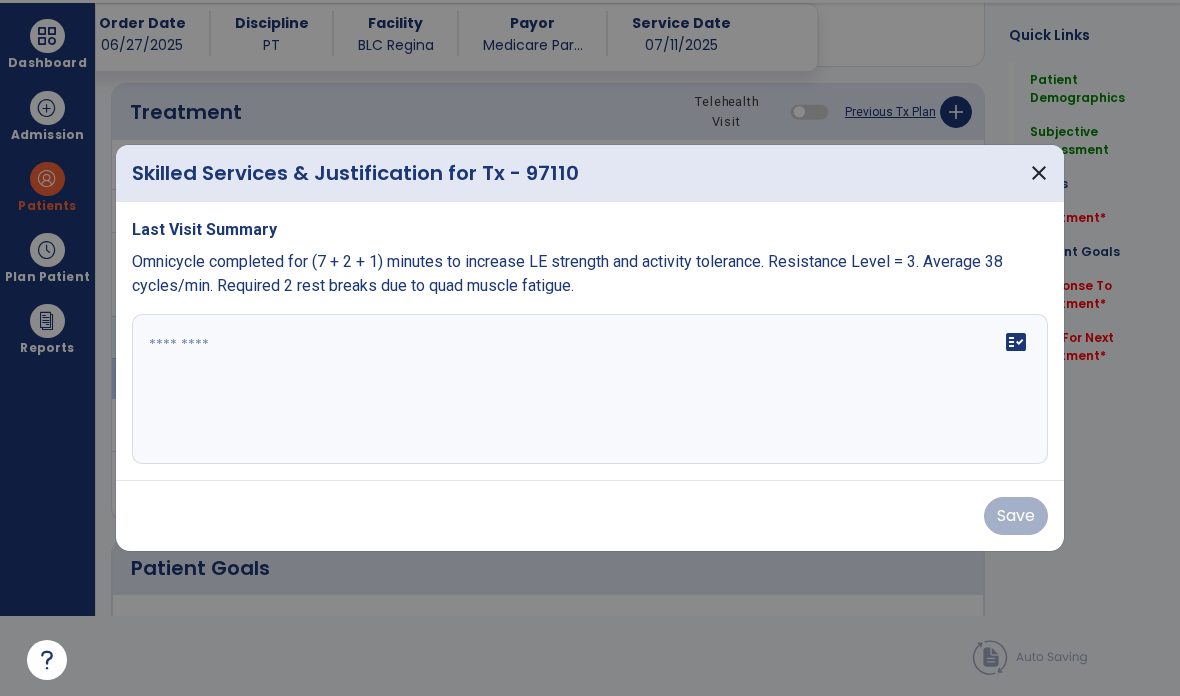 click on "fact_check" at bounding box center [590, 389] 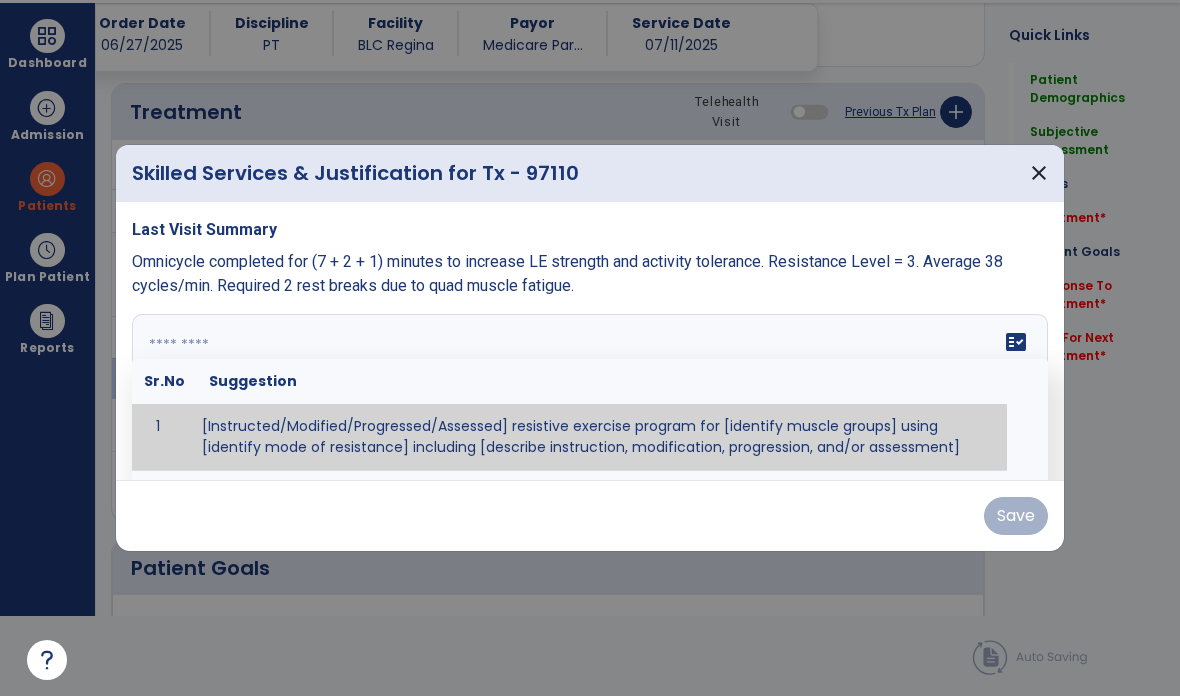 type on "*" 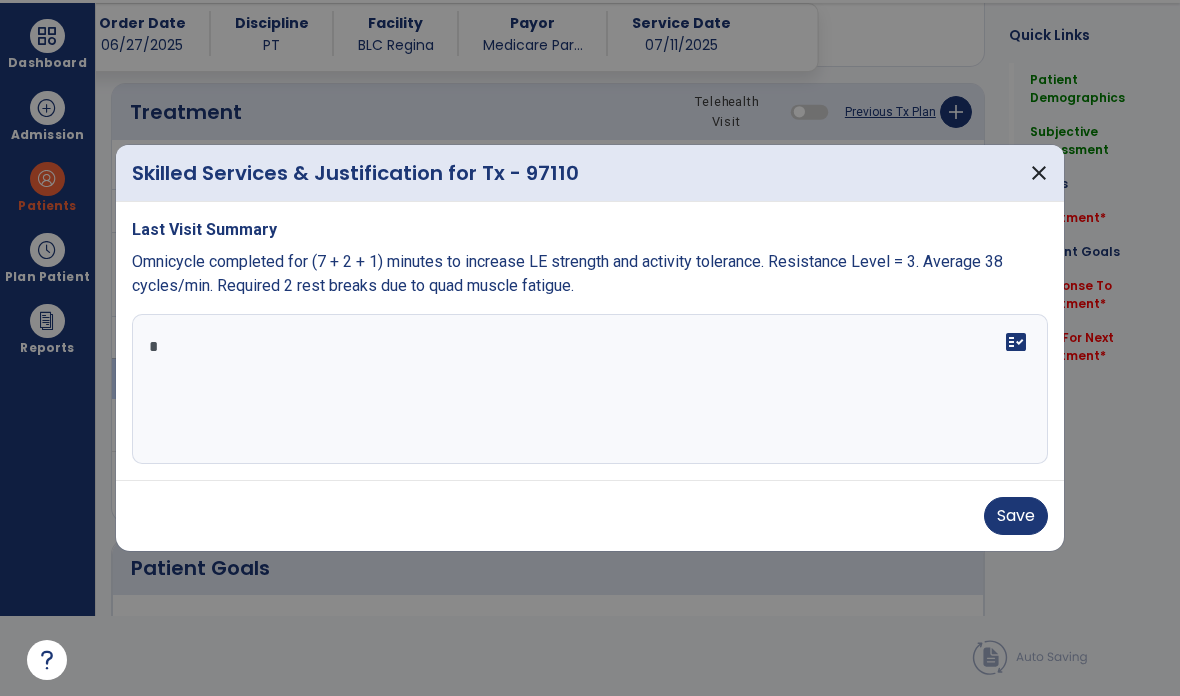 type 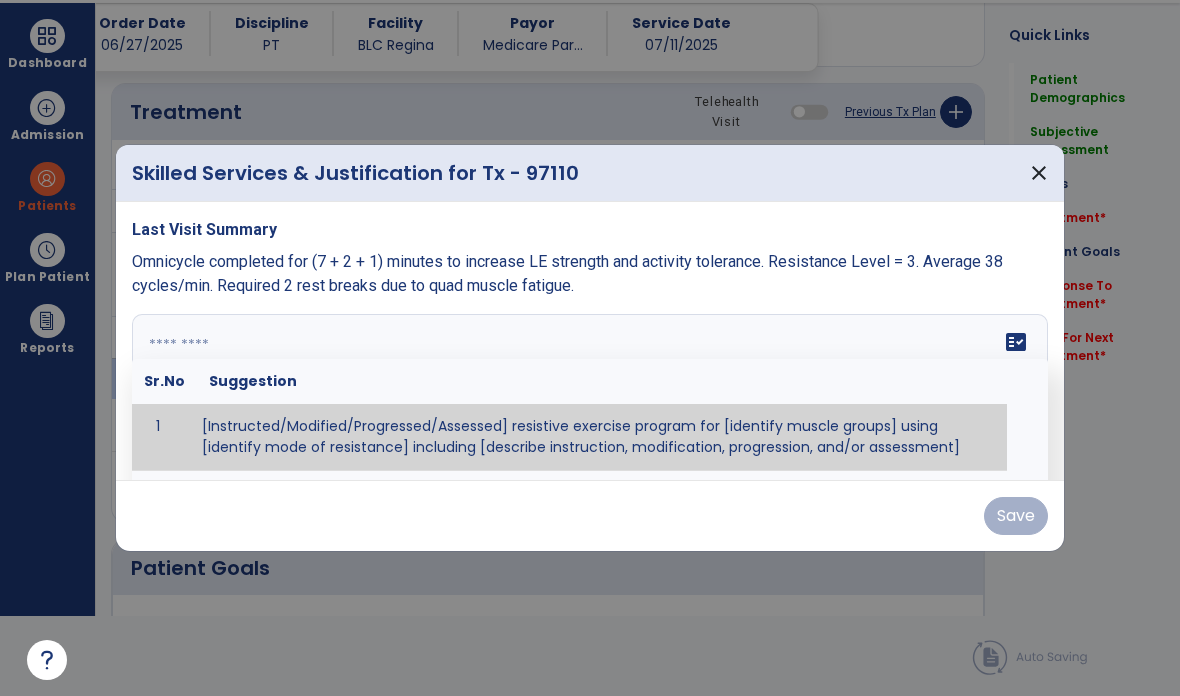 click on "close" at bounding box center [1039, 173] 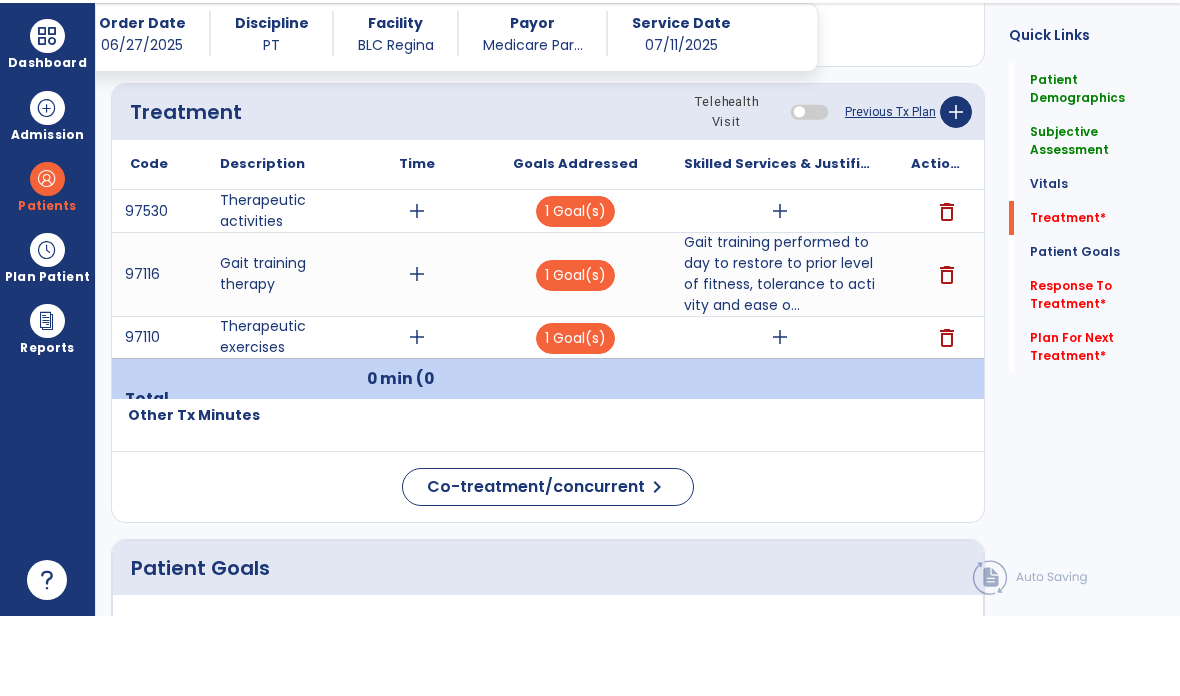 scroll, scrollTop: 80, scrollLeft: 0, axis: vertical 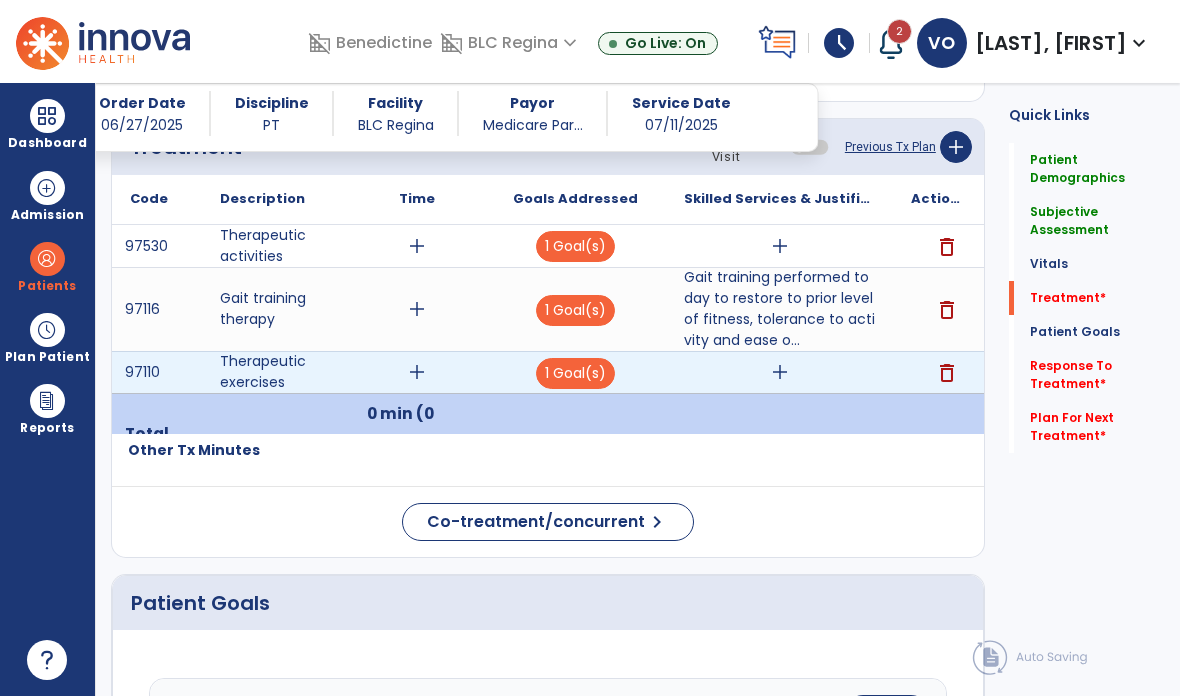 click on "add" at bounding box center [780, 372] 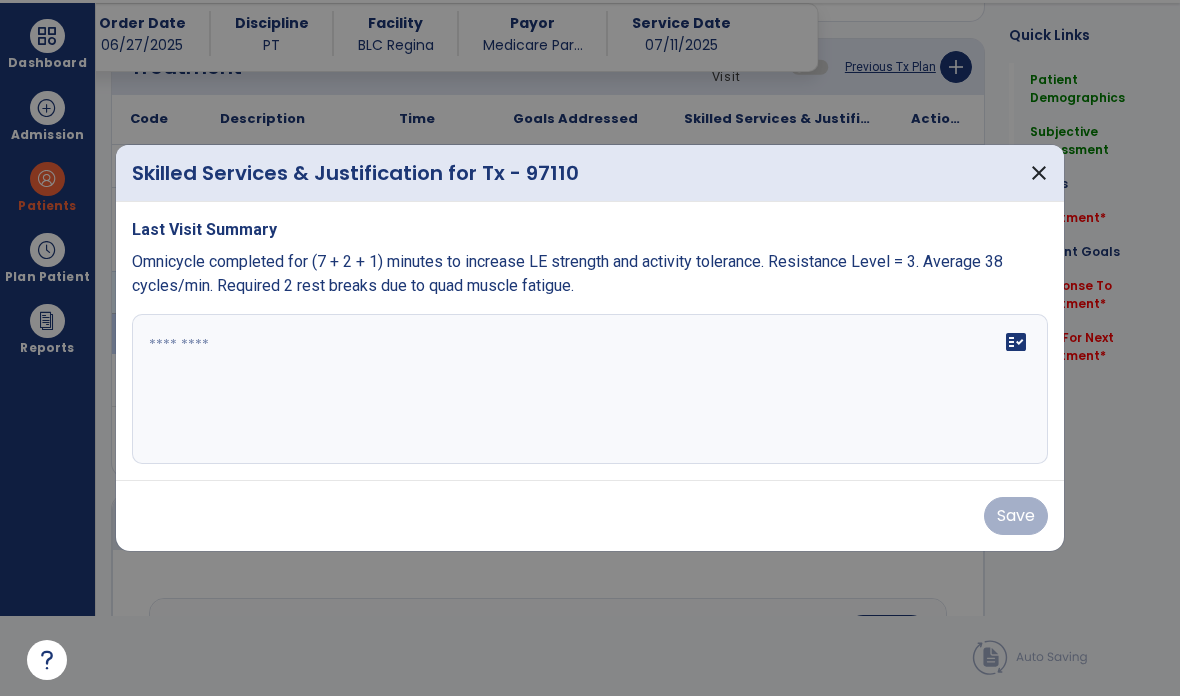 click on "Last Visit Summary Omnicycle completed for (7 + 2 + 1) minutes to increase LE strength and activity tolerance. Resistance Level = 3. Average 38 cycles/min. Required 2 rest breaks due to quad muscle fatigue. fact_check" at bounding box center (590, 341) 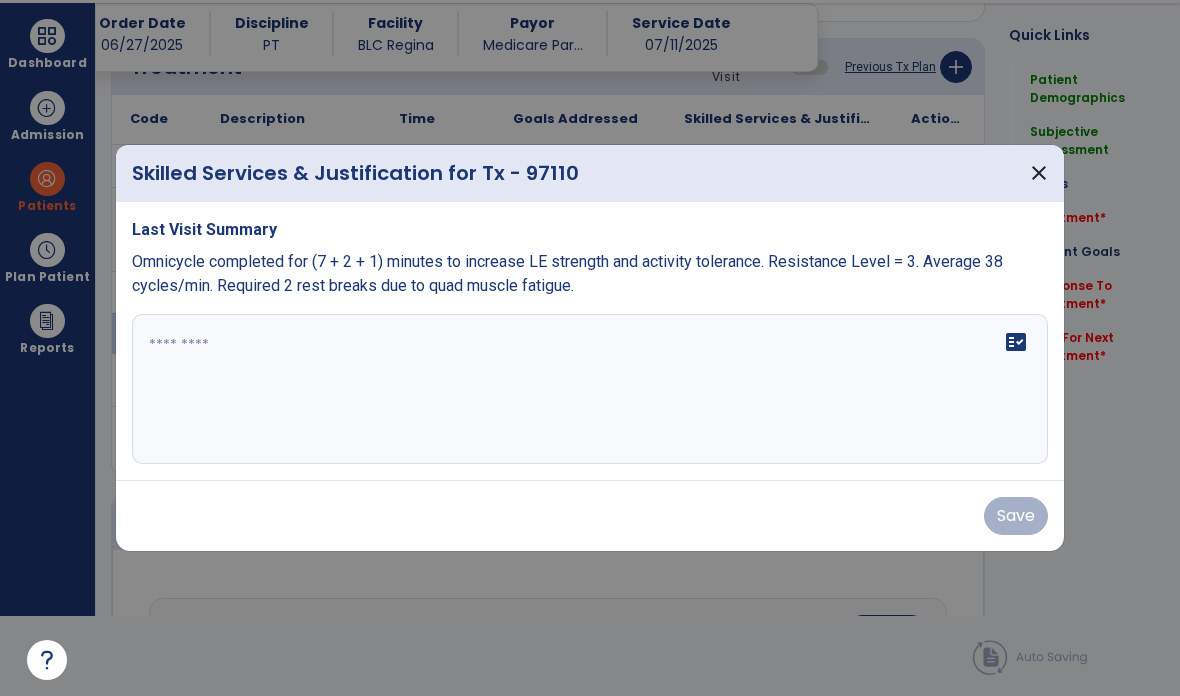 click on "fact_check" at bounding box center (590, 389) 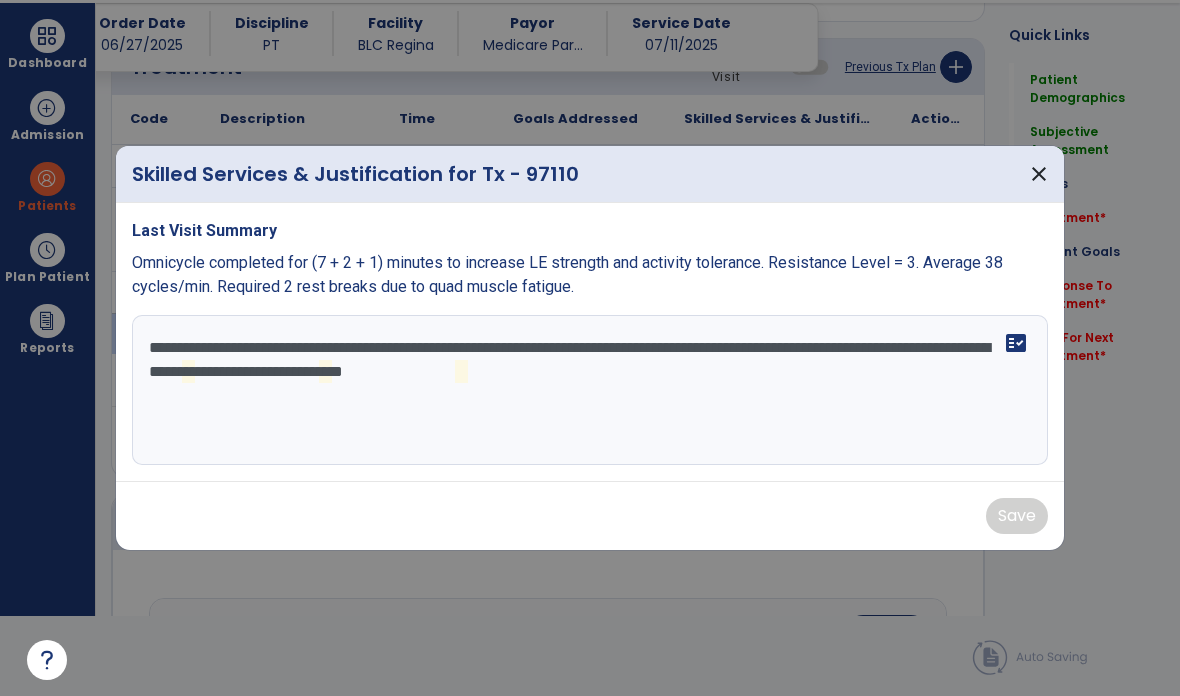 click on "**********" at bounding box center (590, 390) 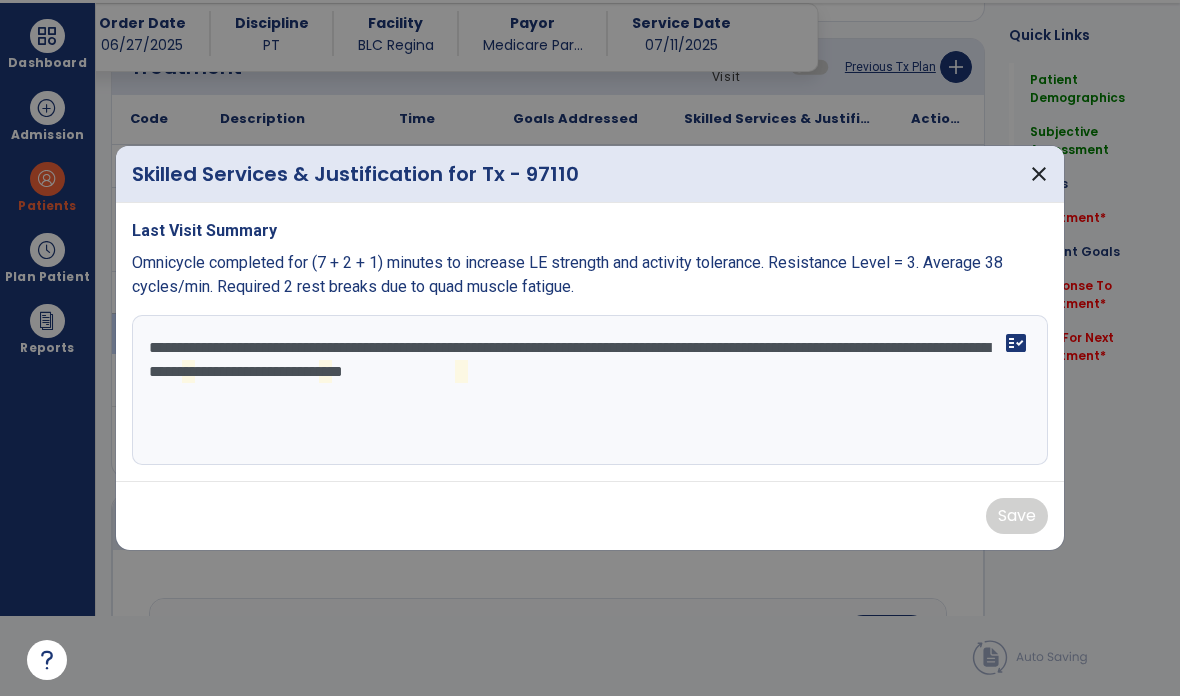 click on "**********" at bounding box center (590, 390) 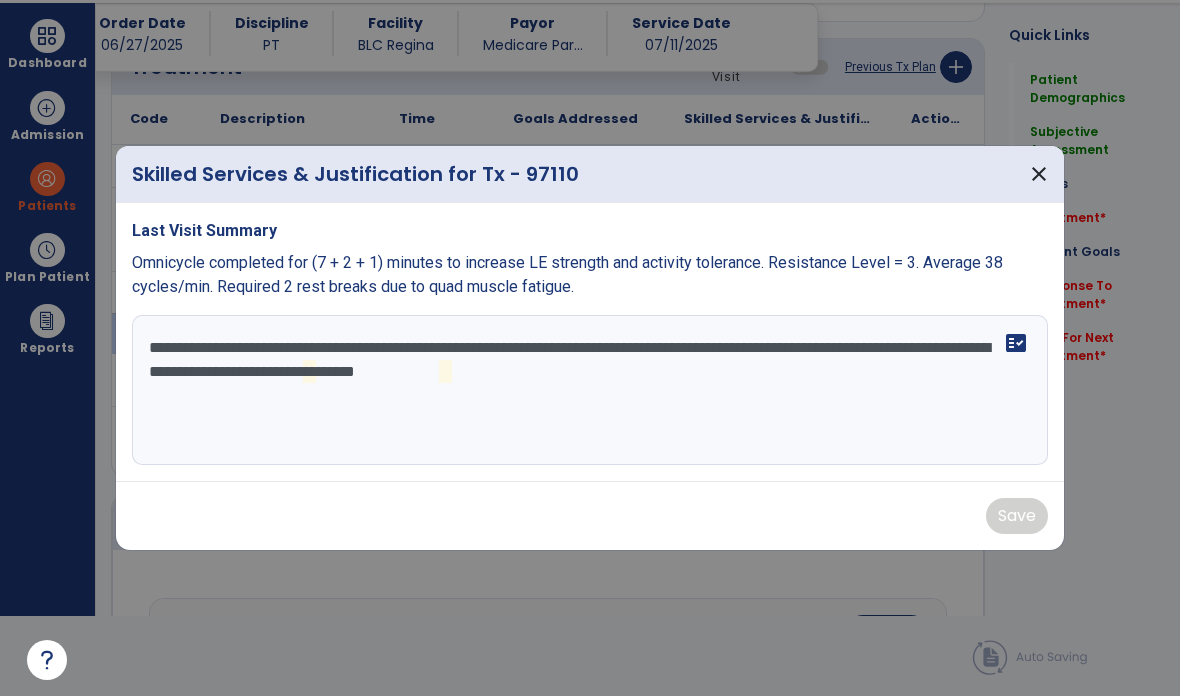click on "**********" at bounding box center [590, 390] 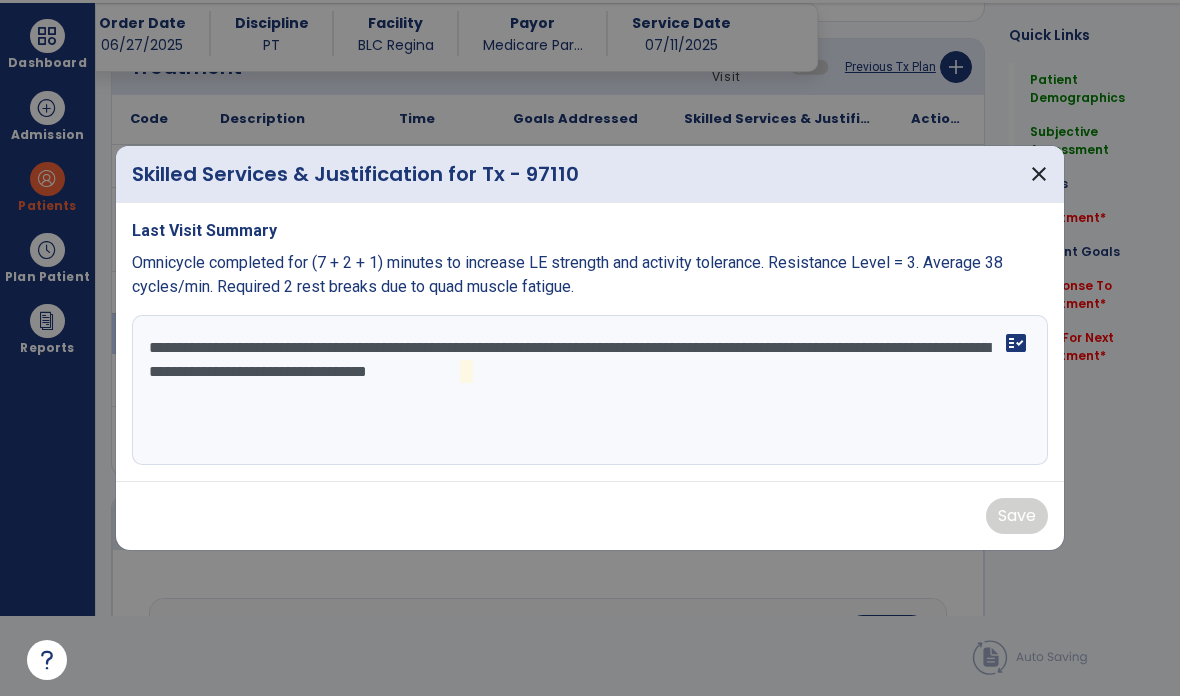 click on "**********" at bounding box center (590, 390) 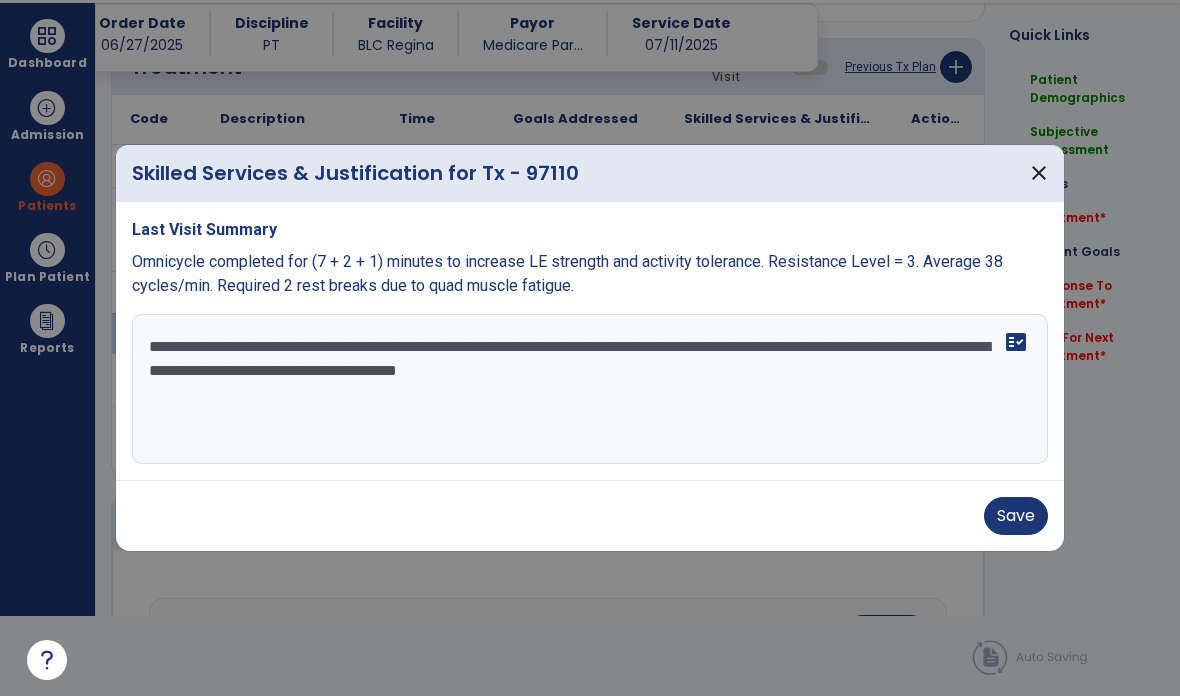 type on "**********" 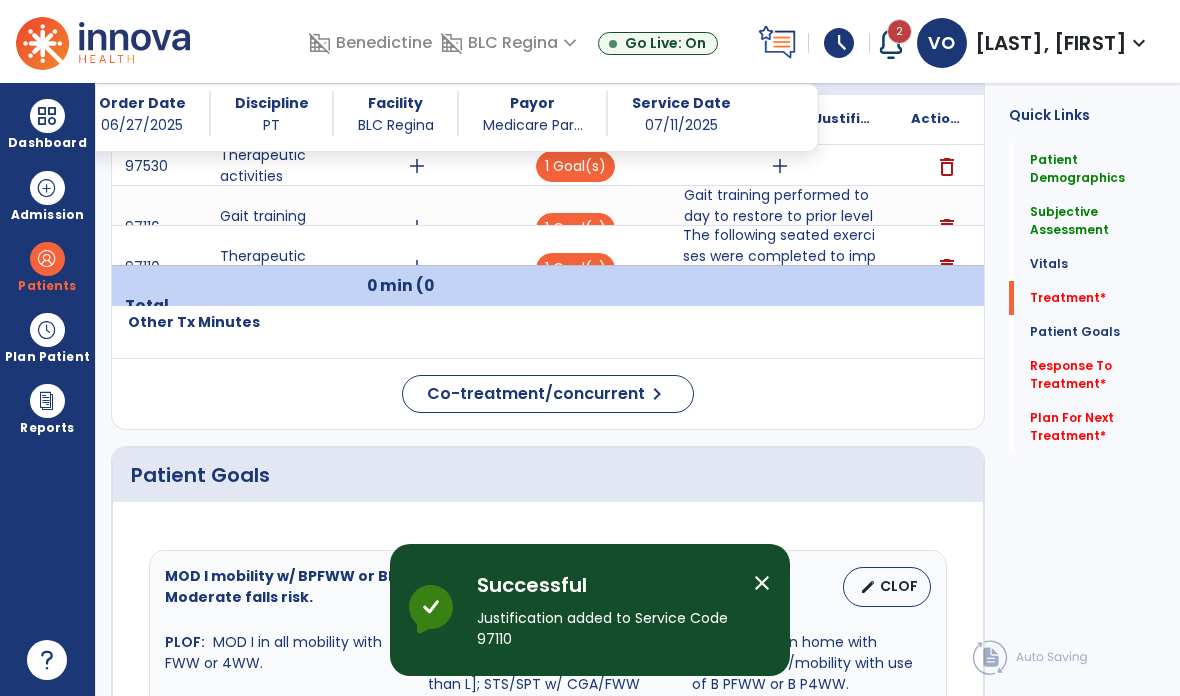 scroll, scrollTop: 80, scrollLeft: 0, axis: vertical 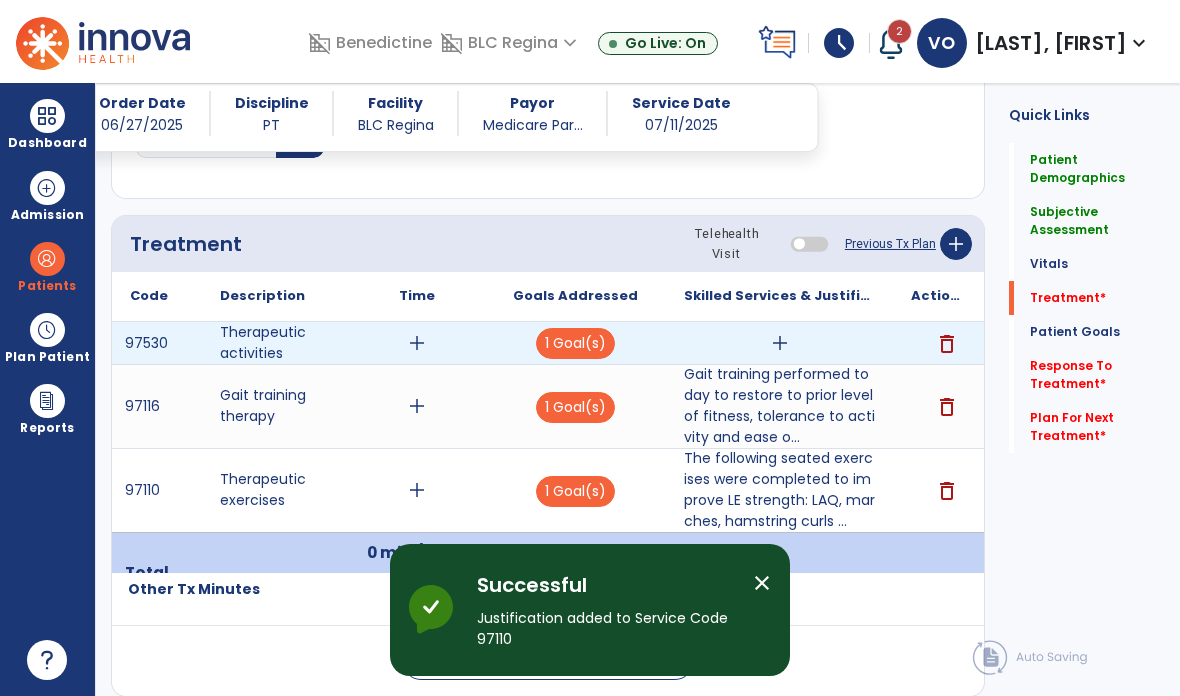 click on "add" at bounding box center [780, 343] 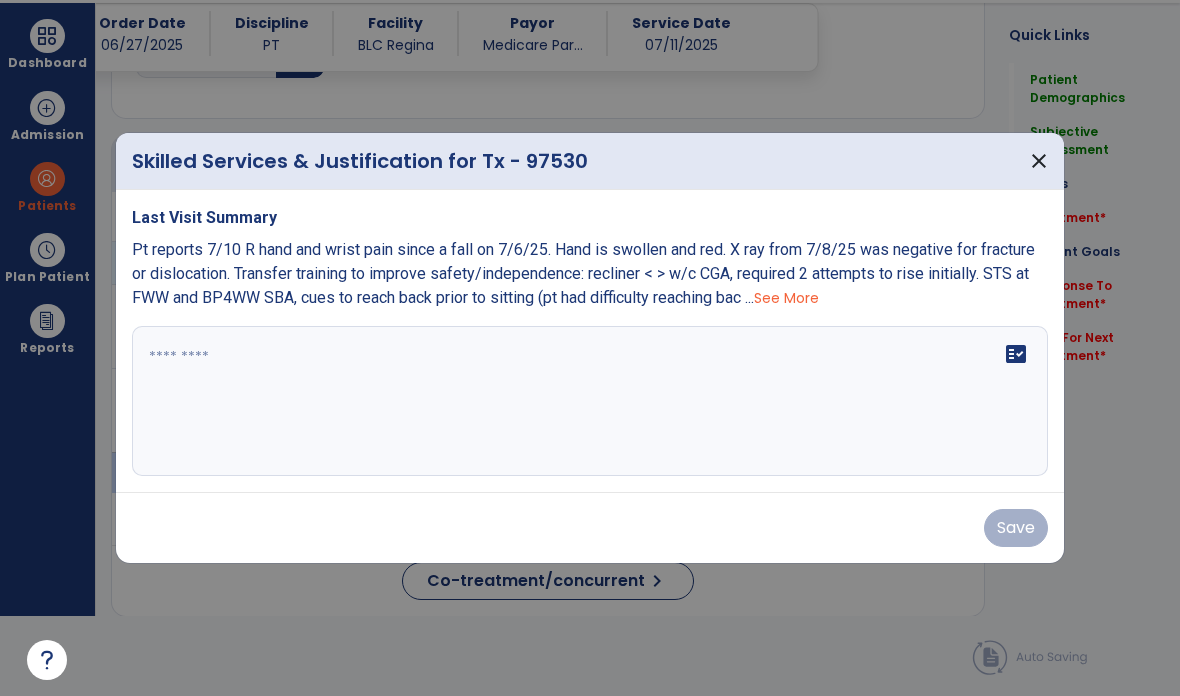 scroll, scrollTop: 0, scrollLeft: 0, axis: both 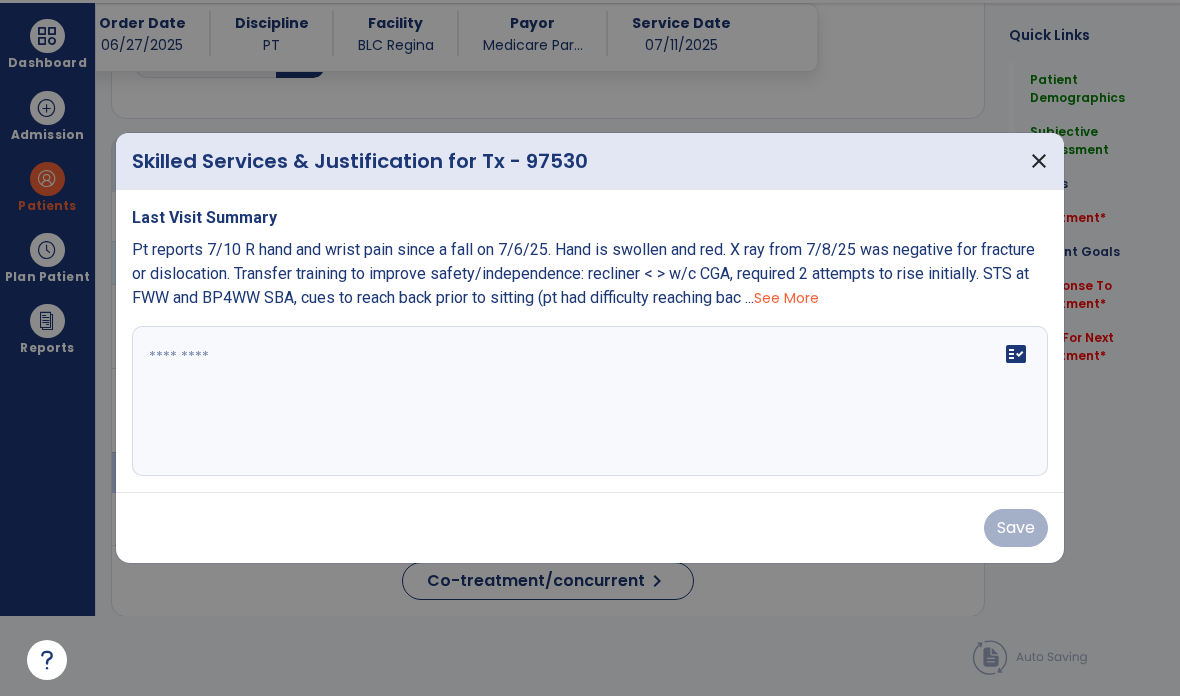 click at bounding box center (590, 401) 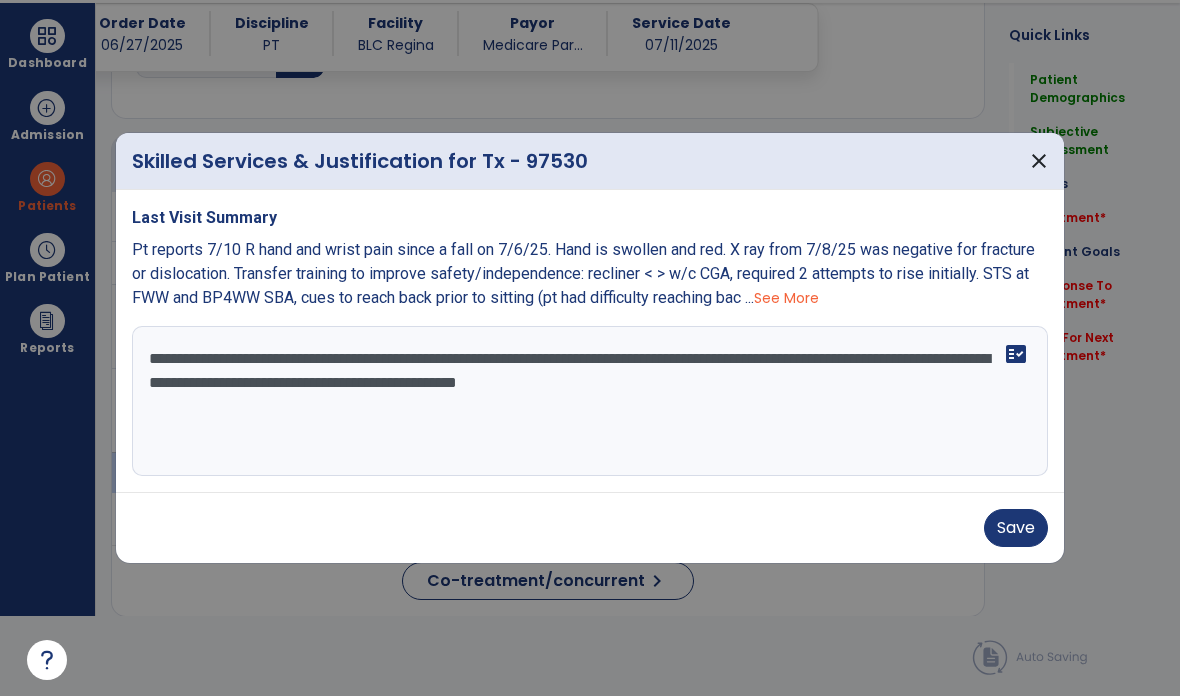 type on "**********" 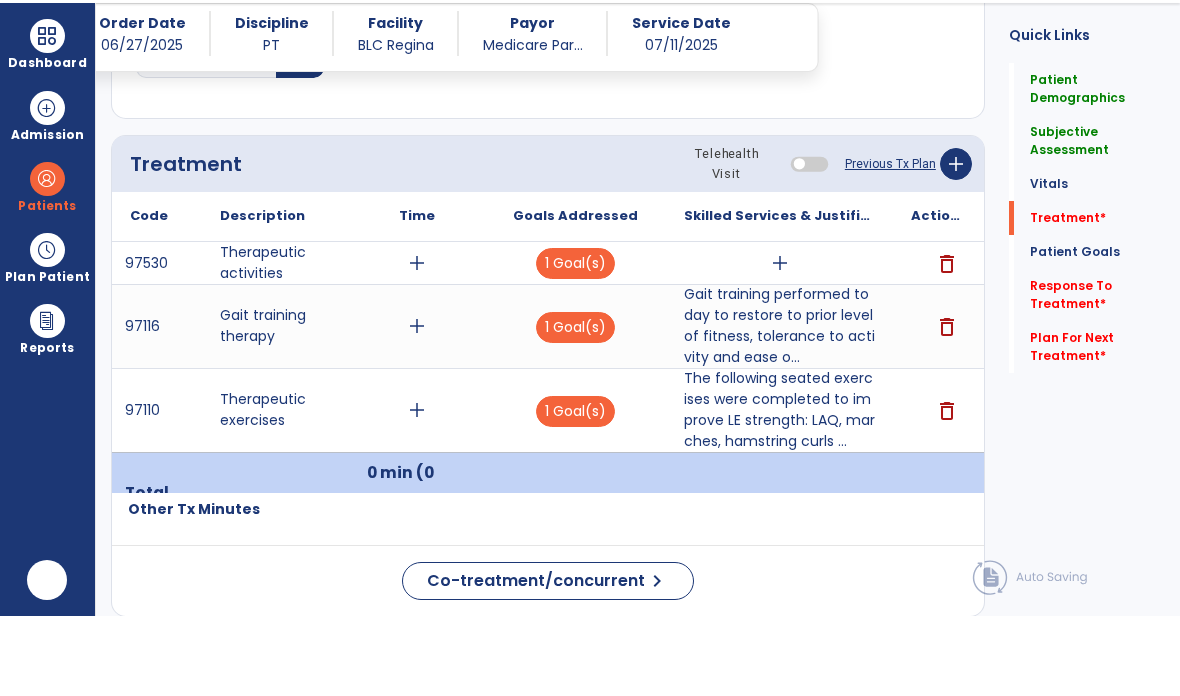 scroll, scrollTop: 70, scrollLeft: 0, axis: vertical 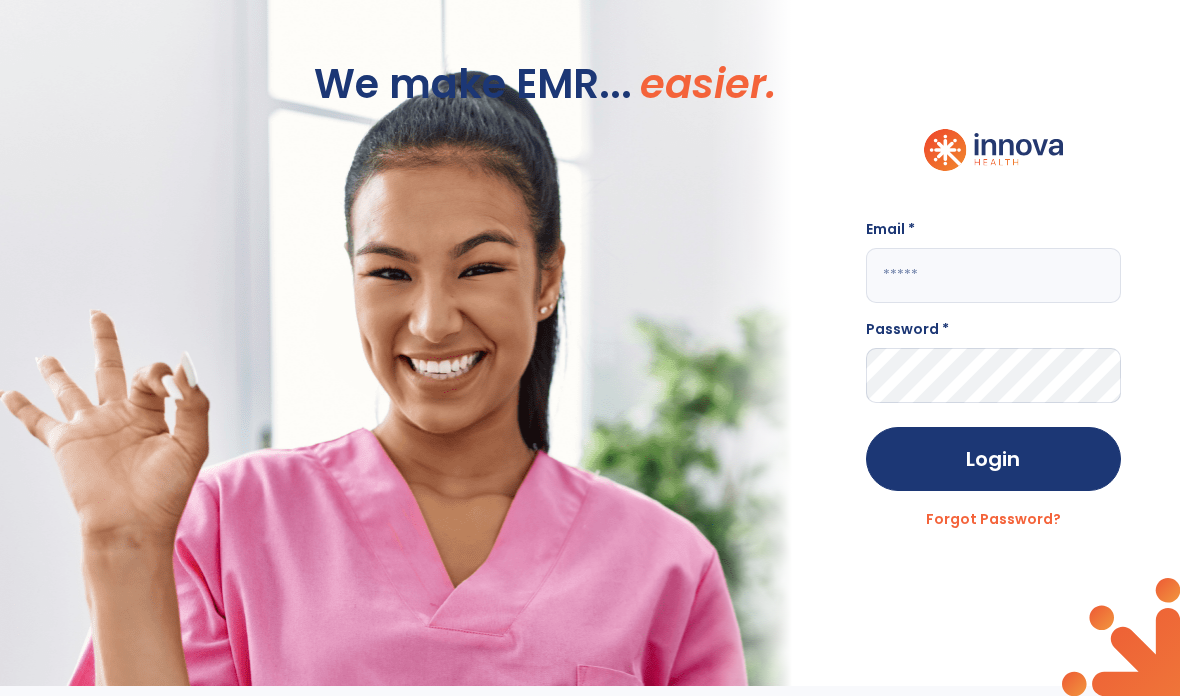 click 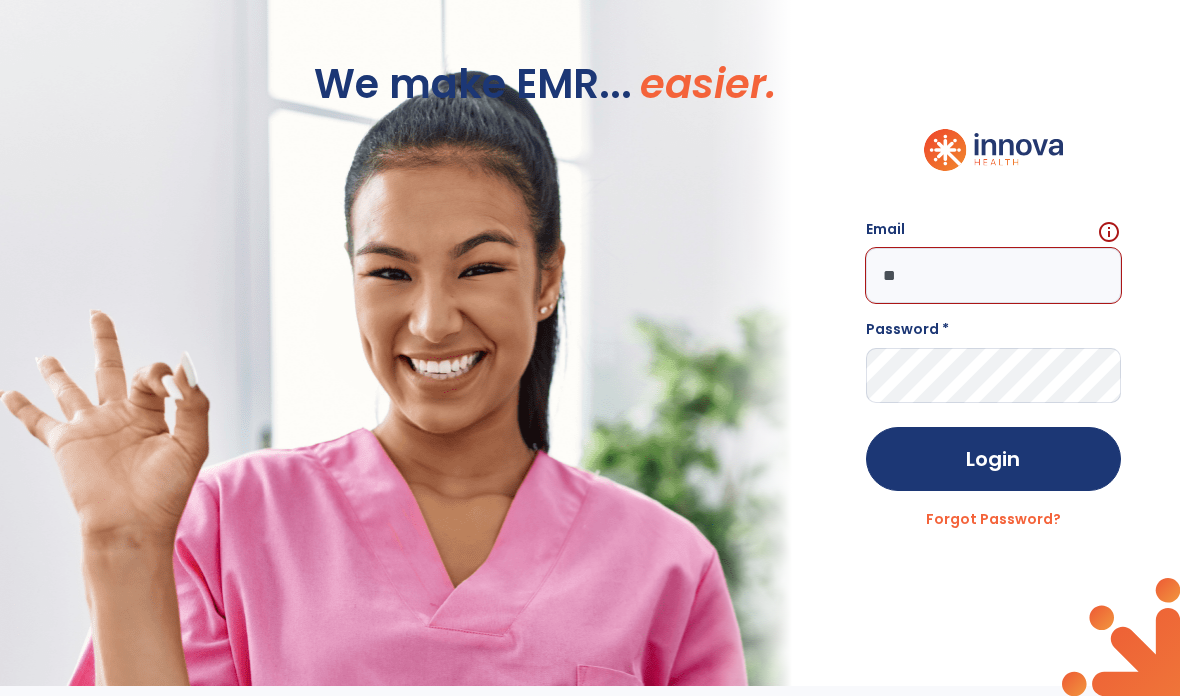 type on "*" 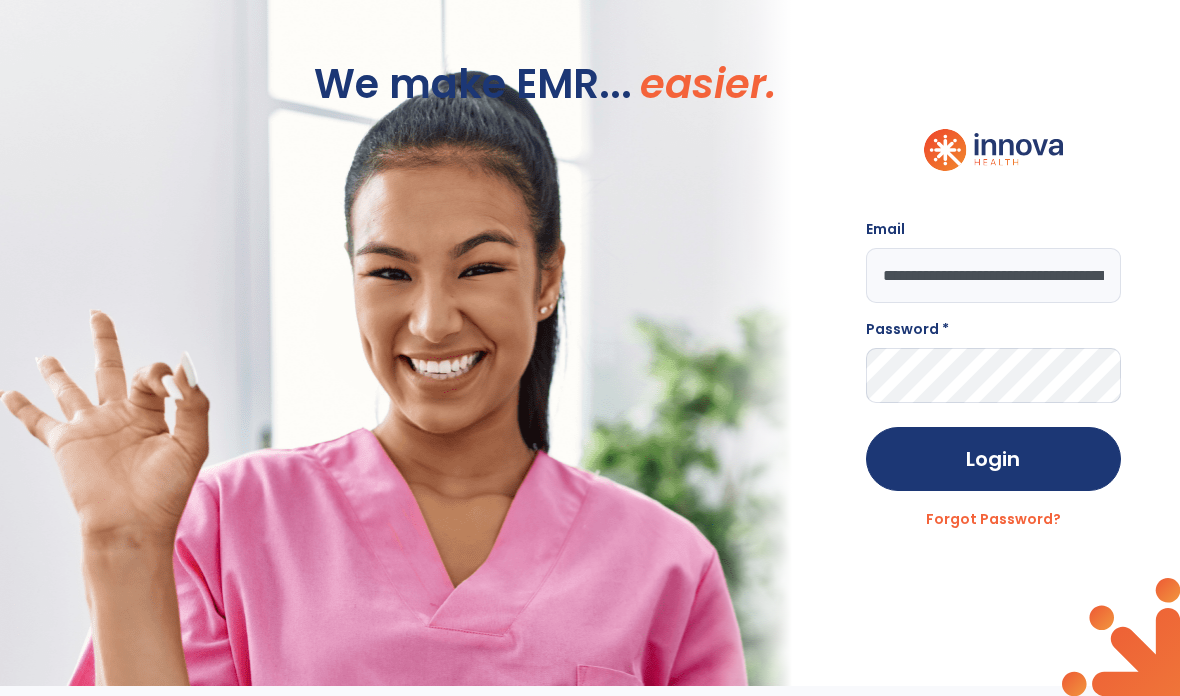 type on "**********" 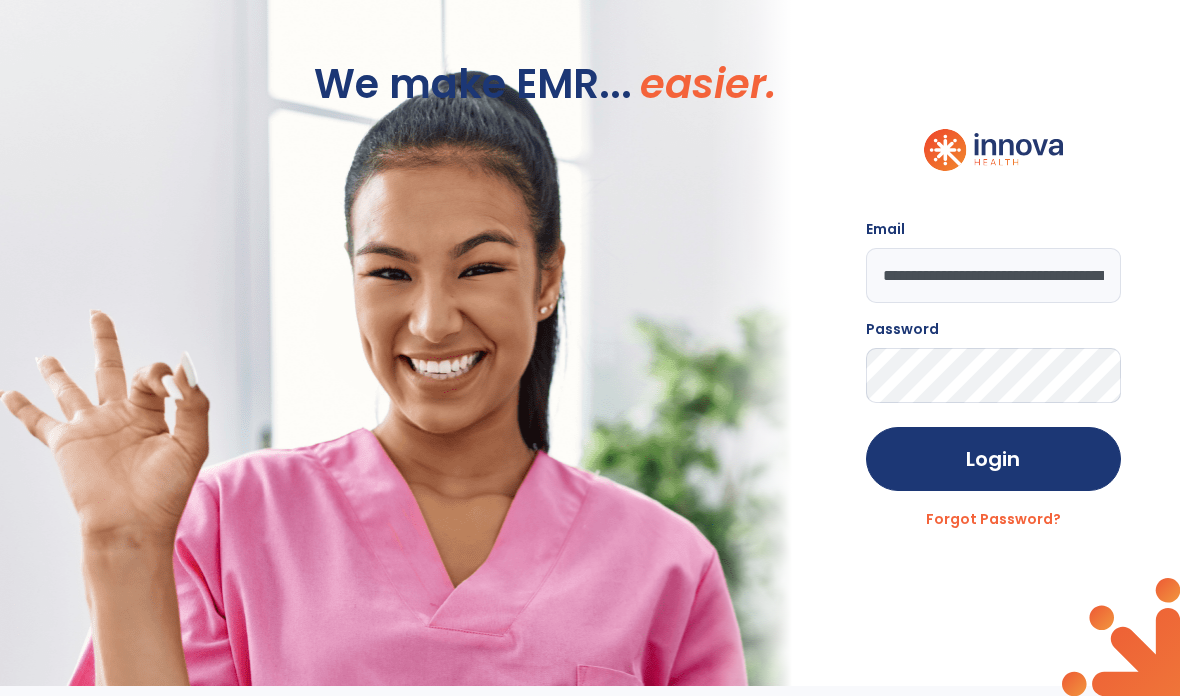 click on "Login" 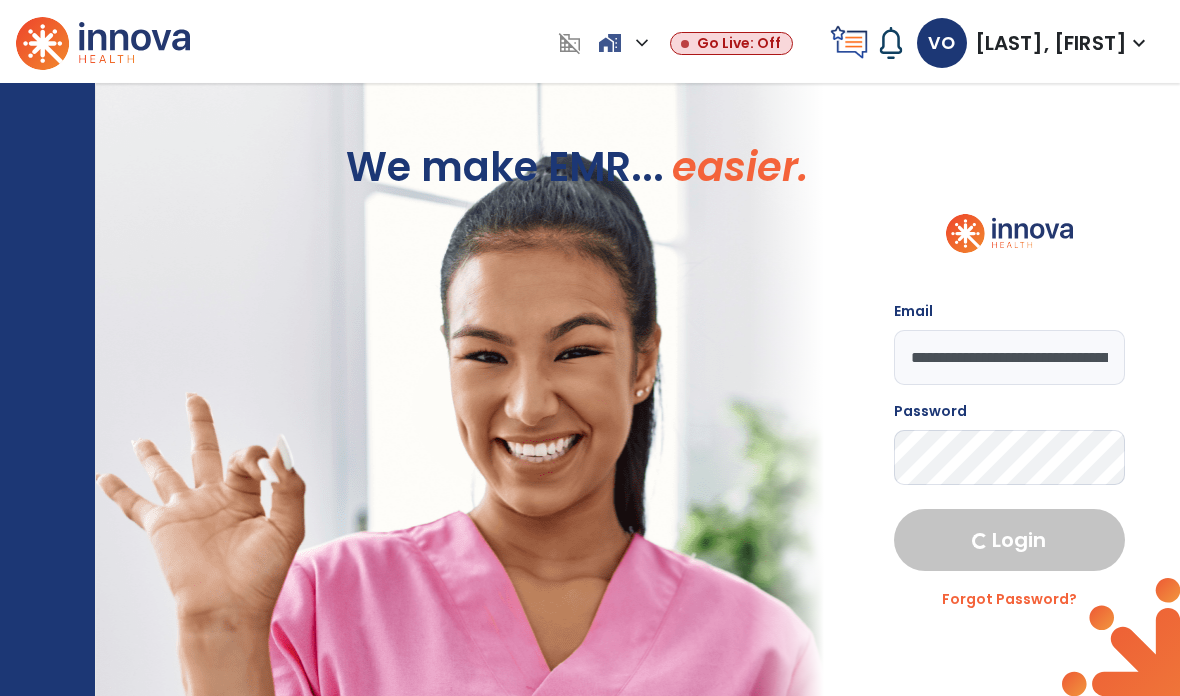 select on "****" 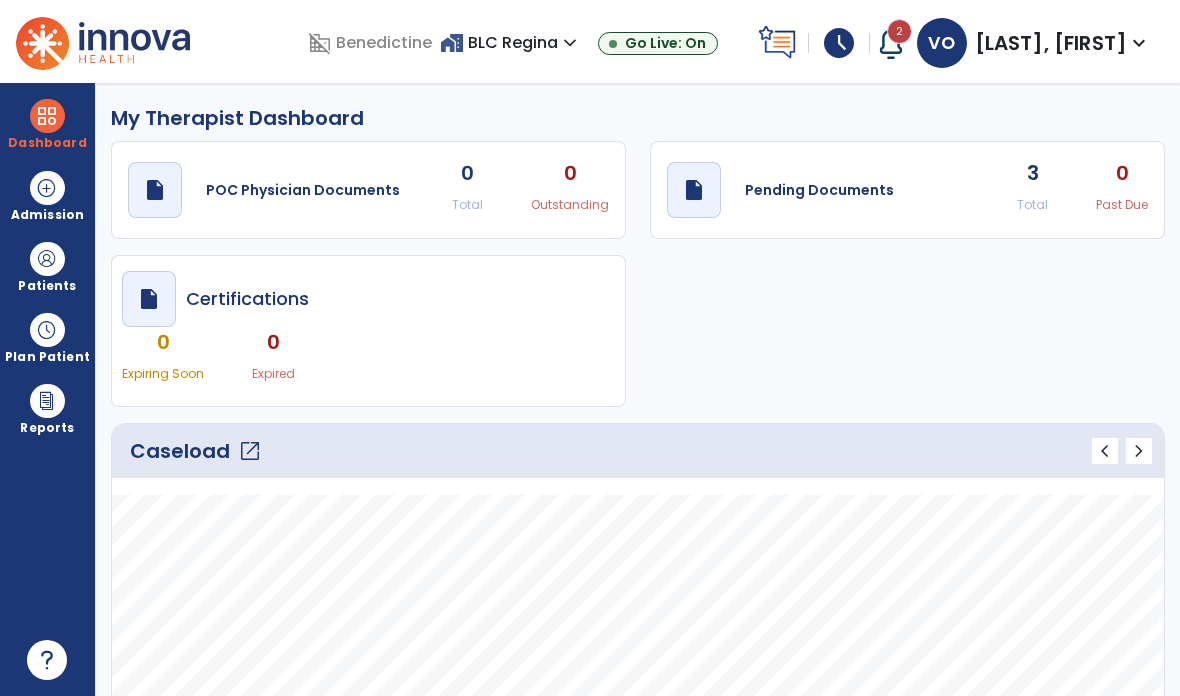 click on "open_in_new" 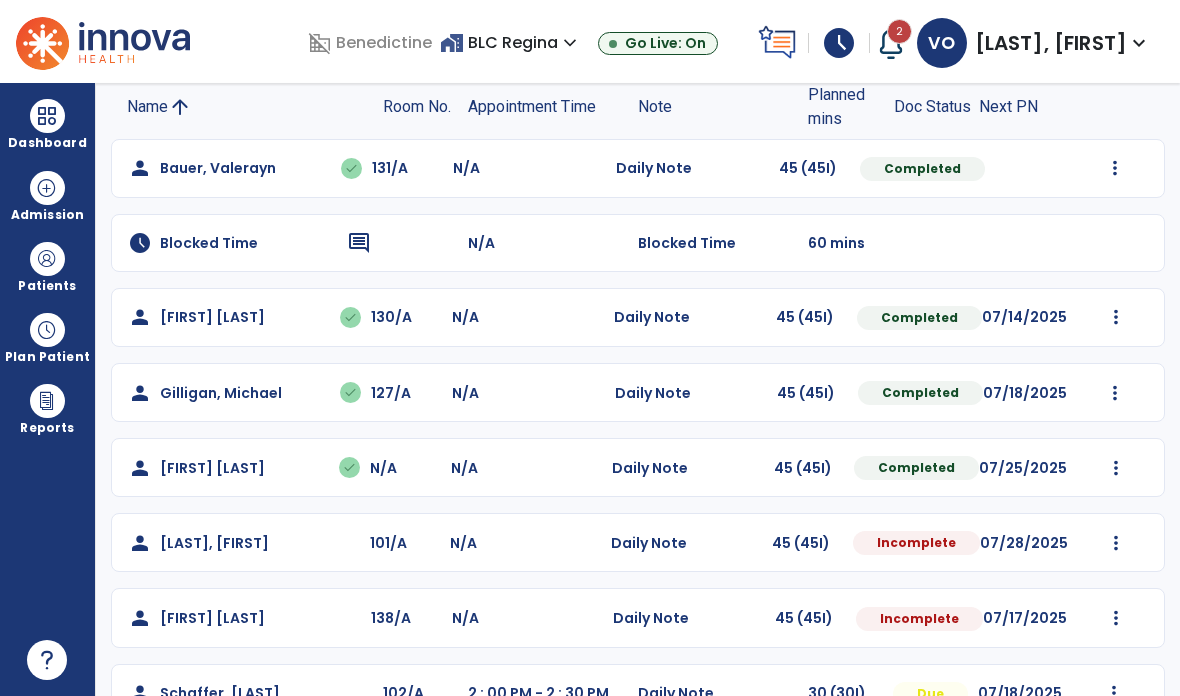 scroll, scrollTop: 152, scrollLeft: 0, axis: vertical 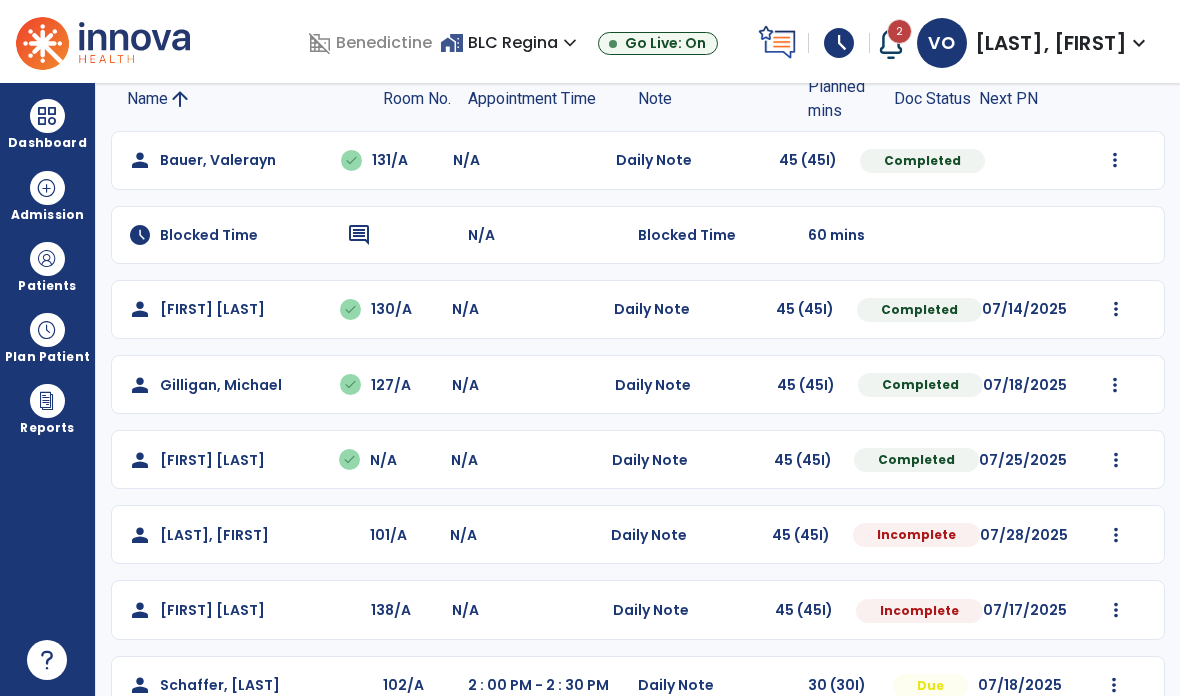 click at bounding box center (1115, 160) 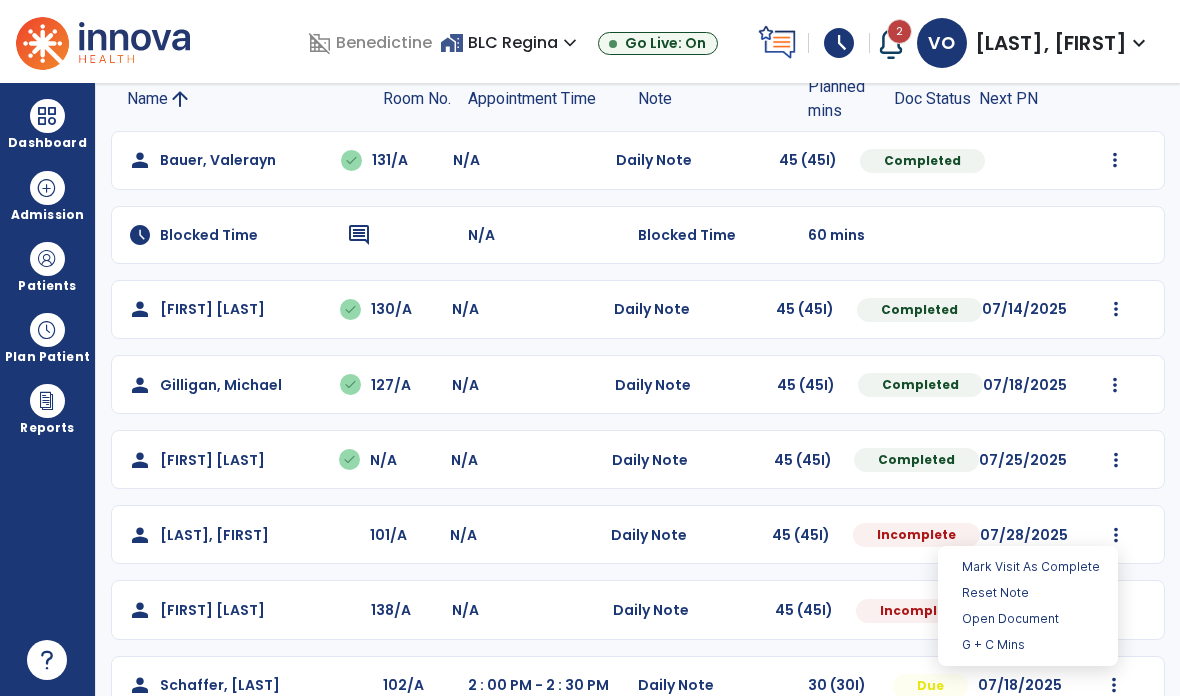 click on "Open Document" at bounding box center (1028, 619) 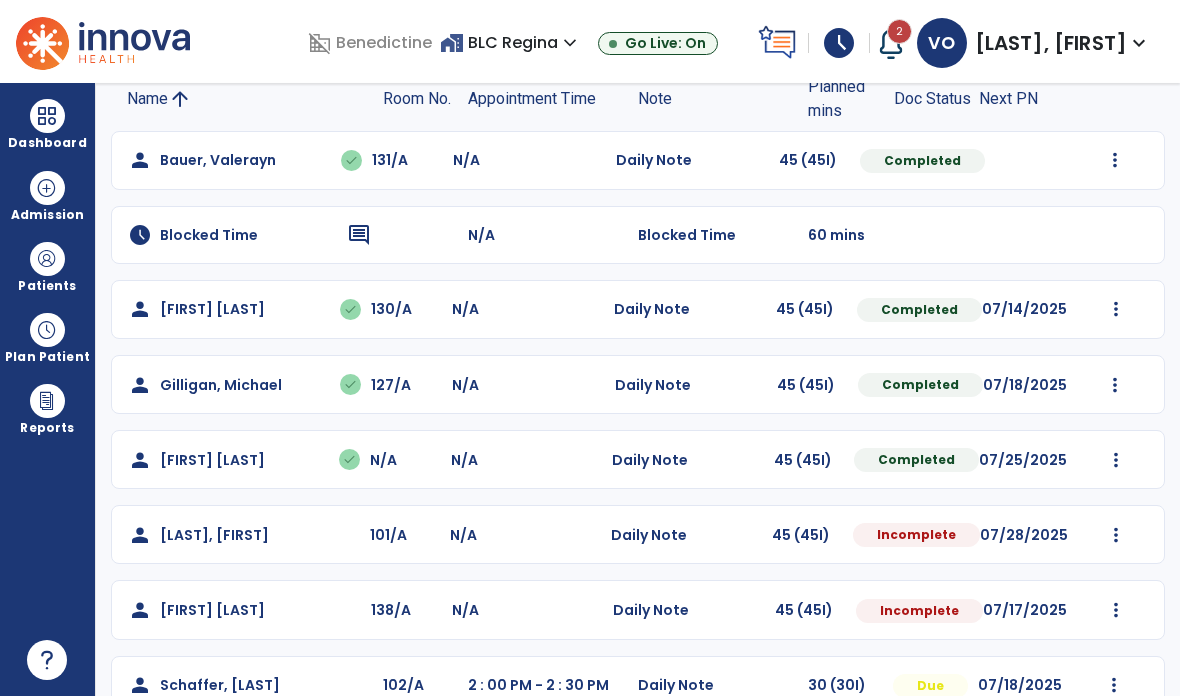 select on "*" 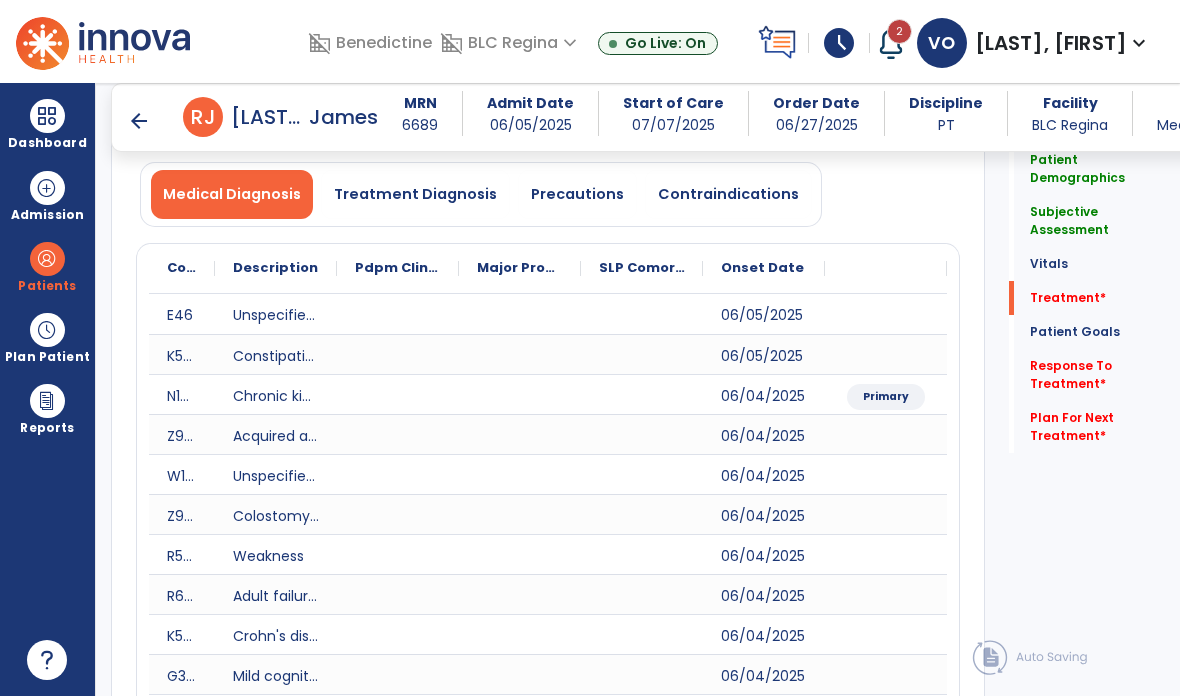 scroll, scrollTop: 71, scrollLeft: 0, axis: vertical 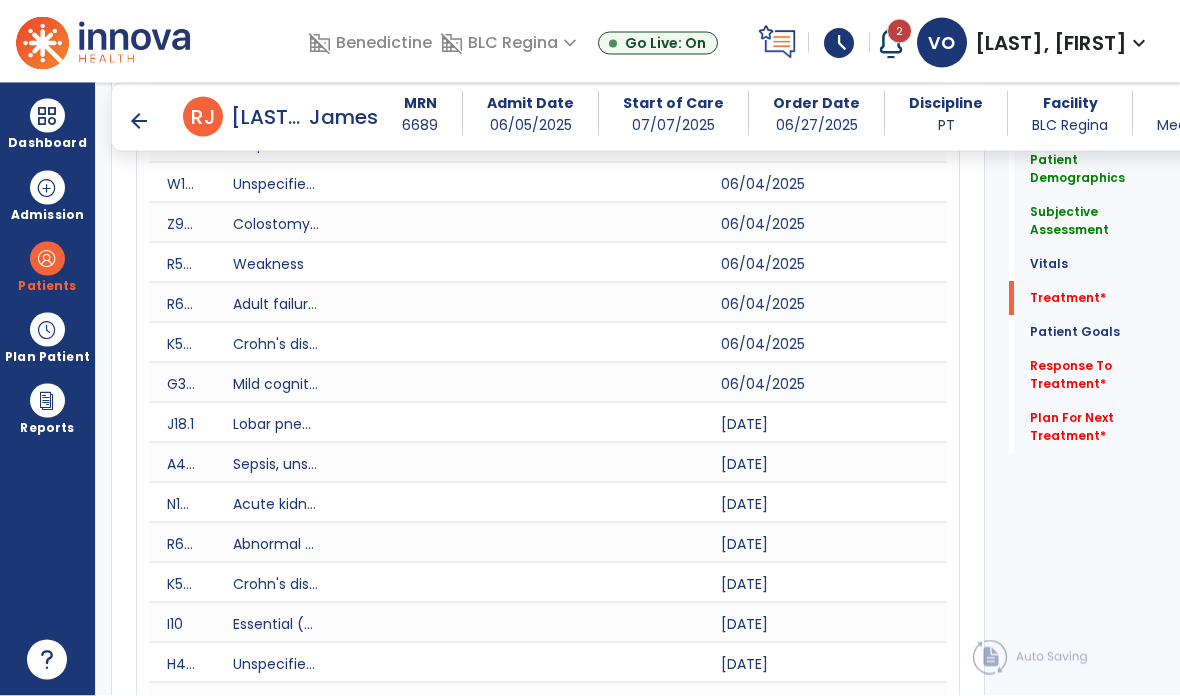 click on "Treatment   *" 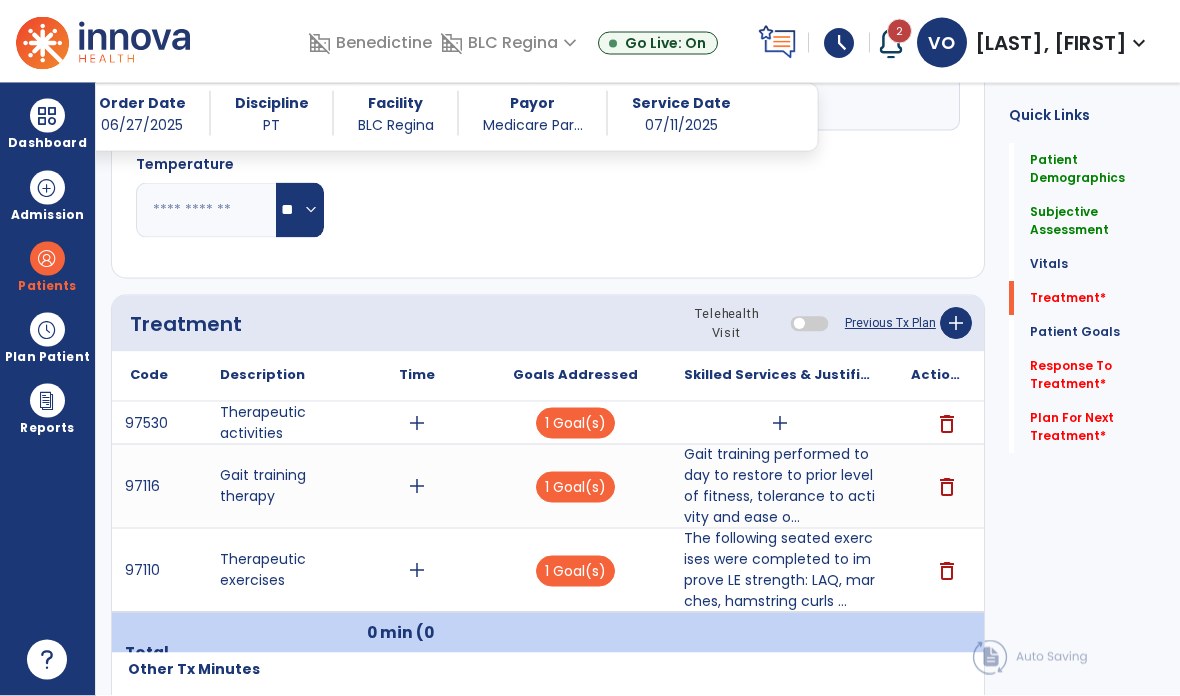 scroll, scrollTop: 1881, scrollLeft: 0, axis: vertical 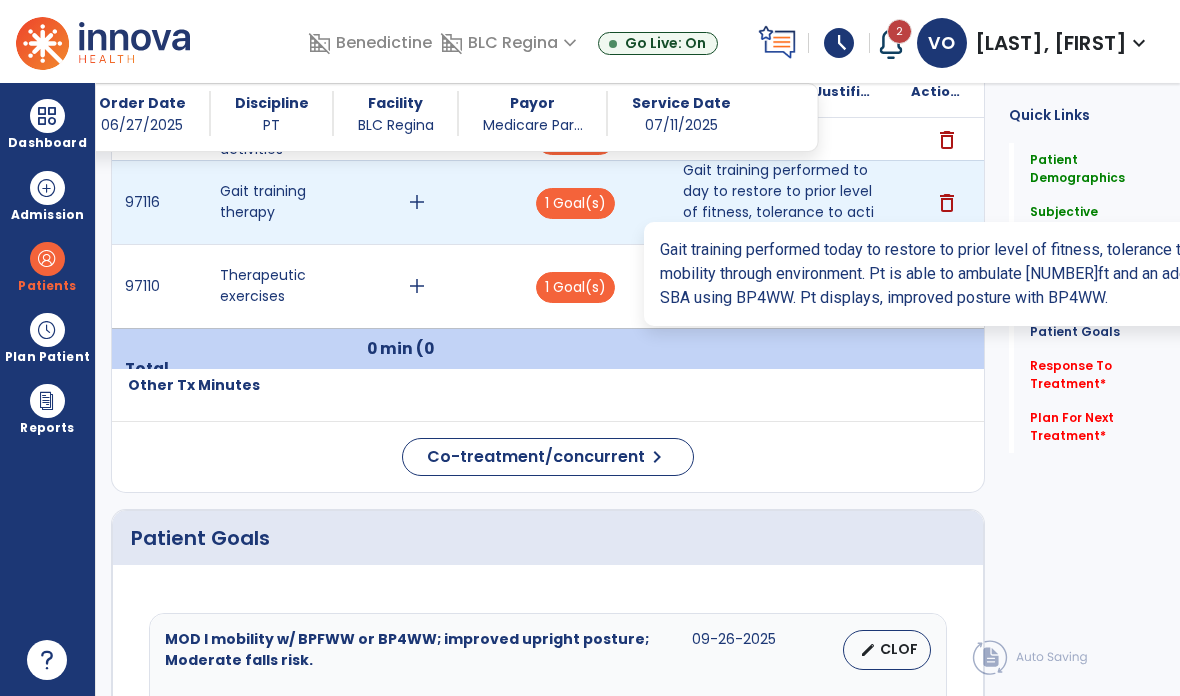 click on "Gait training performed today to restore to prior level of fitness, tolerance to activity and ease o..." at bounding box center (779, 202) 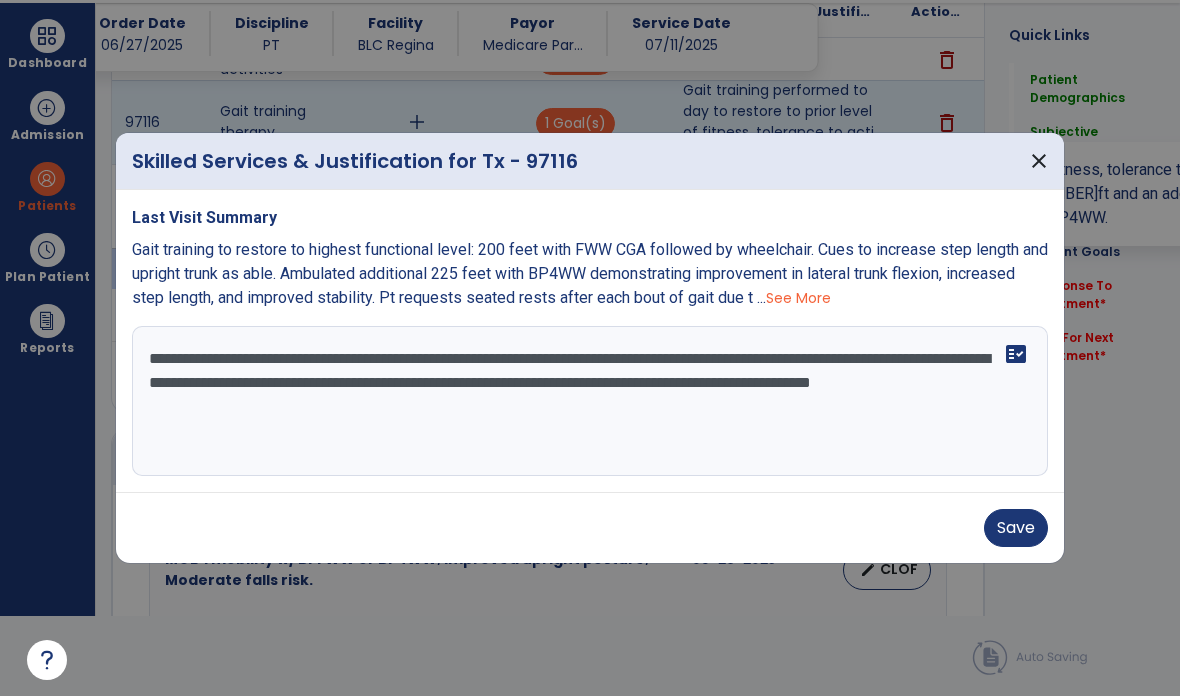 click on "close" at bounding box center [1039, 161] 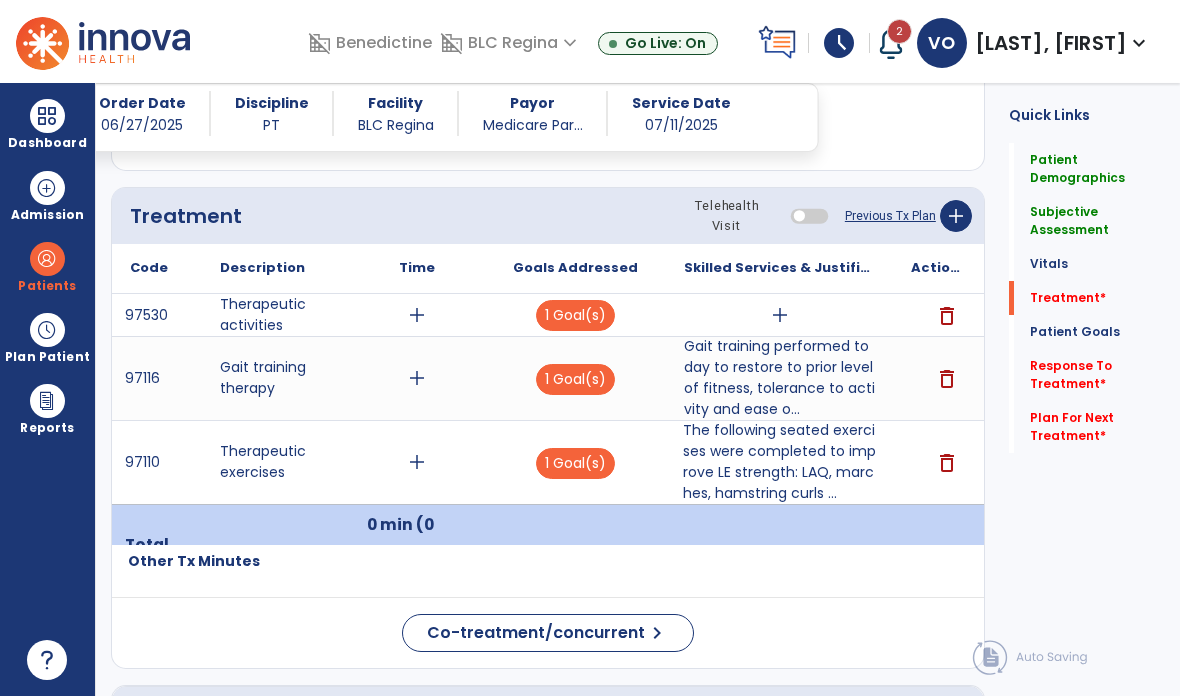 scroll, scrollTop: 1813, scrollLeft: 0, axis: vertical 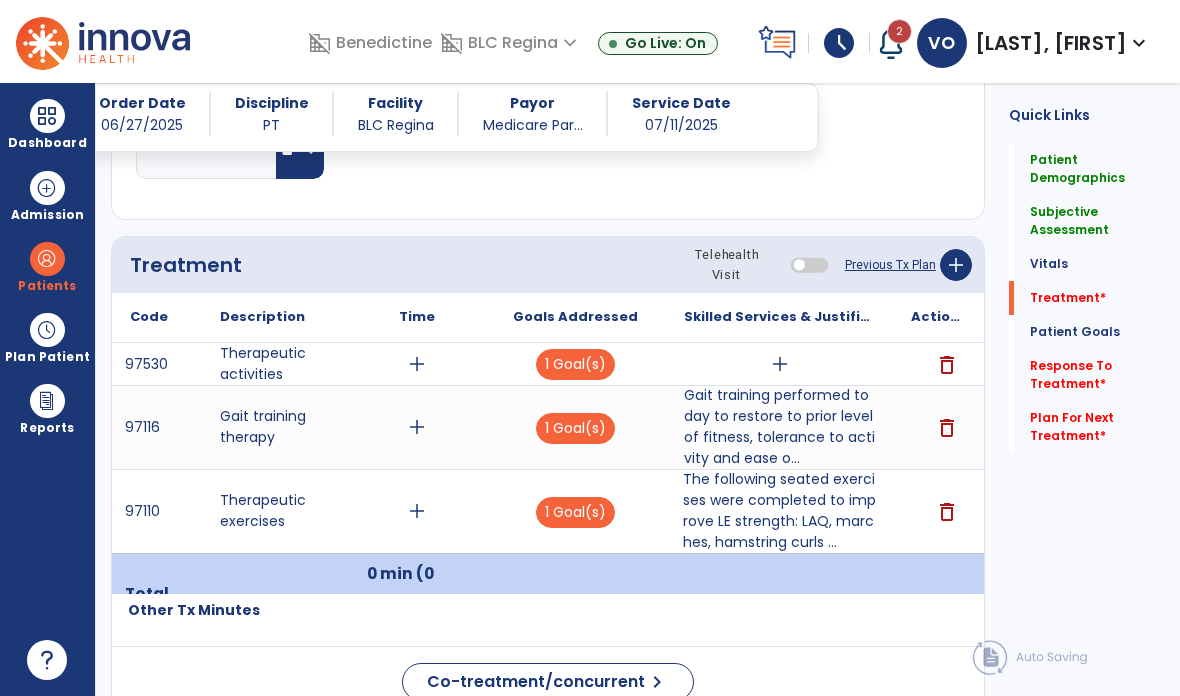 click on "add" 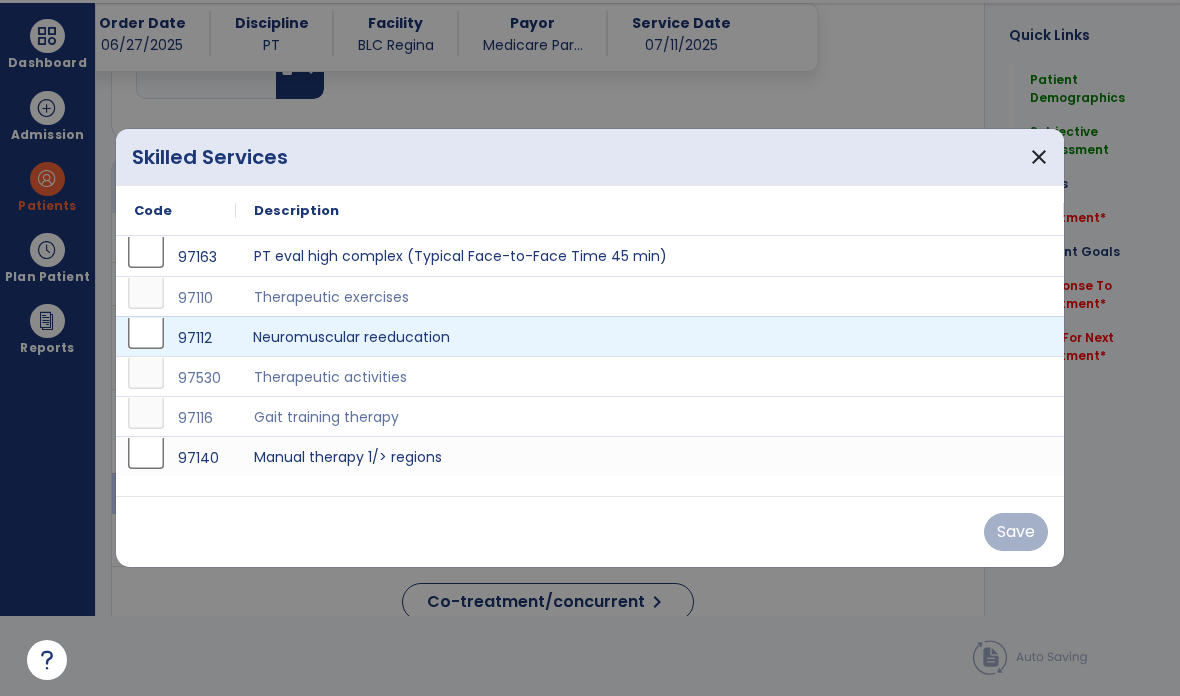 click on "Neuromuscular reeducation" at bounding box center (650, 336) 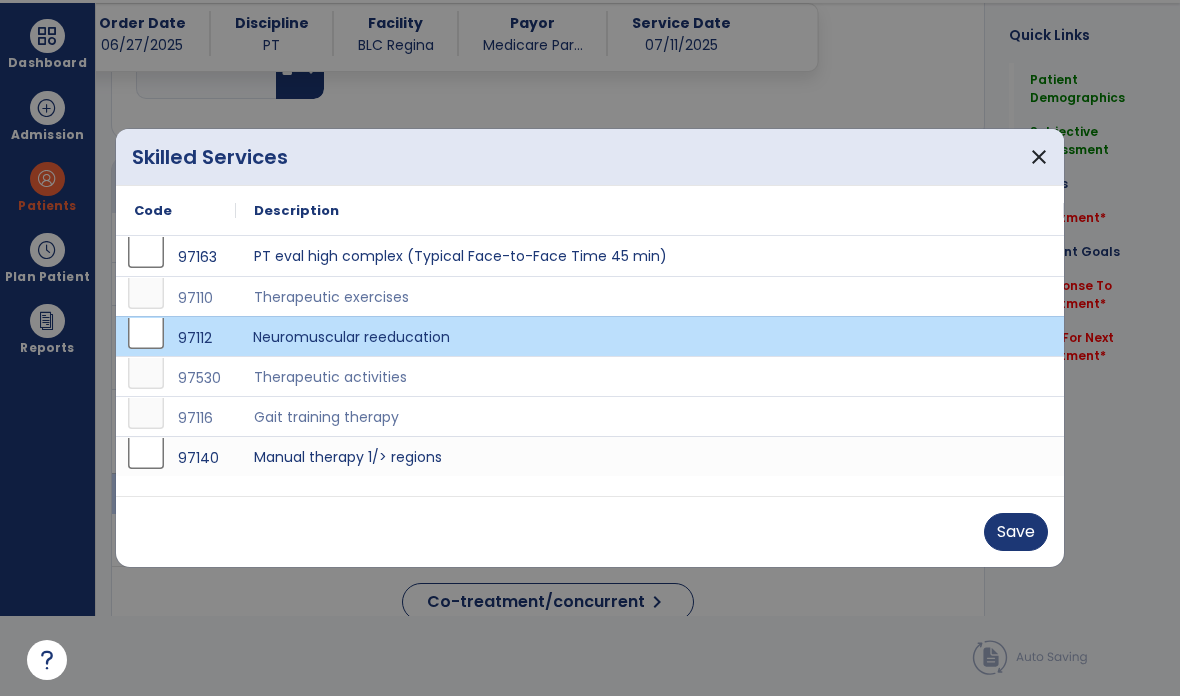 click on "Save" at bounding box center (590, 532) 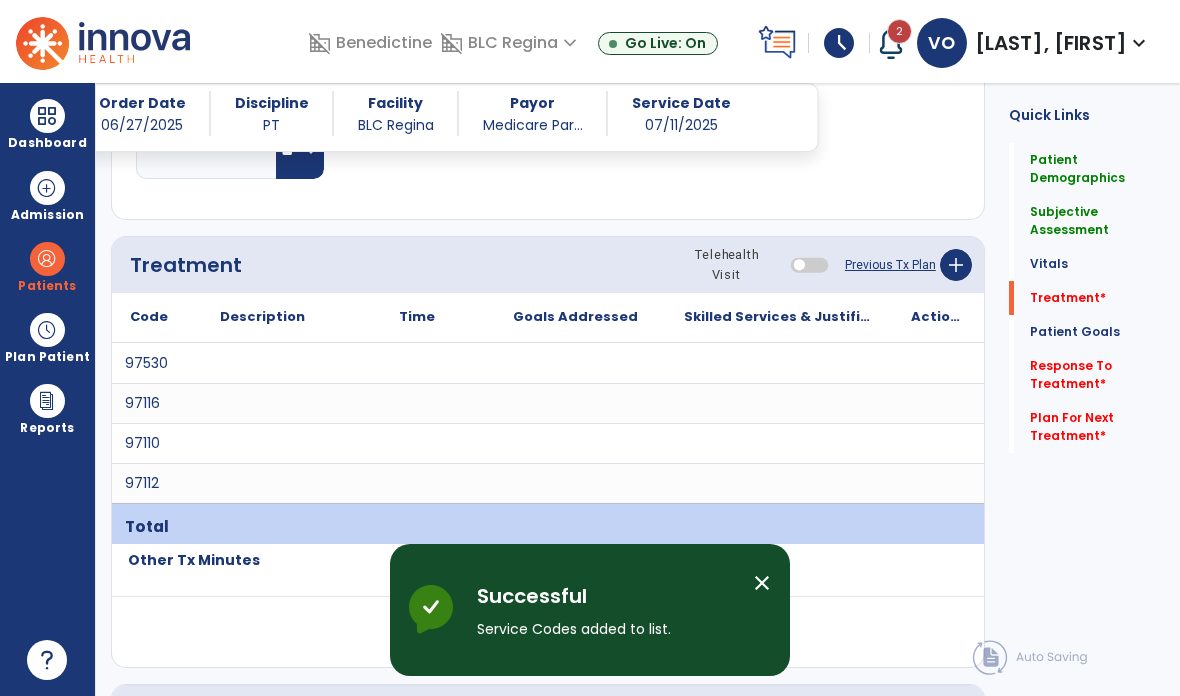 scroll, scrollTop: 80, scrollLeft: 0, axis: vertical 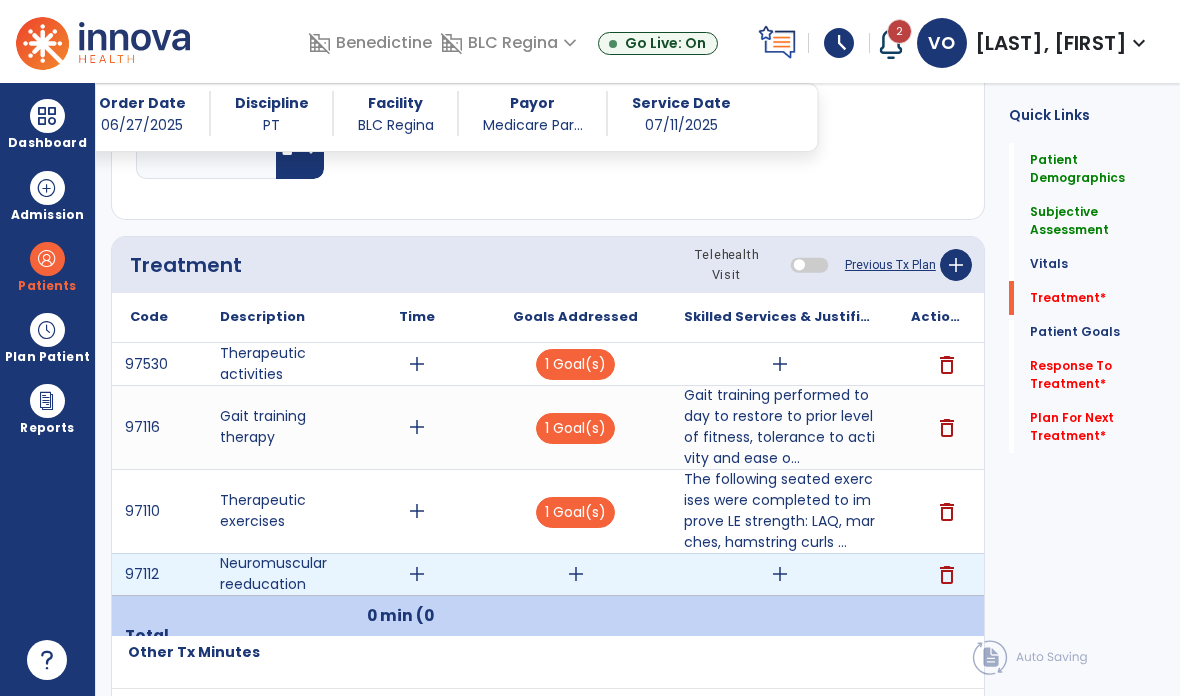 click on "add" at bounding box center [779, 574] 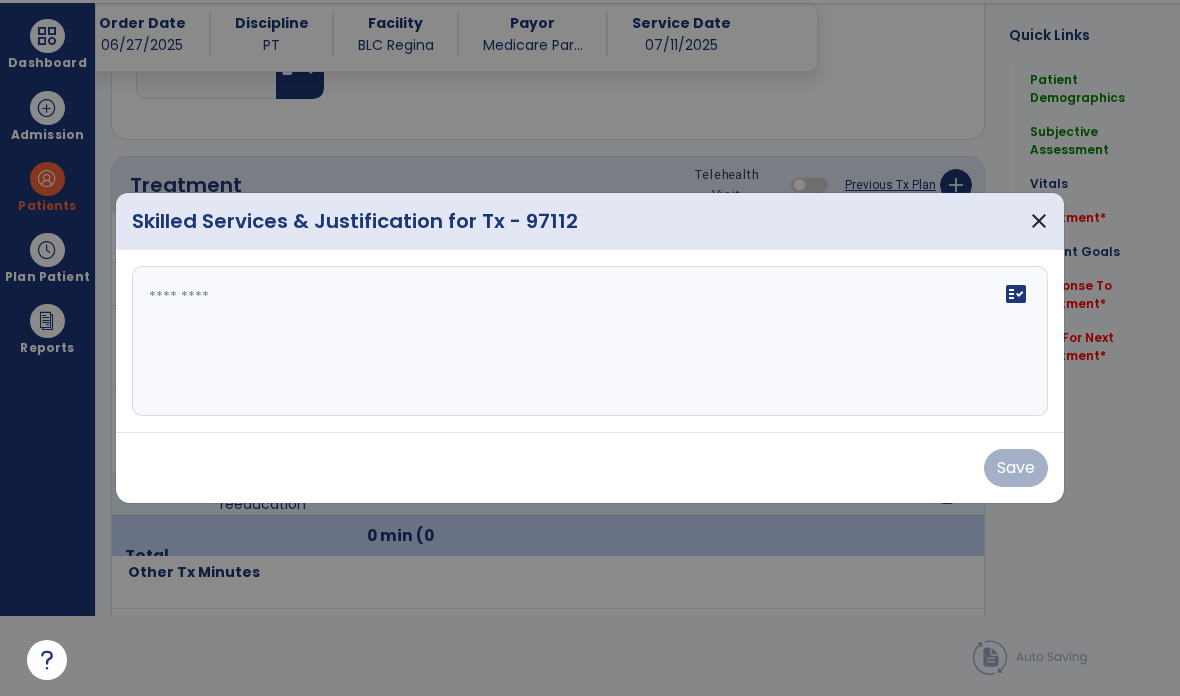 click on "fact_check" at bounding box center [590, 341] 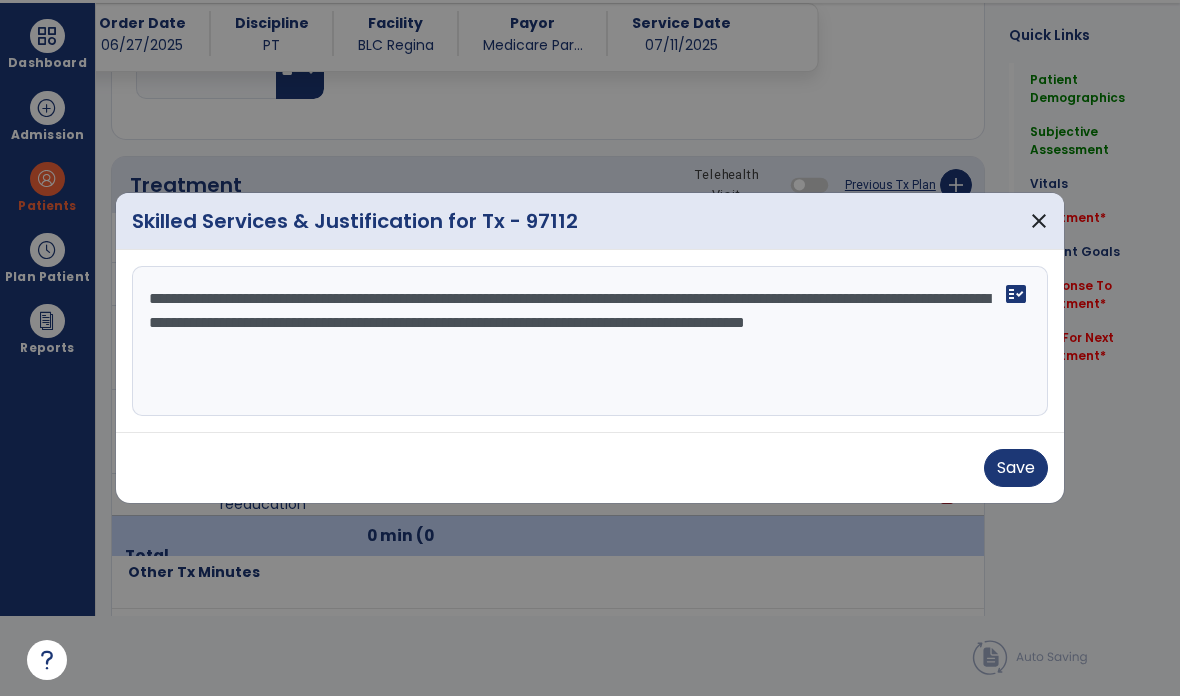 type on "**********" 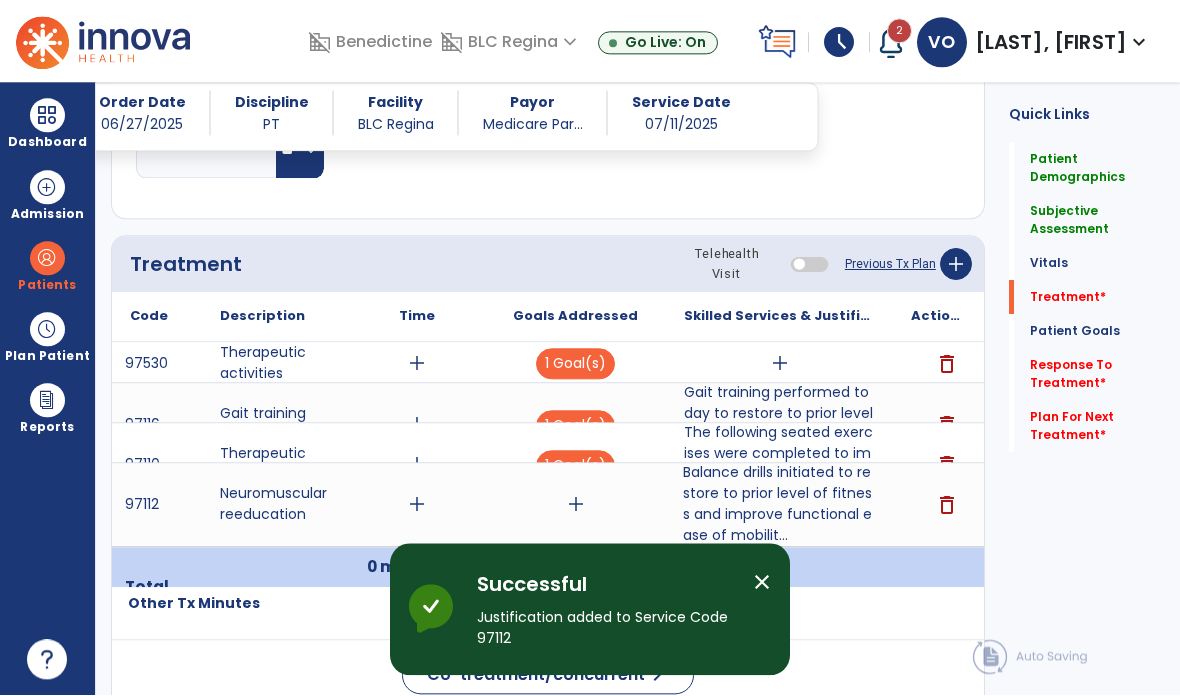 scroll, scrollTop: 80, scrollLeft: 0, axis: vertical 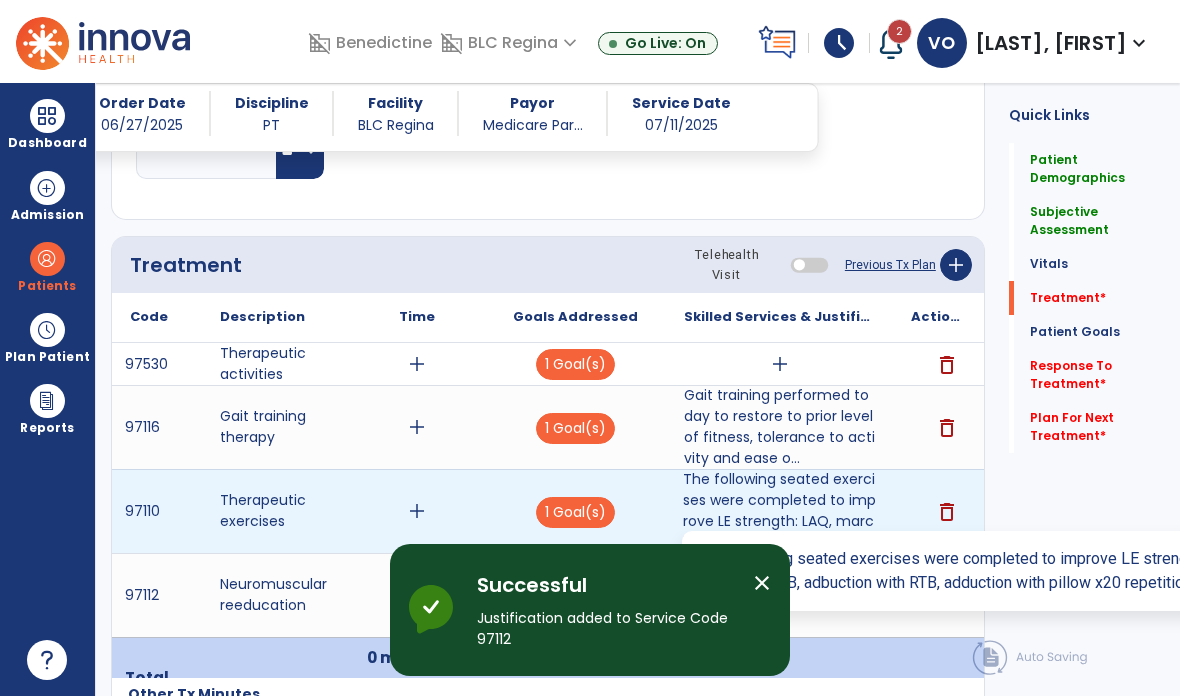 click on "The following seated exercises were completed to improve LE strength: LAQ, marches, hamstring curls ..." at bounding box center (779, 511) 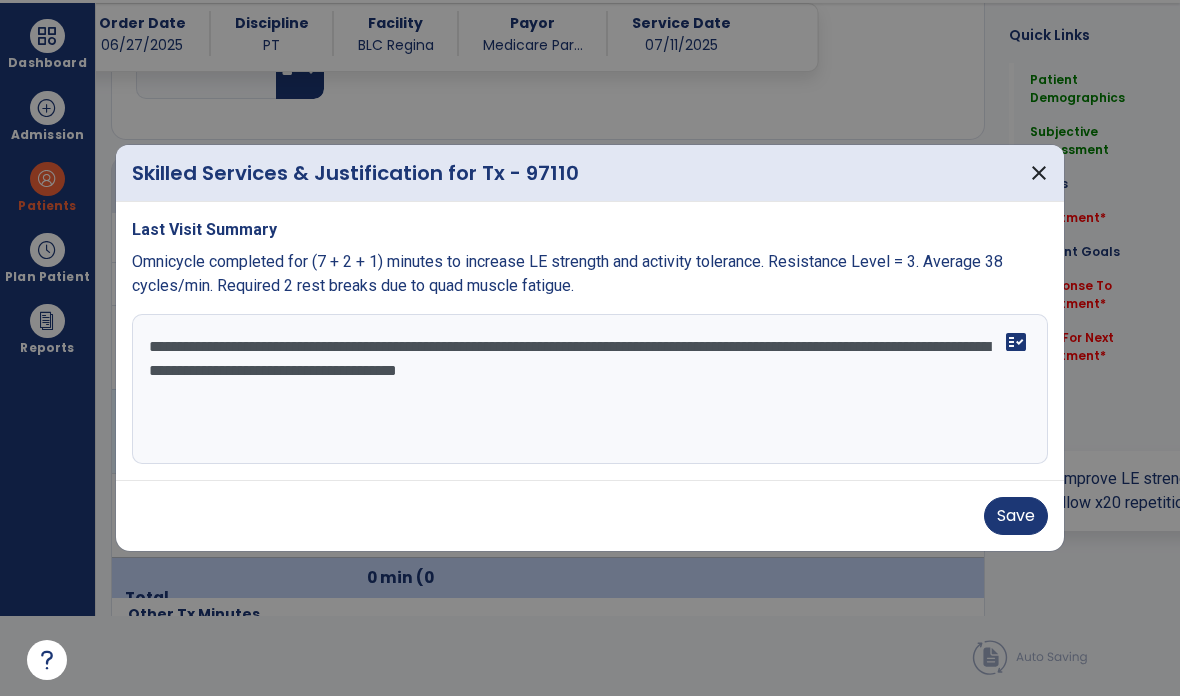 scroll, scrollTop: 0, scrollLeft: 0, axis: both 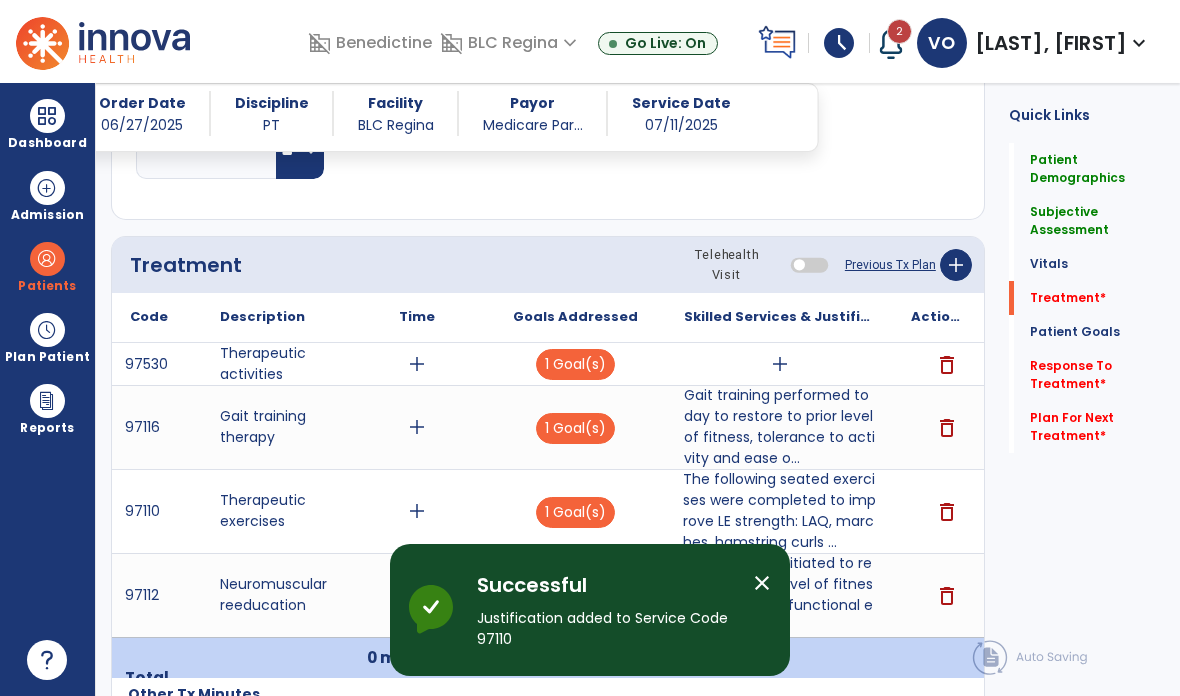 click on "add" at bounding box center (417, 511) 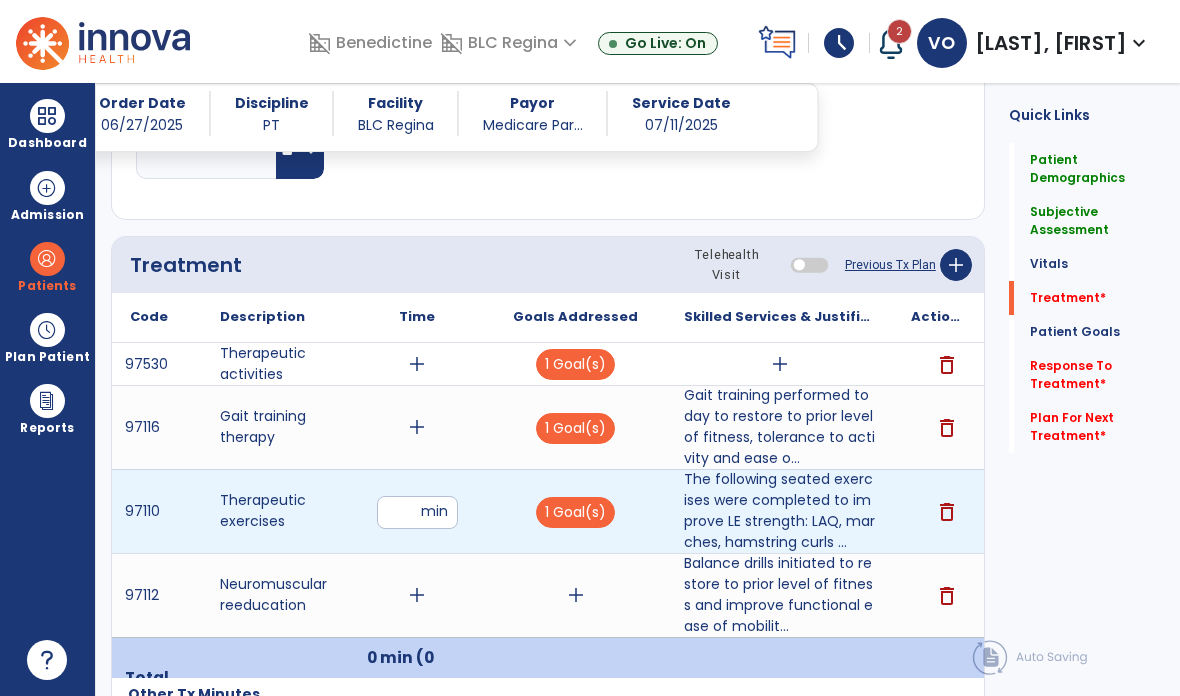 type on "**" 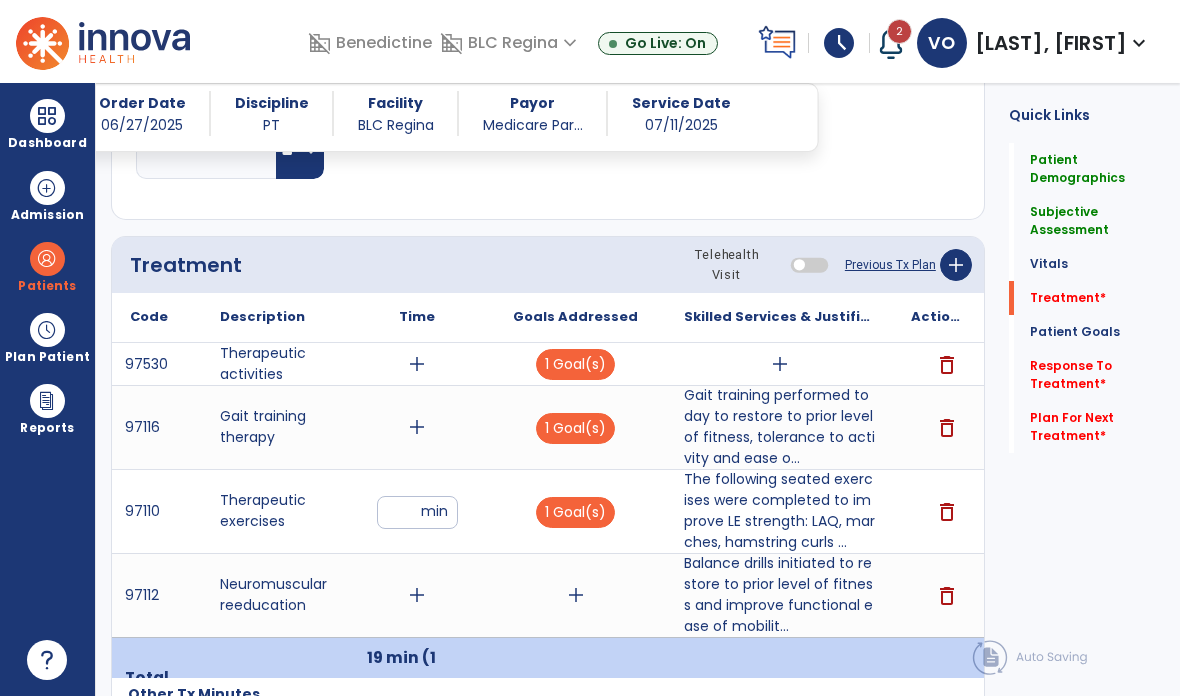 click on "**" at bounding box center (417, 512) 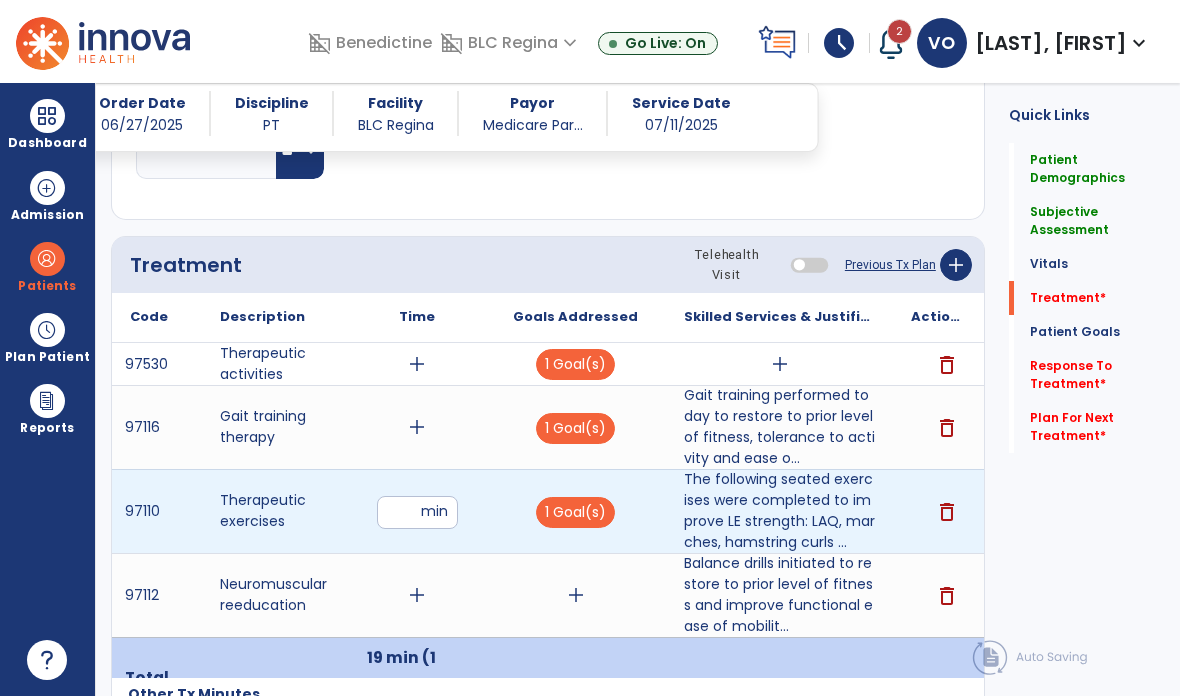 type on "**" 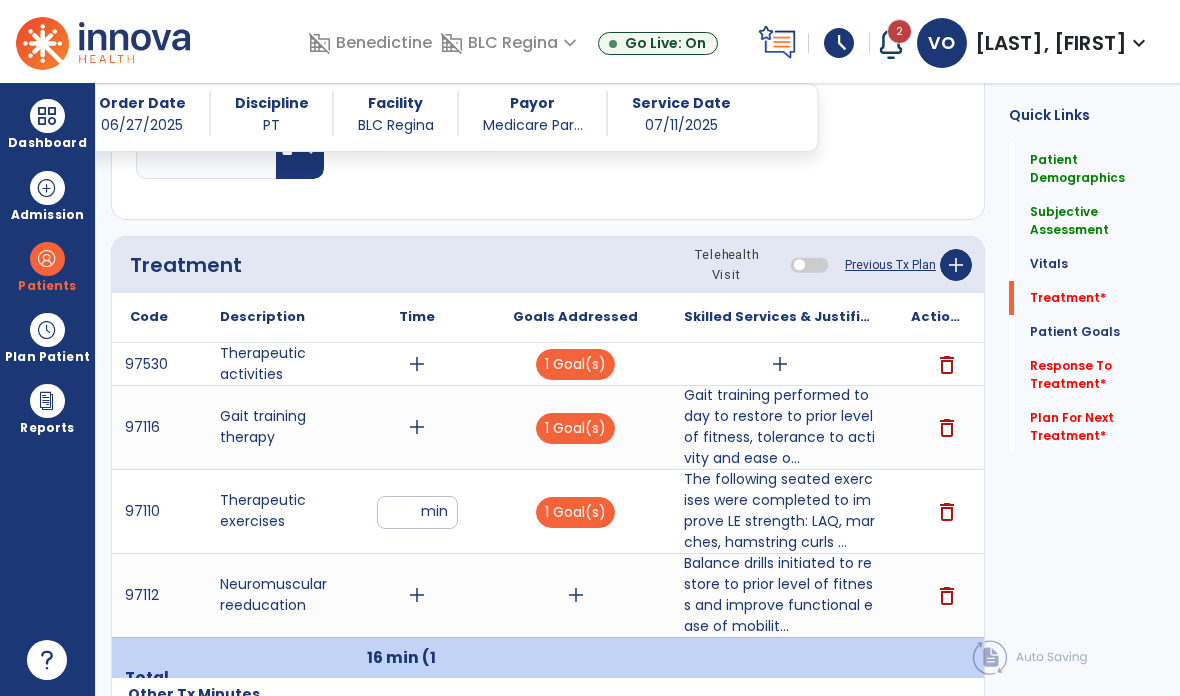 click on "add" at bounding box center (417, 595) 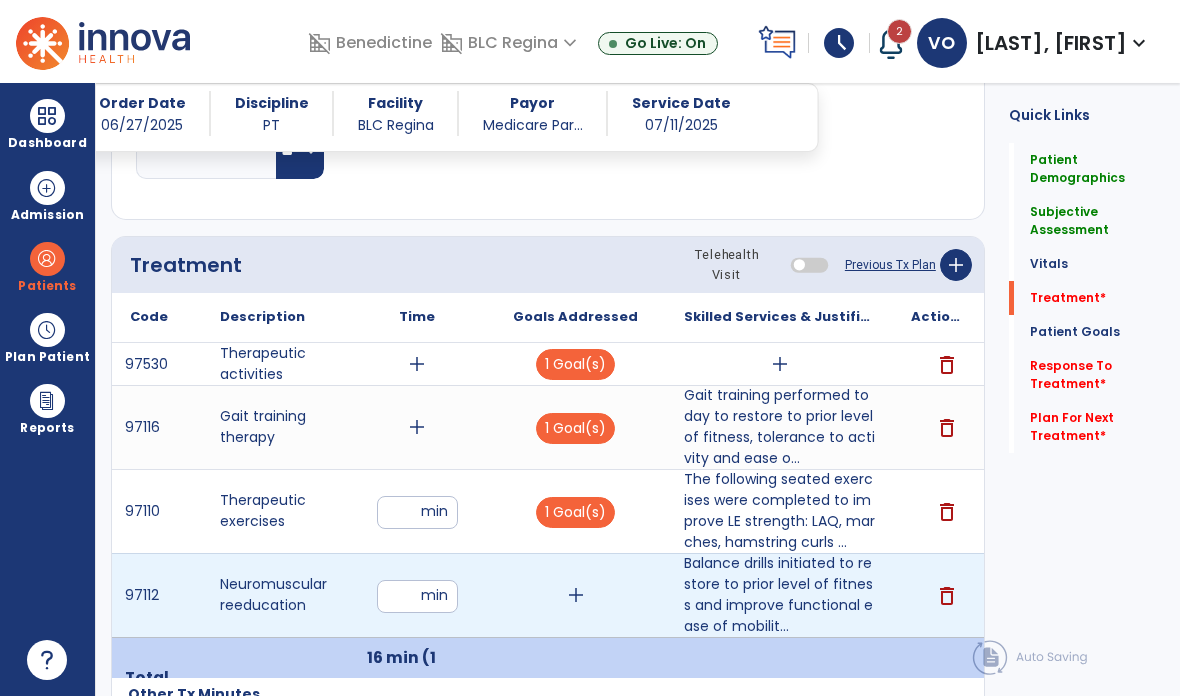 type on "*" 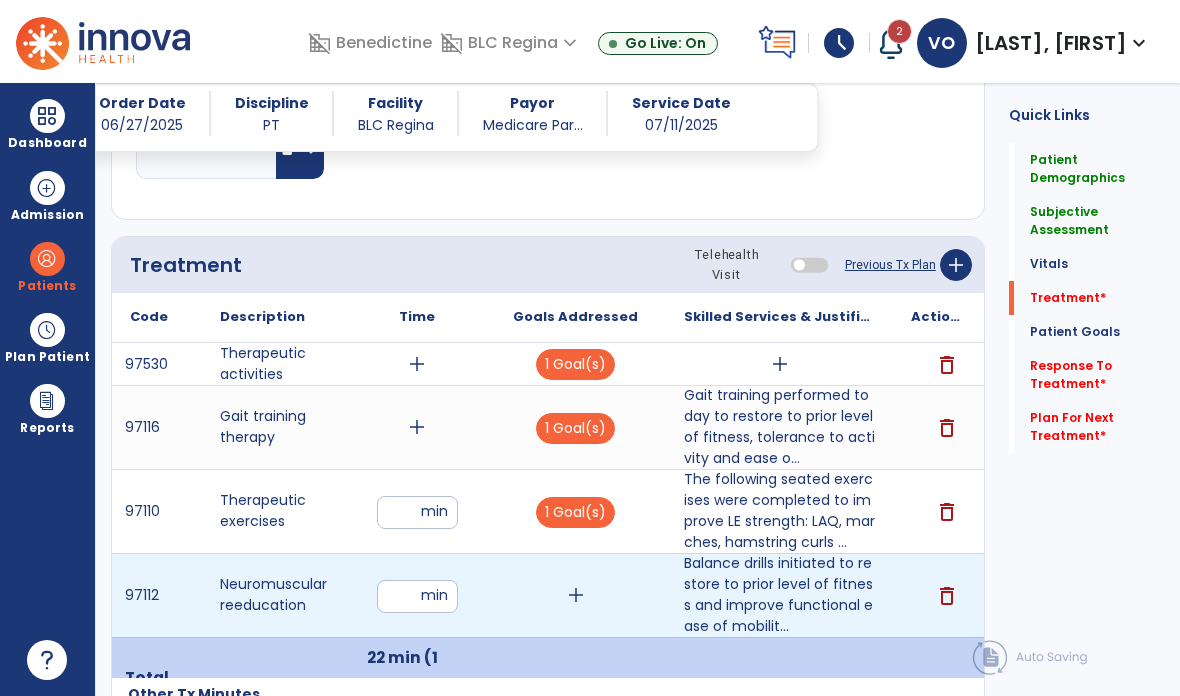 click on "add" at bounding box center (575, 595) 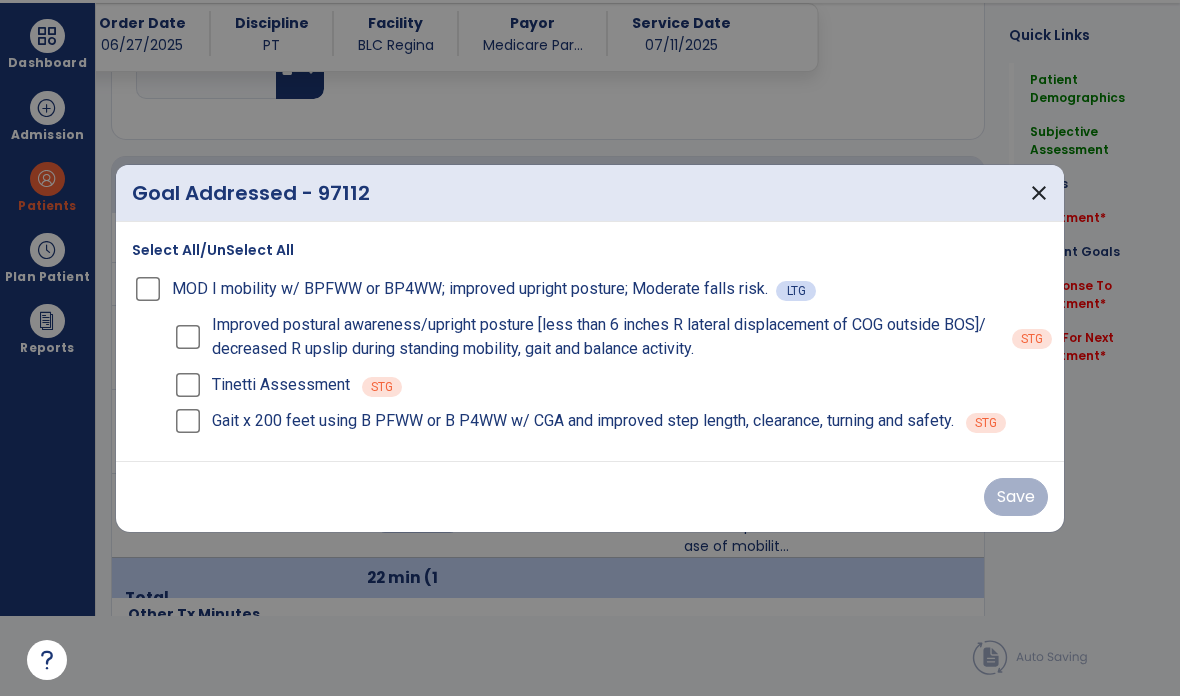 click on "Improved postural awareness/upright posture [less than 6 inches R lateral displacement of COG outside BOS]/ decreased R upslip during standing mobility, gait and balance activity. STG Tinetti Assessment STG Gait x 200 feet using B PFWW or B P4WW w/ CGA and improved step length, clearance, turning and safety. STG" at bounding box center [594, 373] 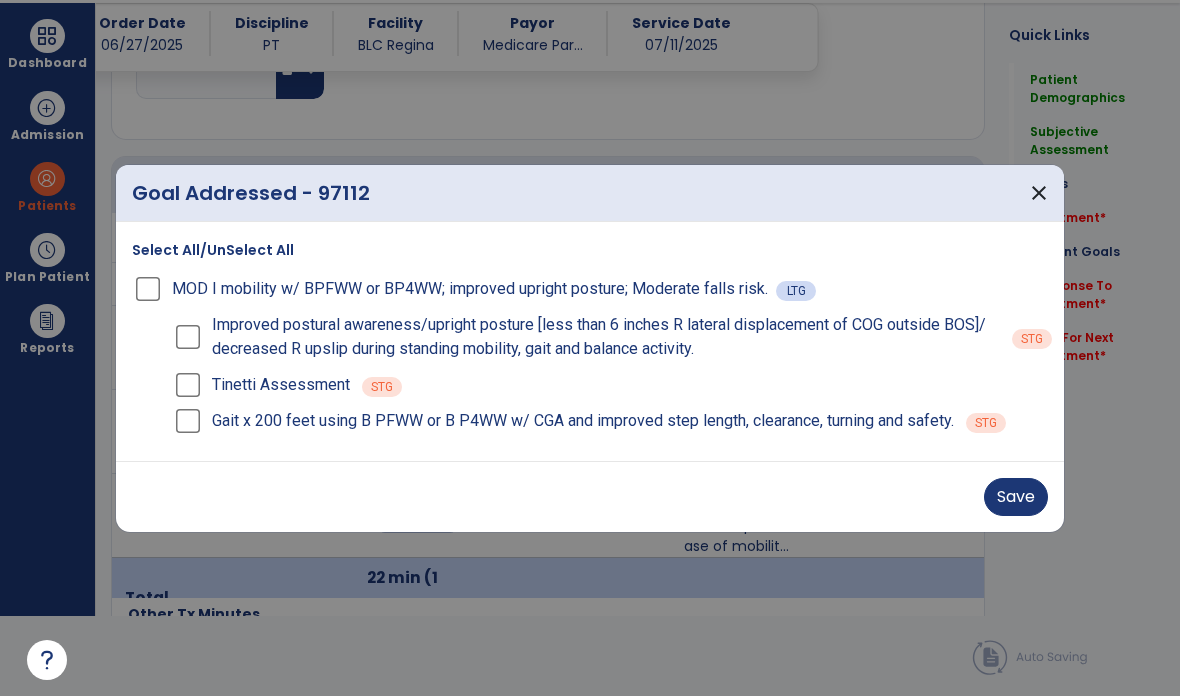 click on "Save" at bounding box center [1016, 497] 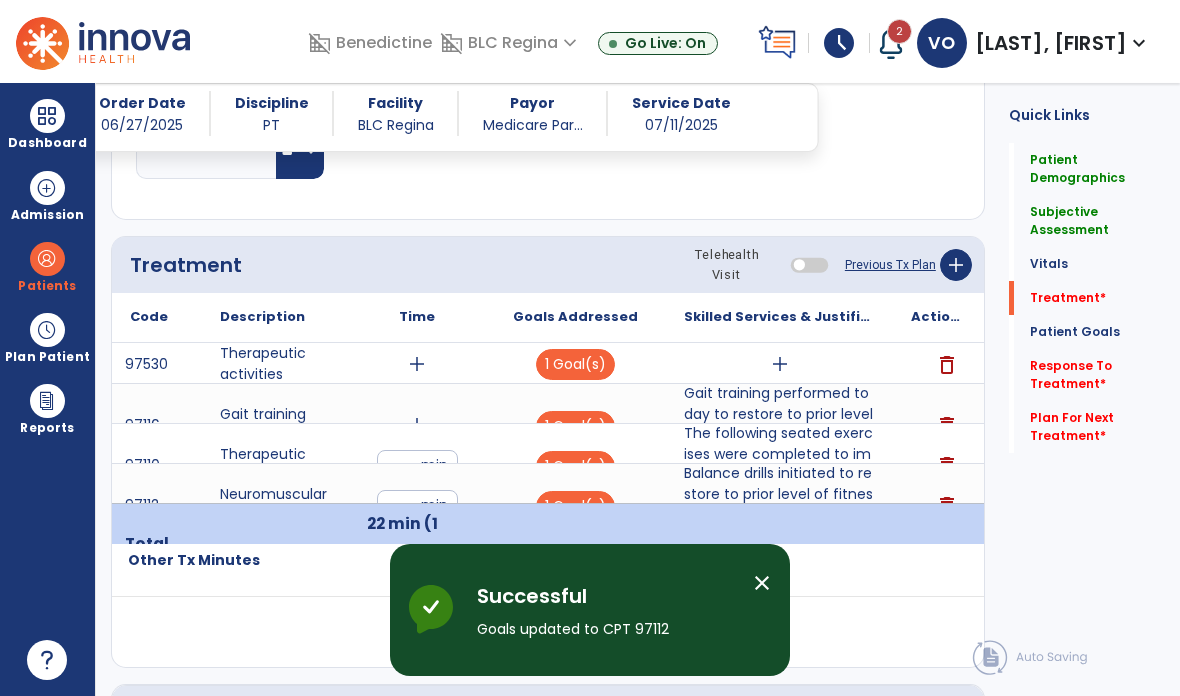 scroll, scrollTop: 80, scrollLeft: 0, axis: vertical 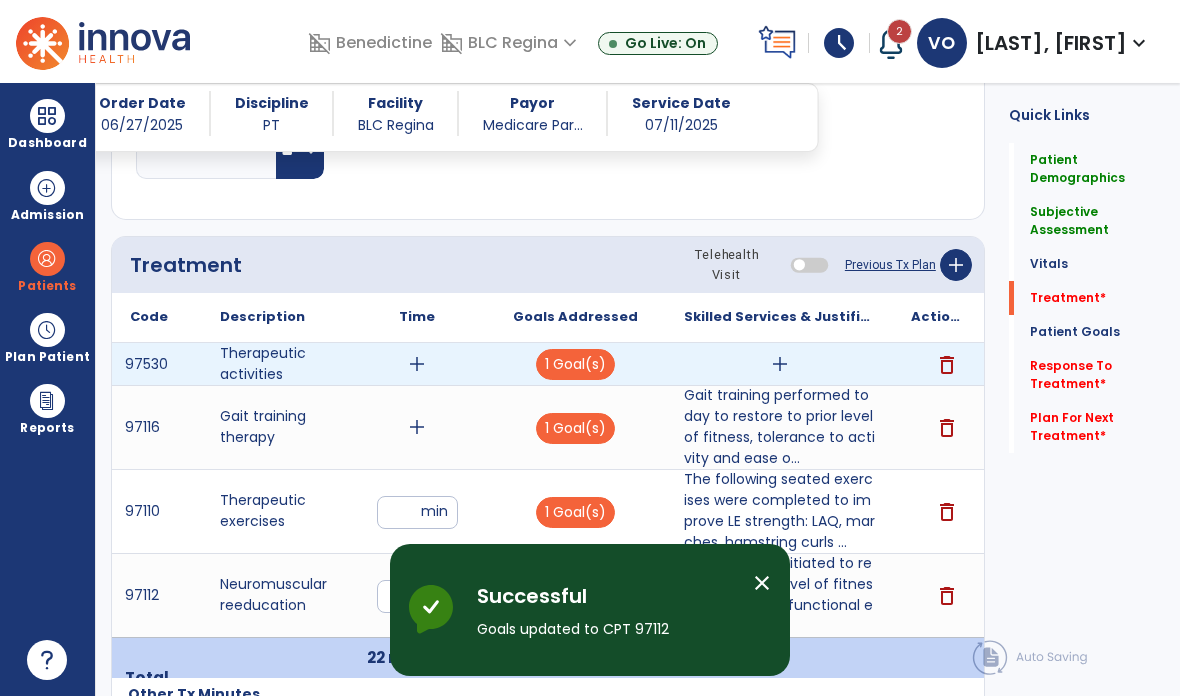 click on "add" at bounding box center [780, 364] 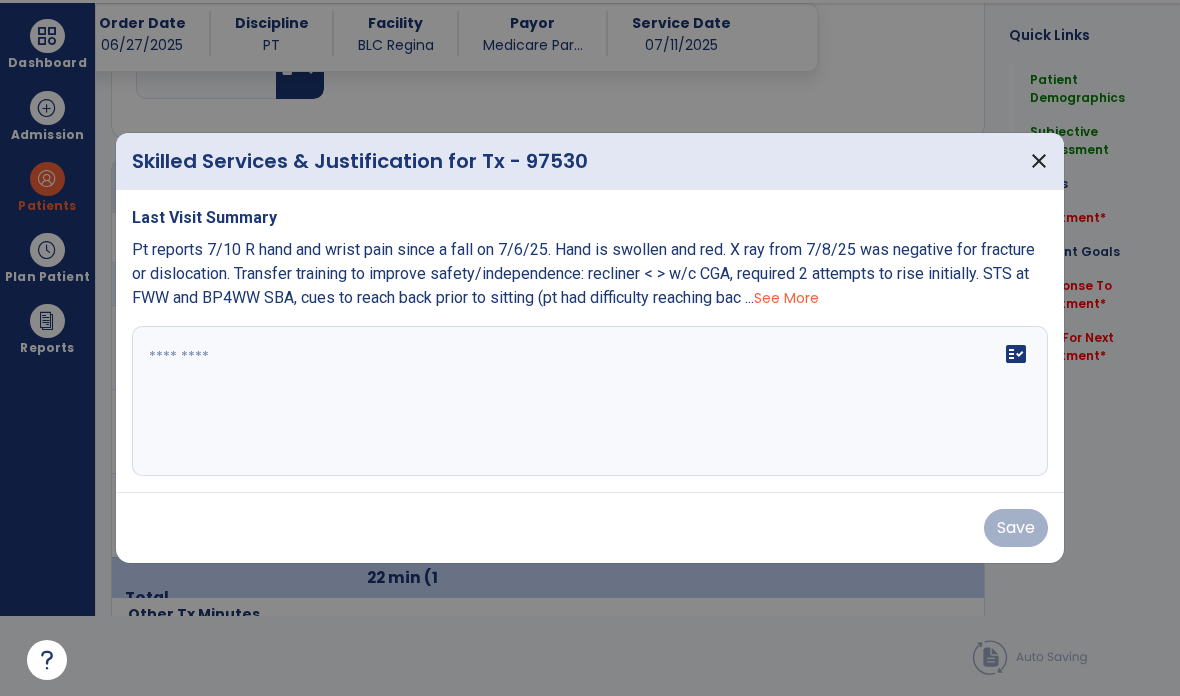 click on "close" at bounding box center (1039, 161) 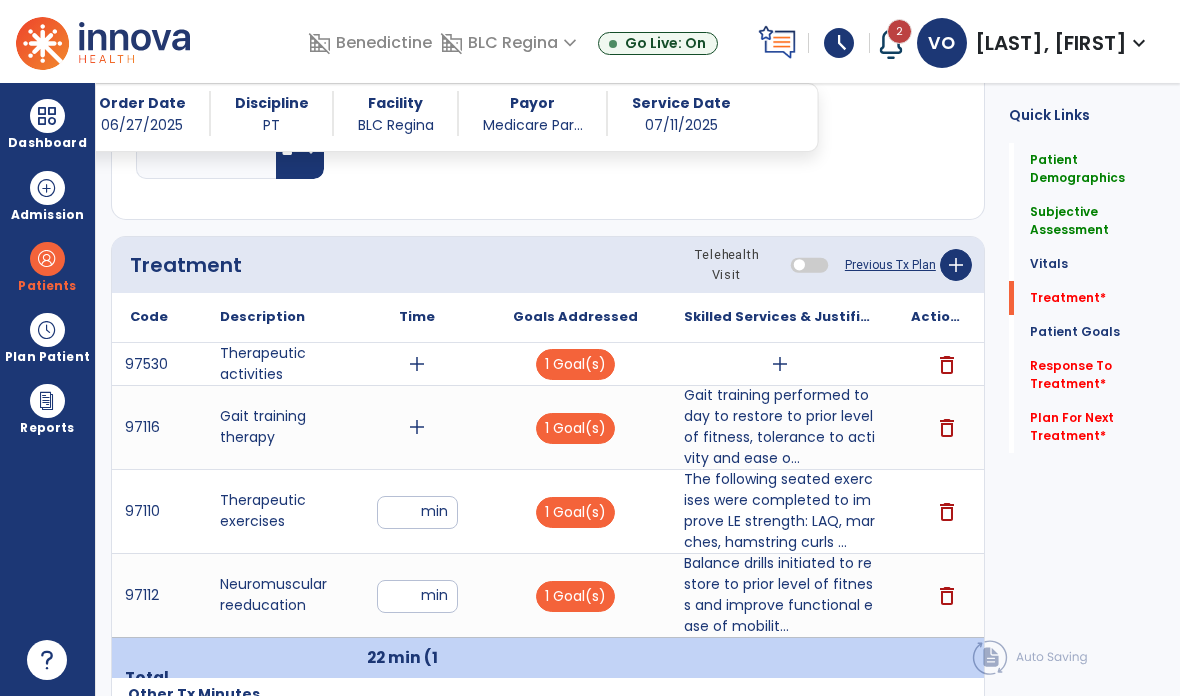 scroll, scrollTop: 80, scrollLeft: 0, axis: vertical 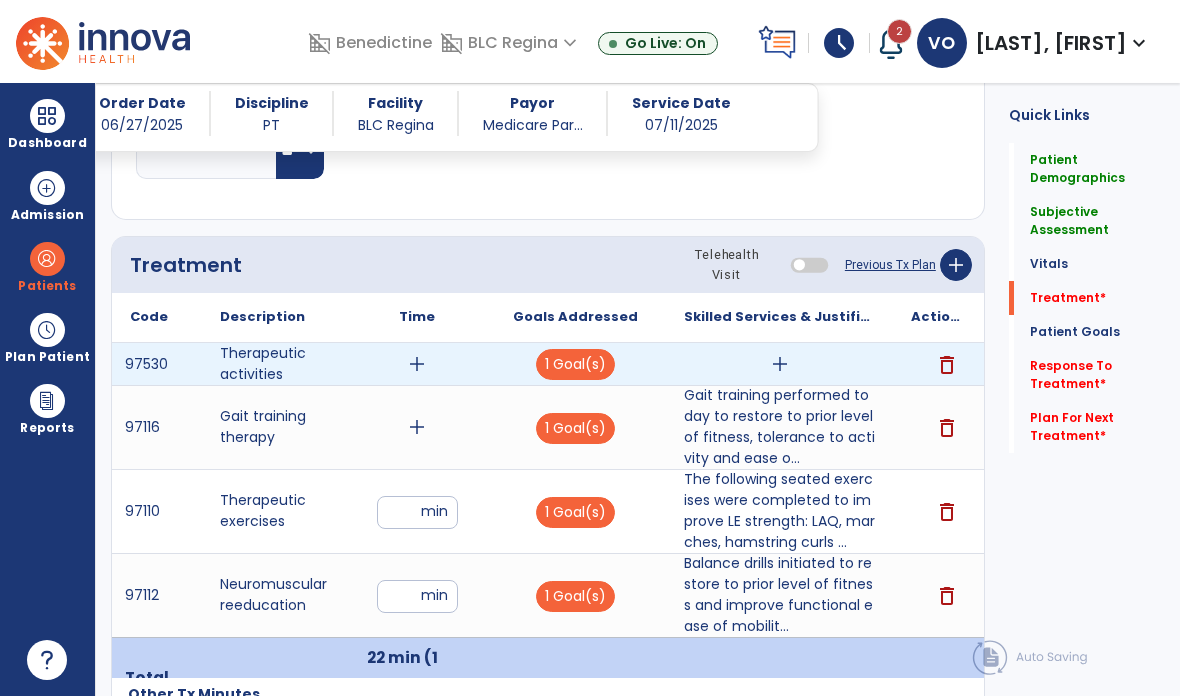 click on "add" at bounding box center [780, 364] 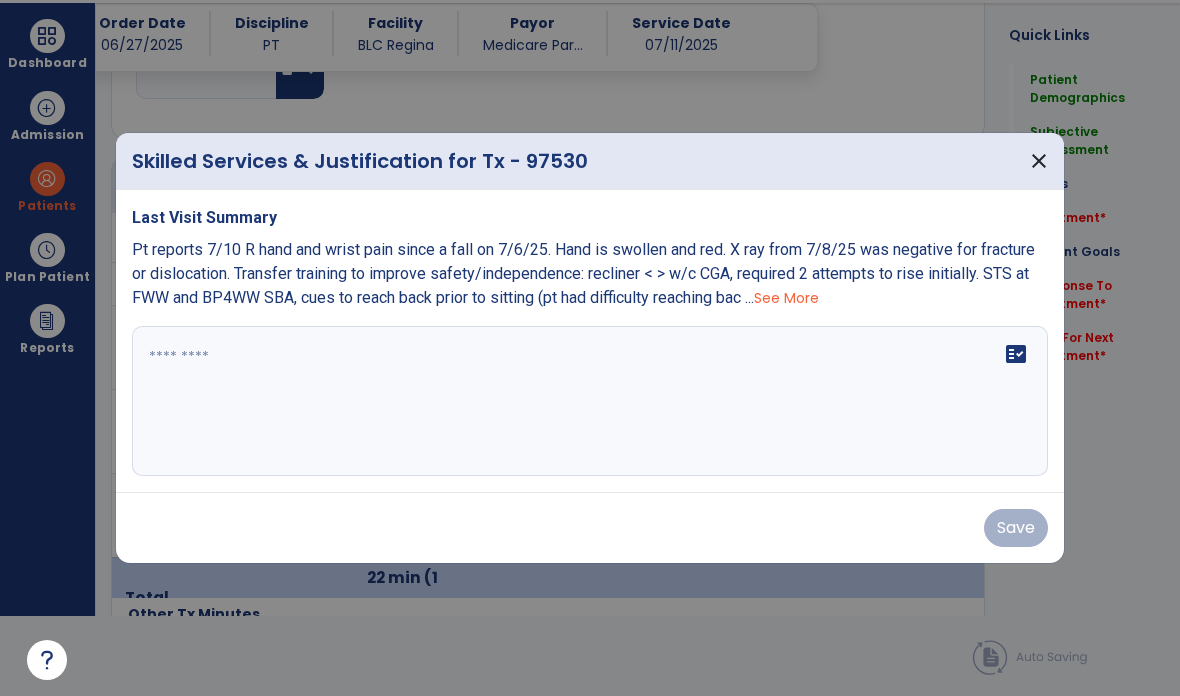 click on "fact_check" at bounding box center (590, 401) 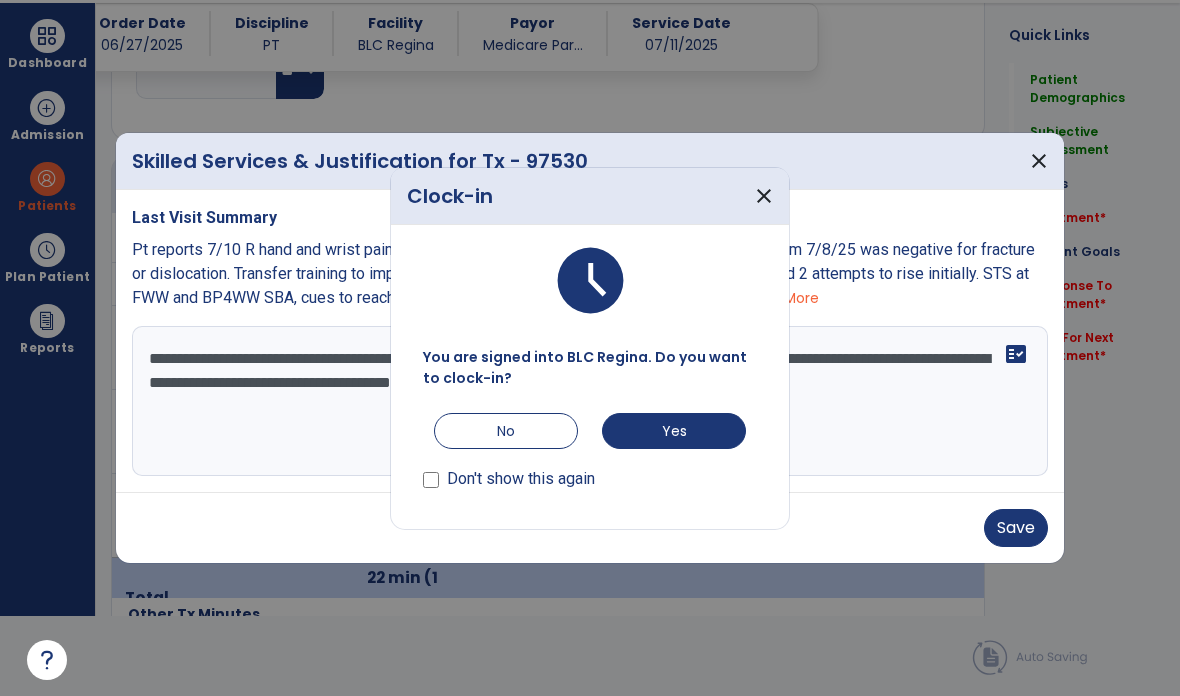 click on "Skilled Services & Justification for Tx - 97530   close" at bounding box center [590, 161] 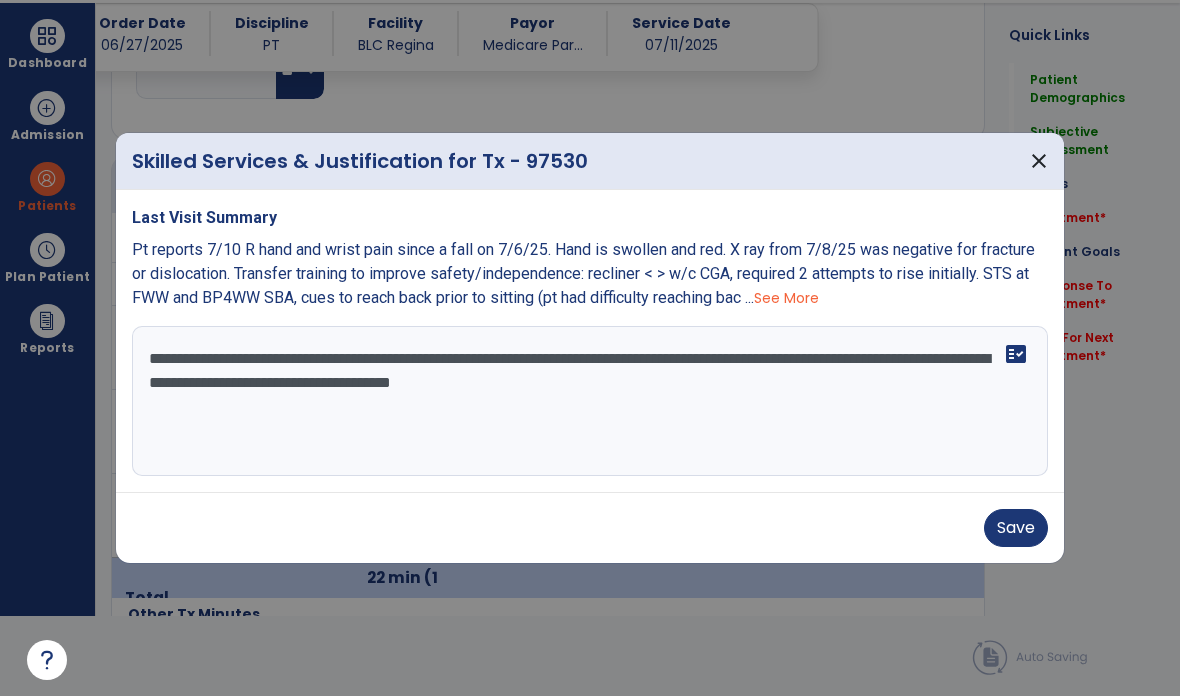 click on "**********" at bounding box center (590, 401) 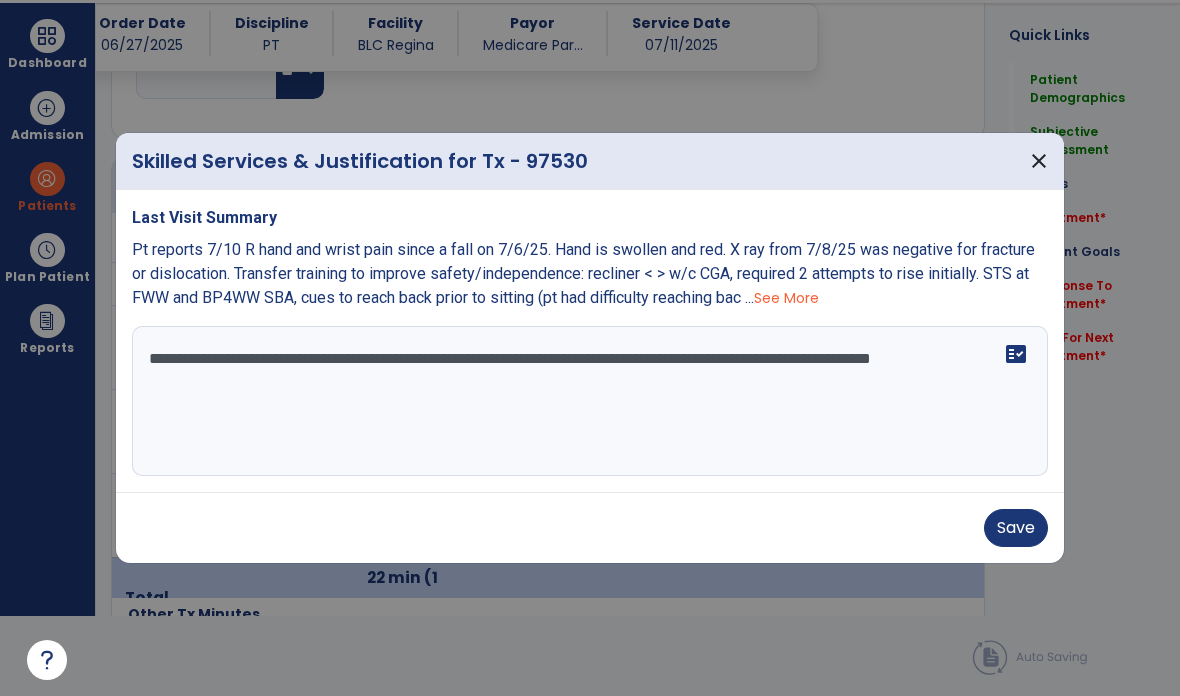 click on "**********" at bounding box center (590, 401) 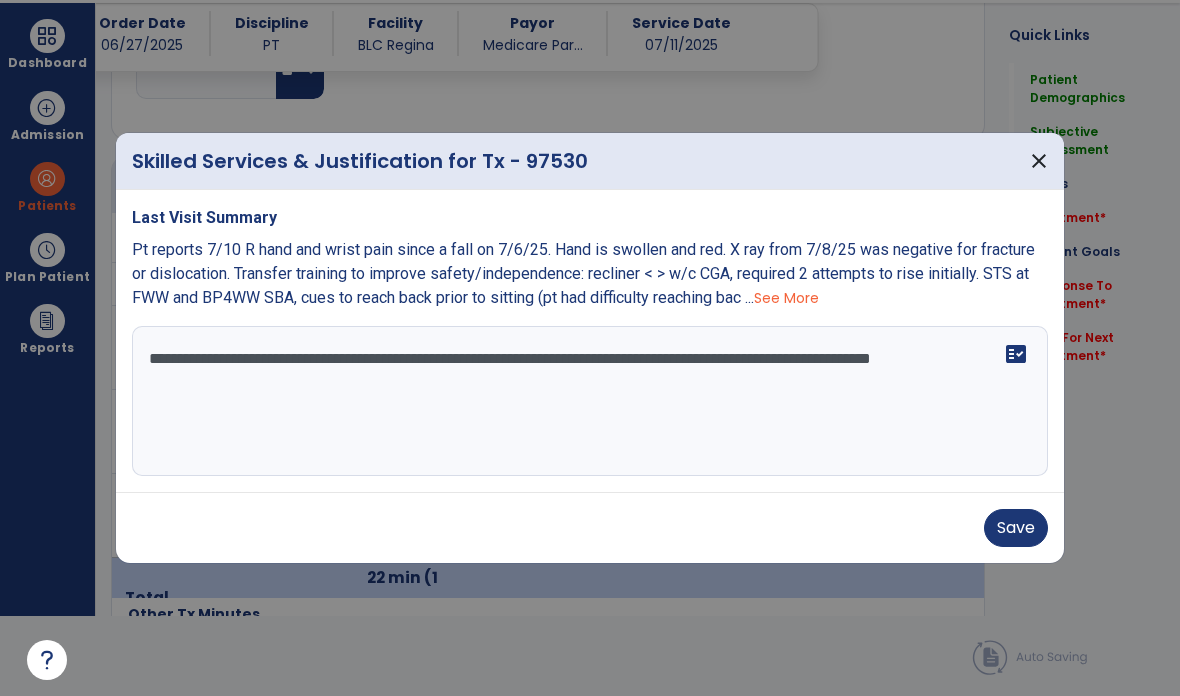 click on "**********" at bounding box center (590, 401) 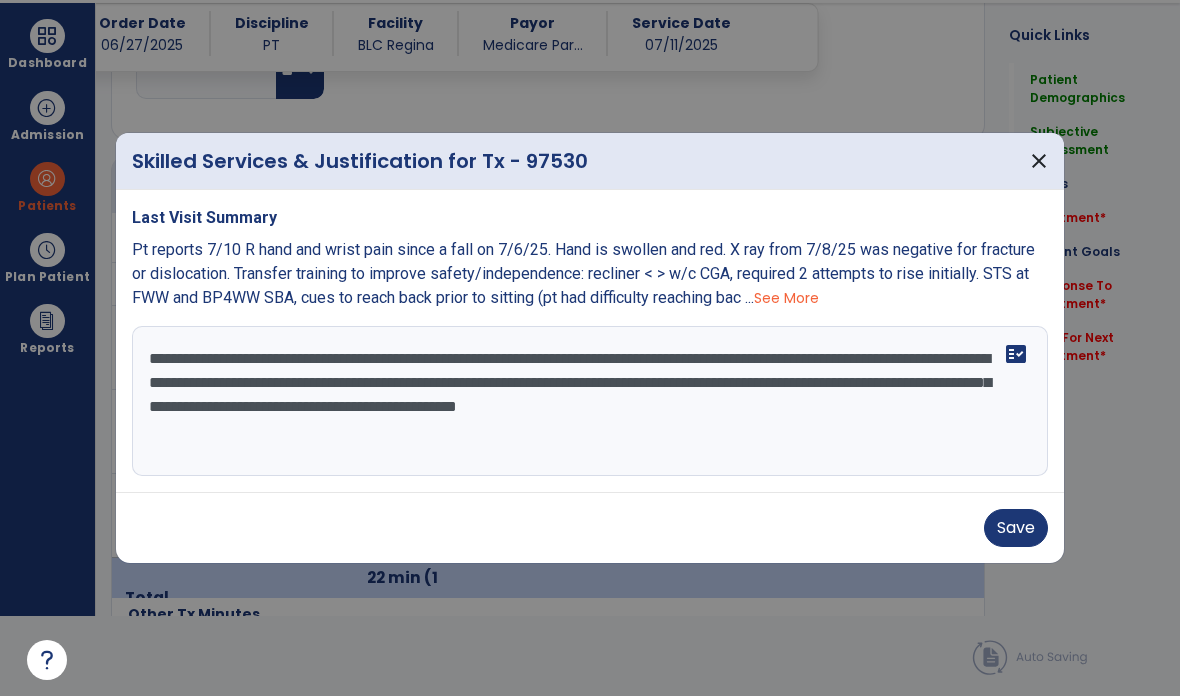 type on "**********" 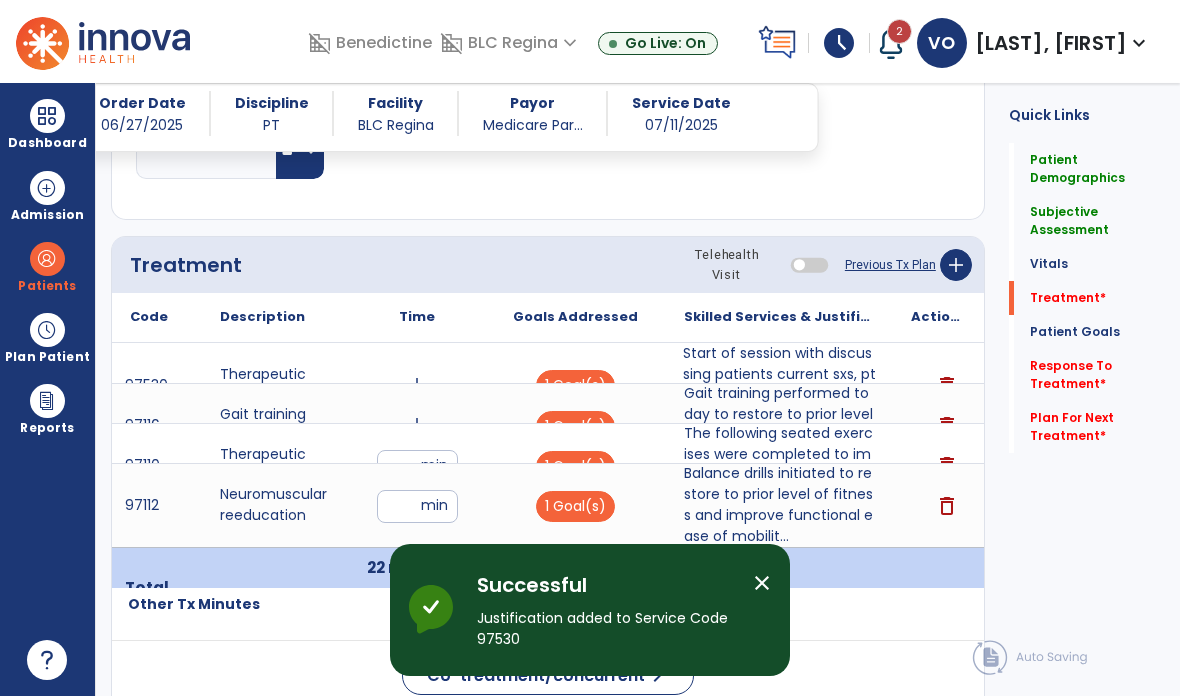 scroll, scrollTop: 80, scrollLeft: 0, axis: vertical 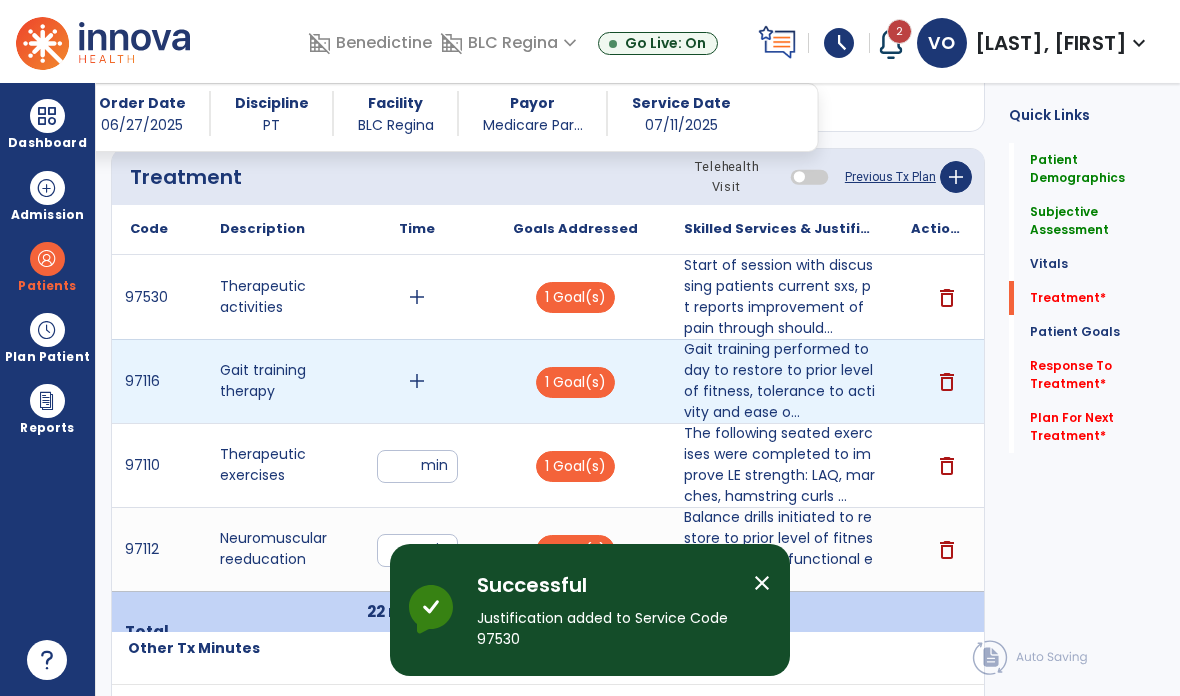 click on "add" at bounding box center [417, 381] 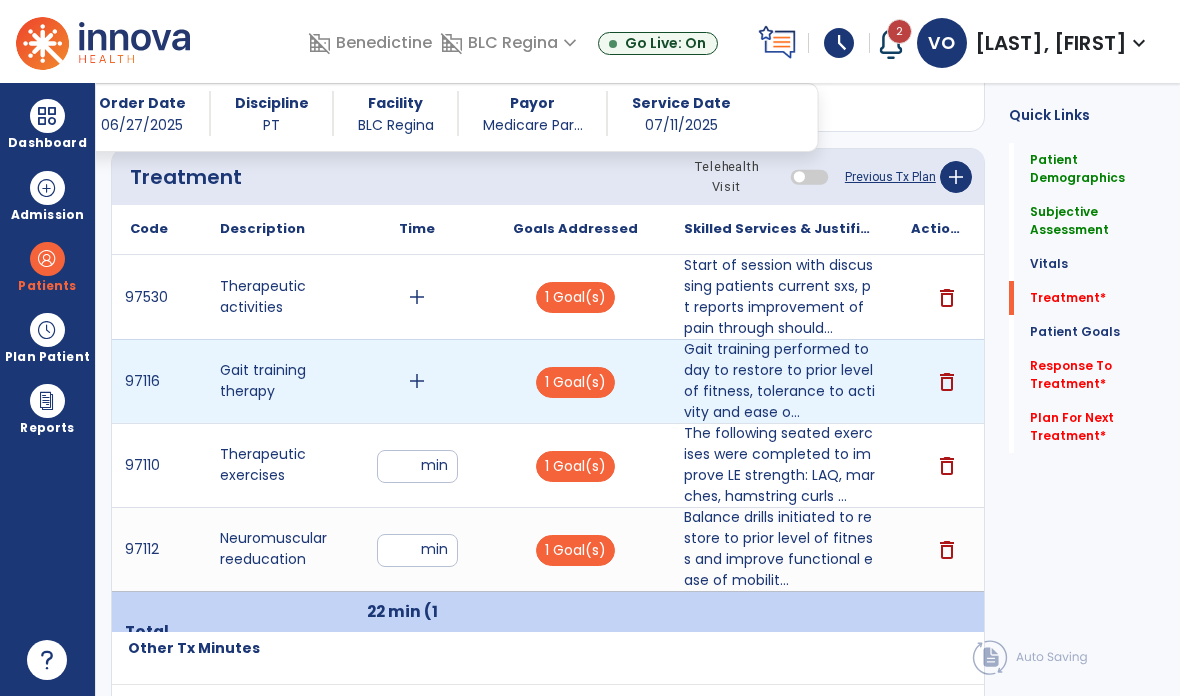 click on "add" at bounding box center (417, 381) 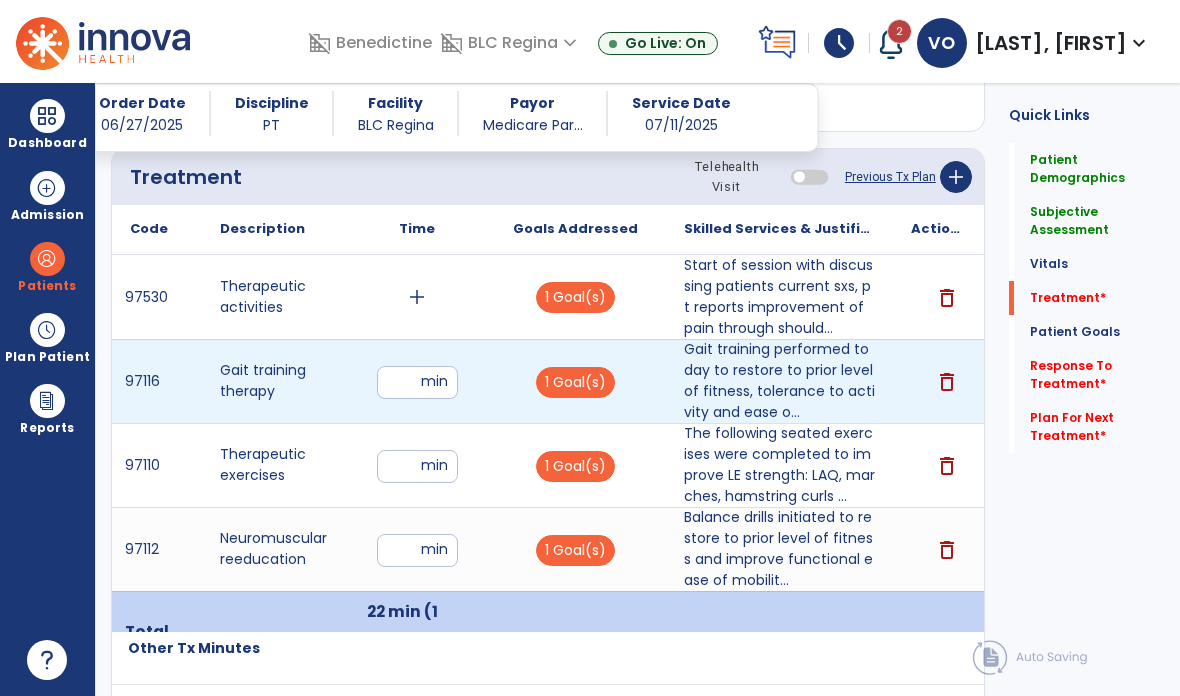 type on "**" 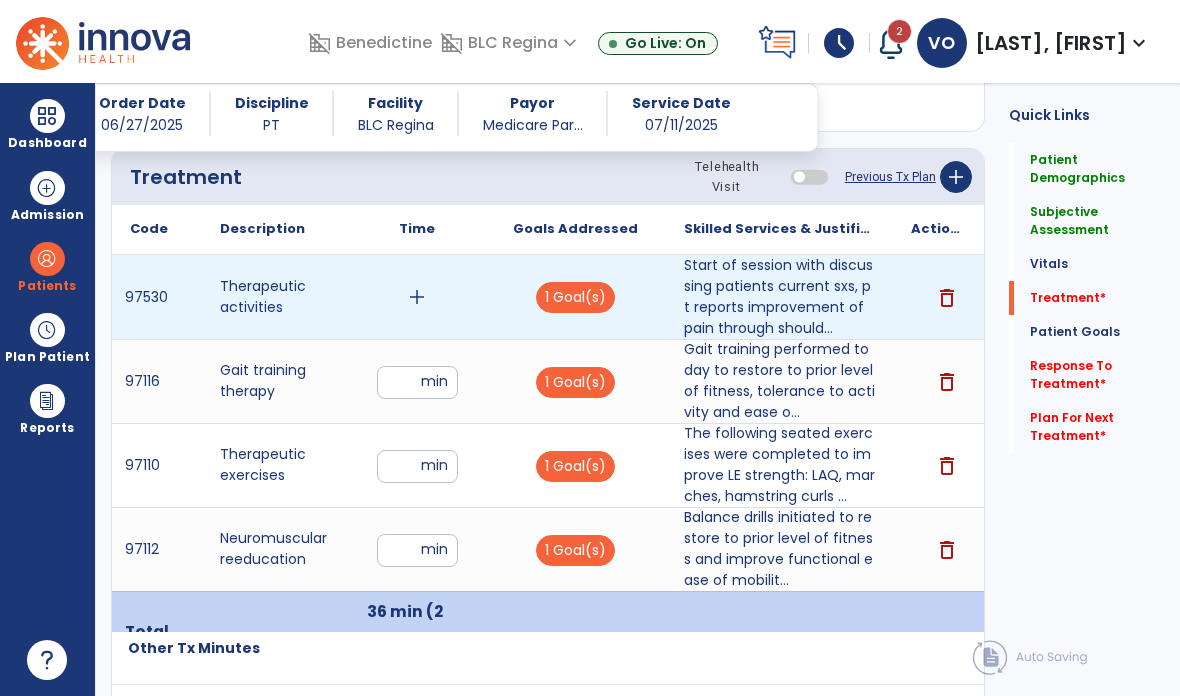 click on "add" at bounding box center [417, 297] 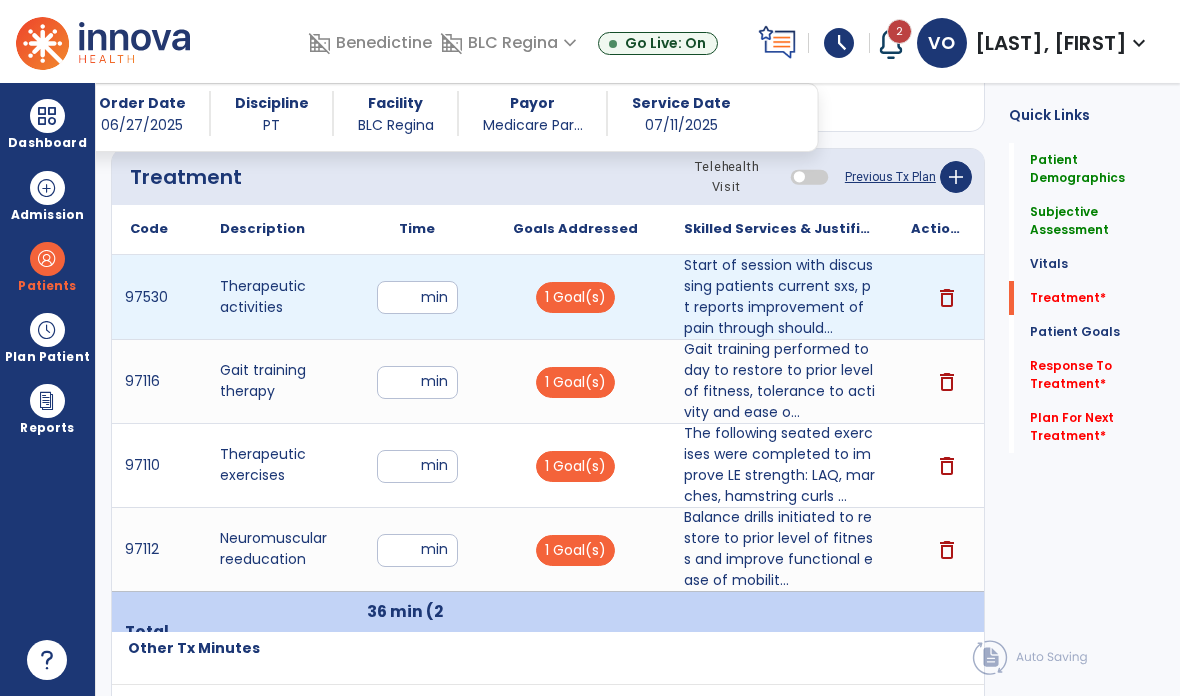 type on "*" 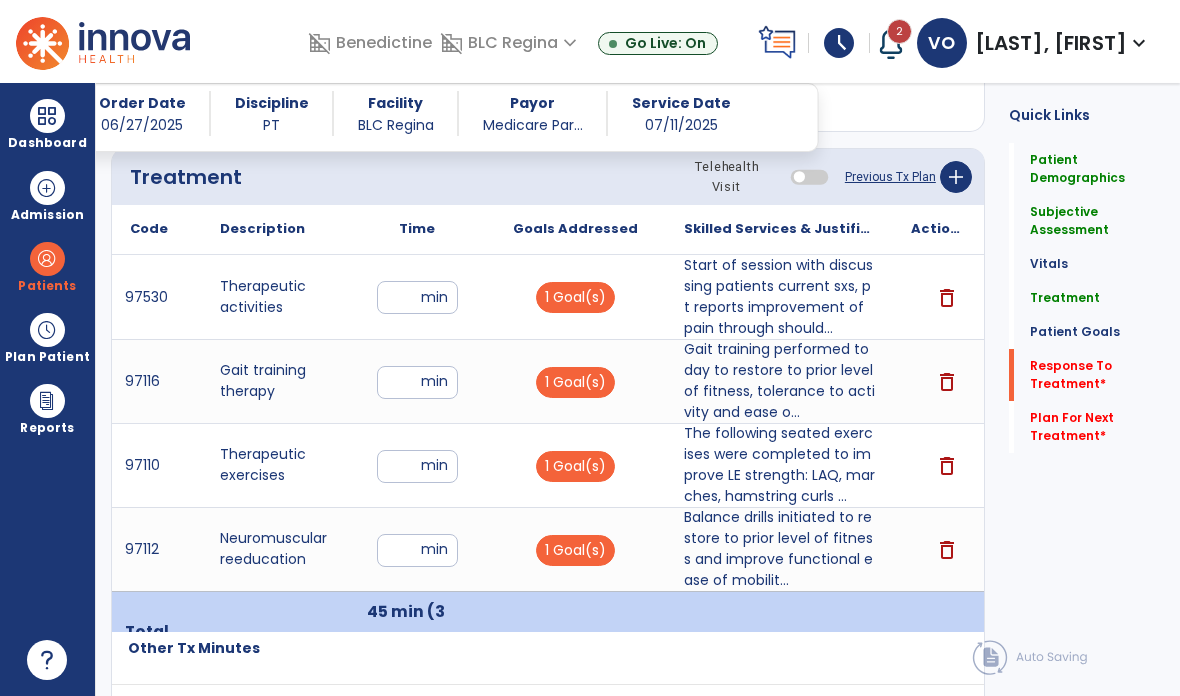 click on "Response To Treatment   *" 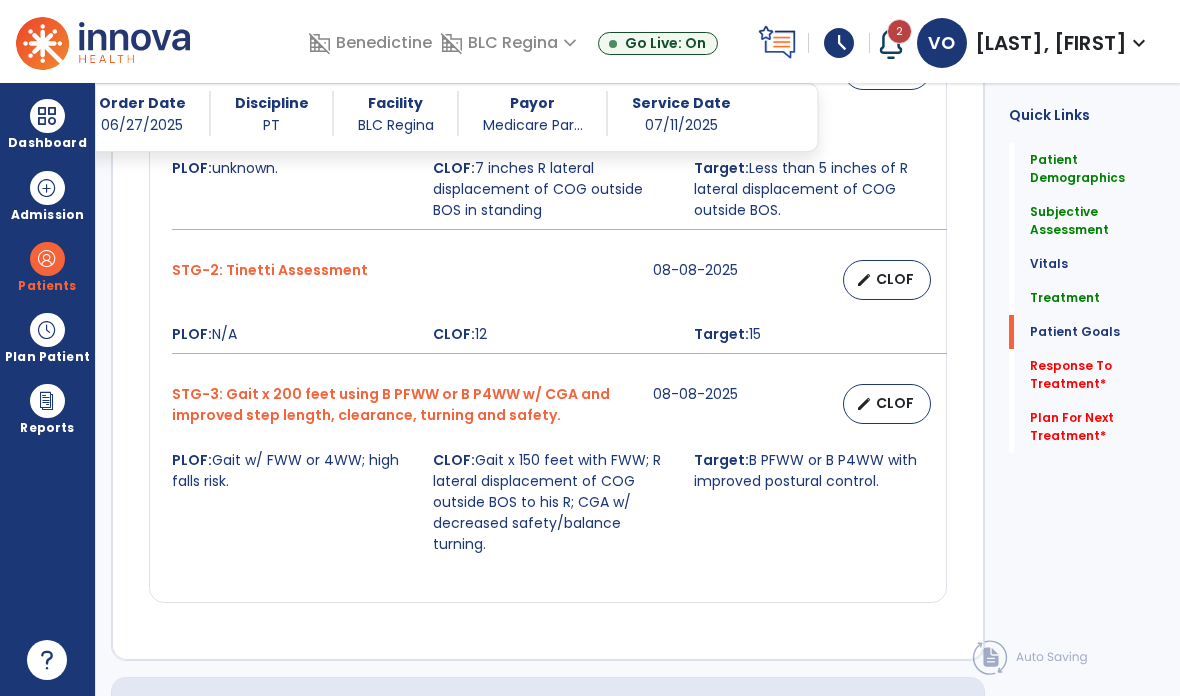 scroll, scrollTop: 3383, scrollLeft: 0, axis: vertical 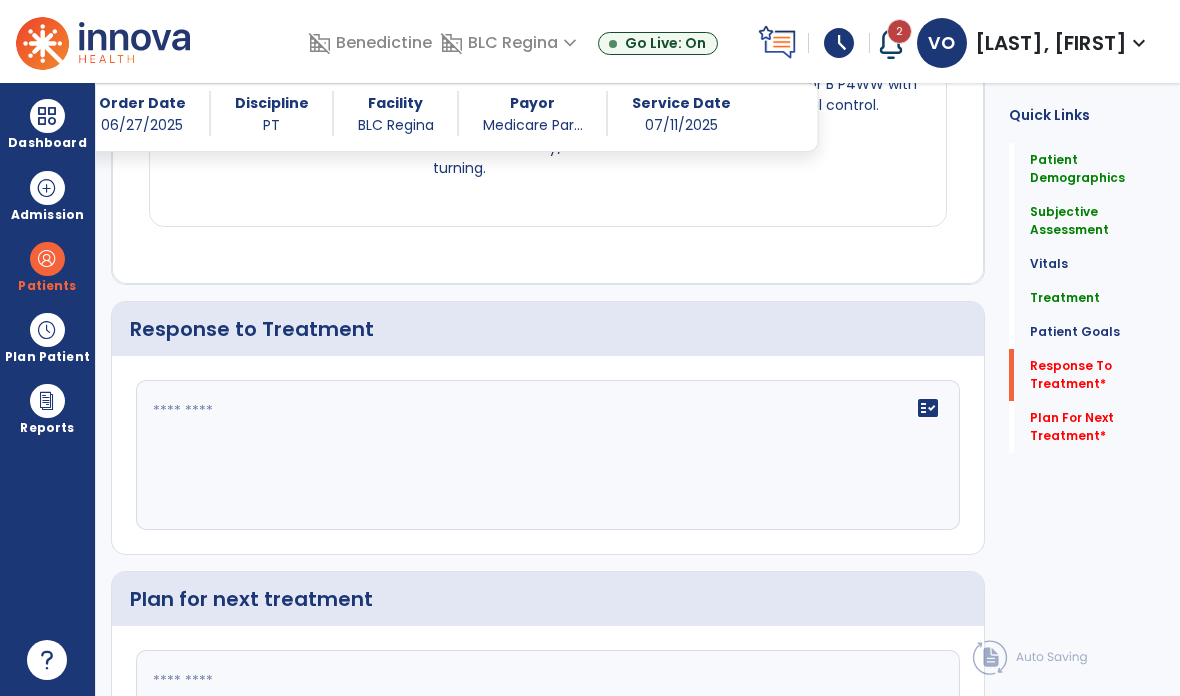 click on "fact_check" 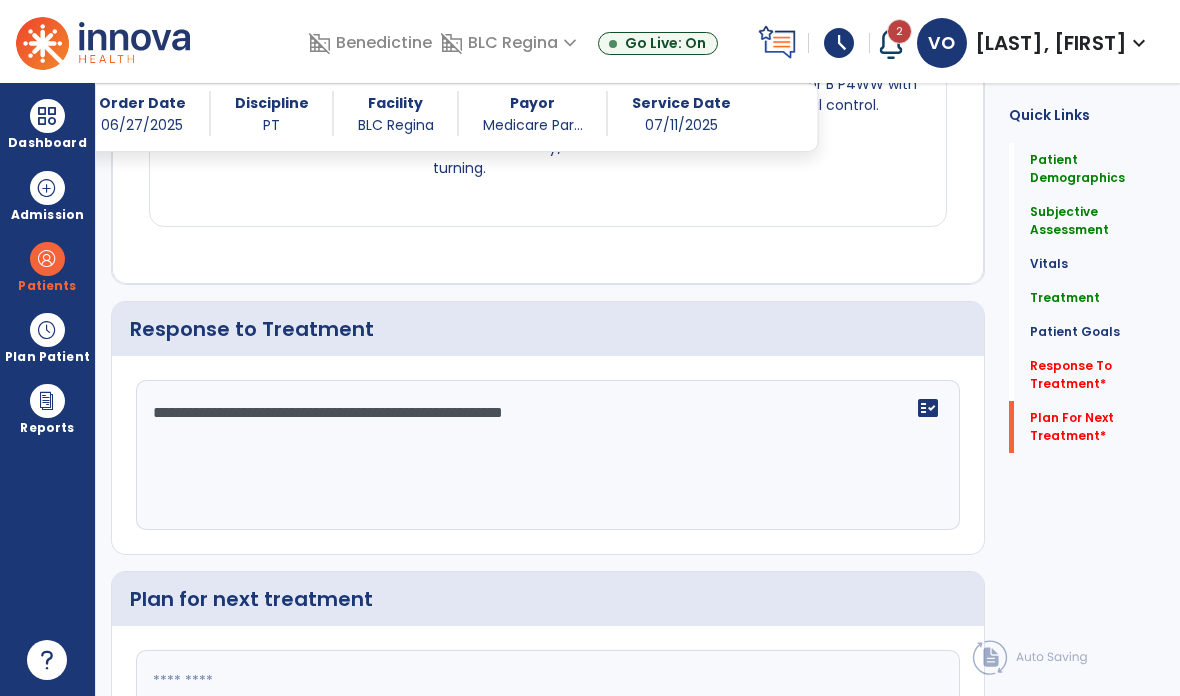 type on "**********" 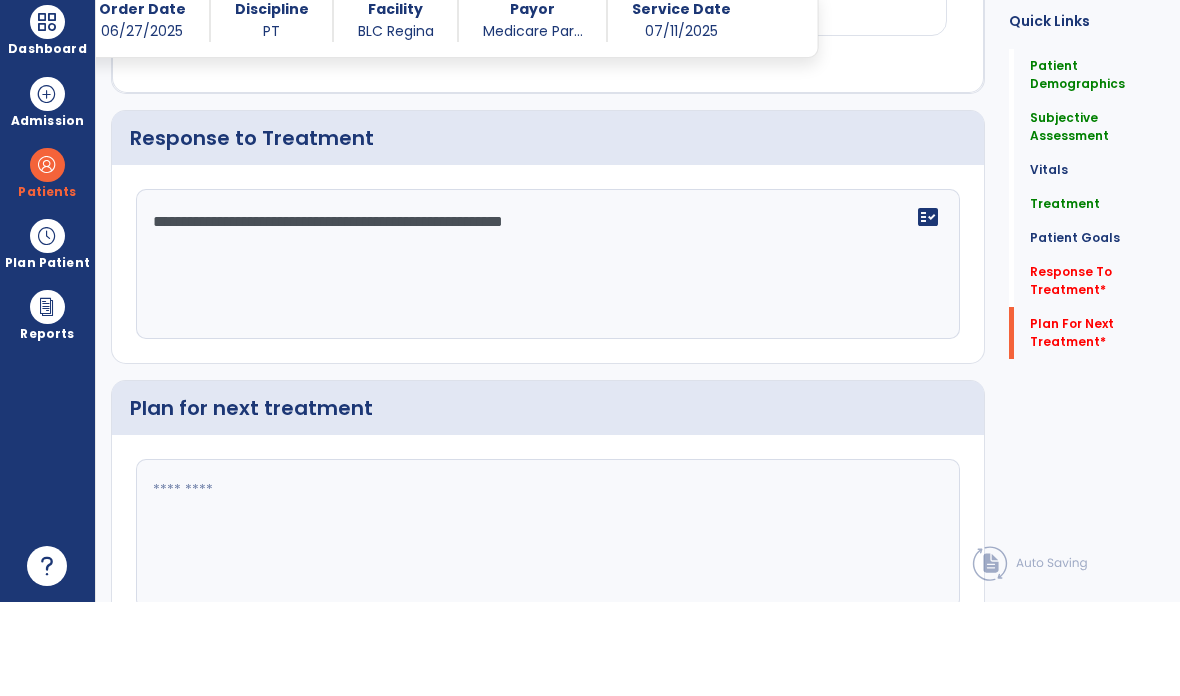 scroll, scrollTop: 3499, scrollLeft: 0, axis: vertical 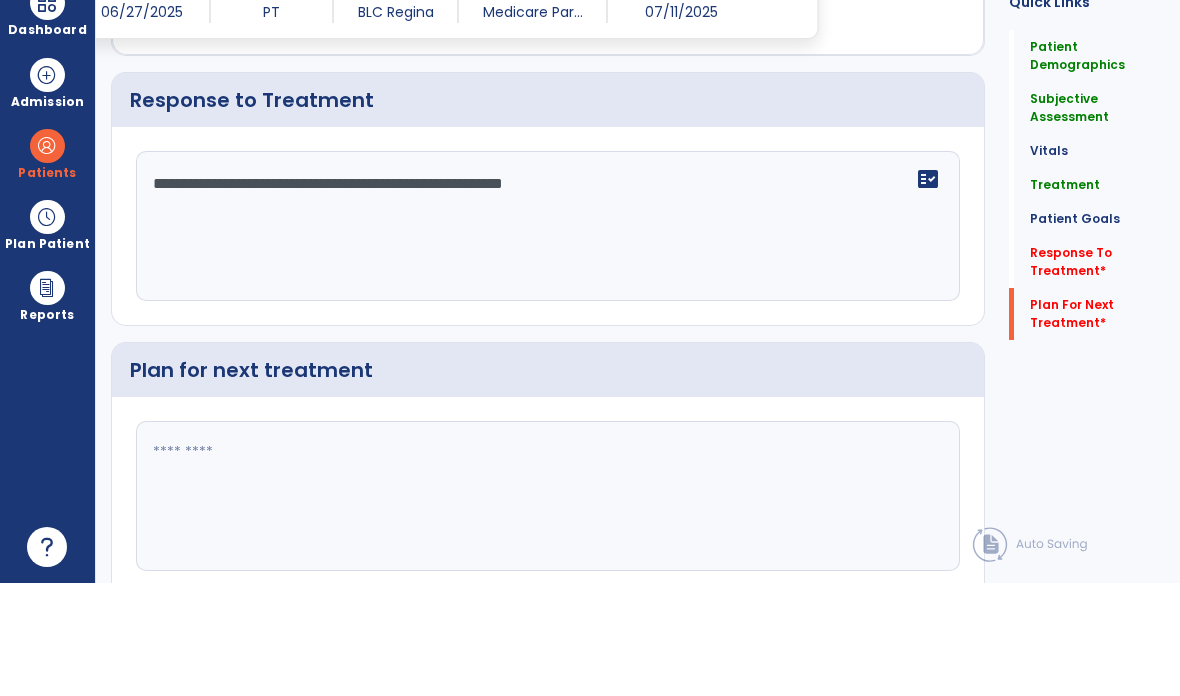 click 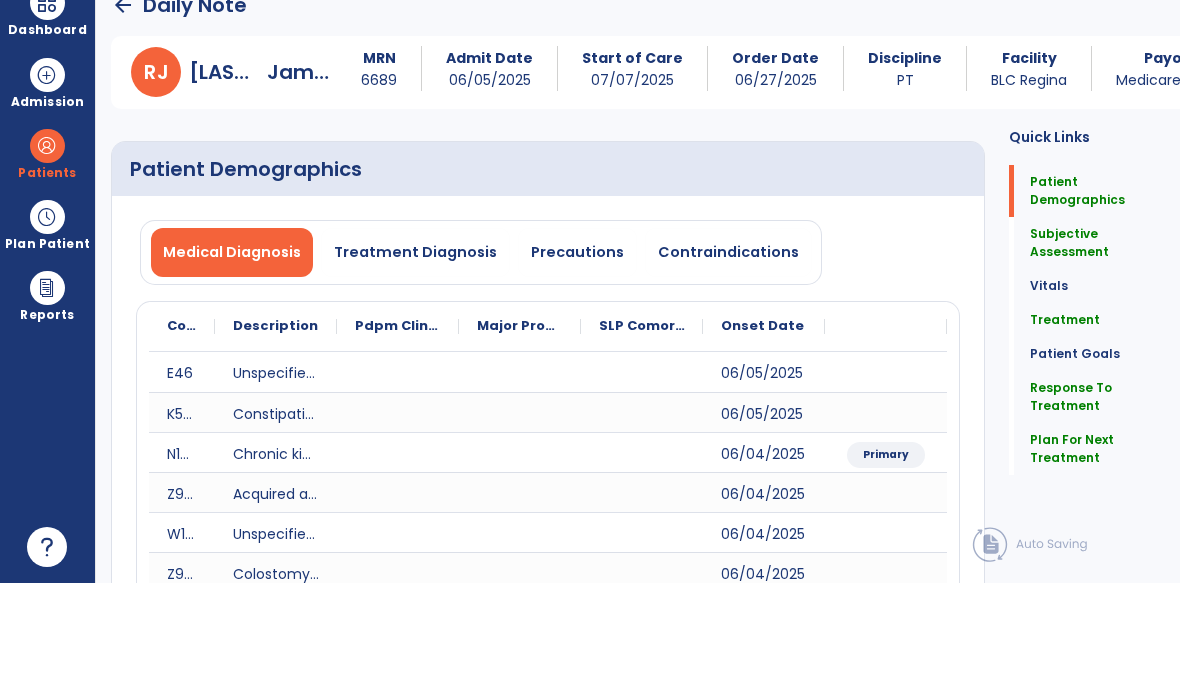 scroll, scrollTop: 0, scrollLeft: 0, axis: both 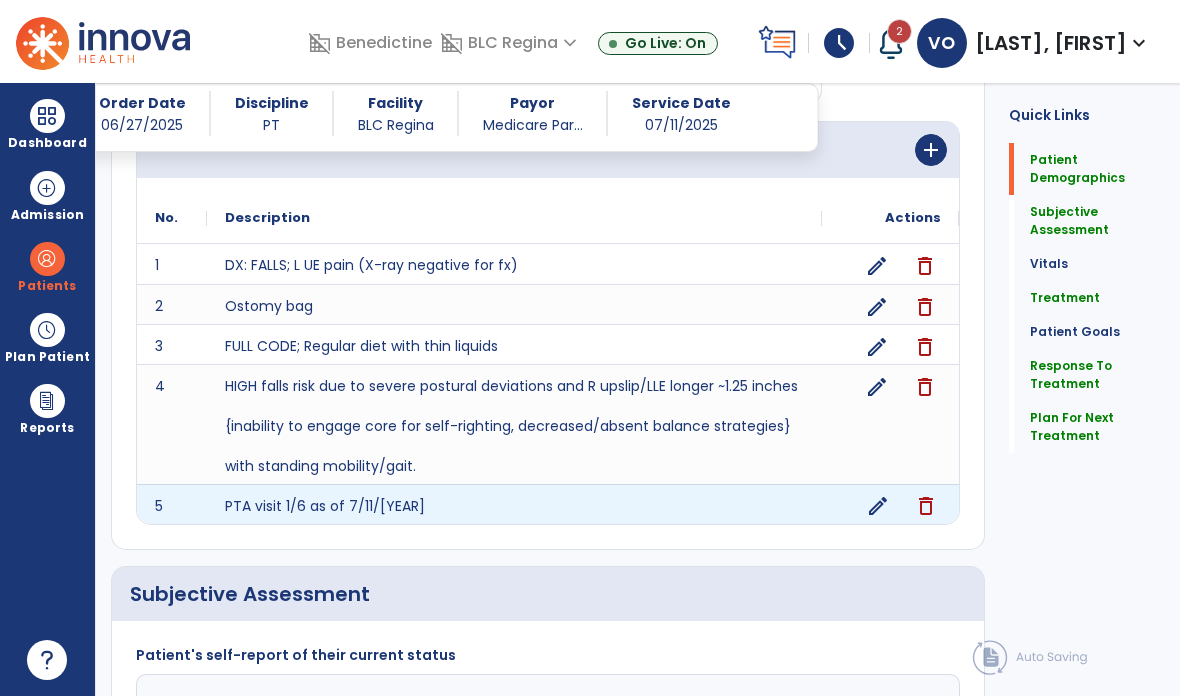 click on "edit" 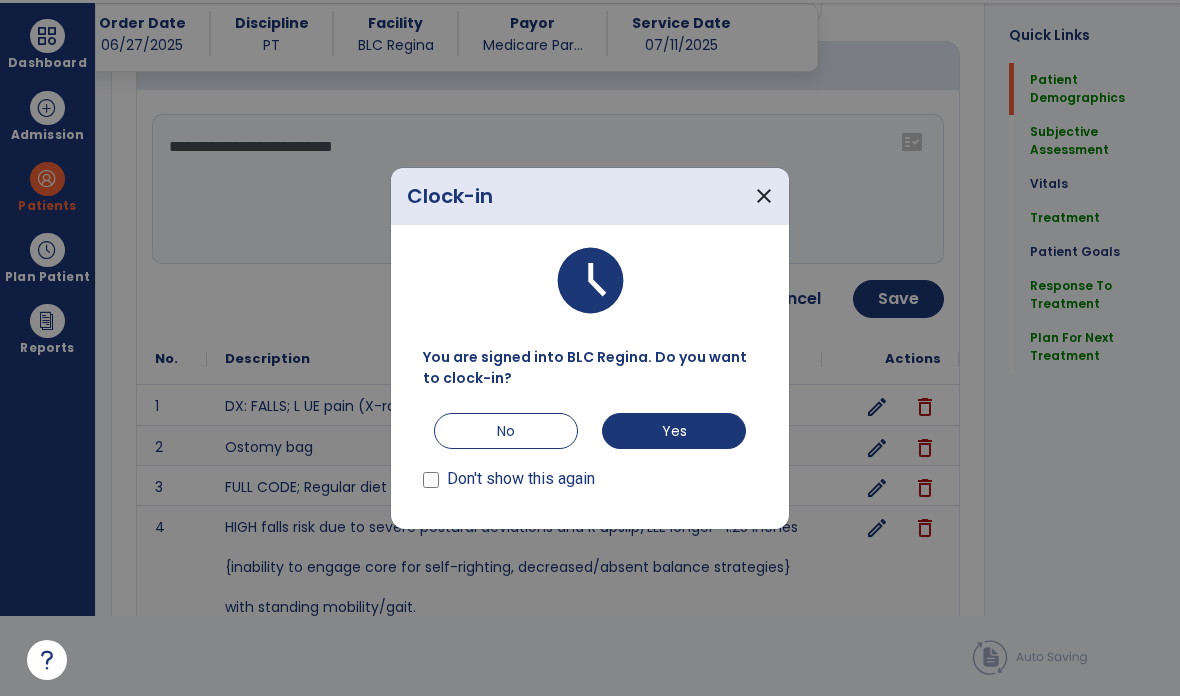 scroll, scrollTop: 0, scrollLeft: 0, axis: both 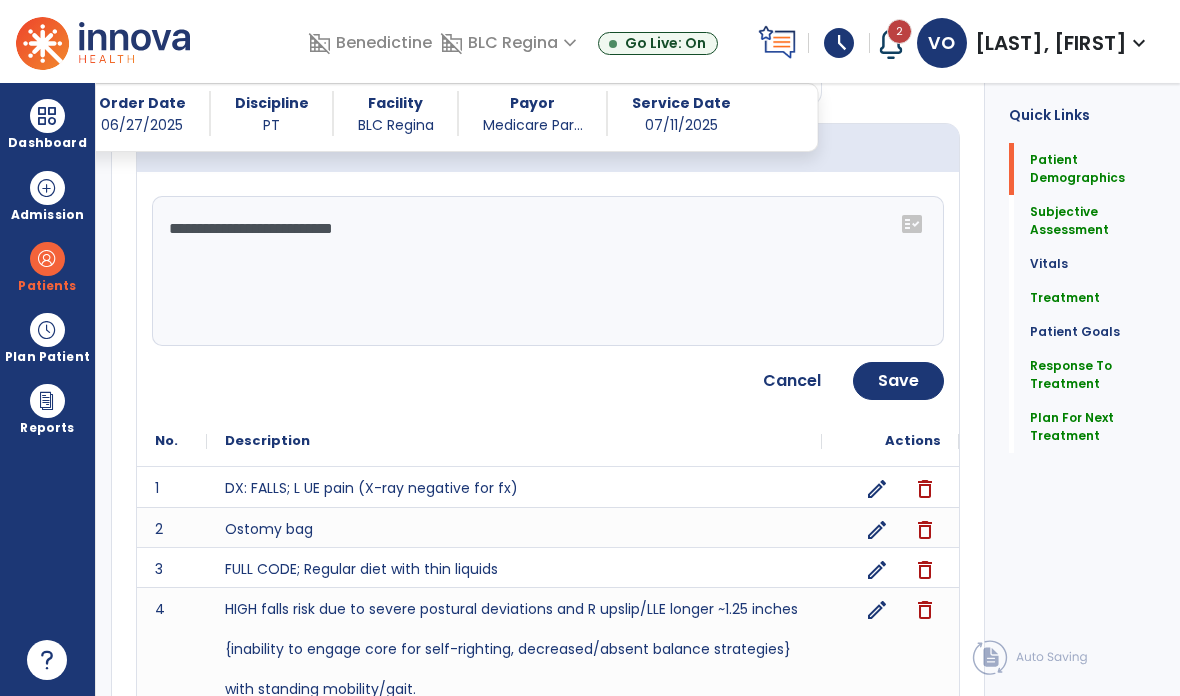 click on "Save" 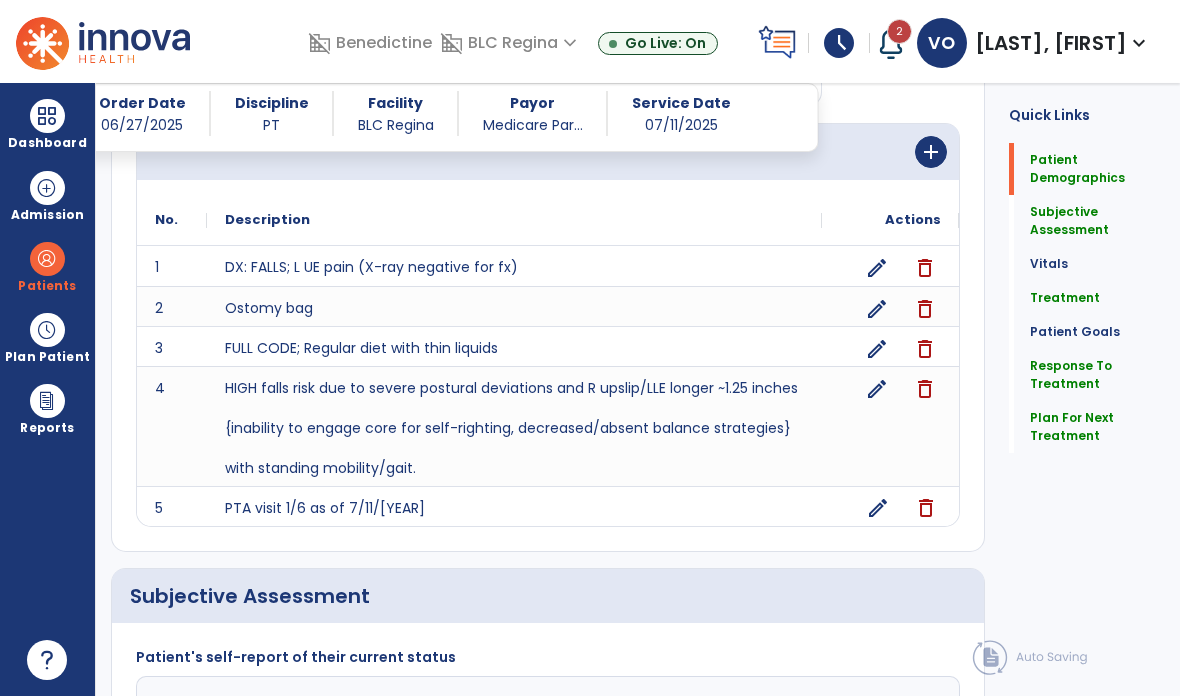 click on "Plan For Next Treatment" 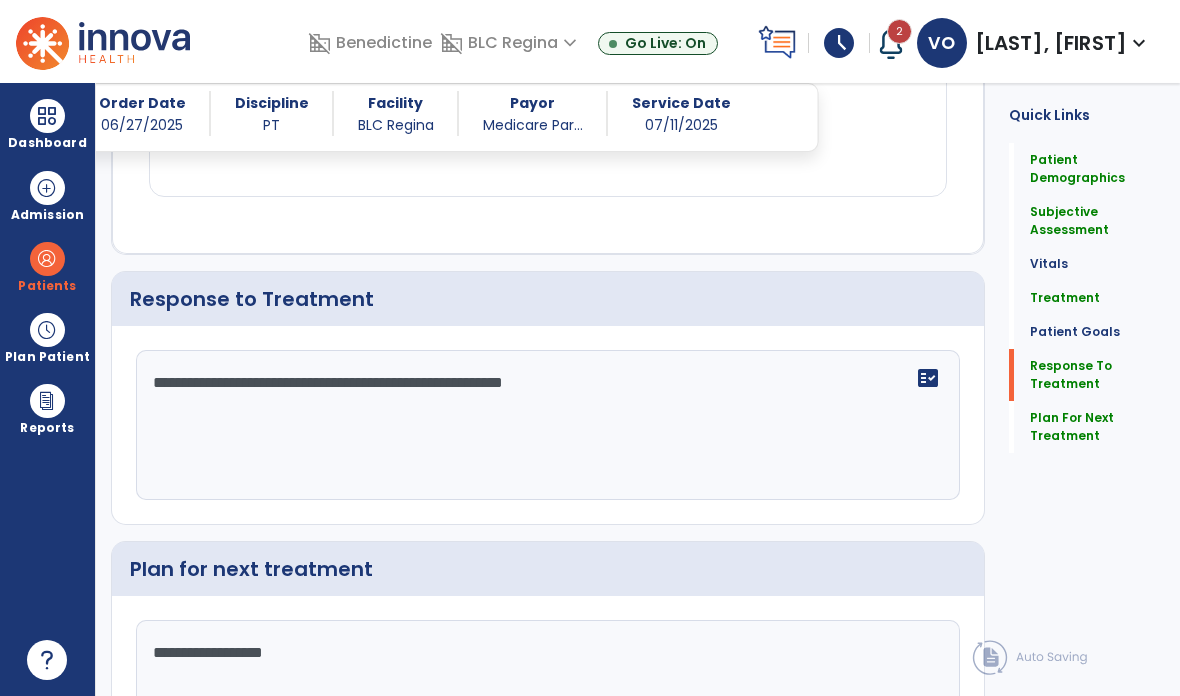 scroll, scrollTop: 3011, scrollLeft: 0, axis: vertical 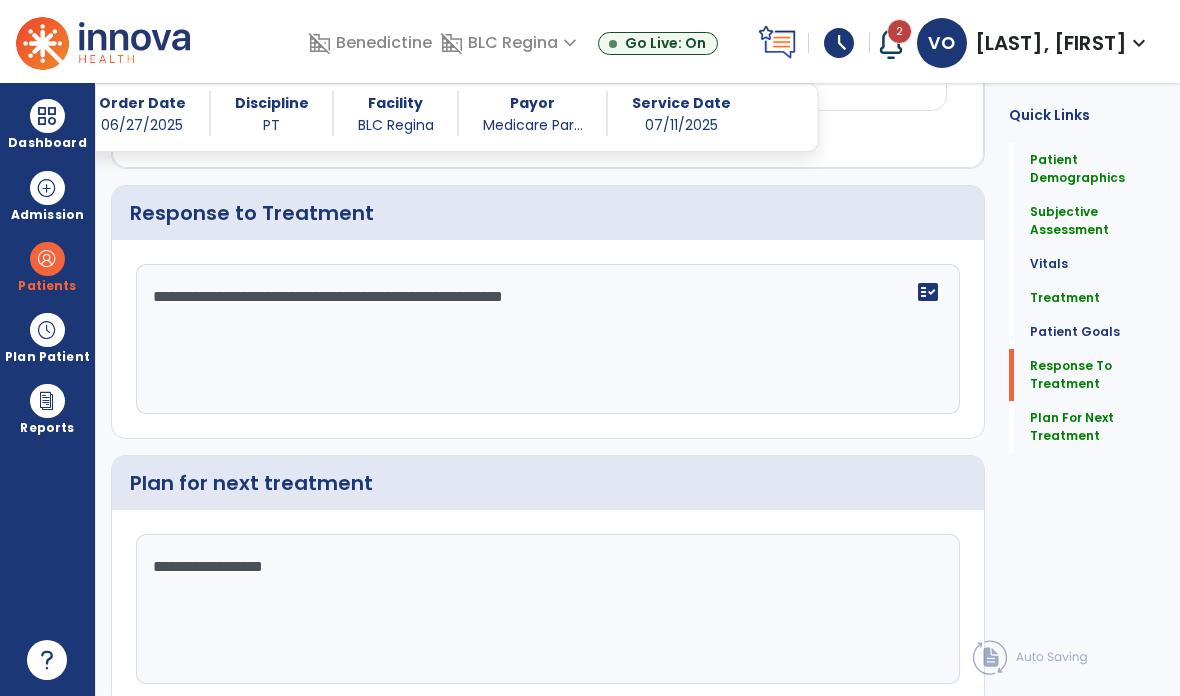 click on "Sign Doc" 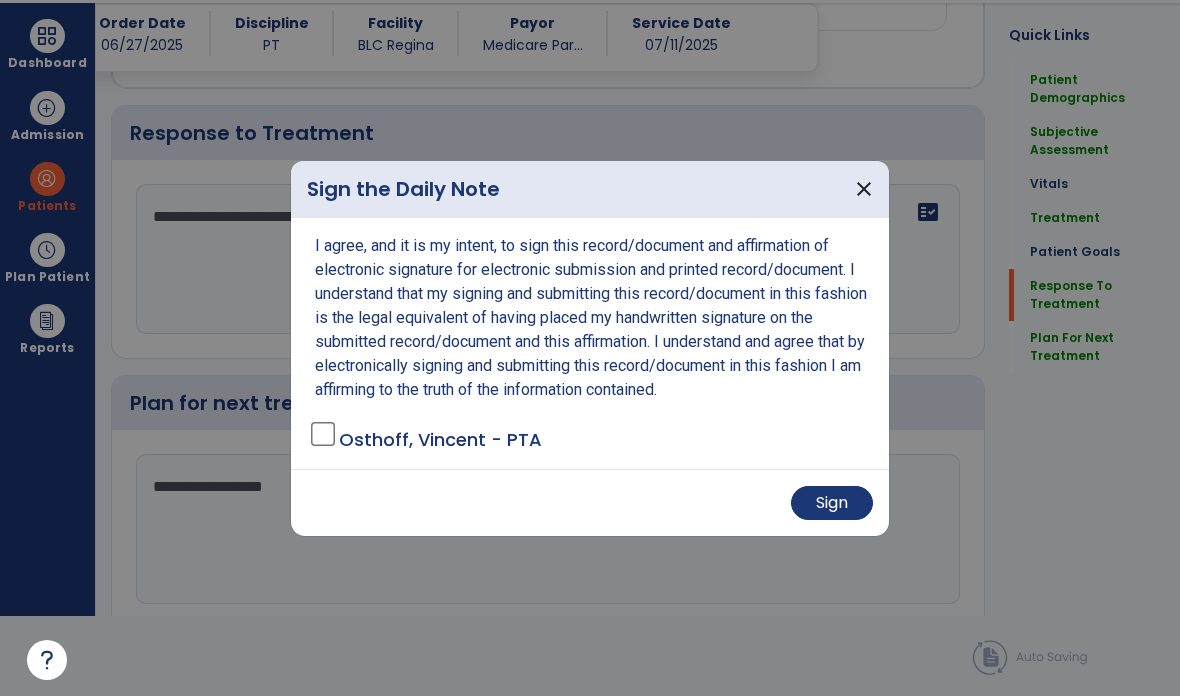 click on "Sign" at bounding box center [832, 503] 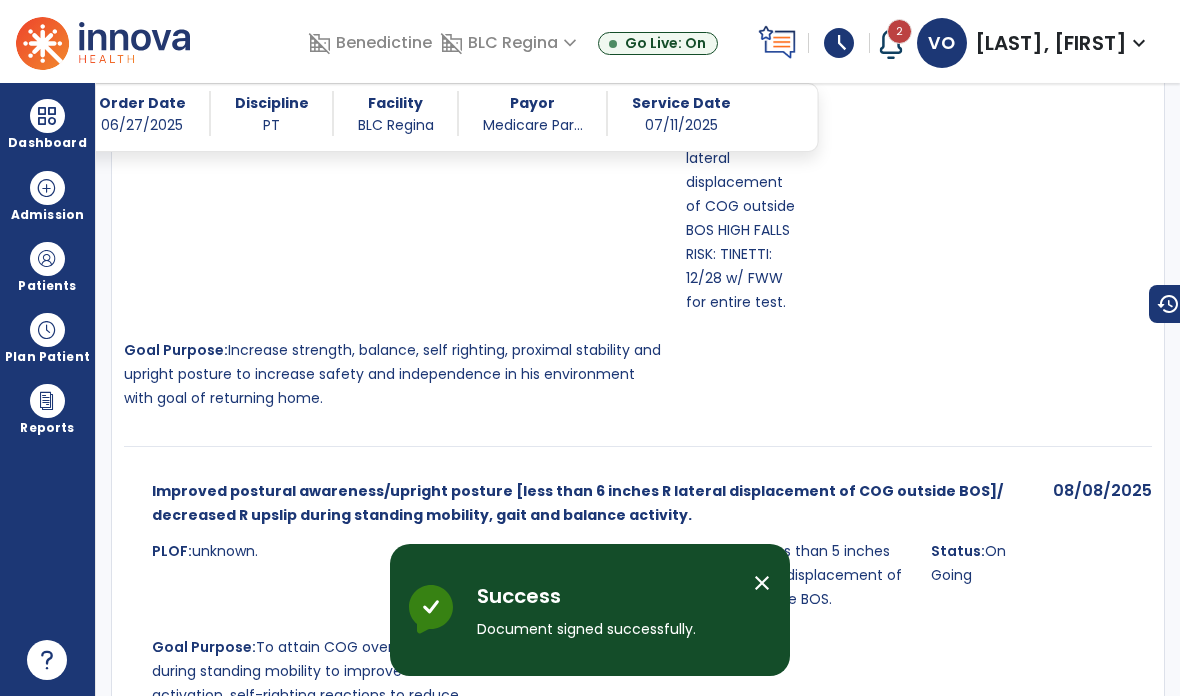 scroll, scrollTop: 80, scrollLeft: 0, axis: vertical 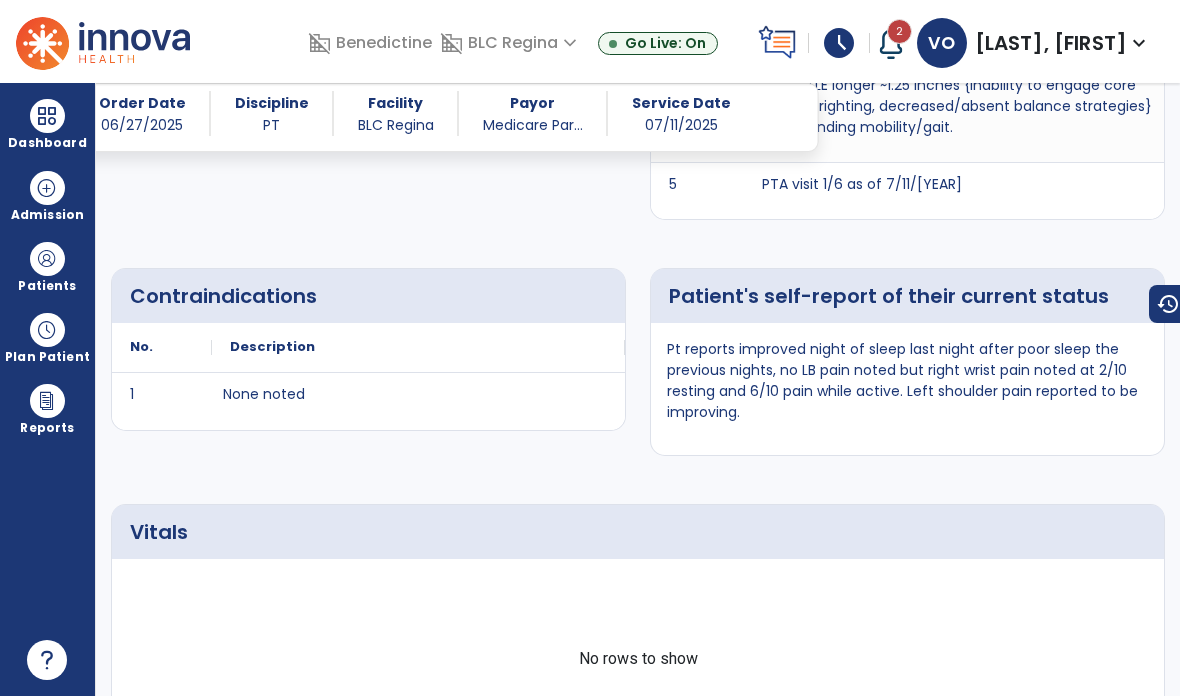 click on "Dashboard" at bounding box center [47, 143] 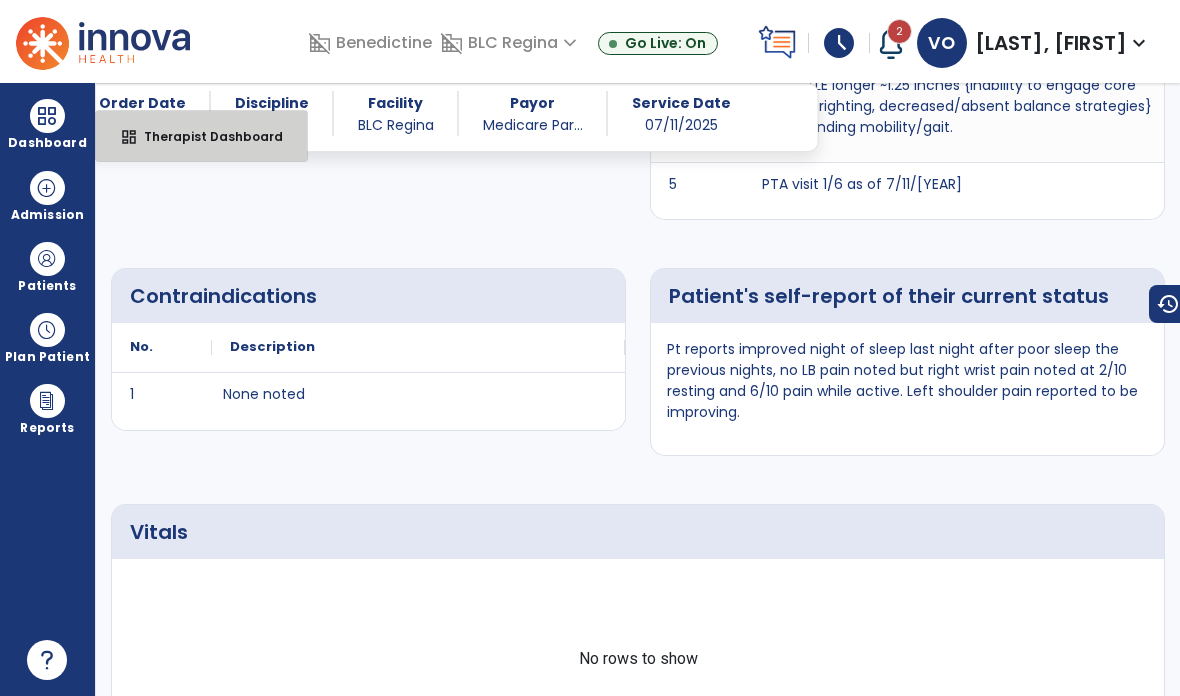 click on "dashboard  Therapist Dashboard" at bounding box center [201, 136] 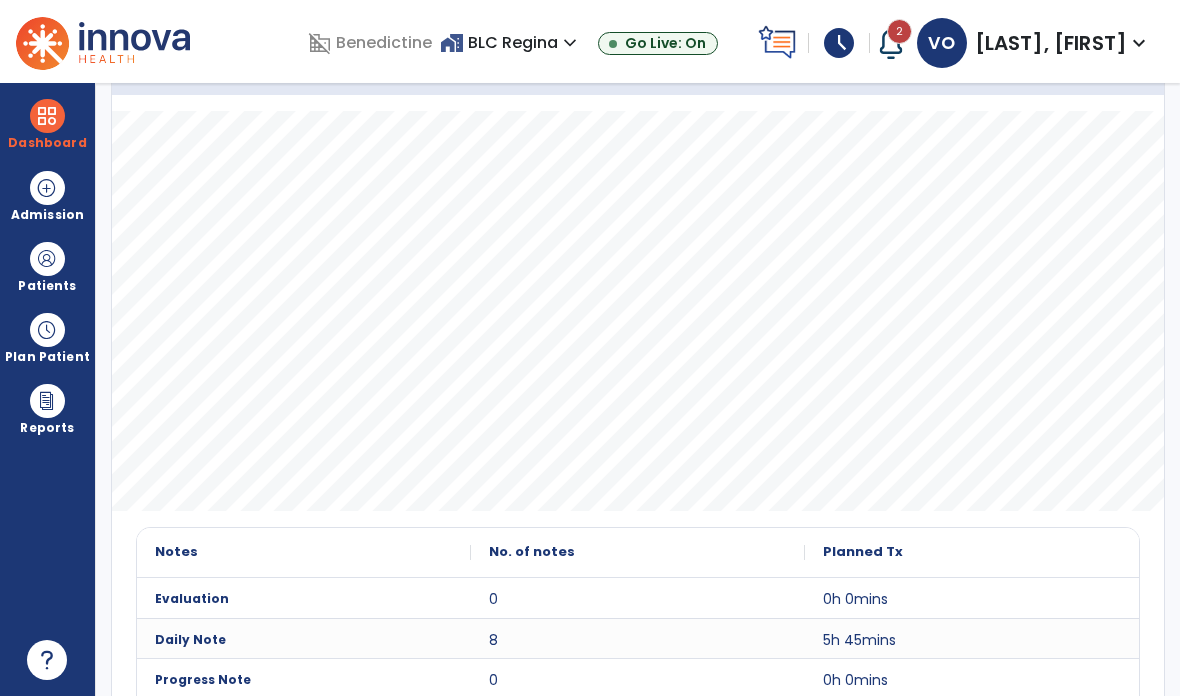 scroll, scrollTop: 77, scrollLeft: 0, axis: vertical 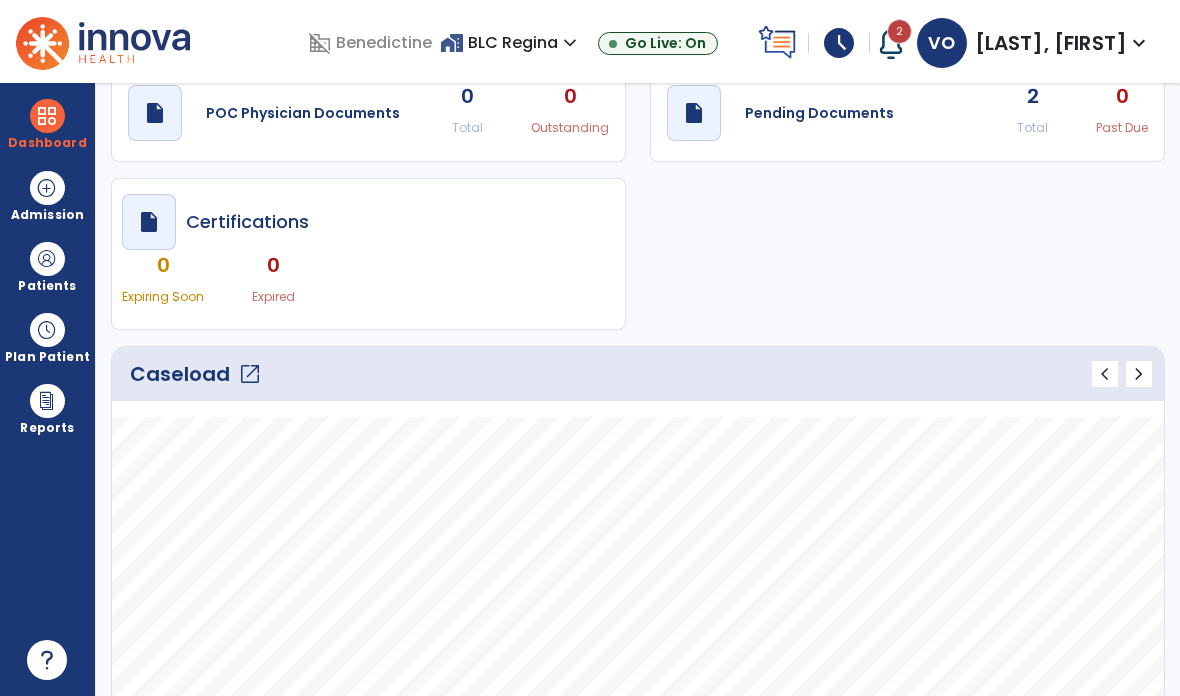 click on "Caseload   open_in_new" 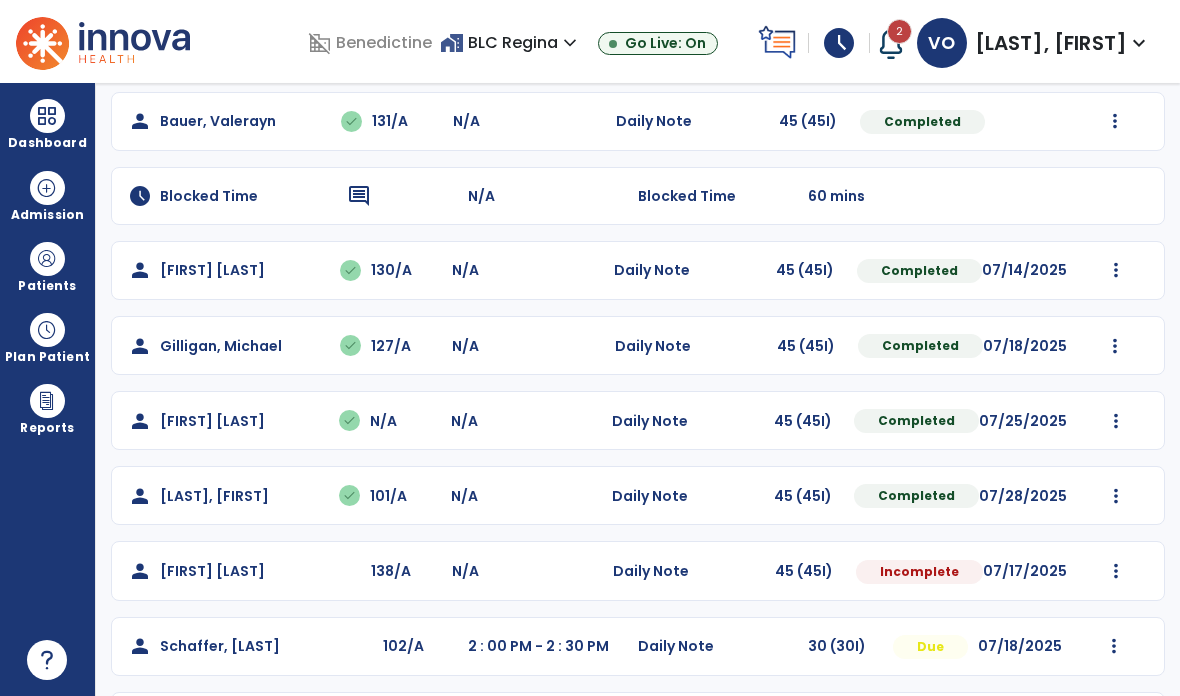scroll, scrollTop: 190, scrollLeft: 0, axis: vertical 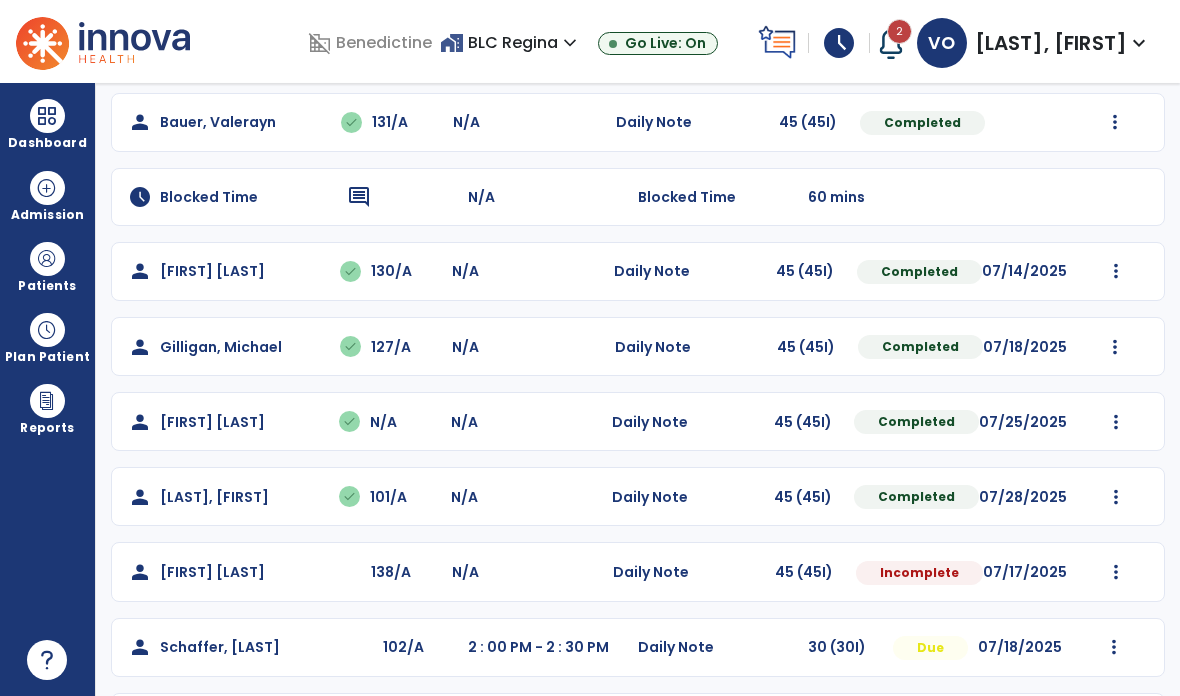 click on "person [LAST], [FIRST] 138/A N/A Daily Note 45 (45I) Incomplete 07/17/2025 Mark Visit As Complete Reset Note Open Document G + C Mins" 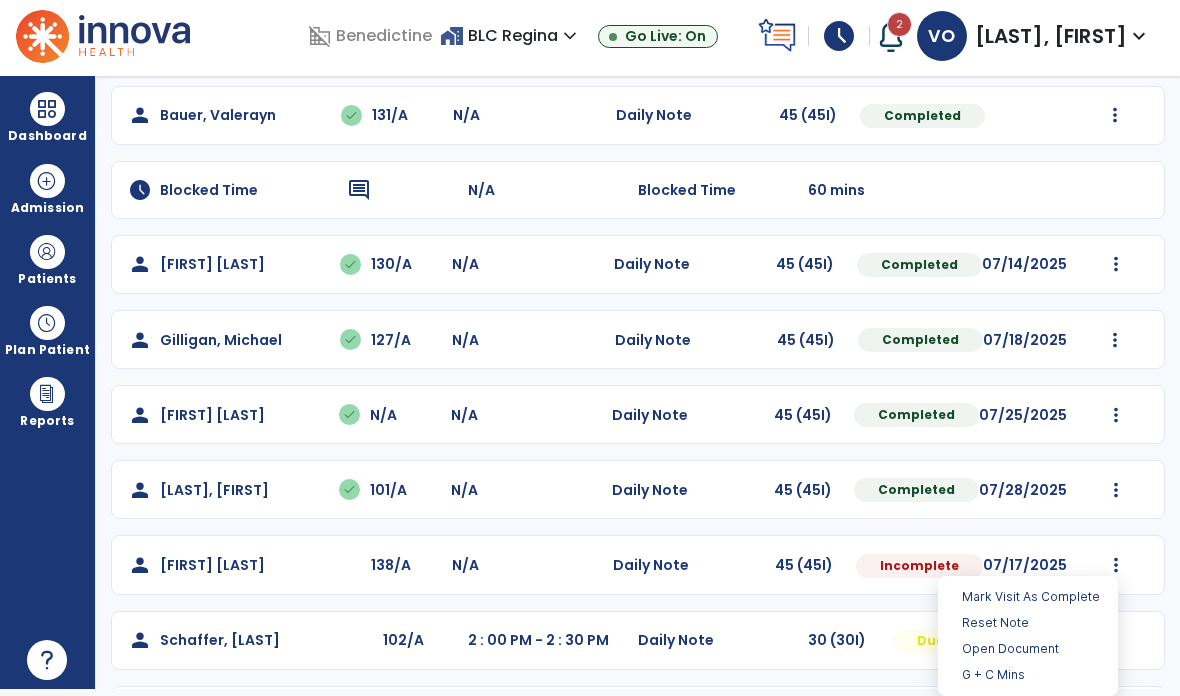 click on "Open Document" at bounding box center [1028, 649] 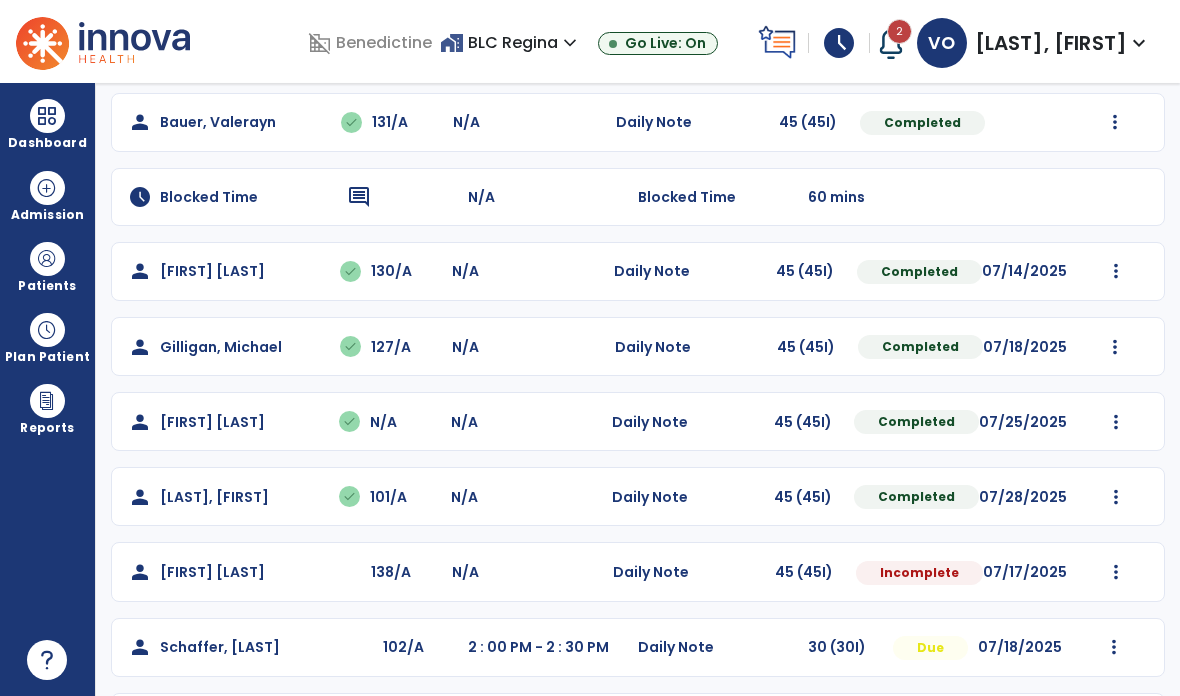 select on "*" 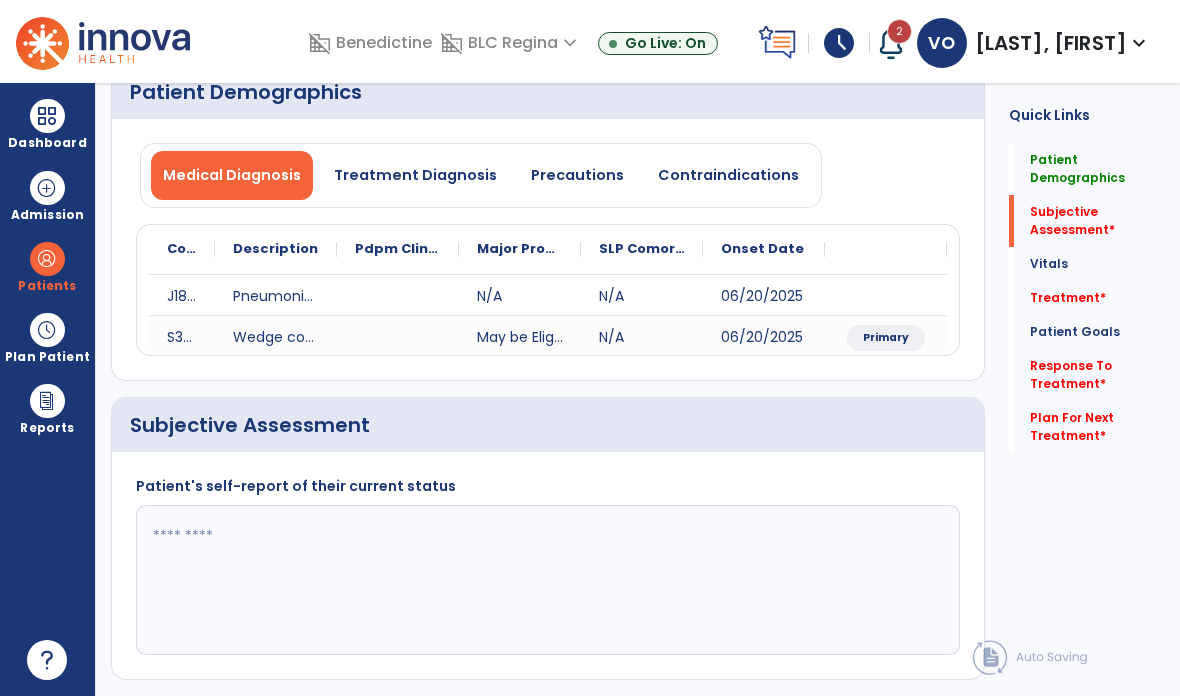 click 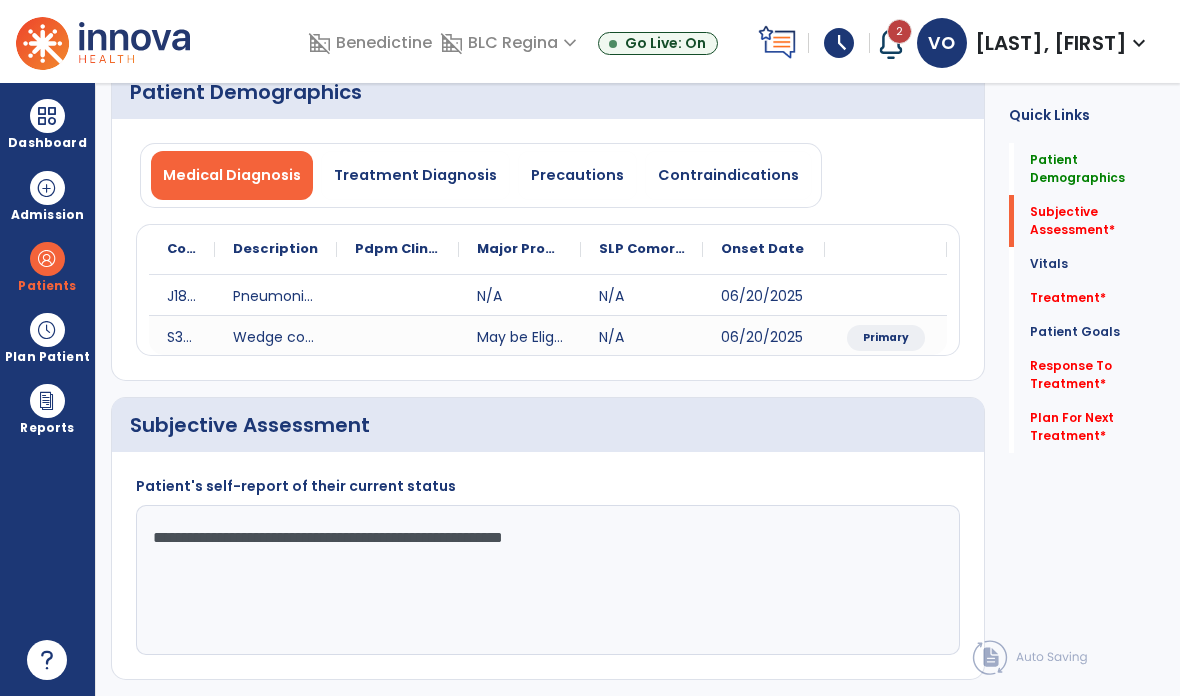 type on "**********" 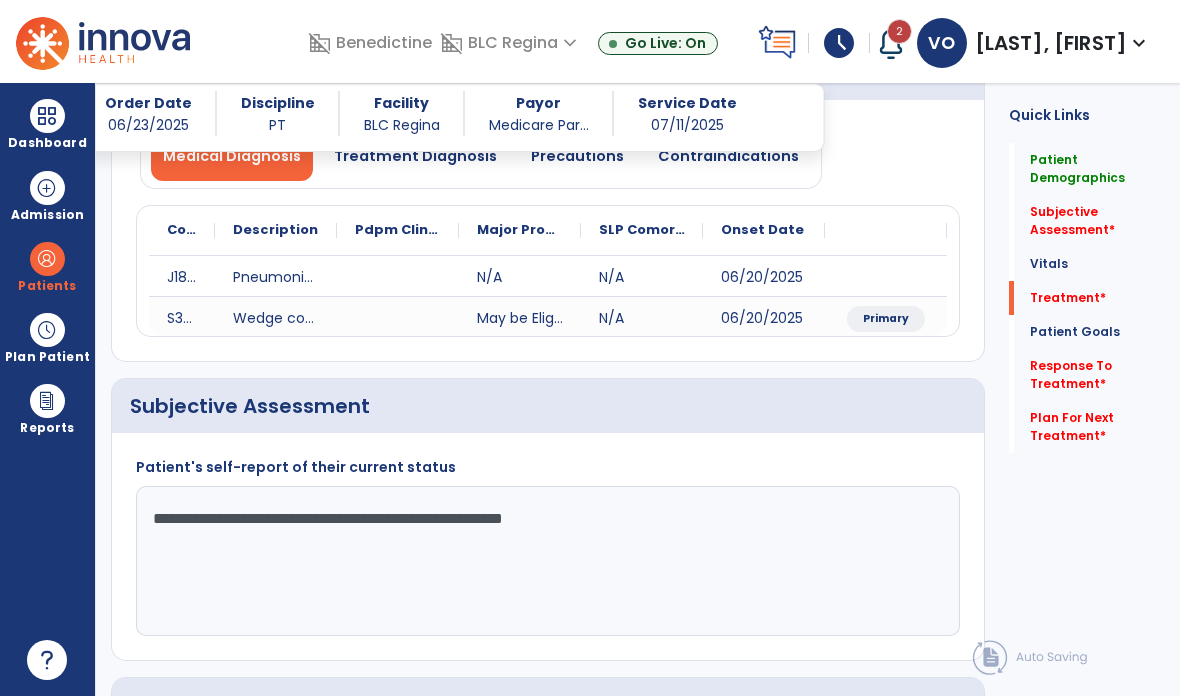 click on "Treatment   *" 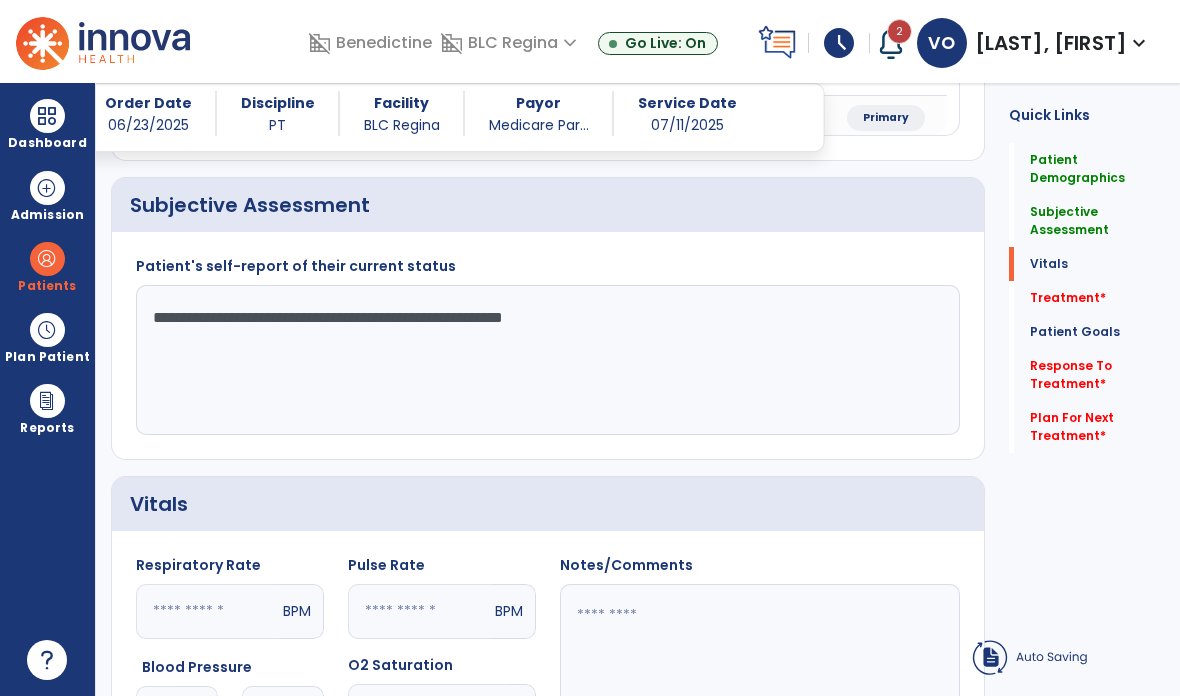 scroll, scrollTop: 1079, scrollLeft: 0, axis: vertical 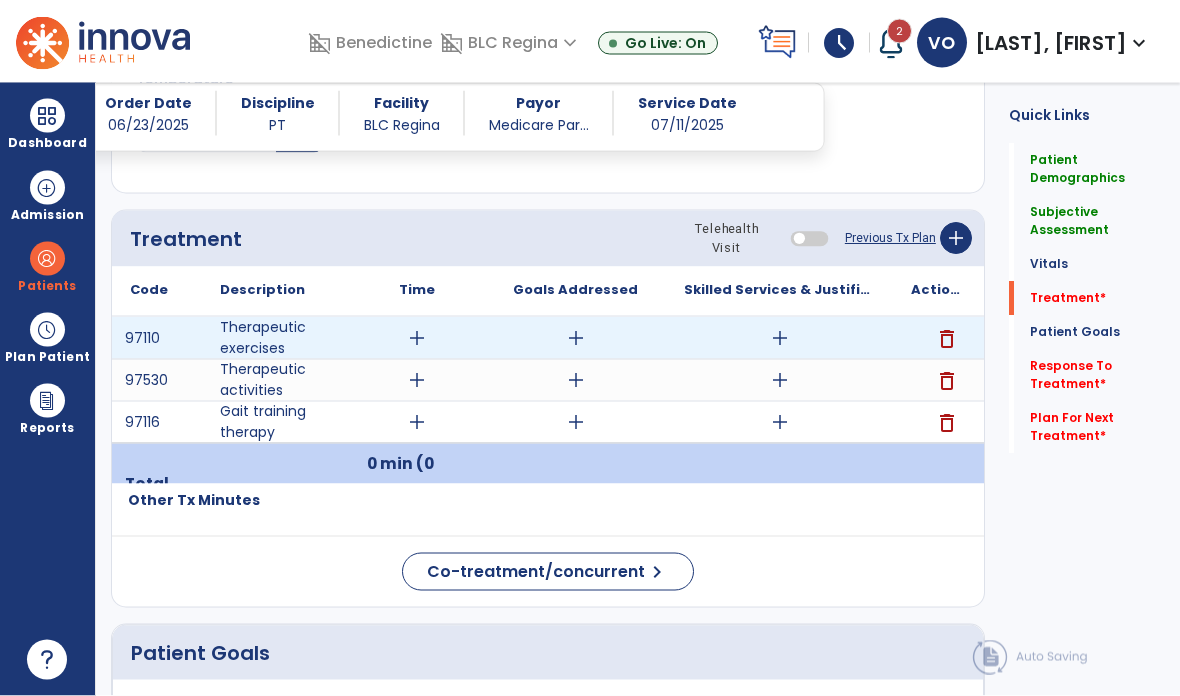 click on "add" at bounding box center (780, 338) 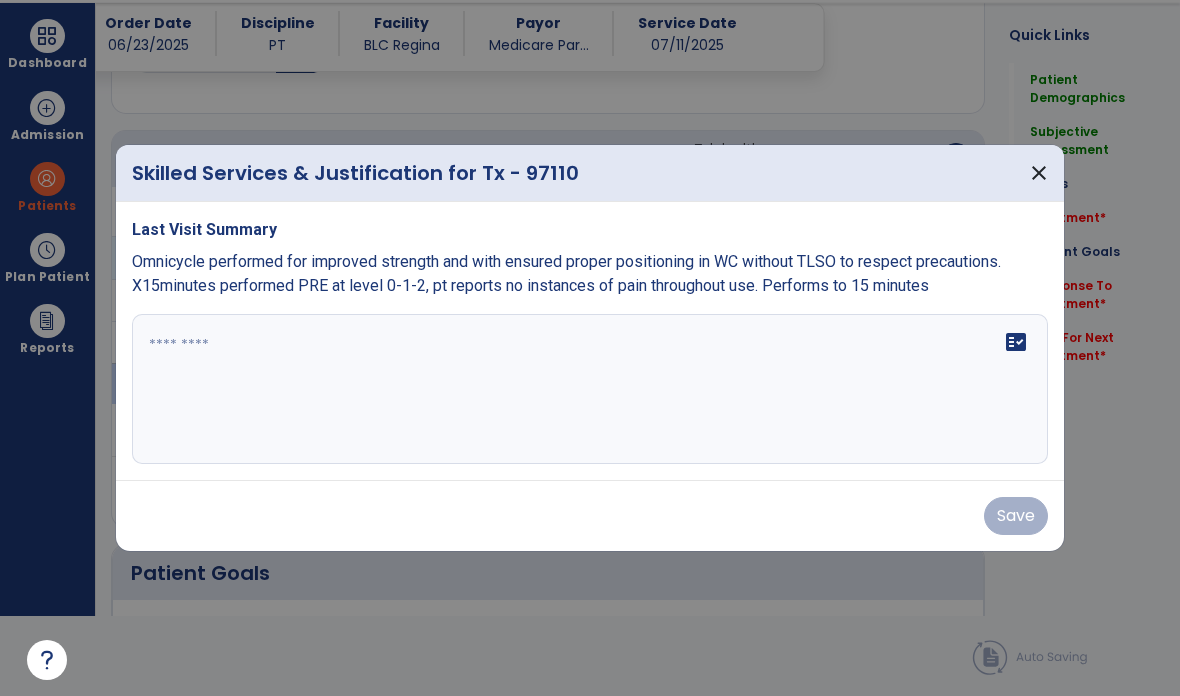 click on "fact_check" at bounding box center (590, 389) 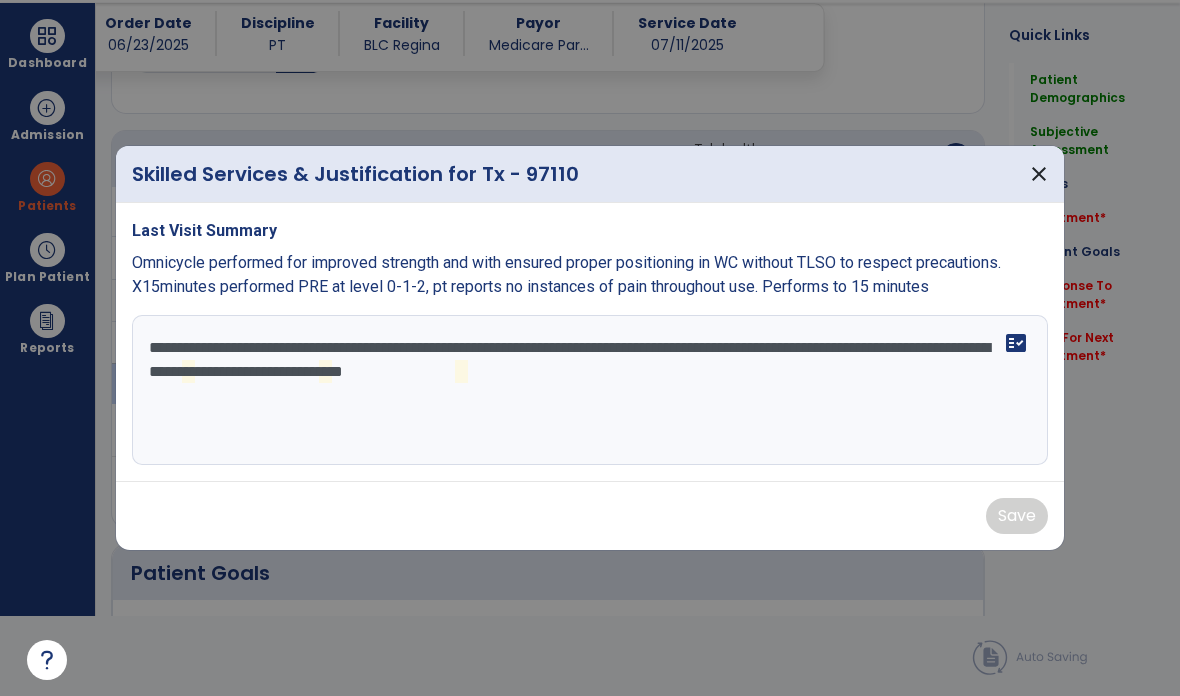 click on "**********" at bounding box center (590, 390) 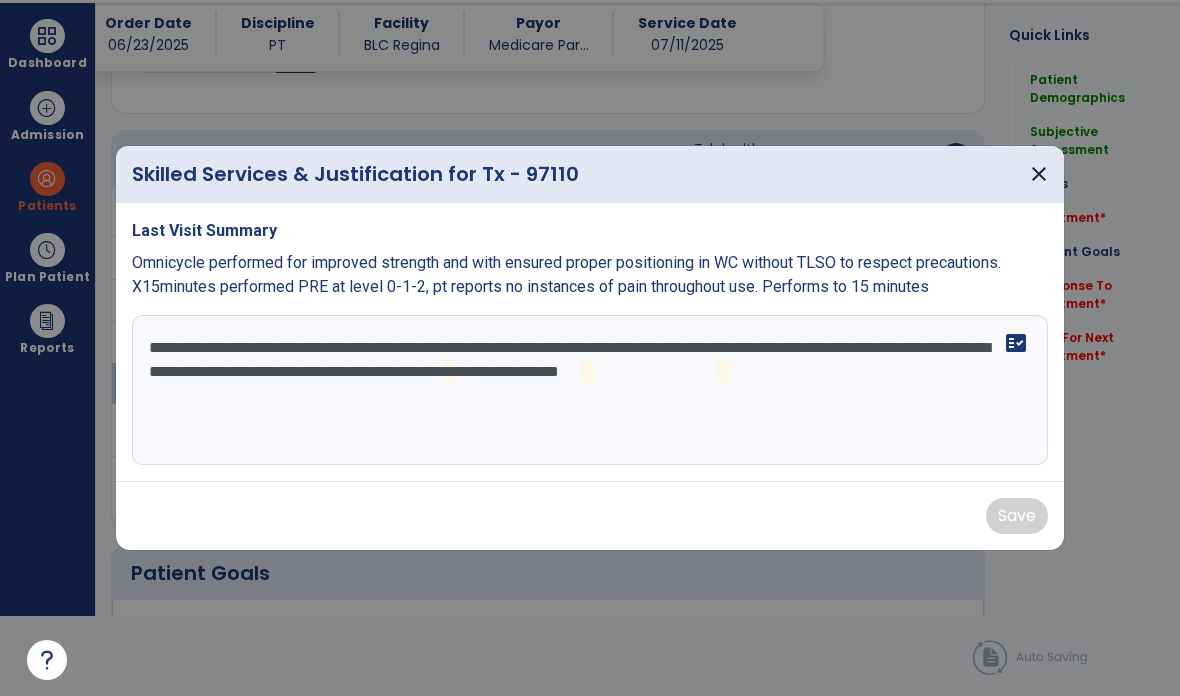 click on "**********" at bounding box center [590, 390] 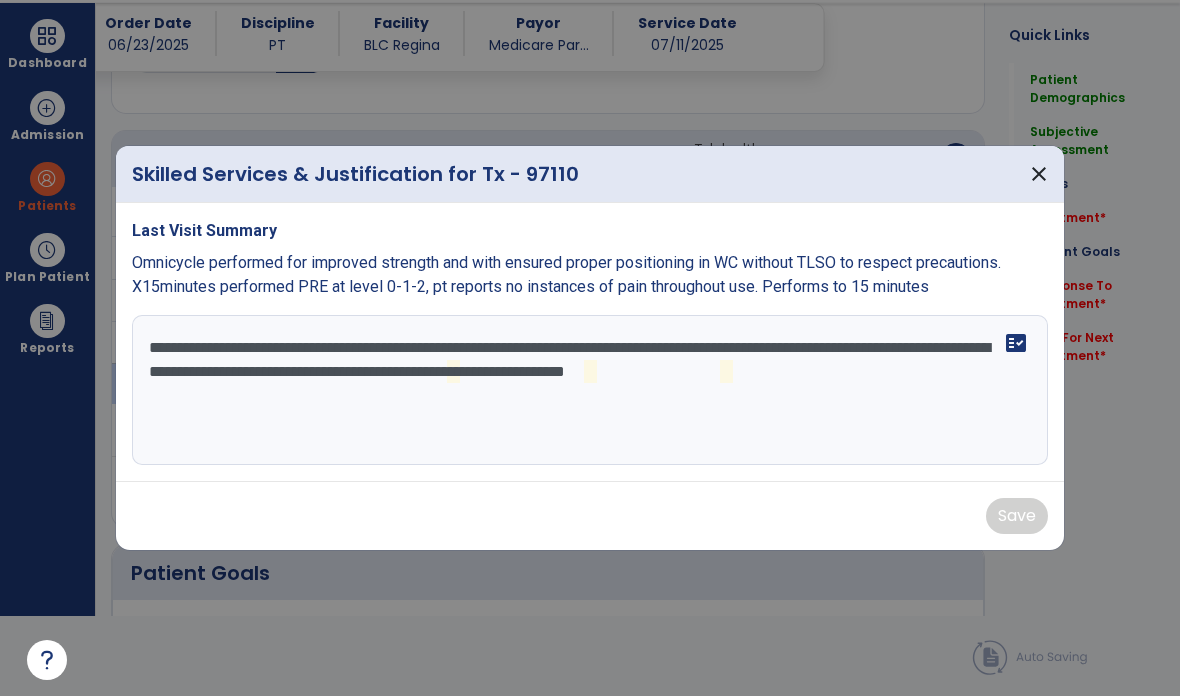click on "**********" at bounding box center [590, 390] 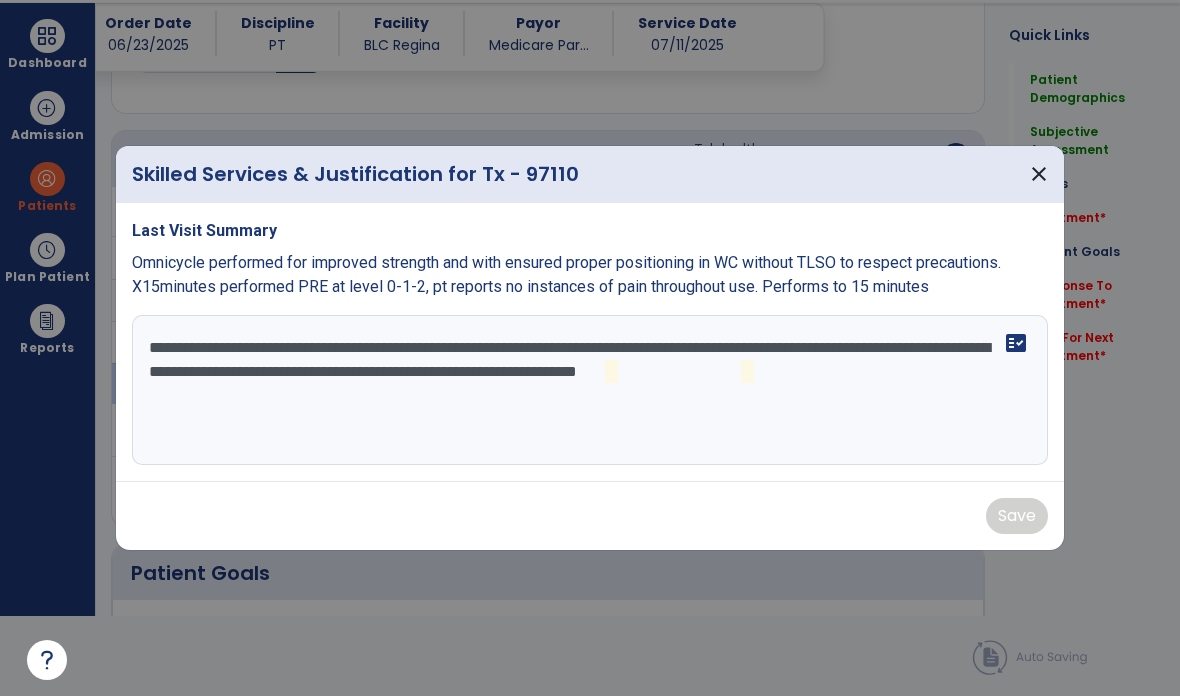 click on "**********" at bounding box center (590, 390) 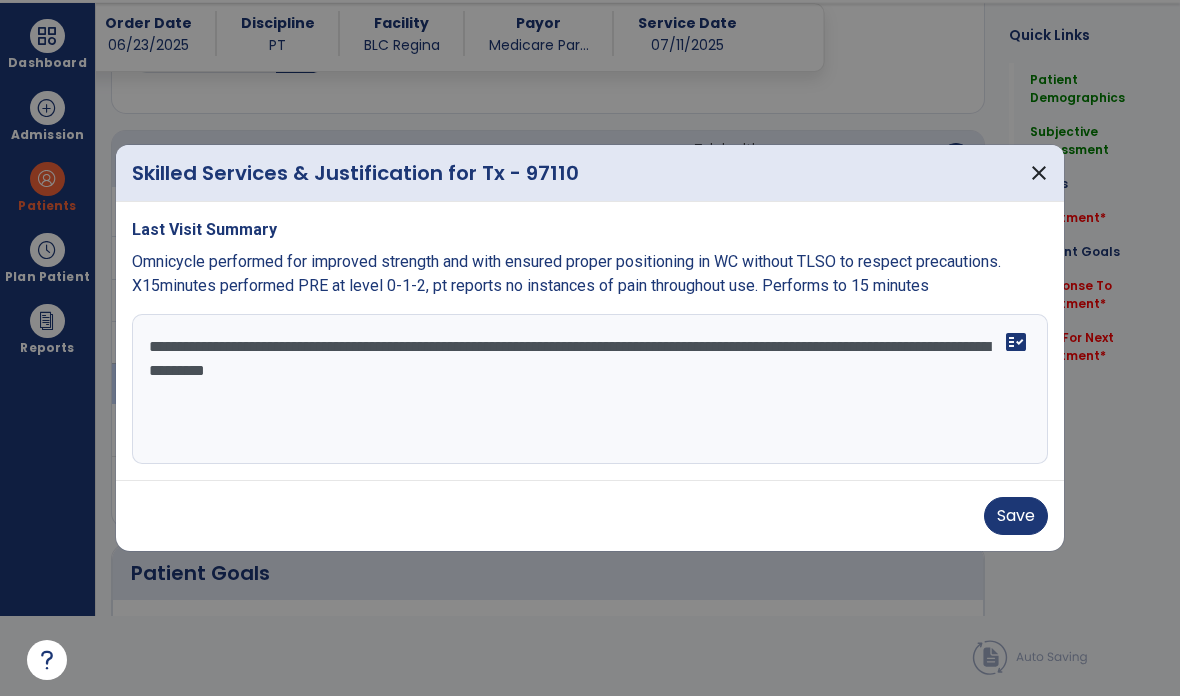 click on "**********" at bounding box center [590, 389] 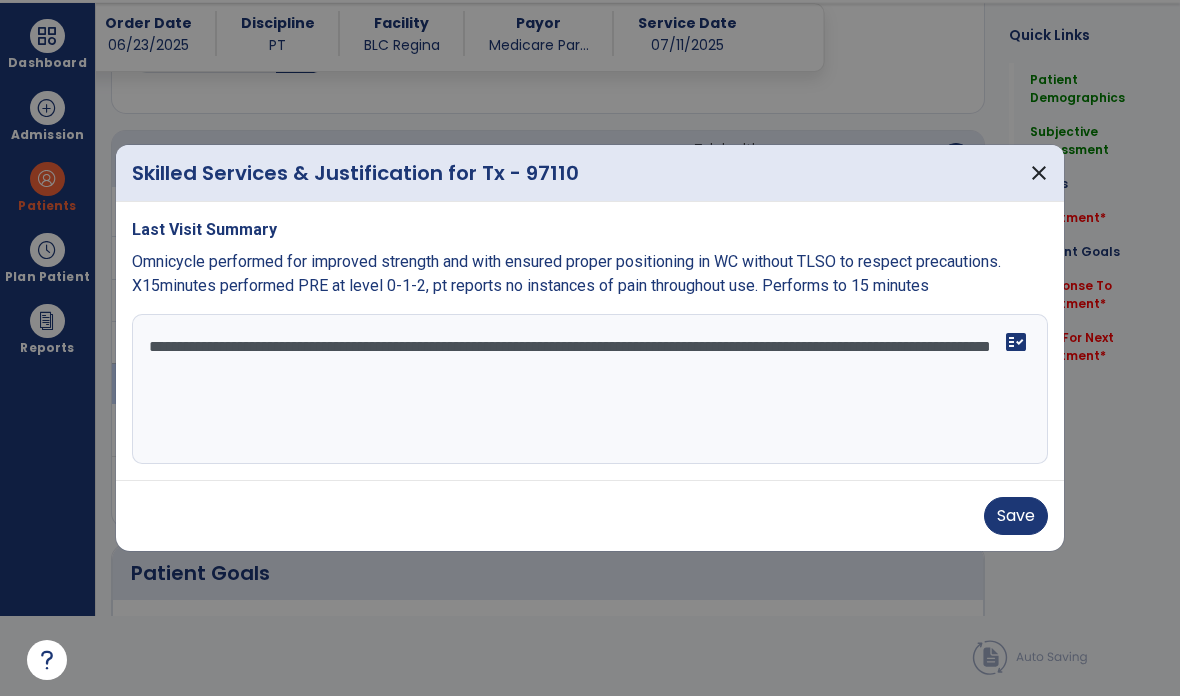 click on "**********" at bounding box center (590, 389) 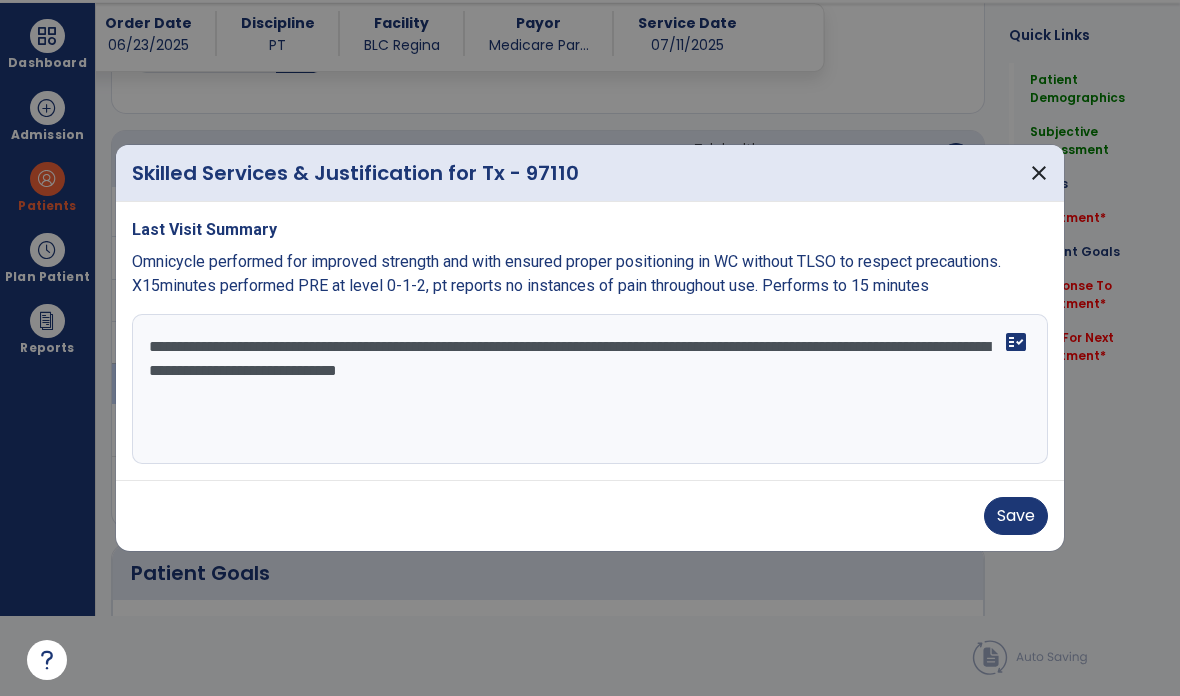 type on "**********" 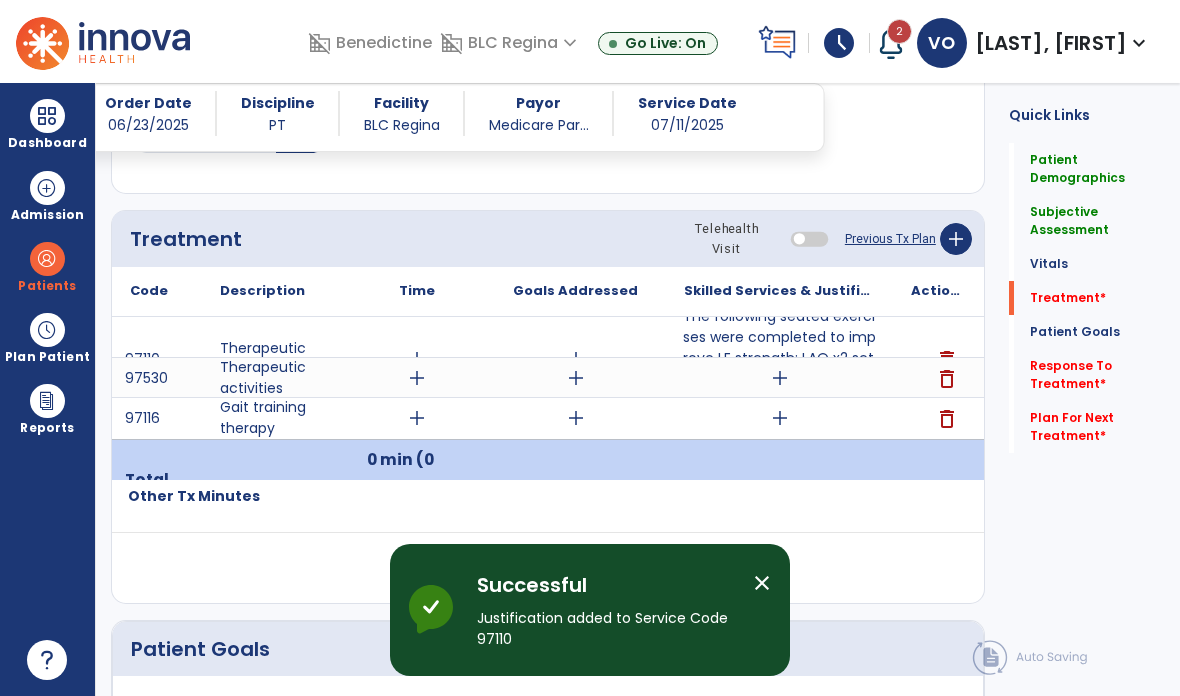scroll, scrollTop: 80, scrollLeft: 0, axis: vertical 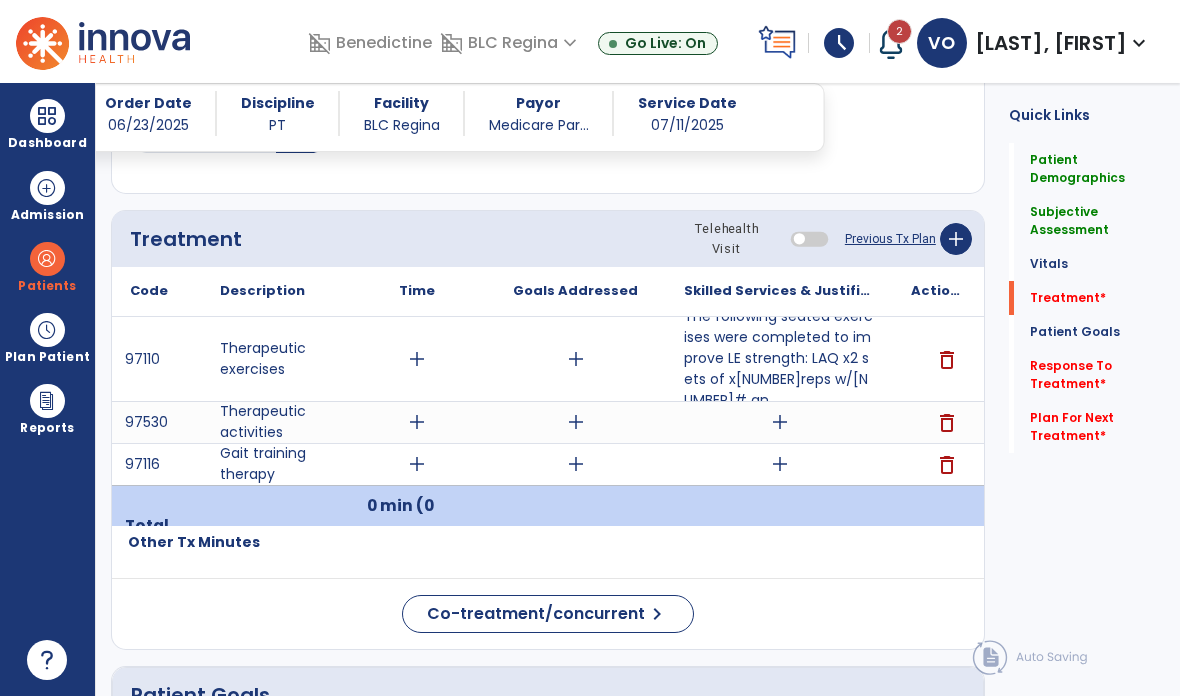 click on "add" at bounding box center (780, 464) 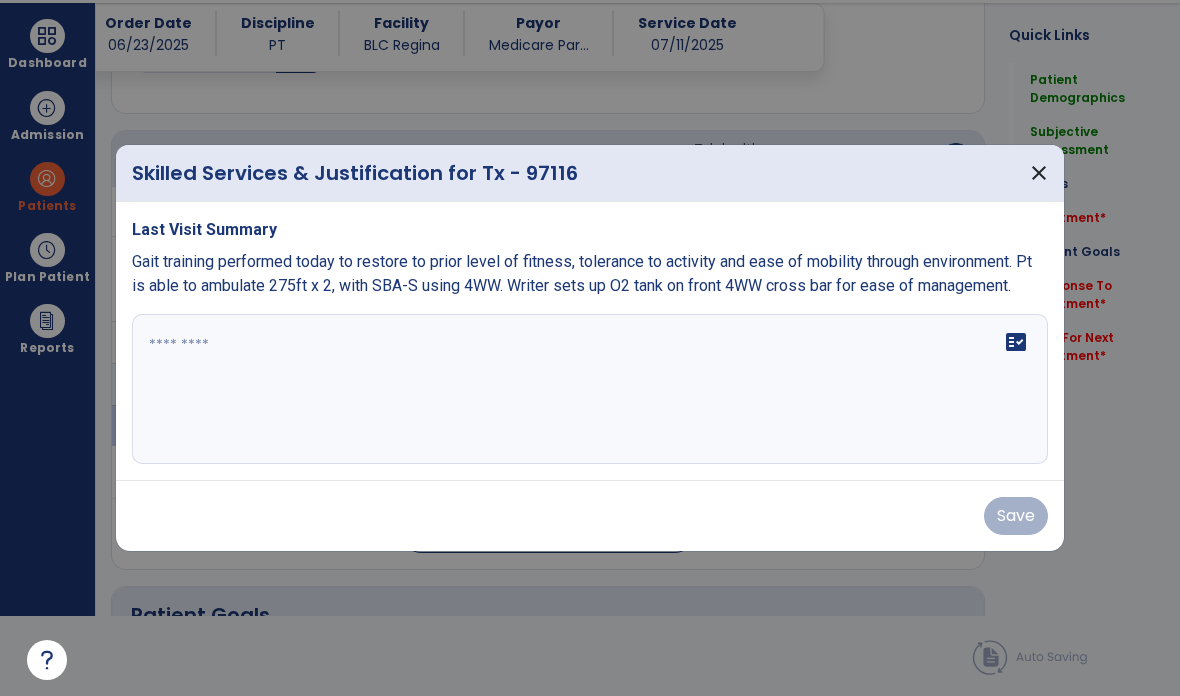 click on "fact_check" at bounding box center (590, 389) 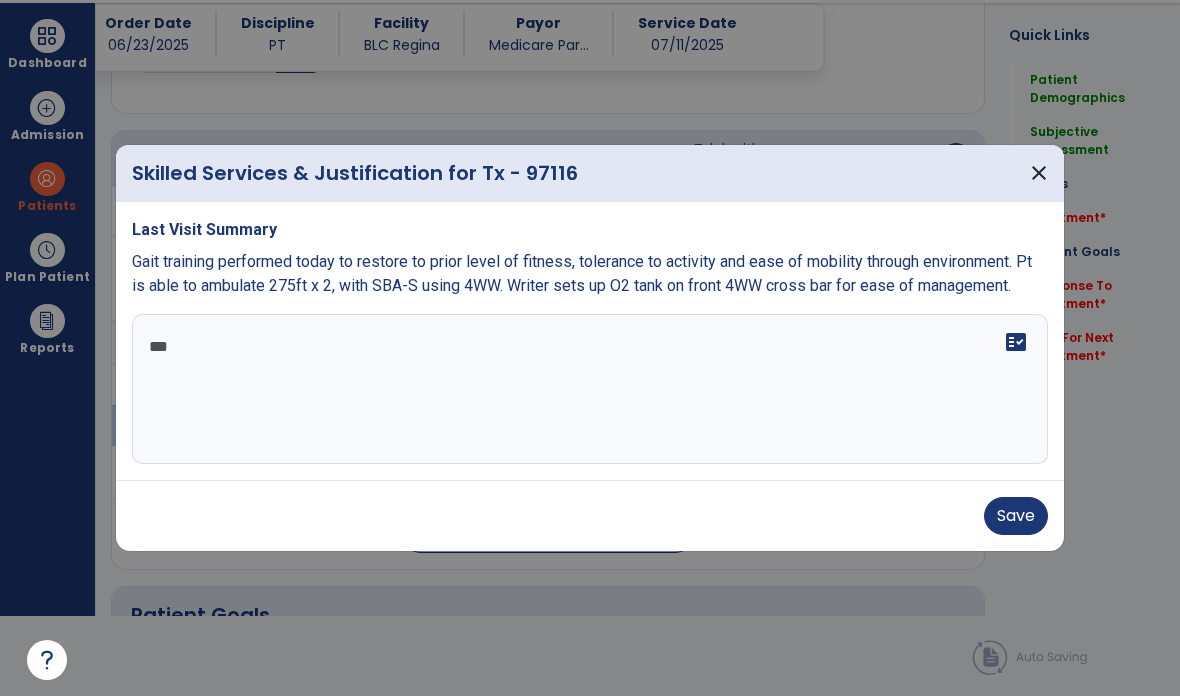 scroll, scrollTop: 0, scrollLeft: 0, axis: both 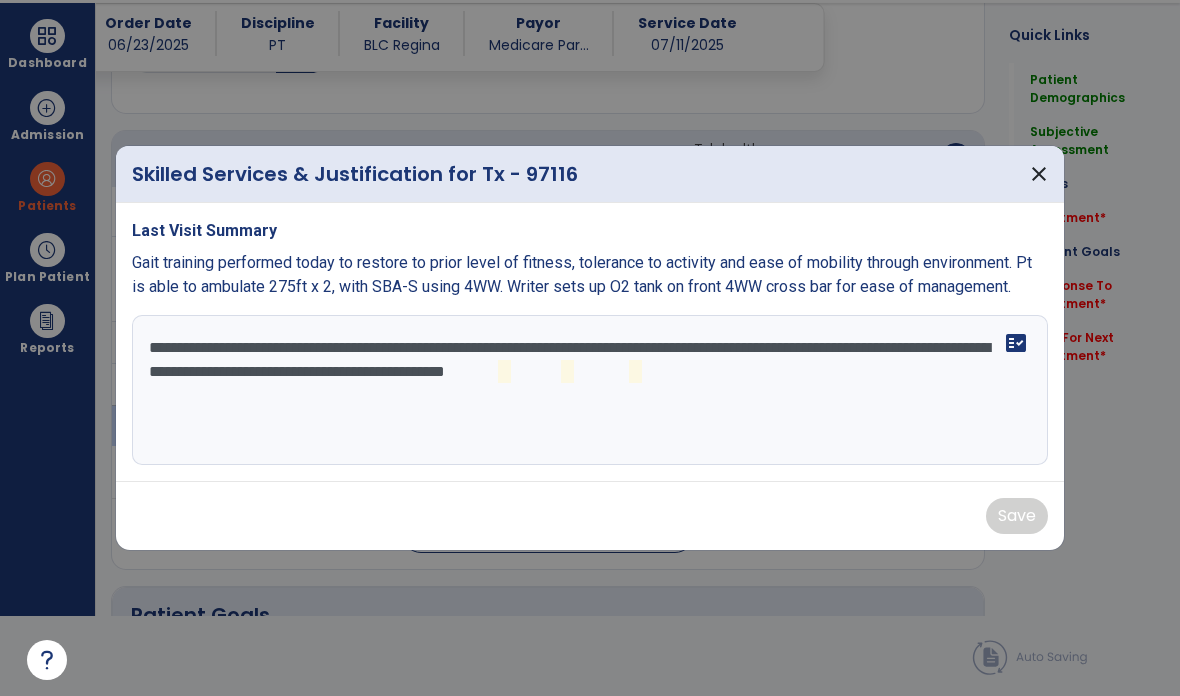 click on "**********" at bounding box center [590, 390] 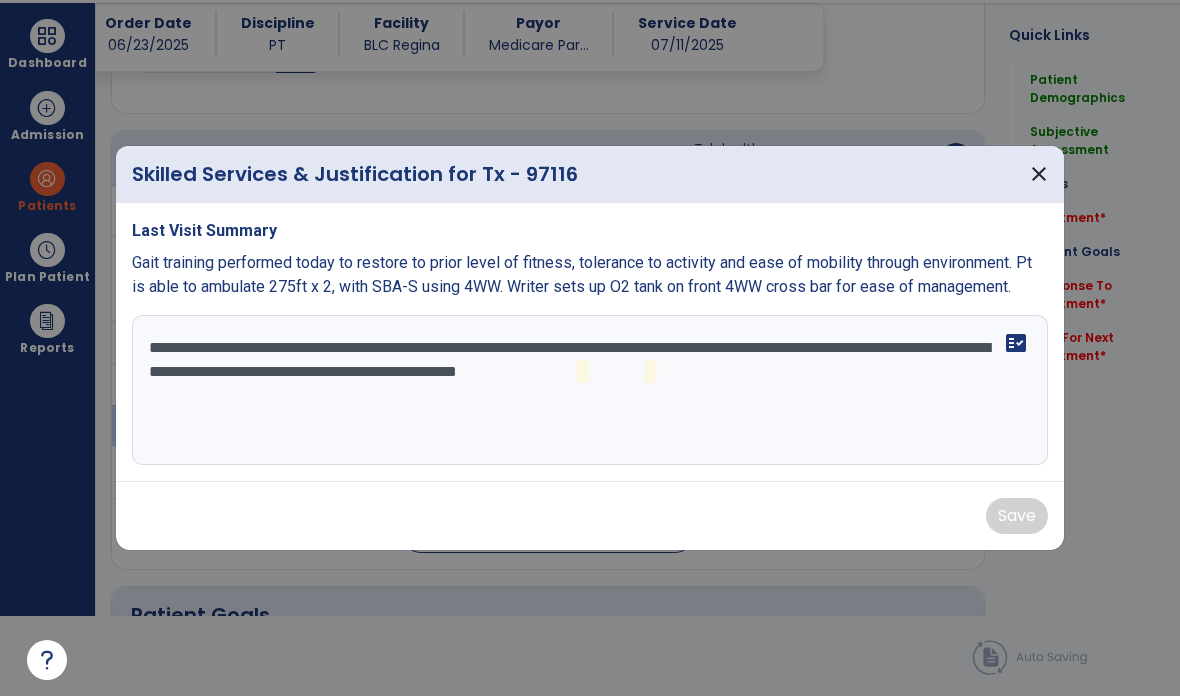 click on "**********" at bounding box center [590, 390] 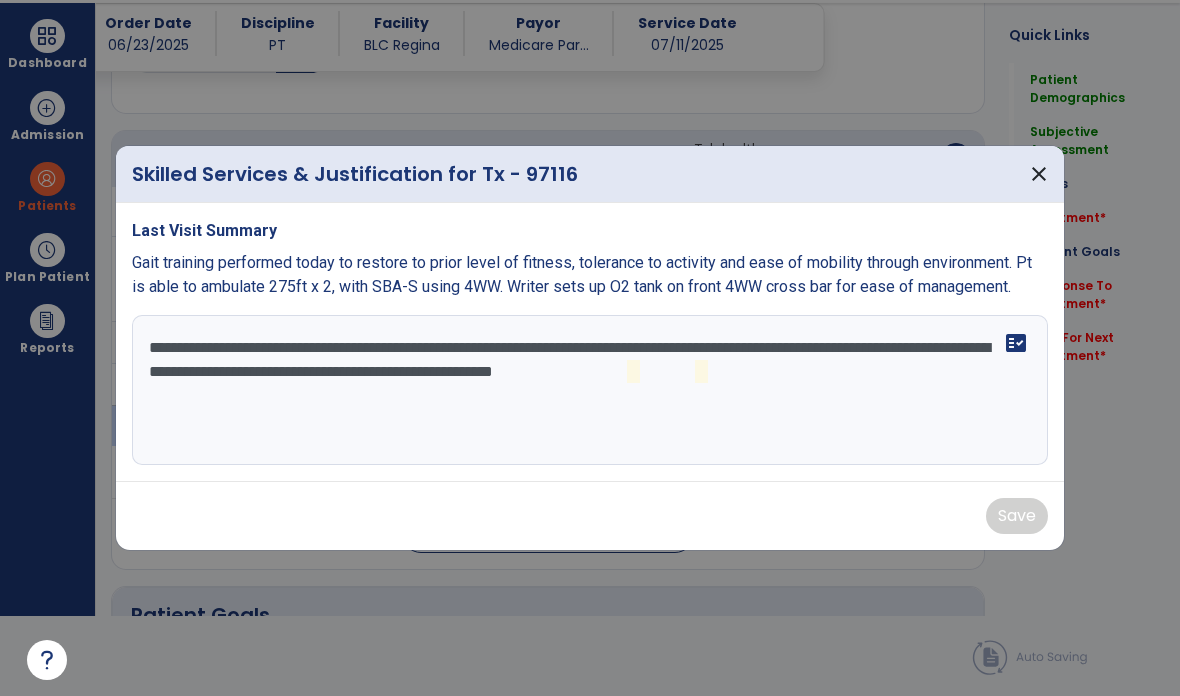 click on "**********" at bounding box center (590, 390) 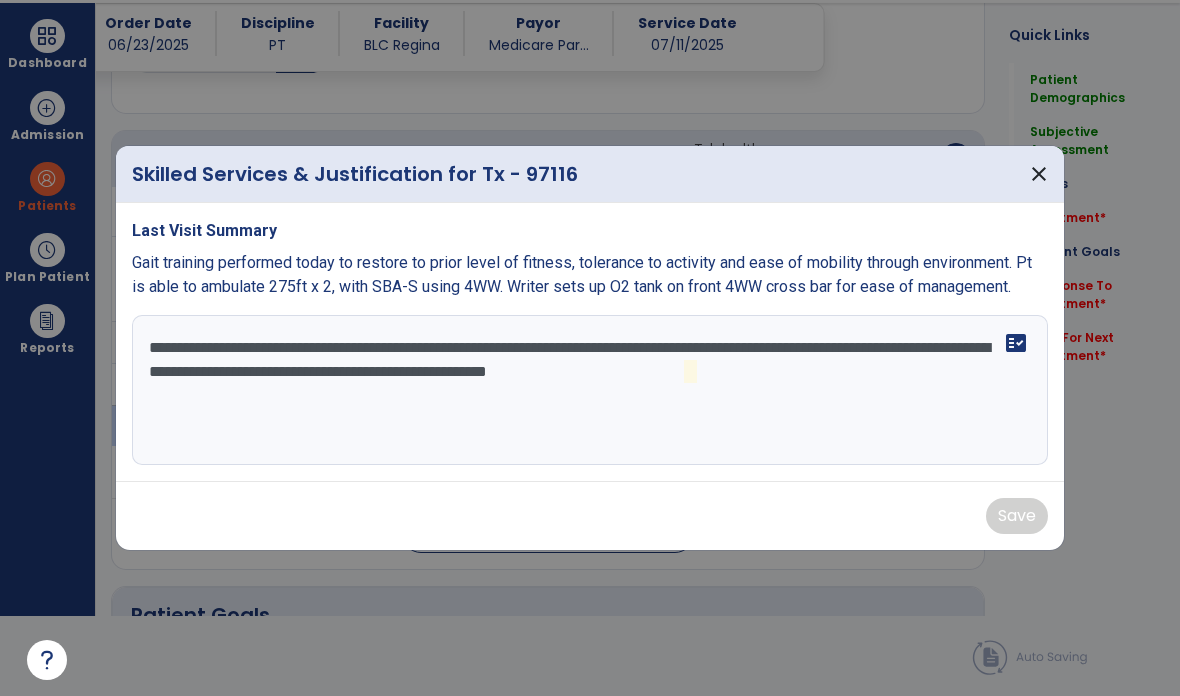 click on "**********" at bounding box center [590, 390] 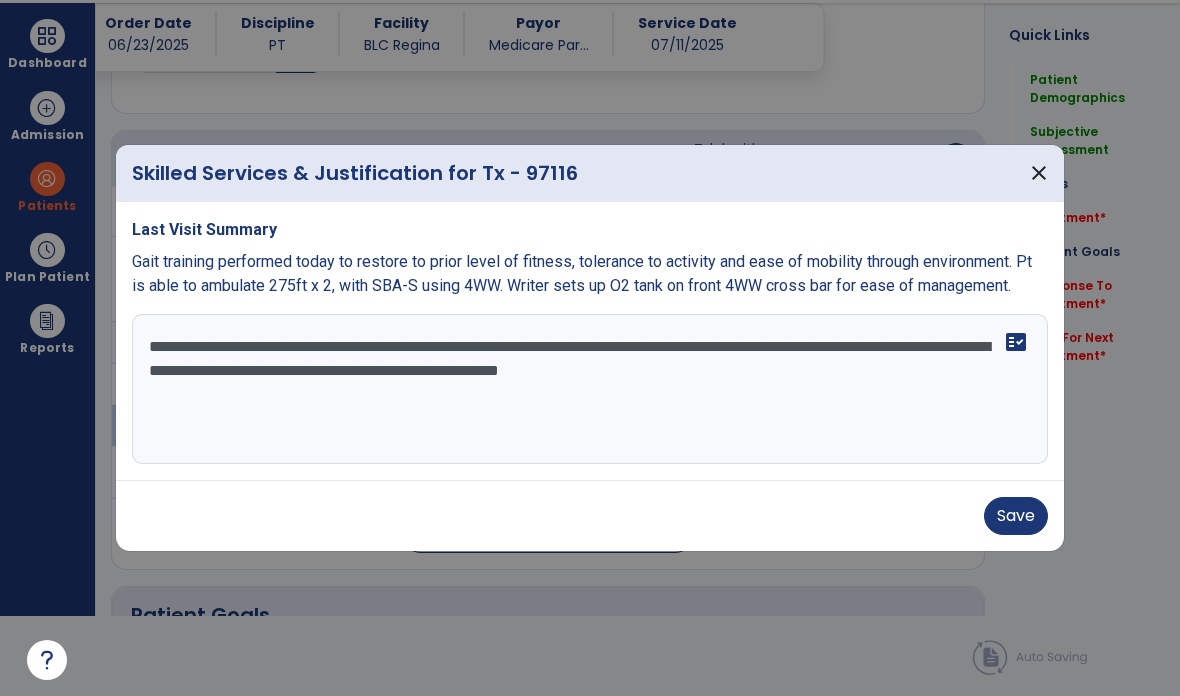 click on "**********" at bounding box center [590, 389] 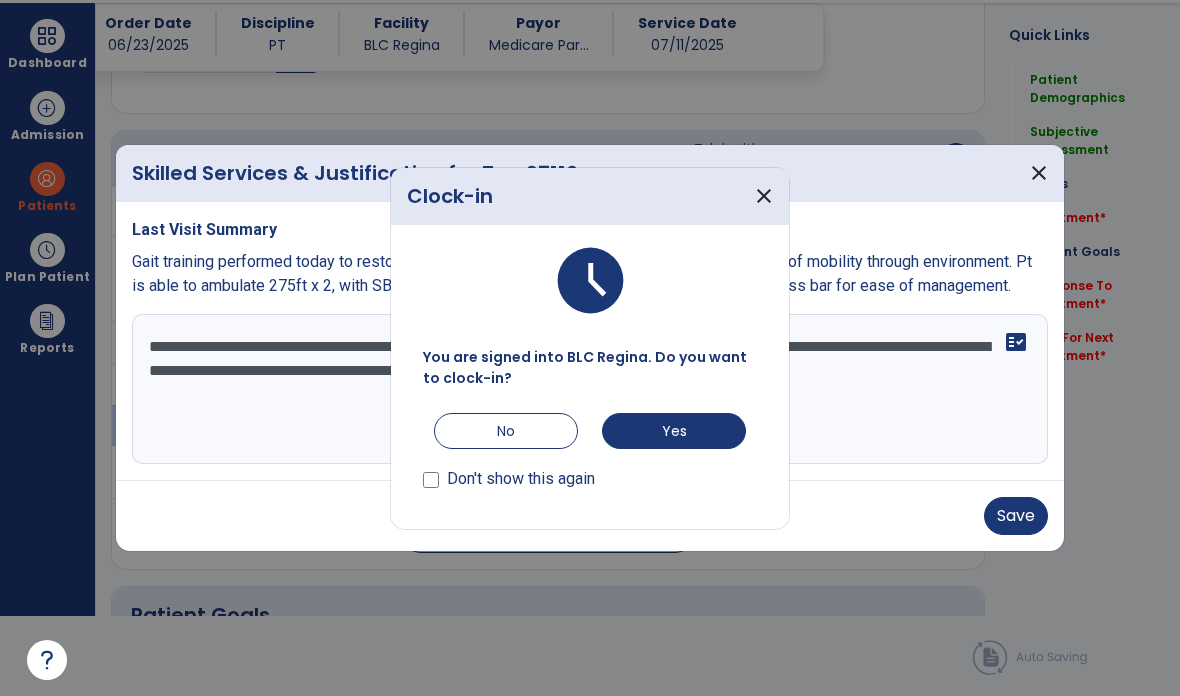 click on "close" at bounding box center [764, 196] 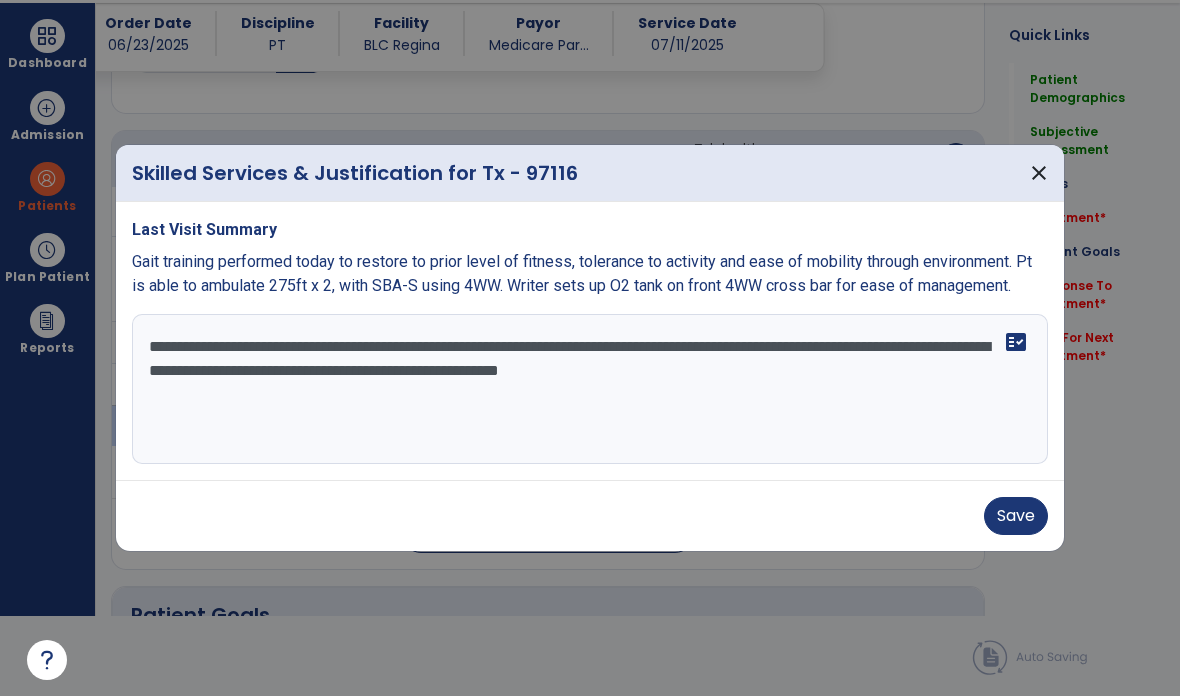 click on "**********" at bounding box center [590, 389] 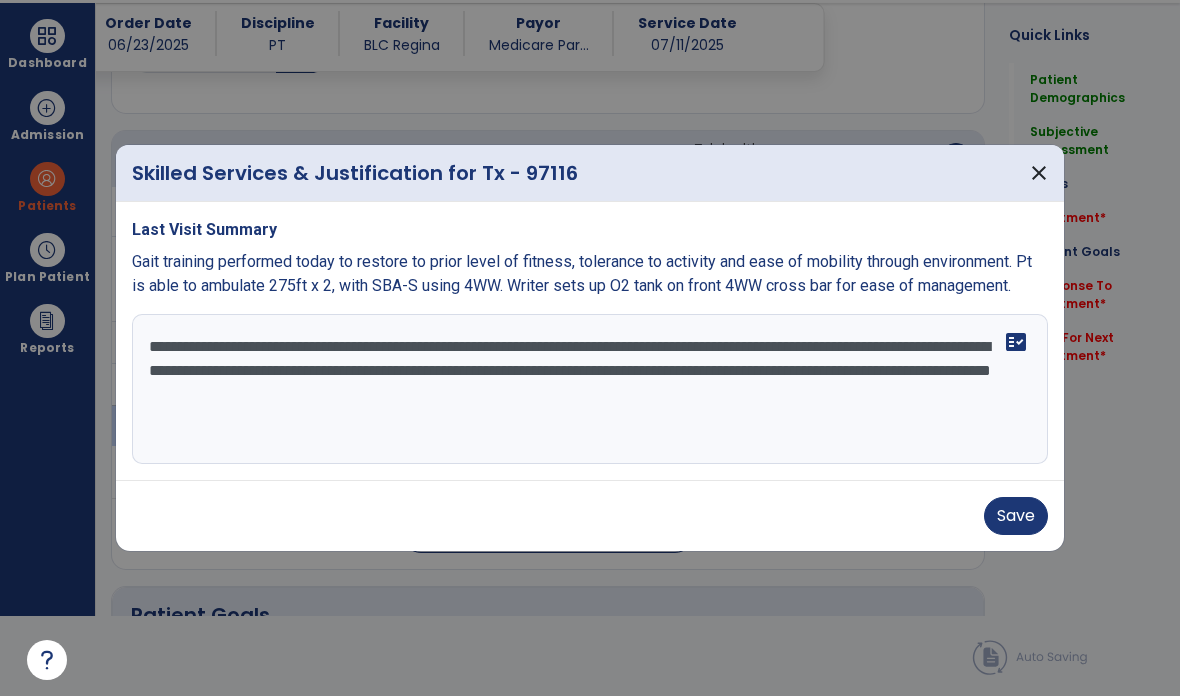 type on "**********" 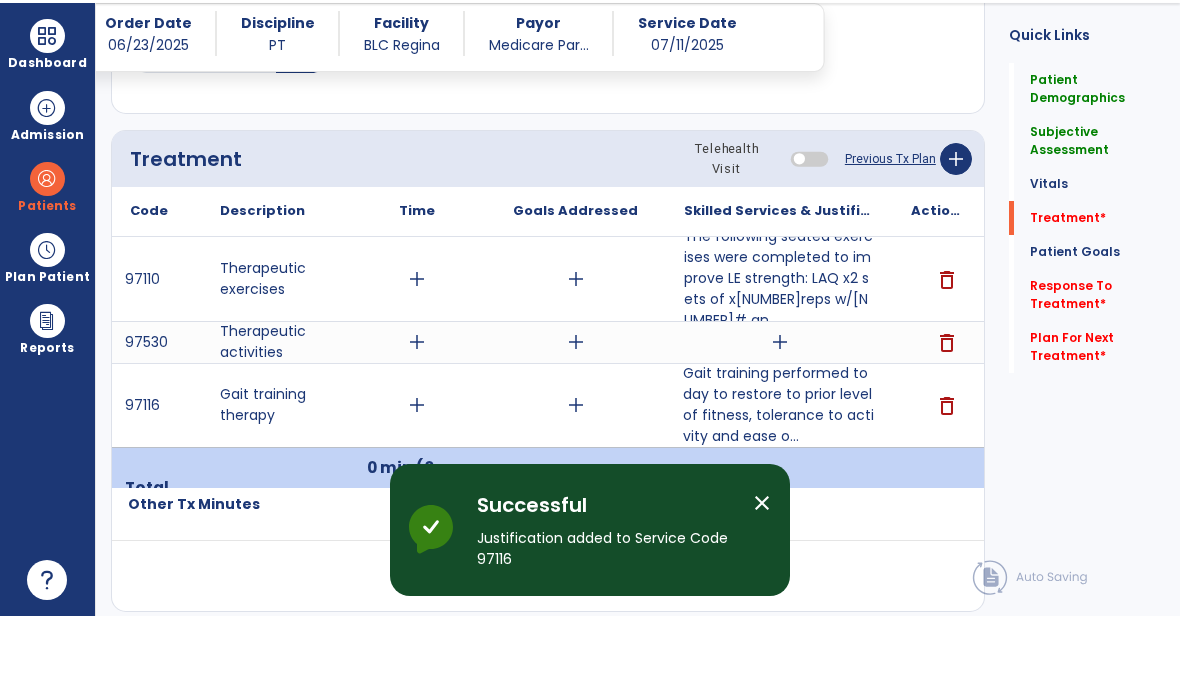 scroll, scrollTop: 80, scrollLeft: 0, axis: vertical 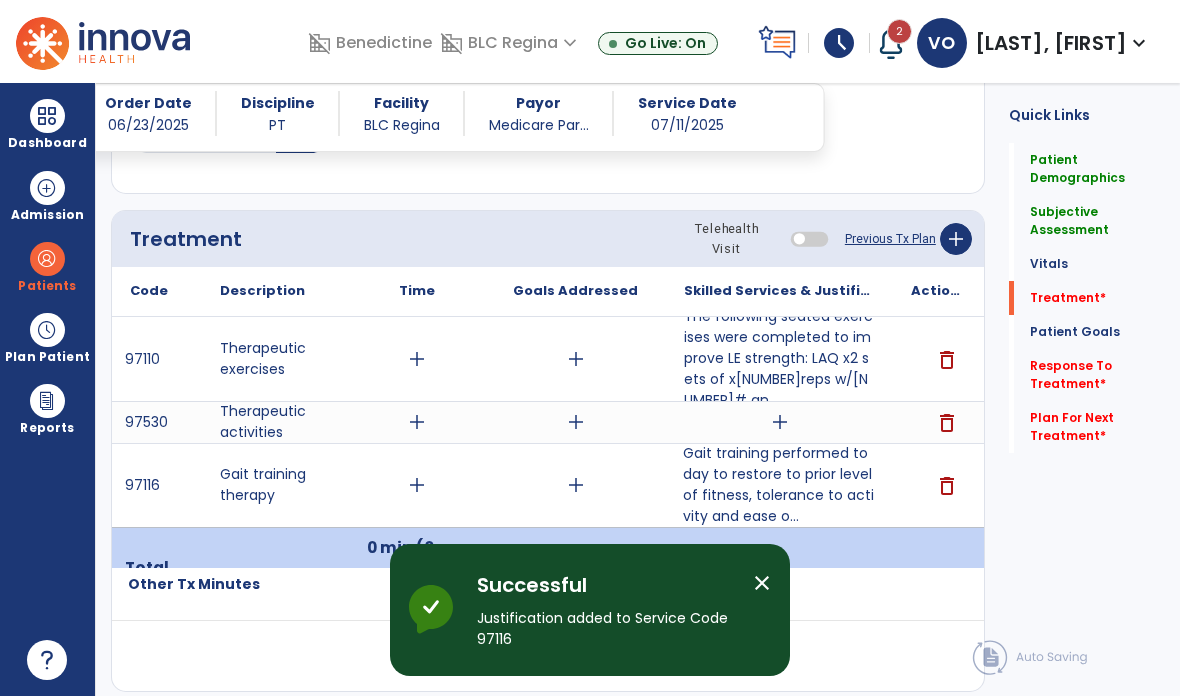 click on "add" at bounding box center [779, 422] 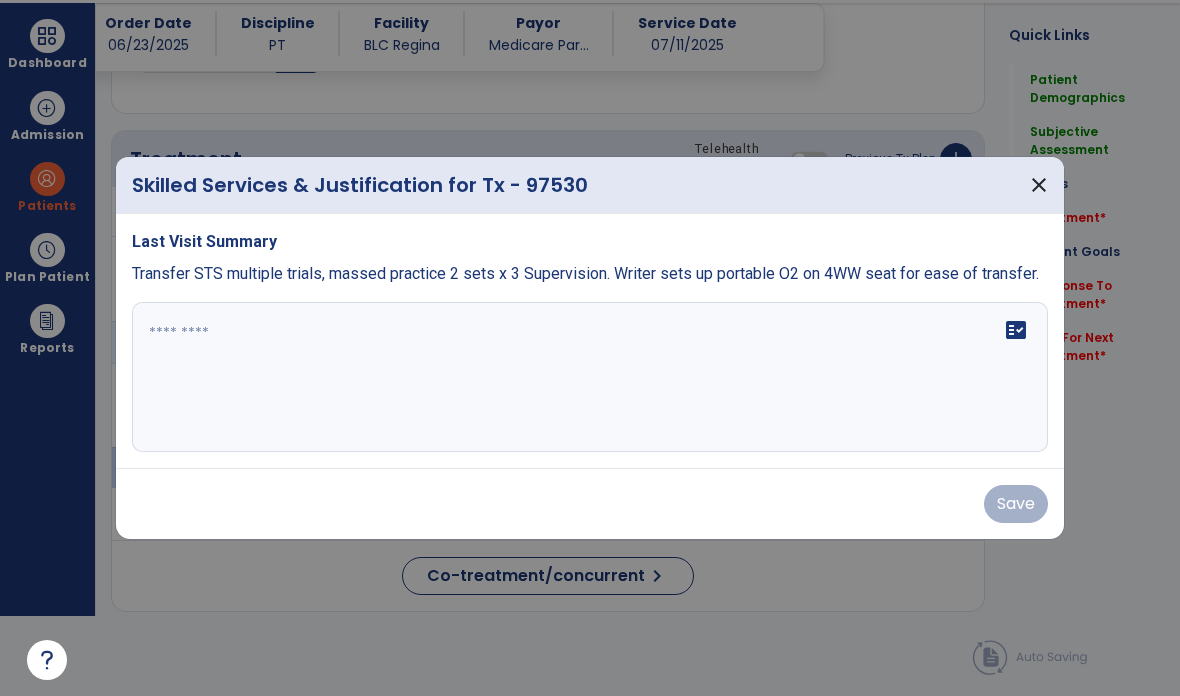 scroll, scrollTop: 0, scrollLeft: 0, axis: both 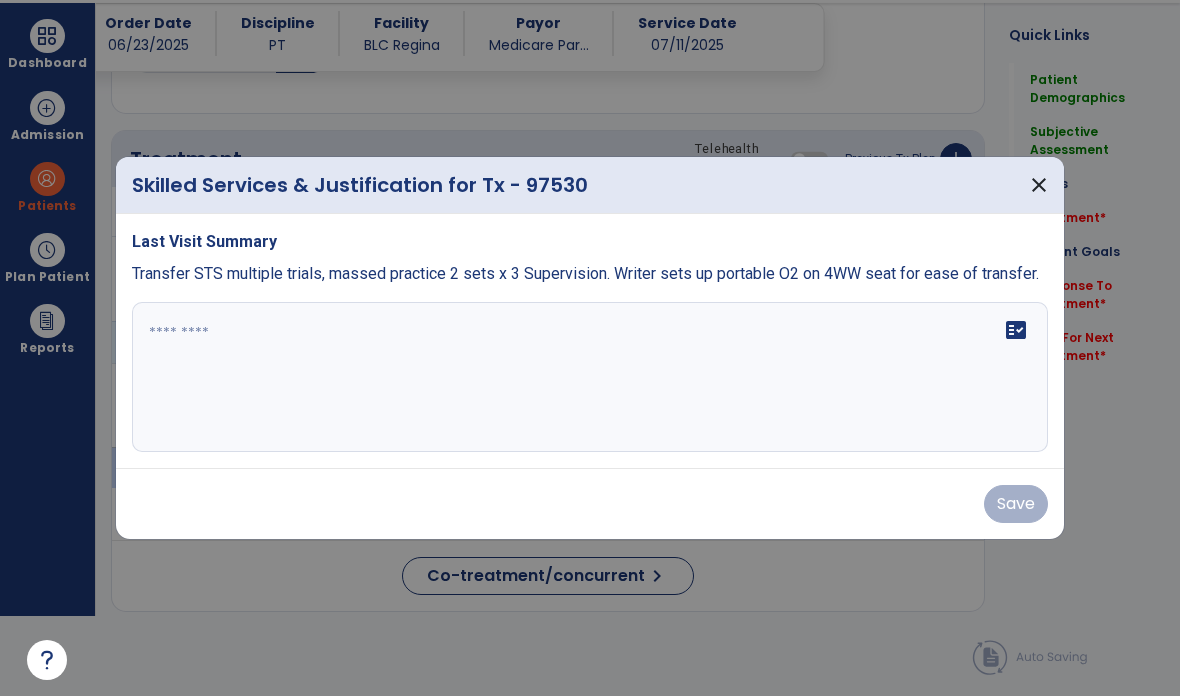click on "fact_check" at bounding box center [590, 377] 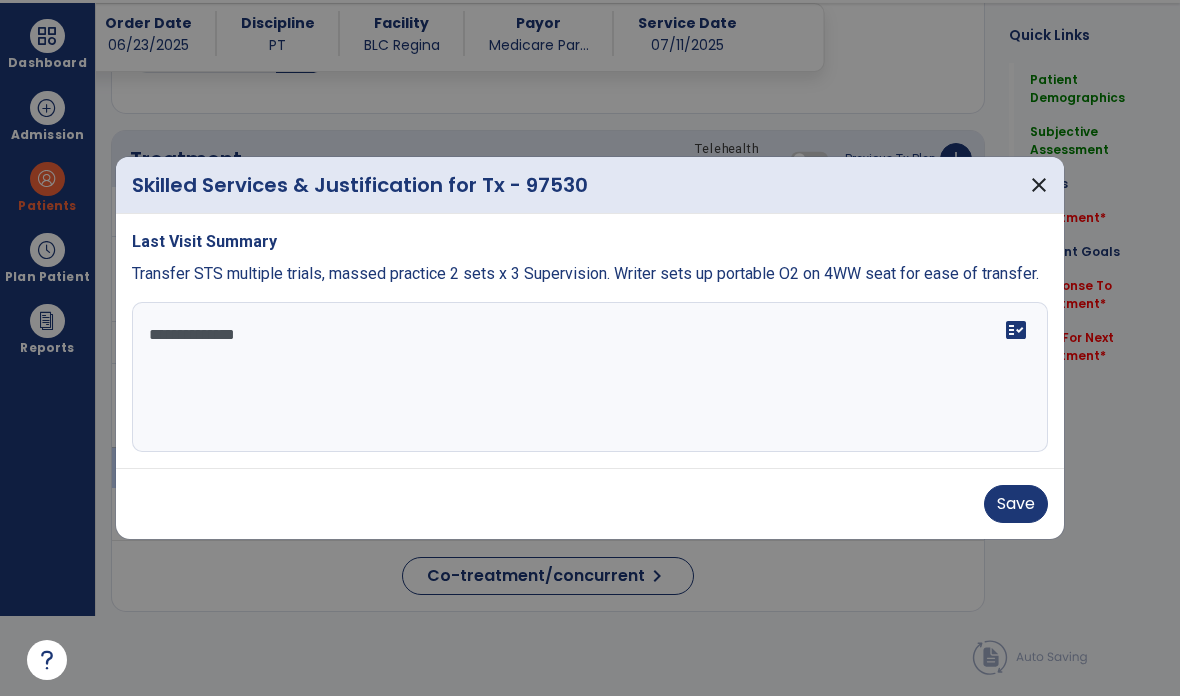 type on "**********" 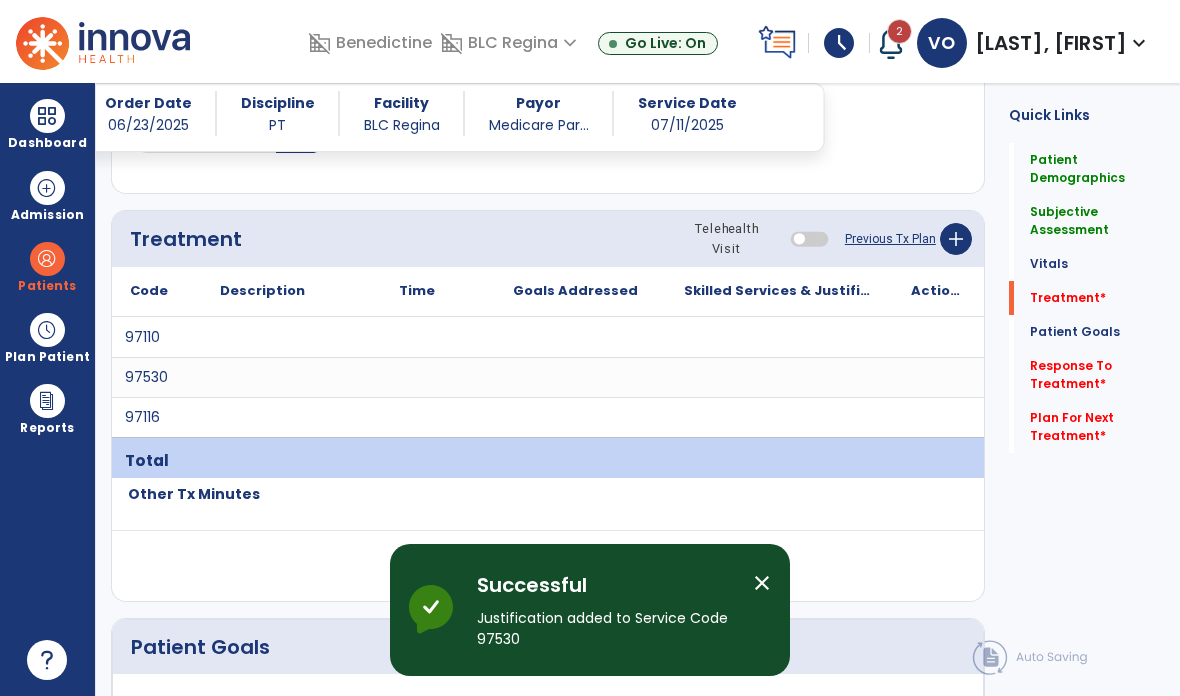 scroll, scrollTop: 80, scrollLeft: 0, axis: vertical 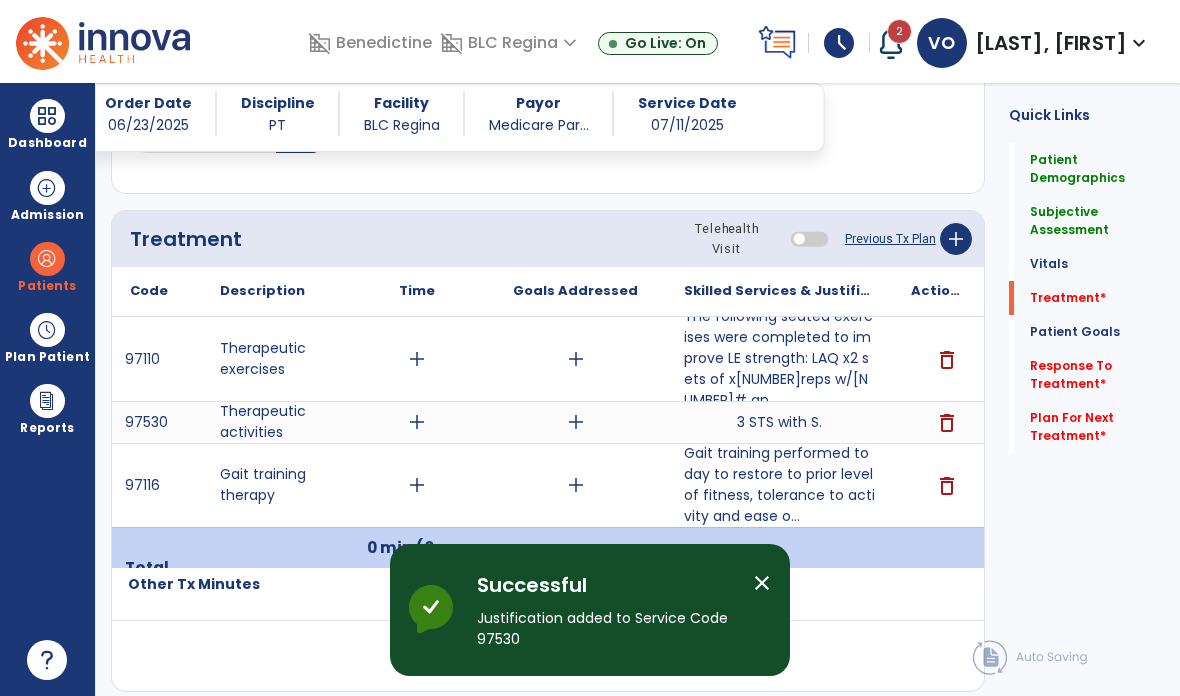 click on "add" at bounding box center [417, 422] 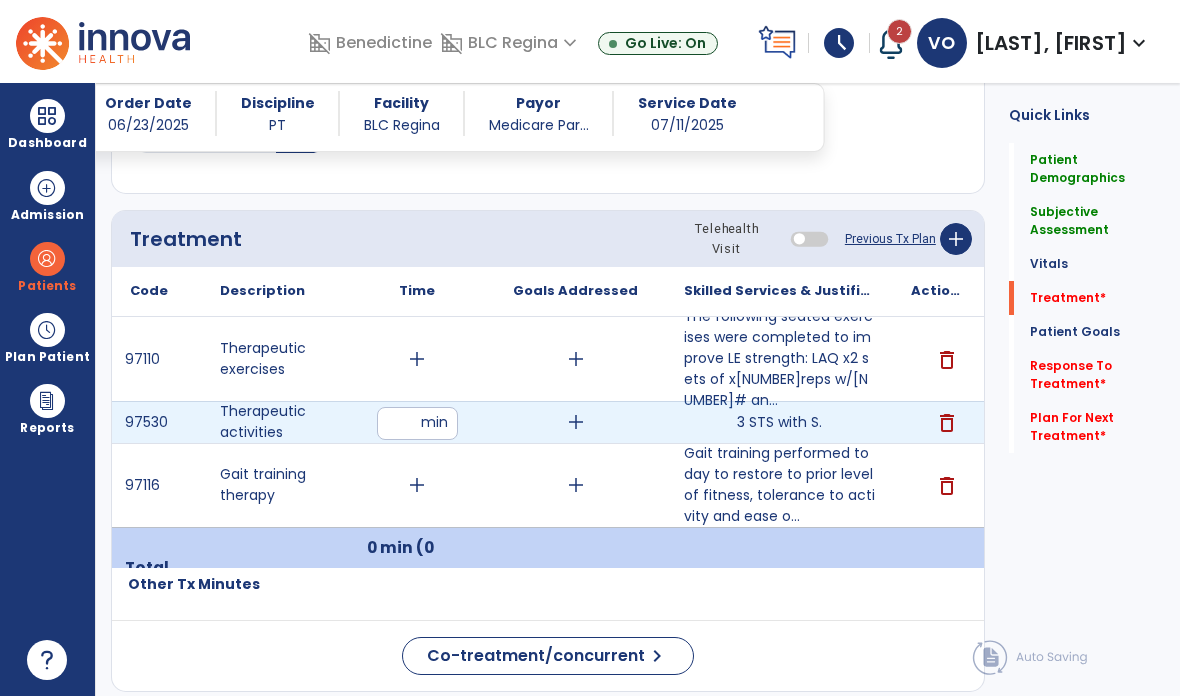type on "*" 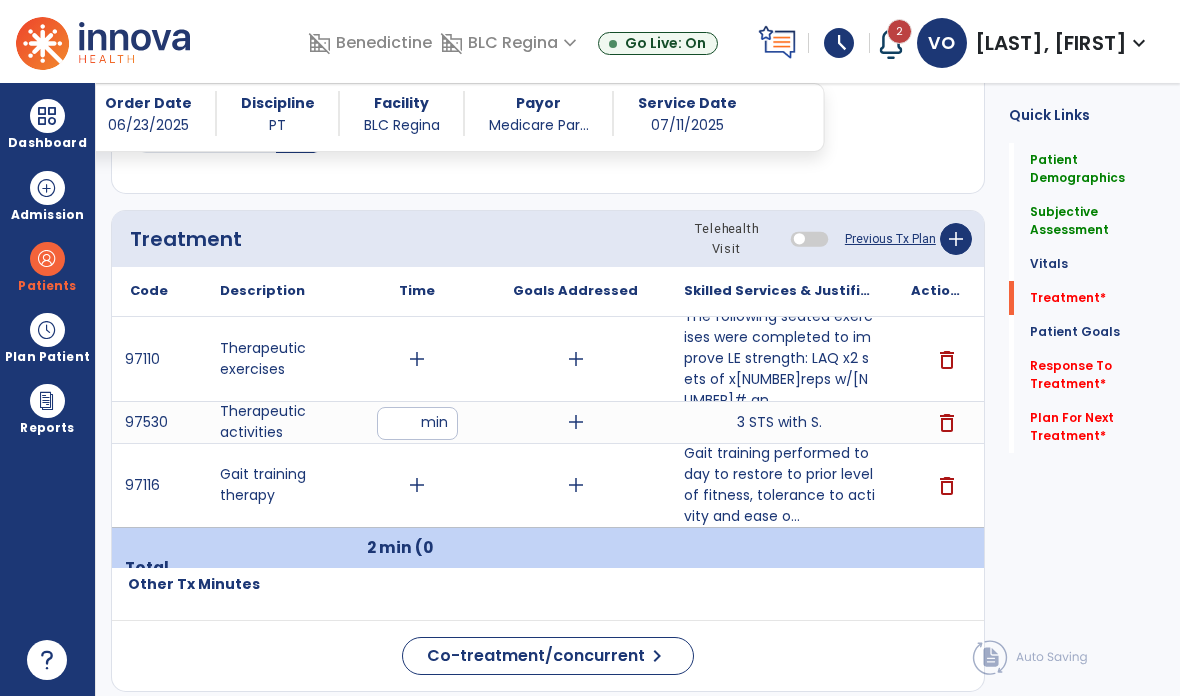 click on "add" at bounding box center [417, 359] 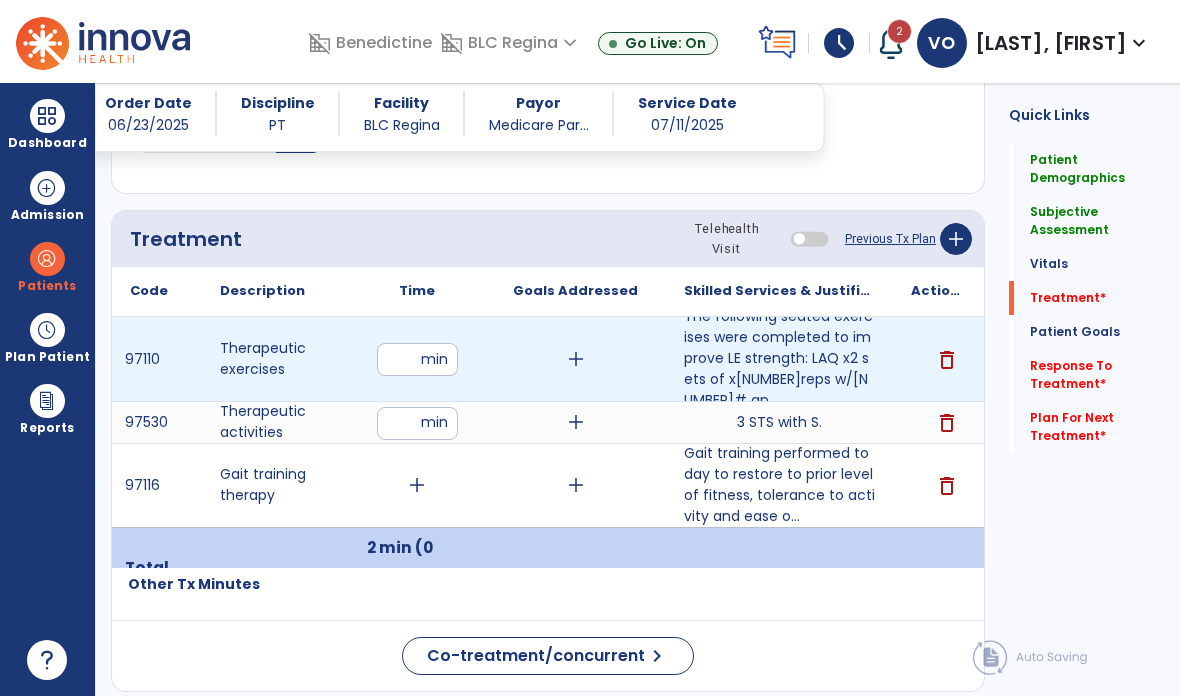 type on "**" 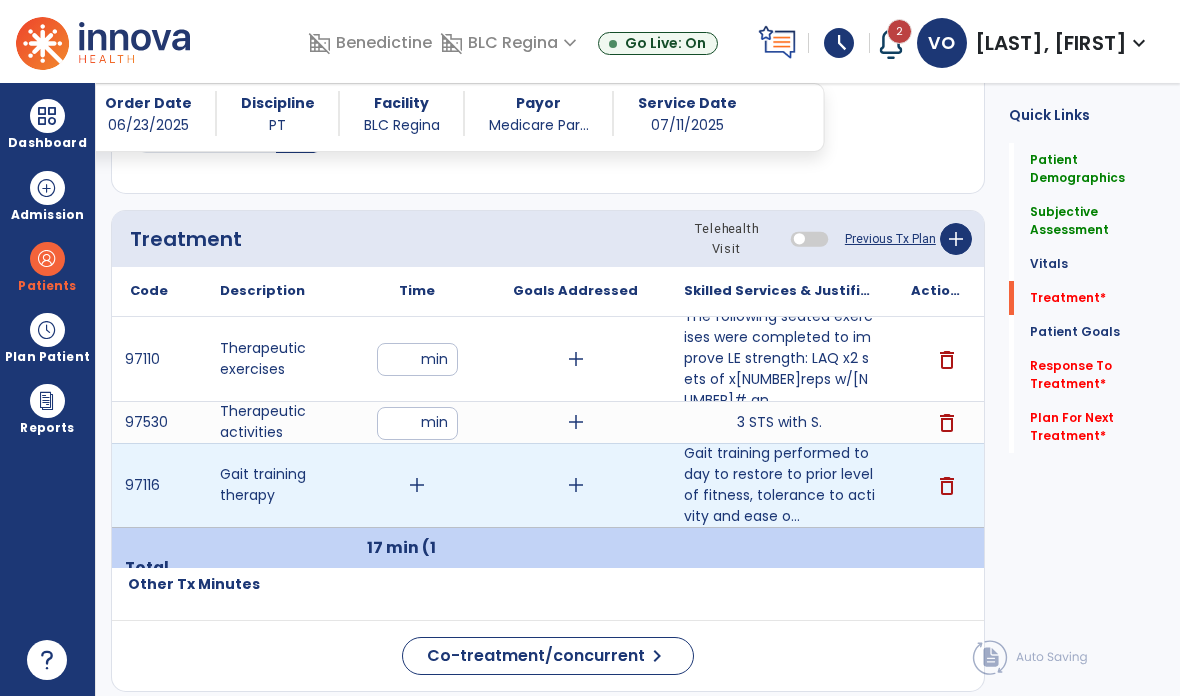 click on "add" at bounding box center (417, 485) 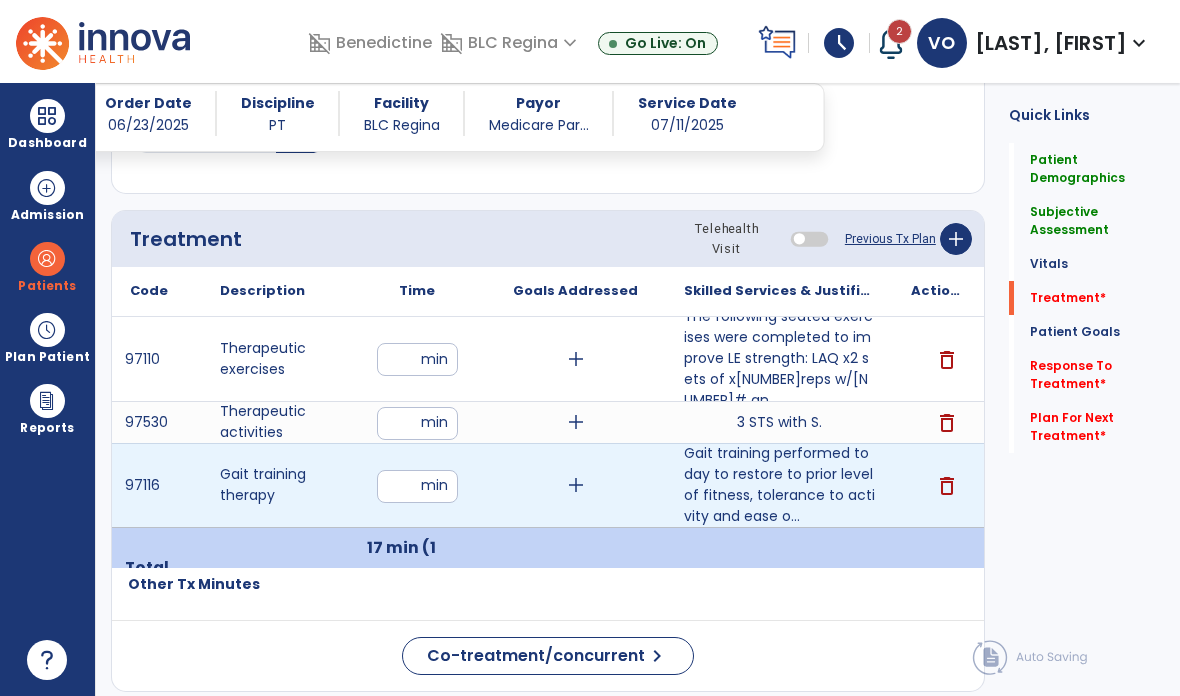 type on "**" 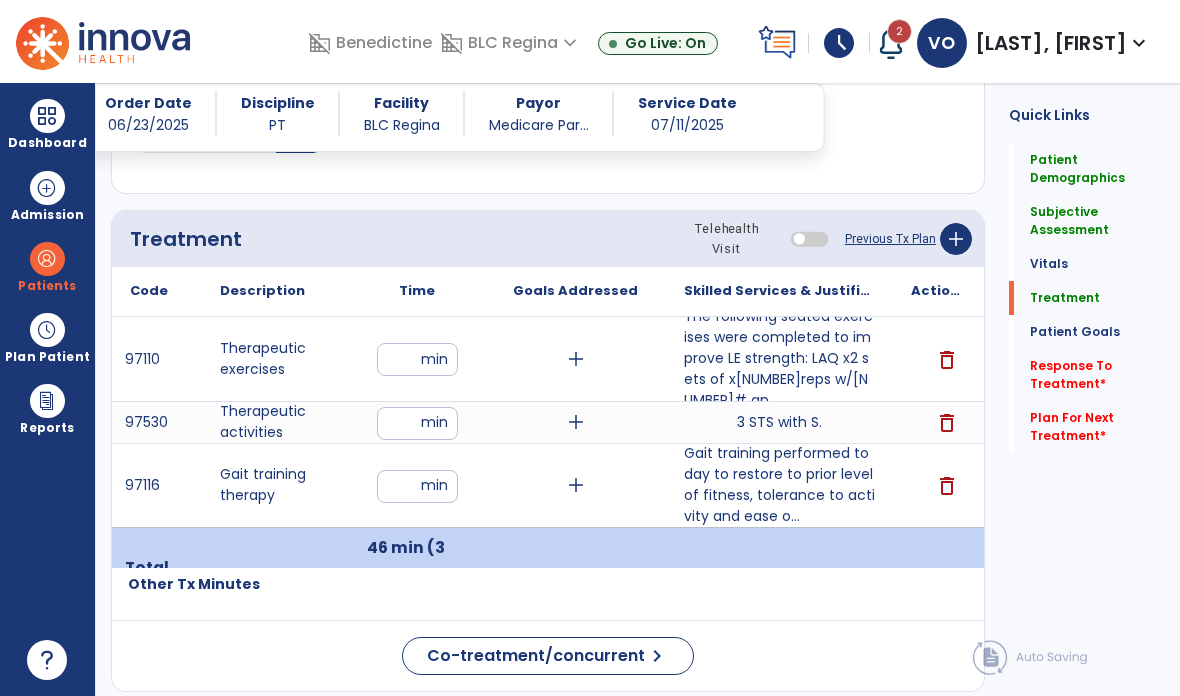 click on "**" at bounding box center [417, 486] 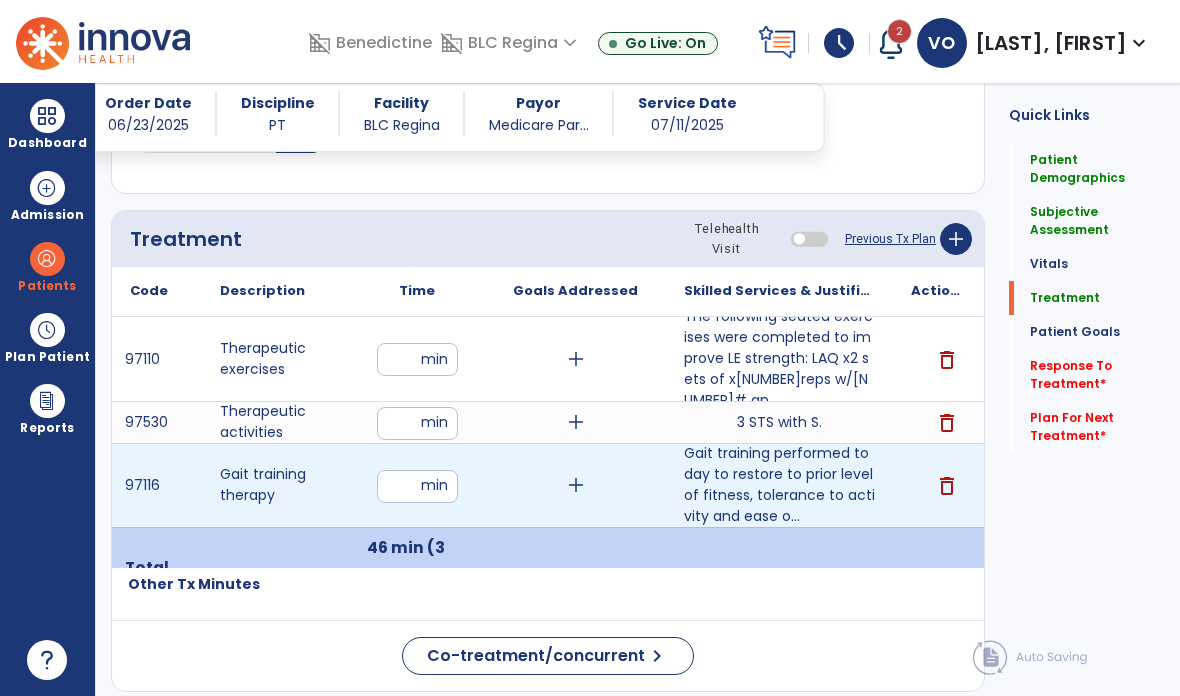 type on "**" 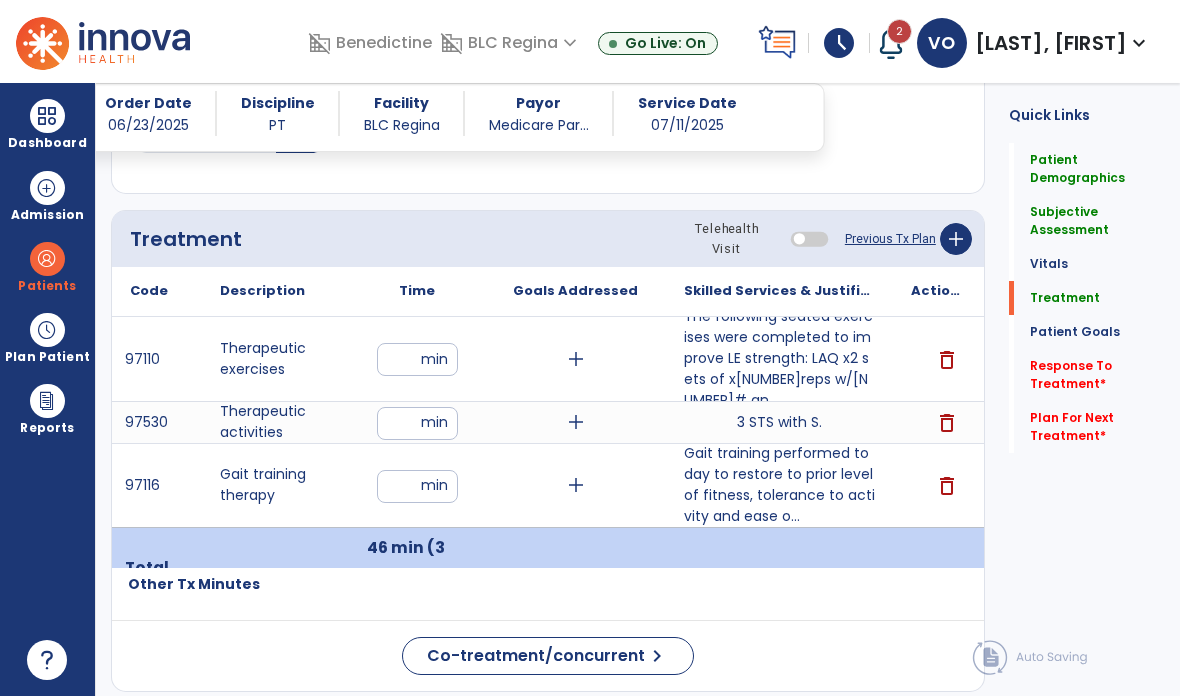 click on "Quick Links  Patient Demographics   Patient Demographics   Subjective Assessment   Subjective Assessment   Vitals   Vitals   Treatment   Treatment   Patient Goals   Patient Goals   Response To Treatment   *  Response To Treatment   *  Plan For Next Treatment   *  Plan For Next Treatment   *" 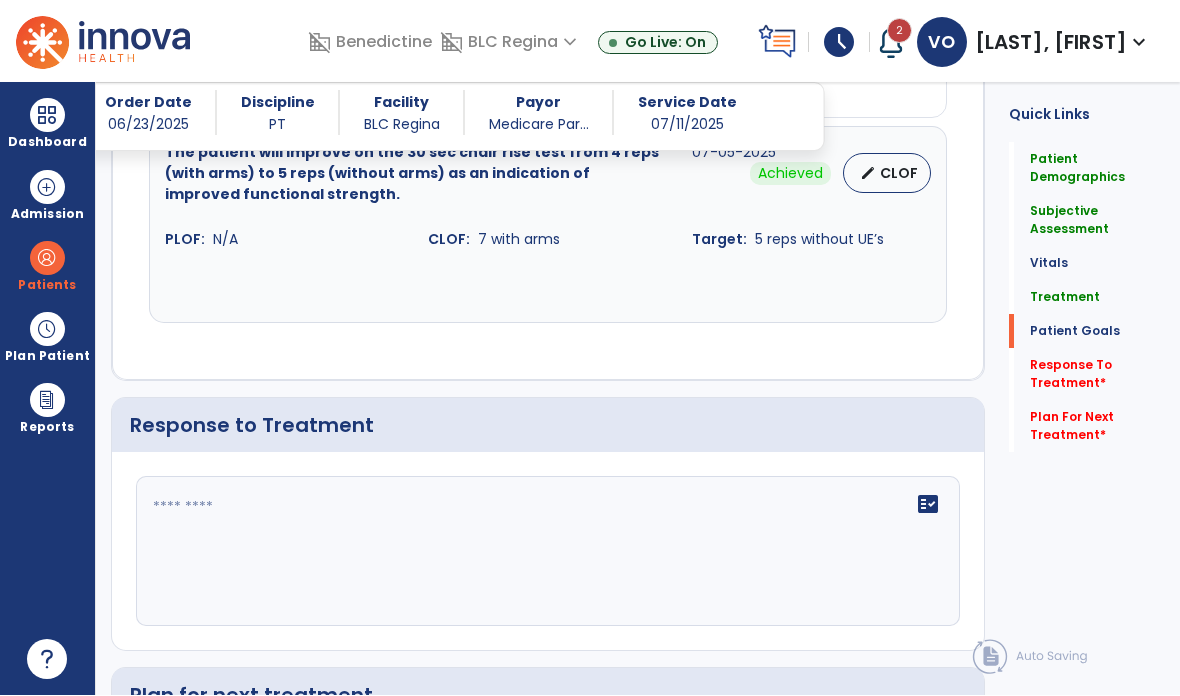 scroll, scrollTop: 2413, scrollLeft: 0, axis: vertical 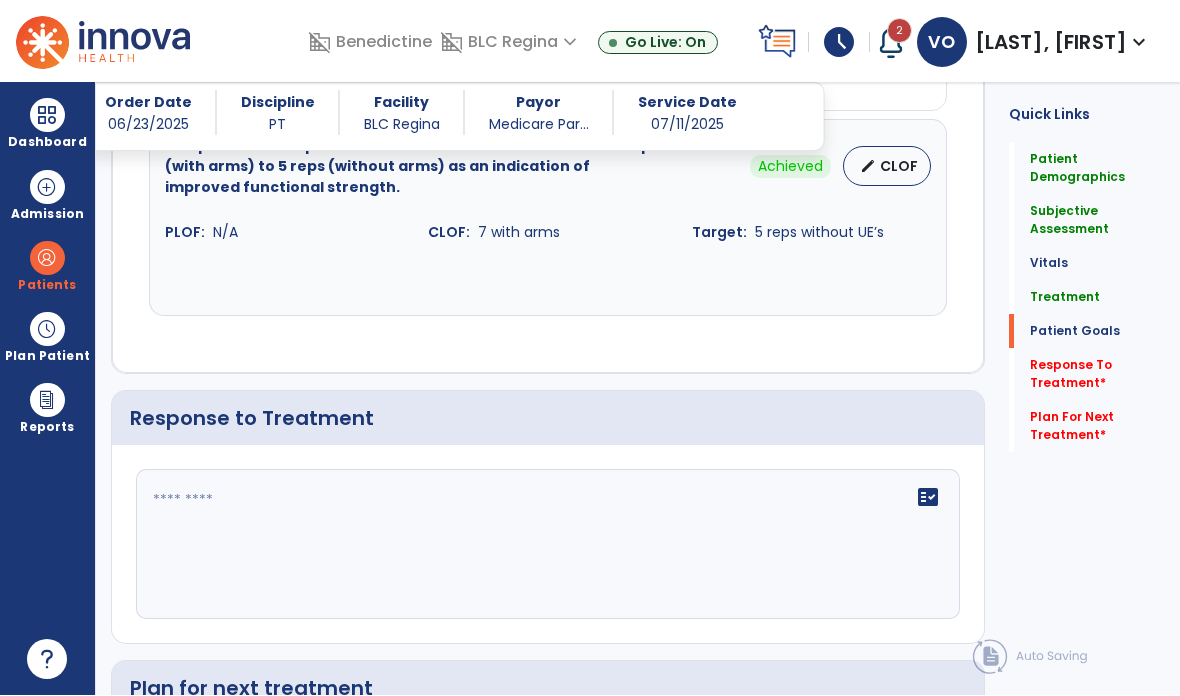click on "fact_check" 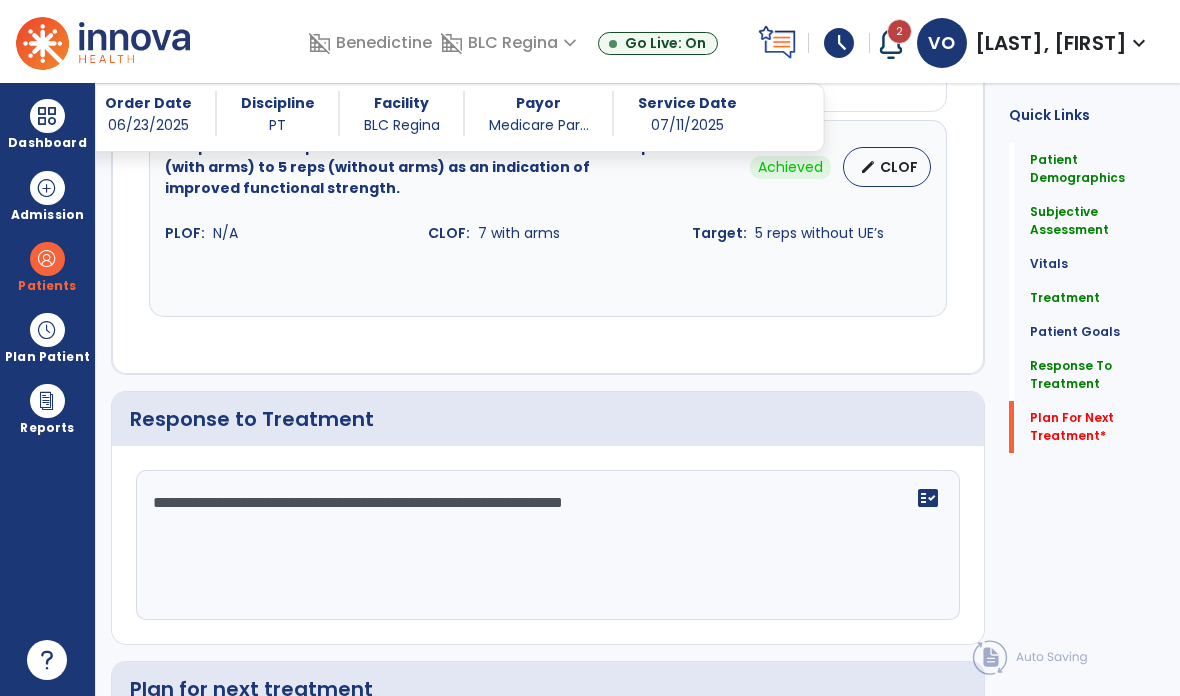 type on "**********" 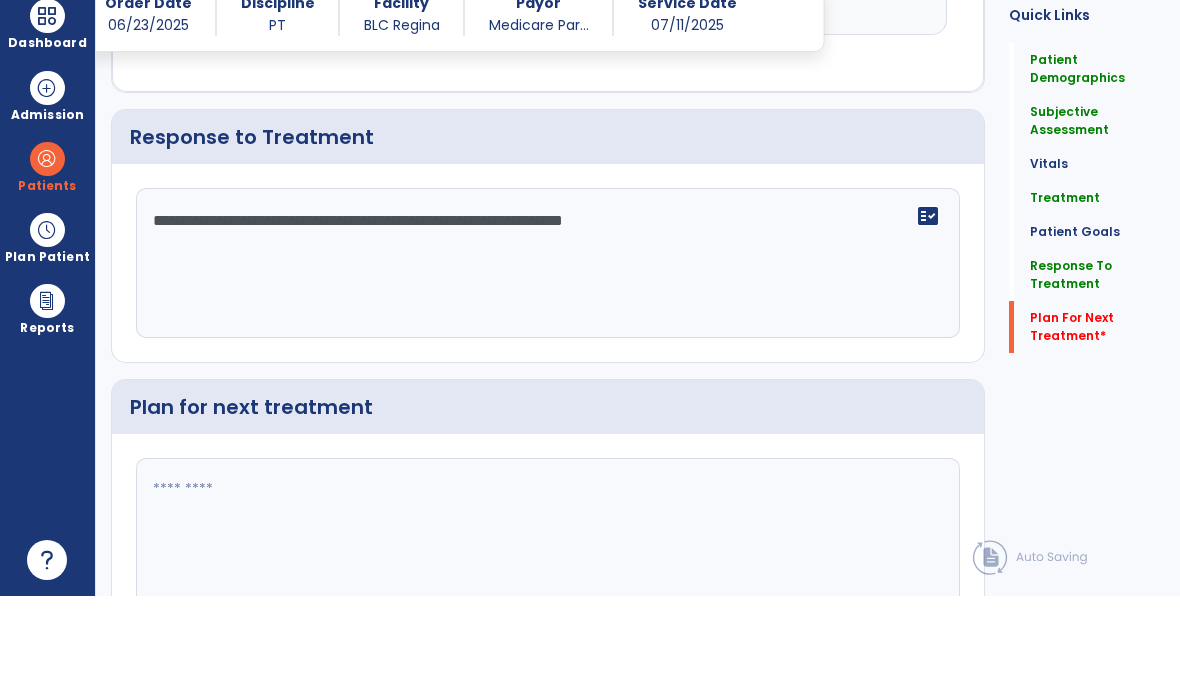 click on "Patient Status" 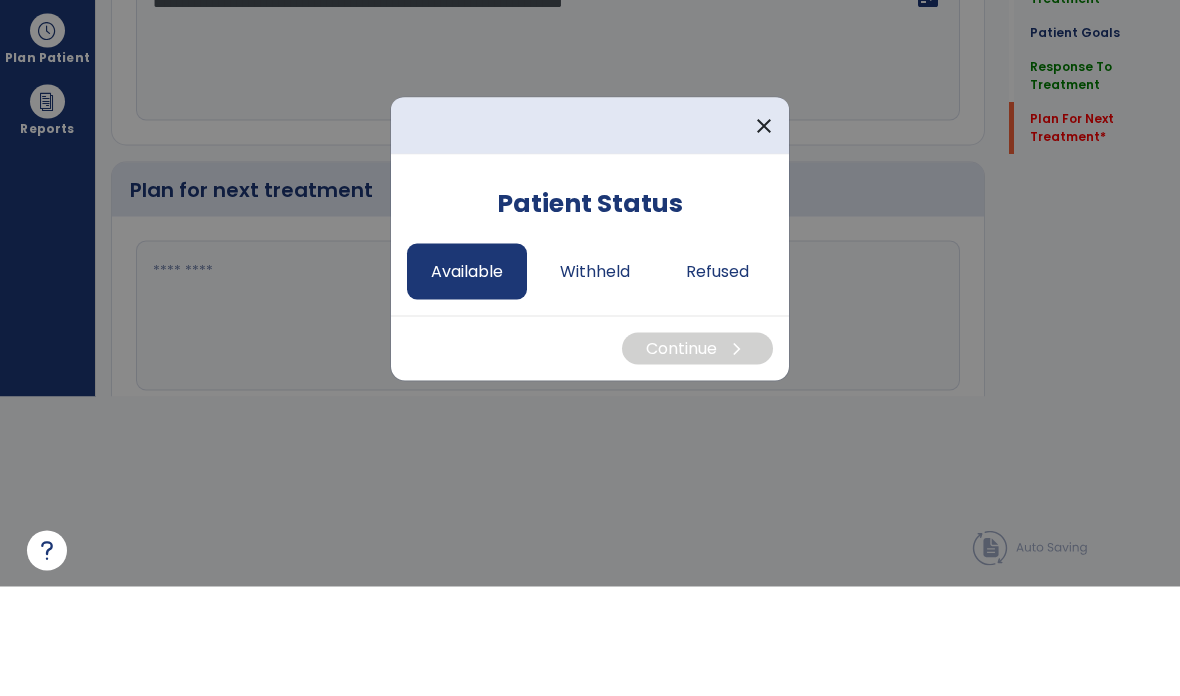 scroll, scrollTop: 0, scrollLeft: 0, axis: both 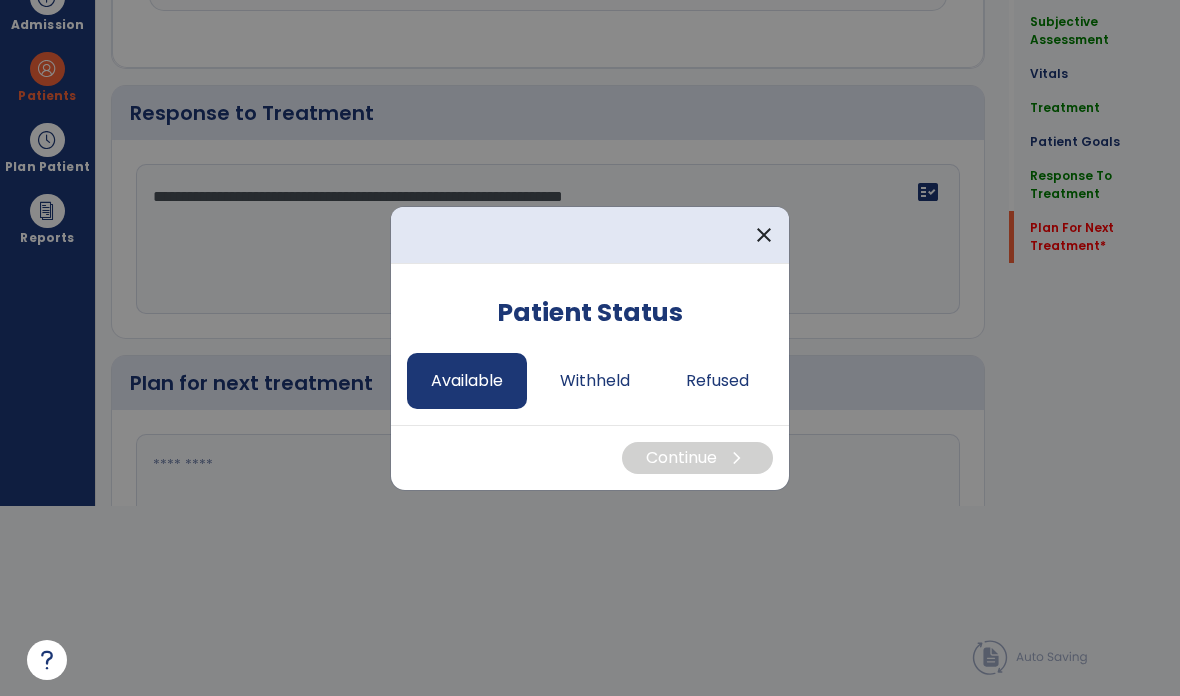 click on "close" at bounding box center [764, 235] 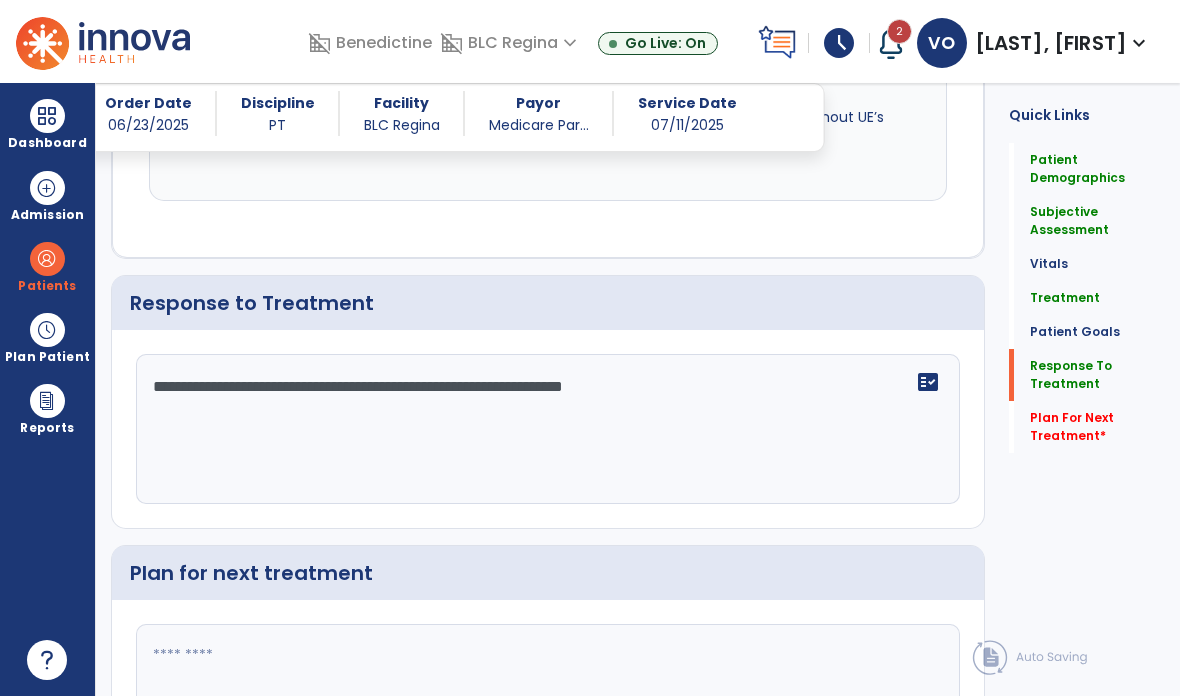 click 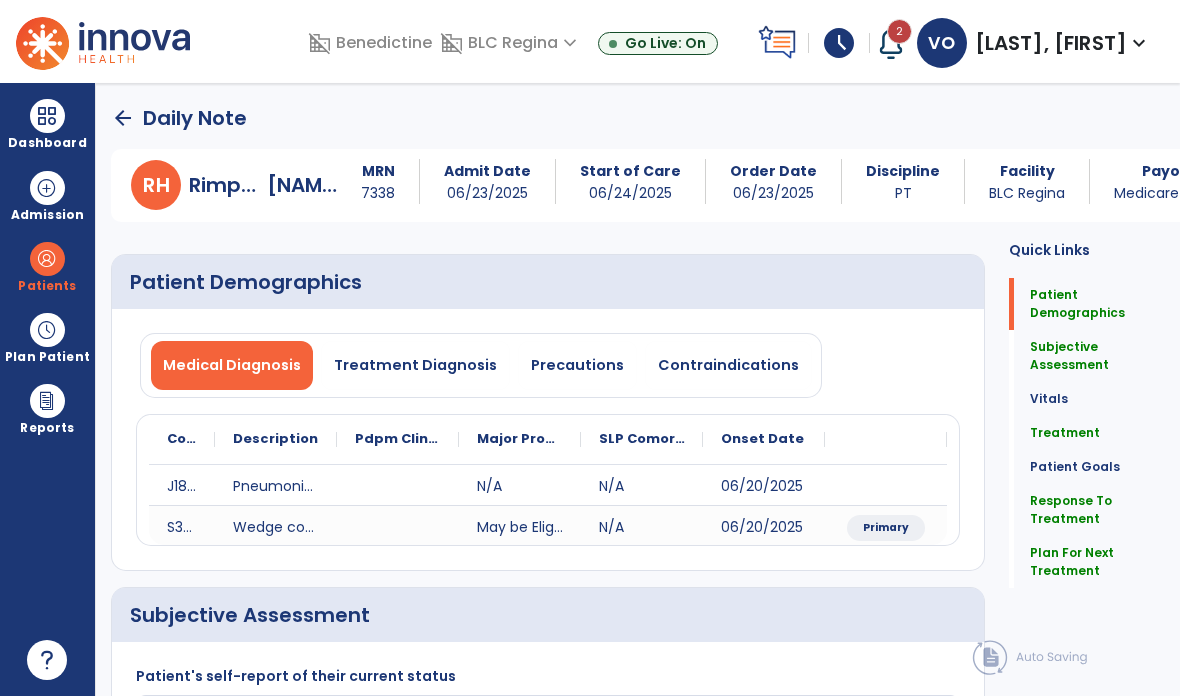 scroll, scrollTop: 0, scrollLeft: 0, axis: both 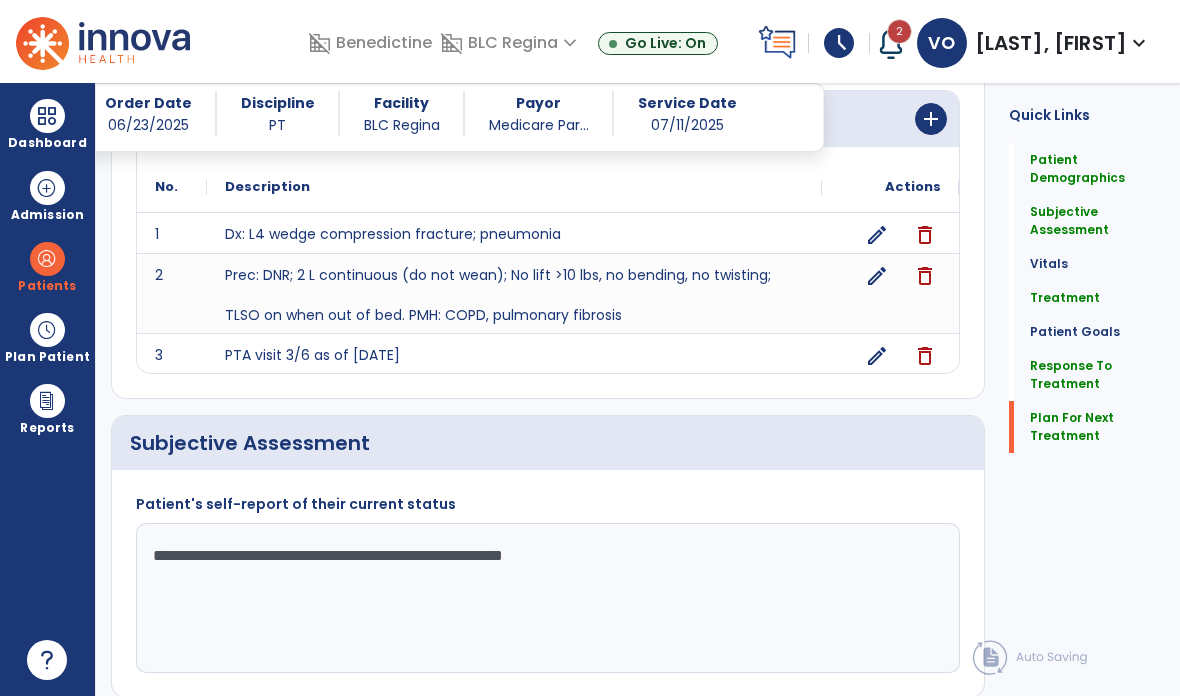 click on "Plan For Next Treatment" 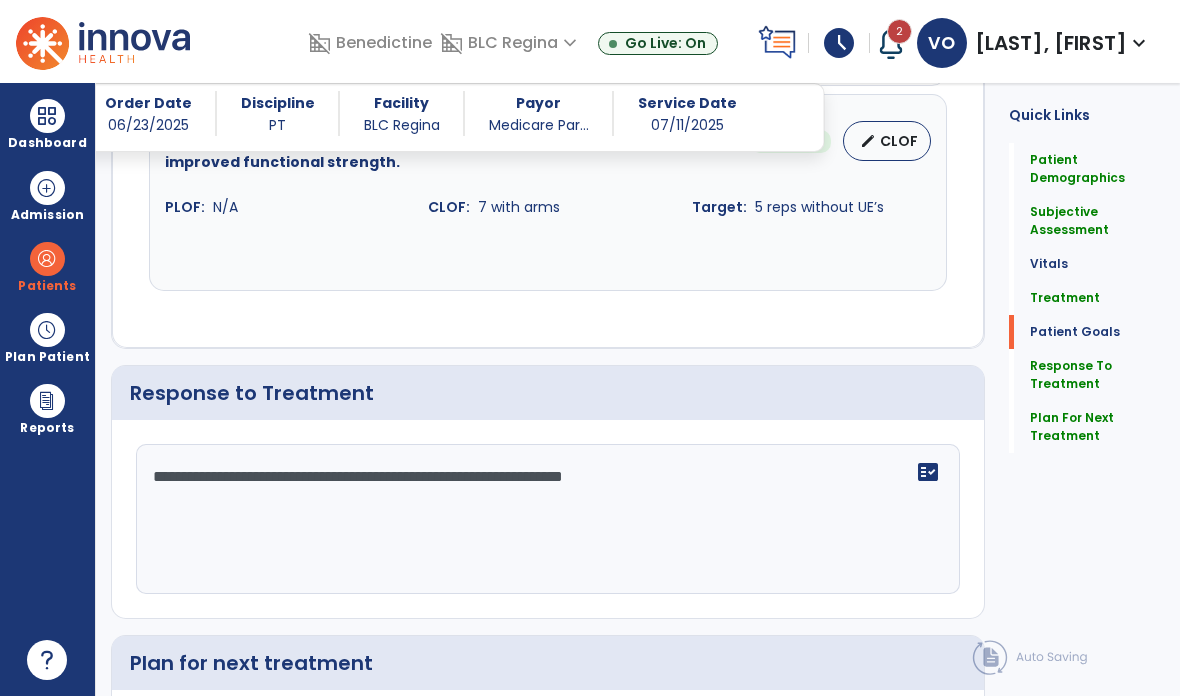 scroll, scrollTop: 2771, scrollLeft: 0, axis: vertical 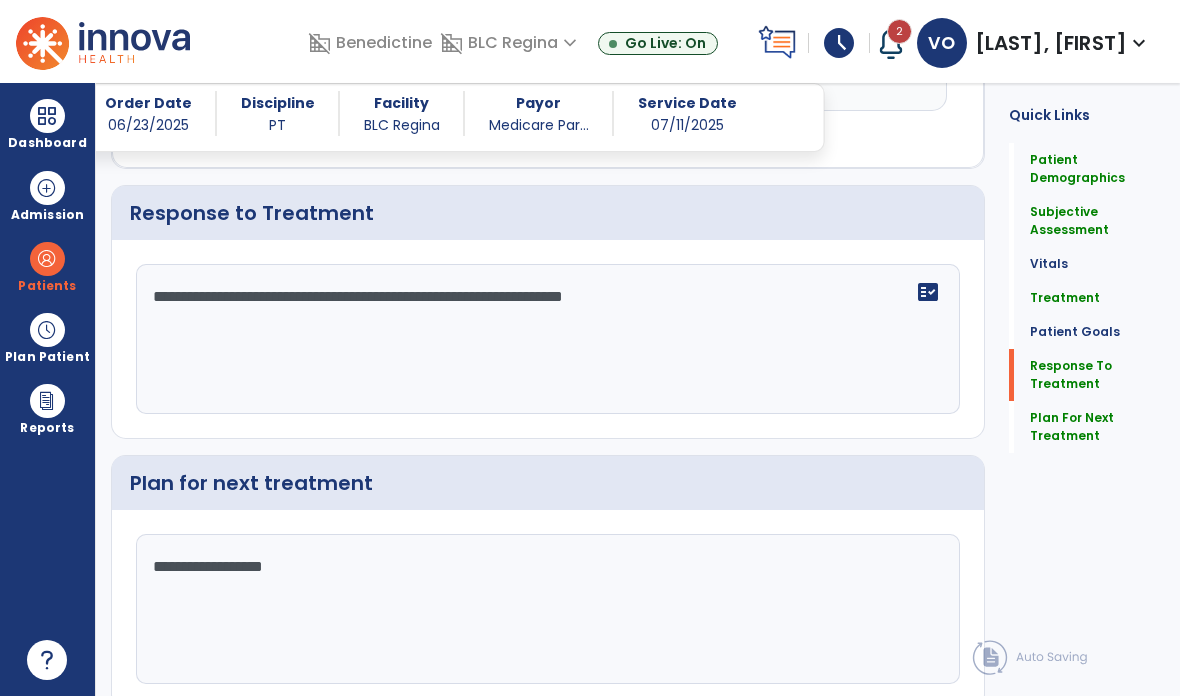 click on "Sign Doc  chevron_right" 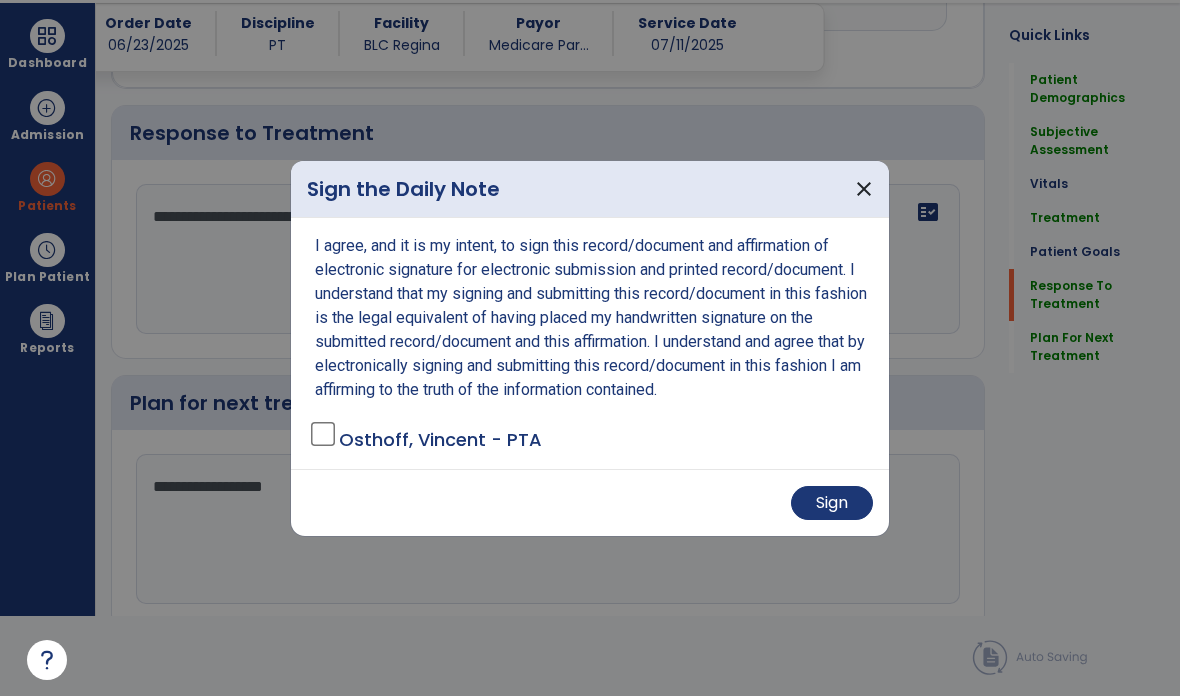 click on "Sign" at bounding box center [832, 503] 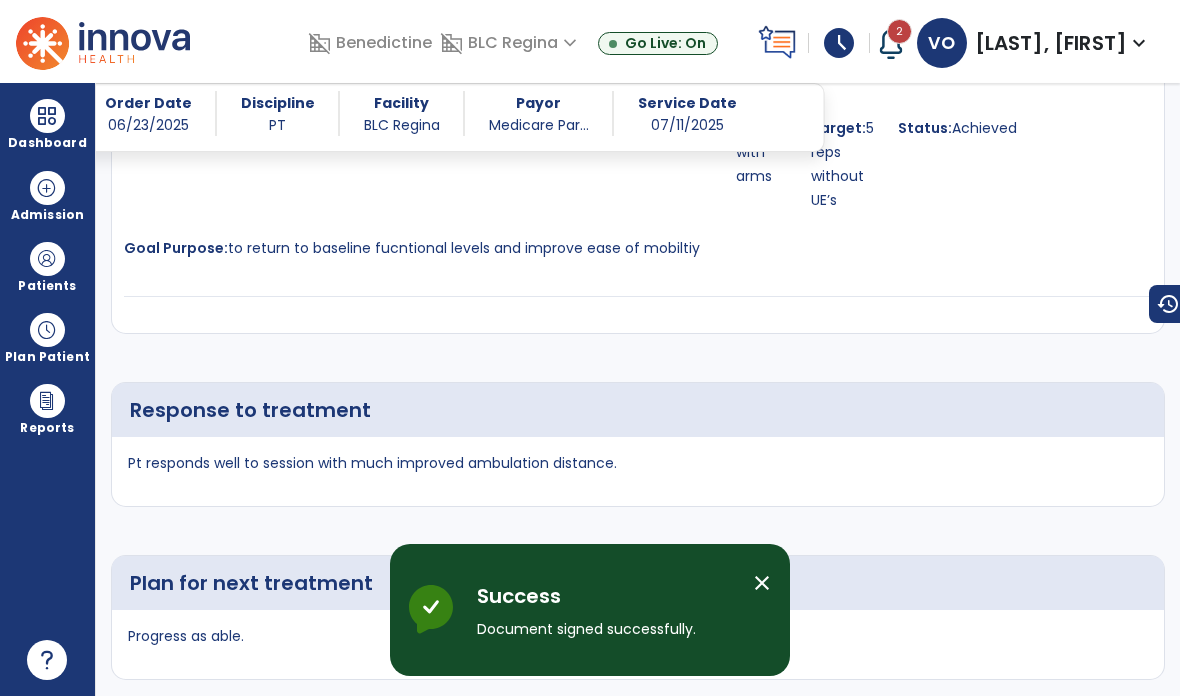 scroll, scrollTop: 80, scrollLeft: 0, axis: vertical 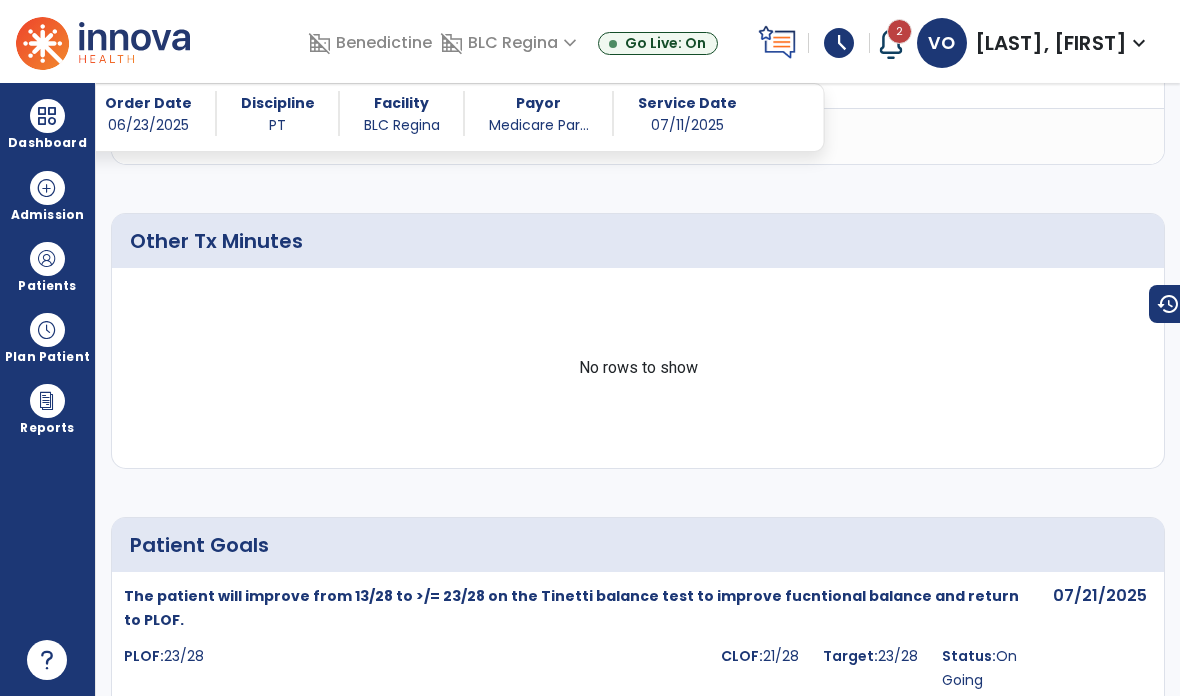 click at bounding box center (47, 116) 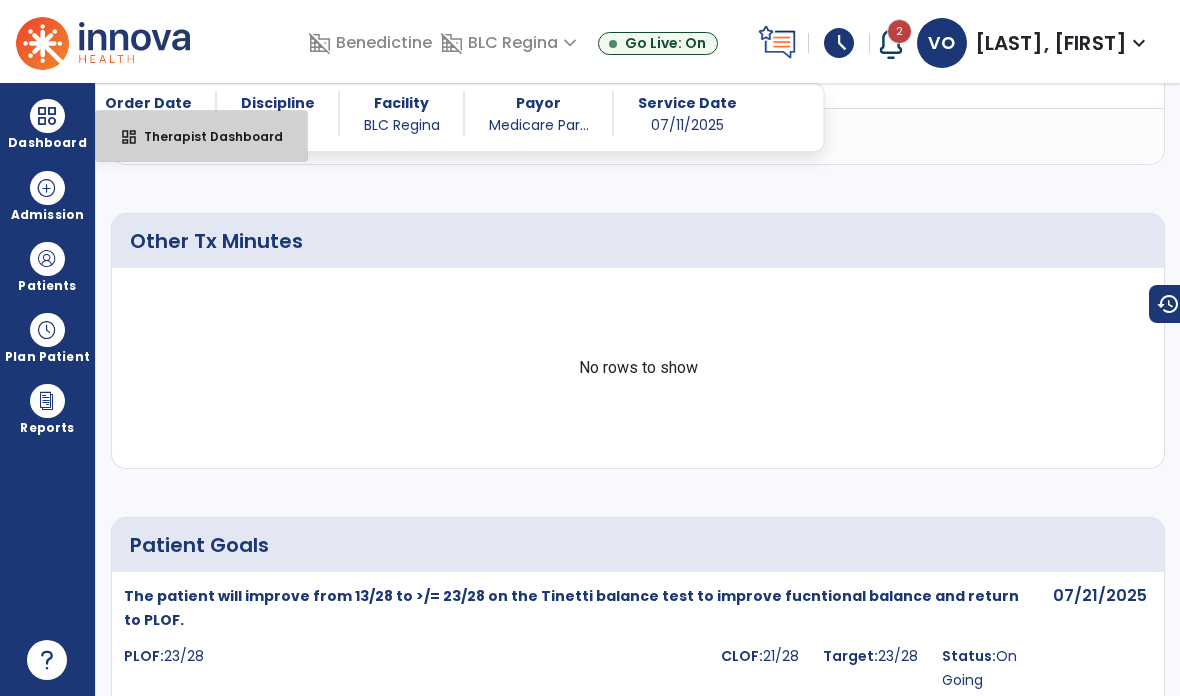 click on "Therapist Dashboard" at bounding box center [205, 136] 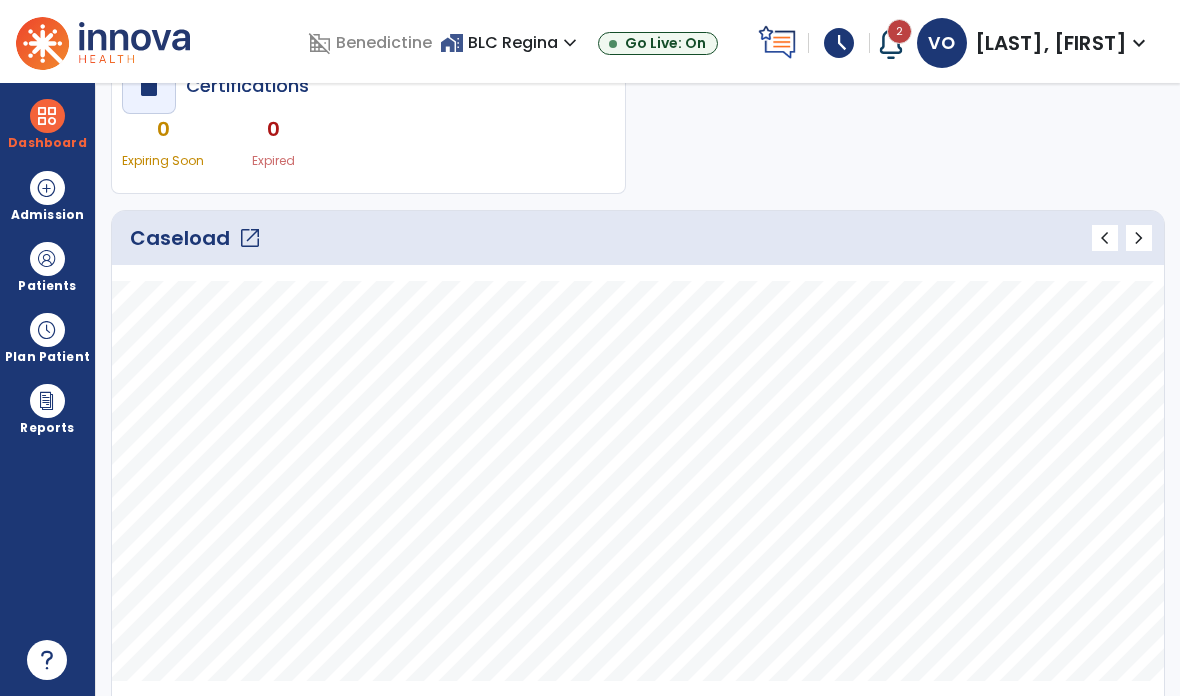 scroll, scrollTop: 126, scrollLeft: 0, axis: vertical 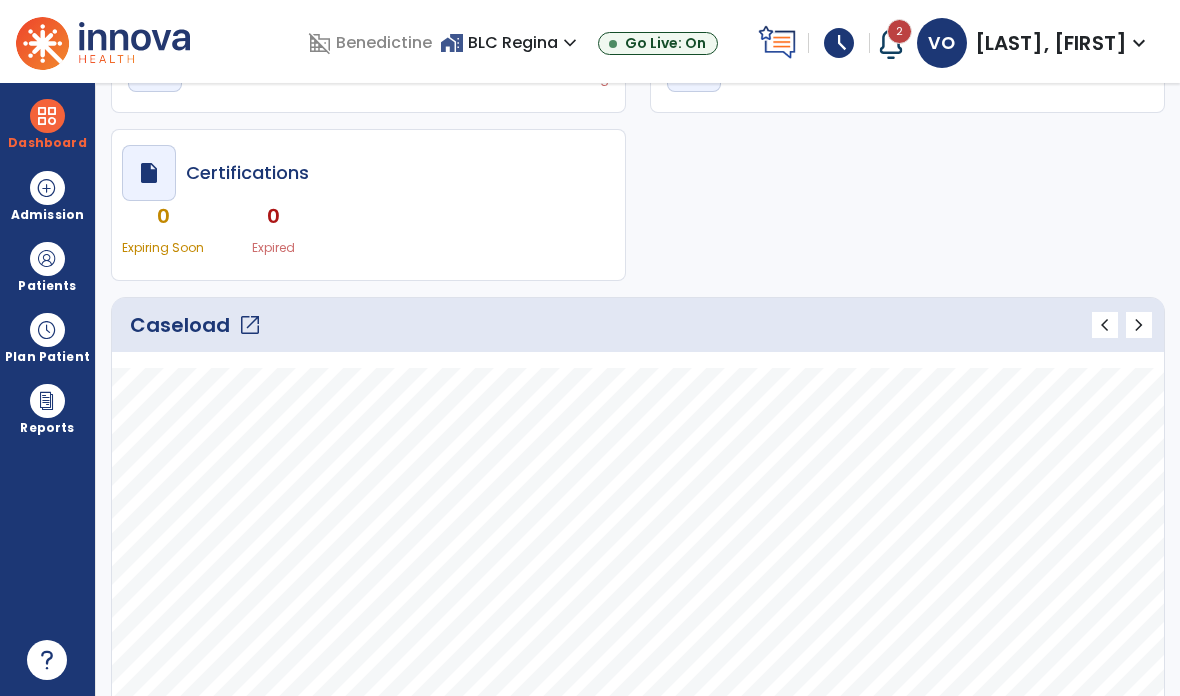 click on "open_in_new" 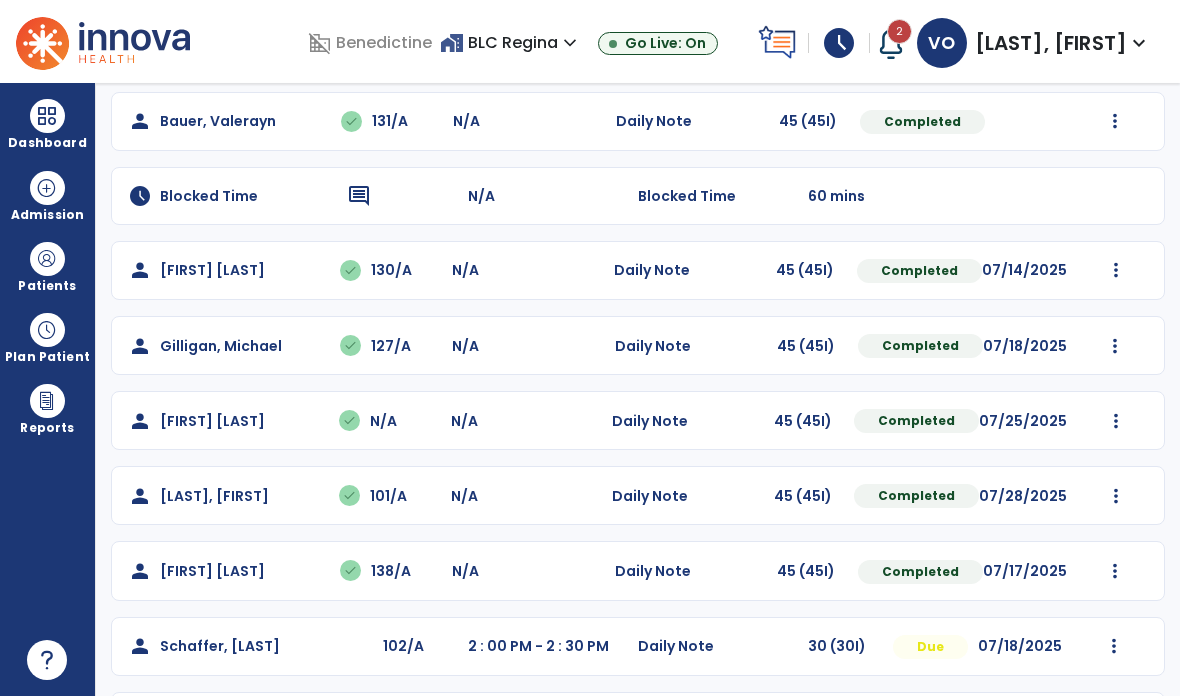 scroll, scrollTop: 190, scrollLeft: 0, axis: vertical 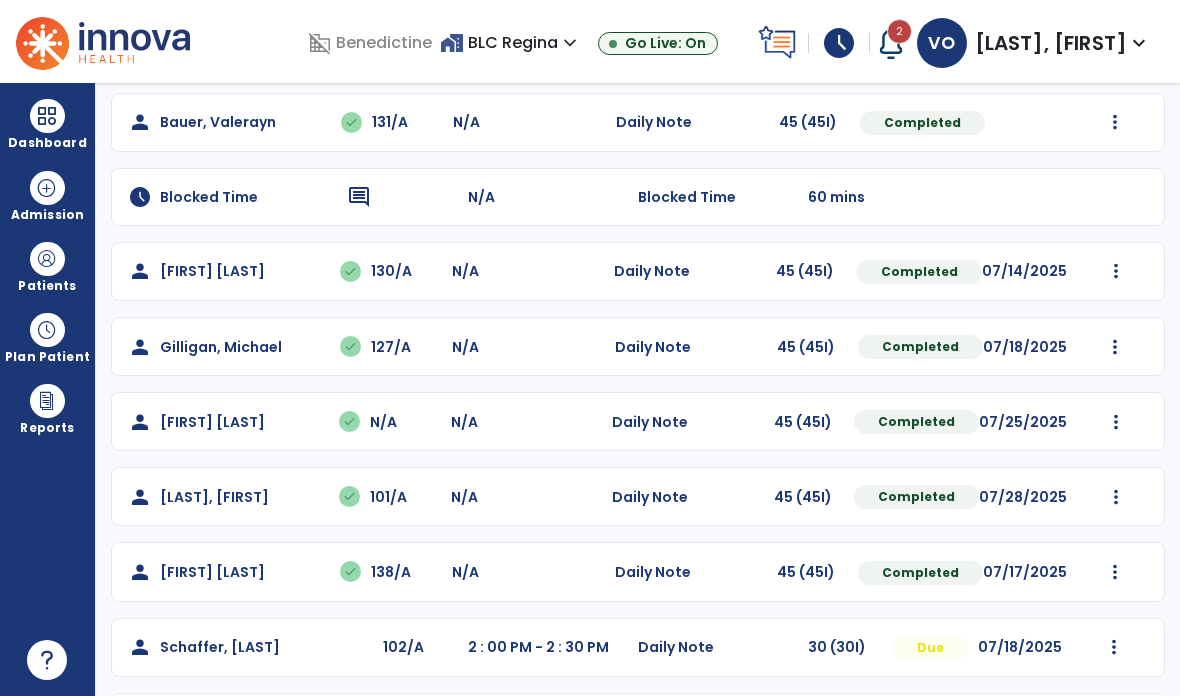 click on "Mark Visit As Complete   Reset Note   Open Document   G + C Mins" 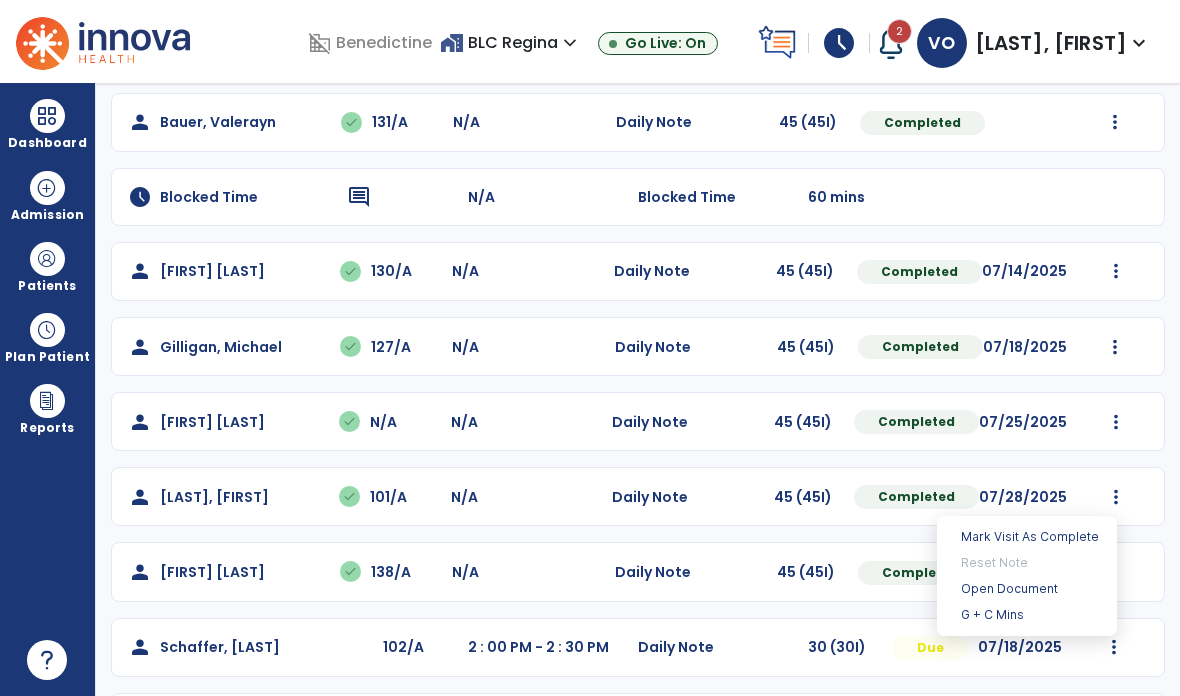 click on "Open Document" at bounding box center (1027, 589) 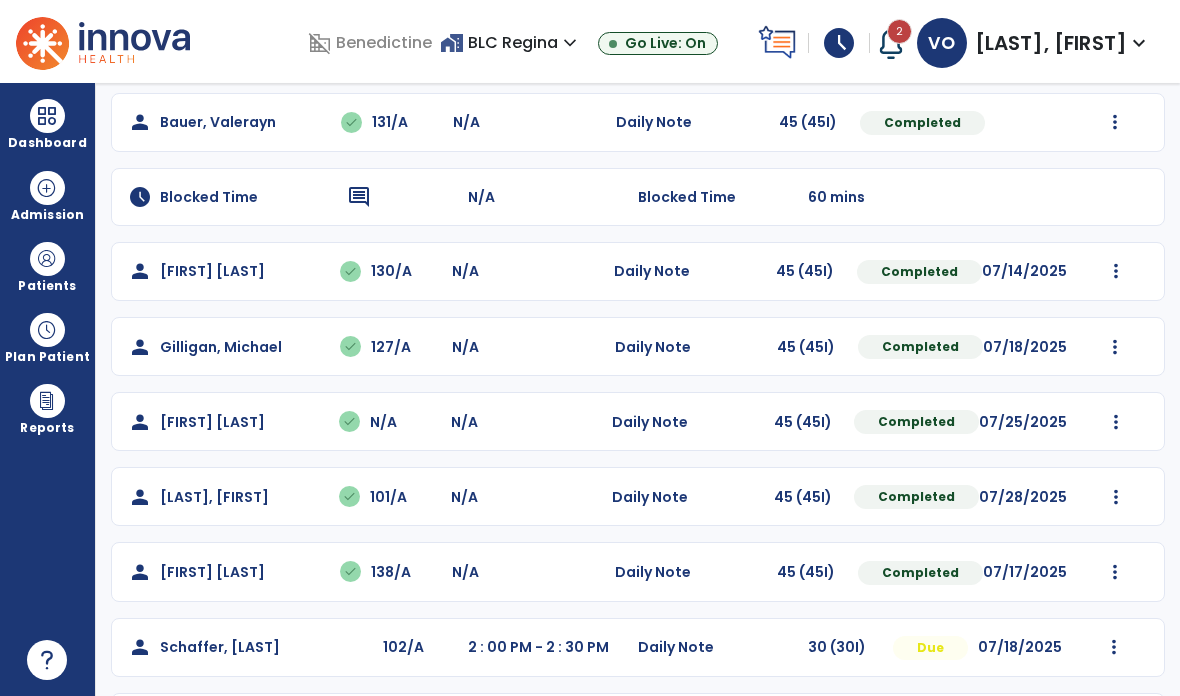 scroll, scrollTop: 0, scrollLeft: 0, axis: both 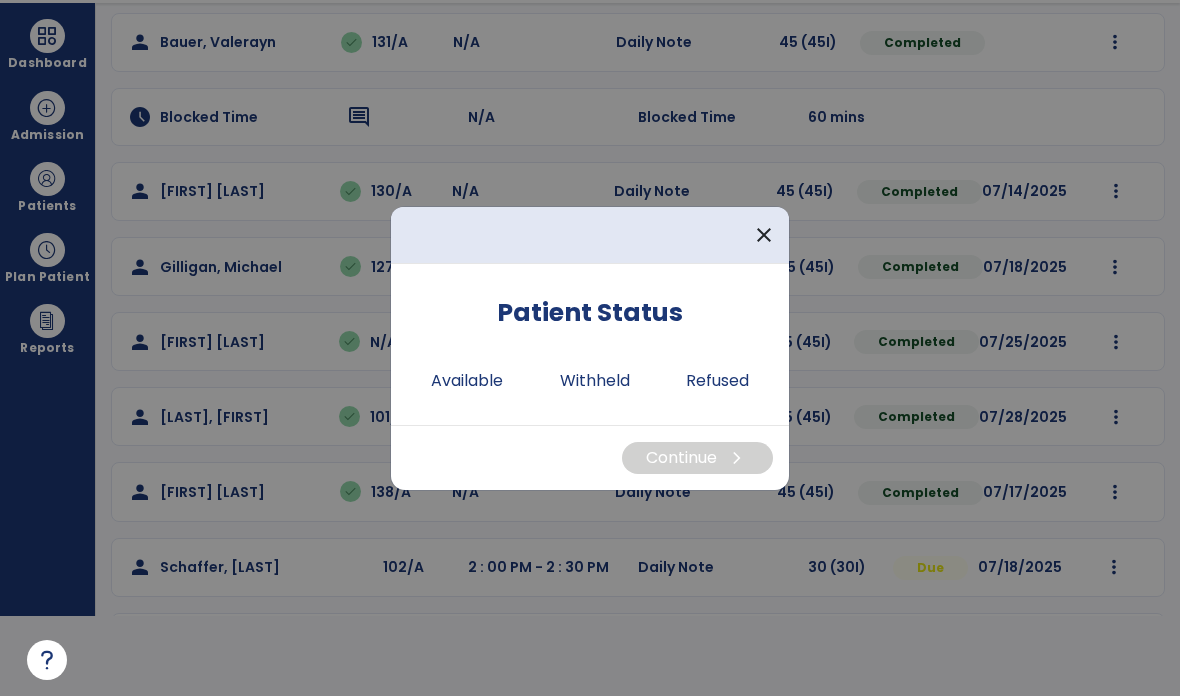 click on "Available" at bounding box center (467, 381) 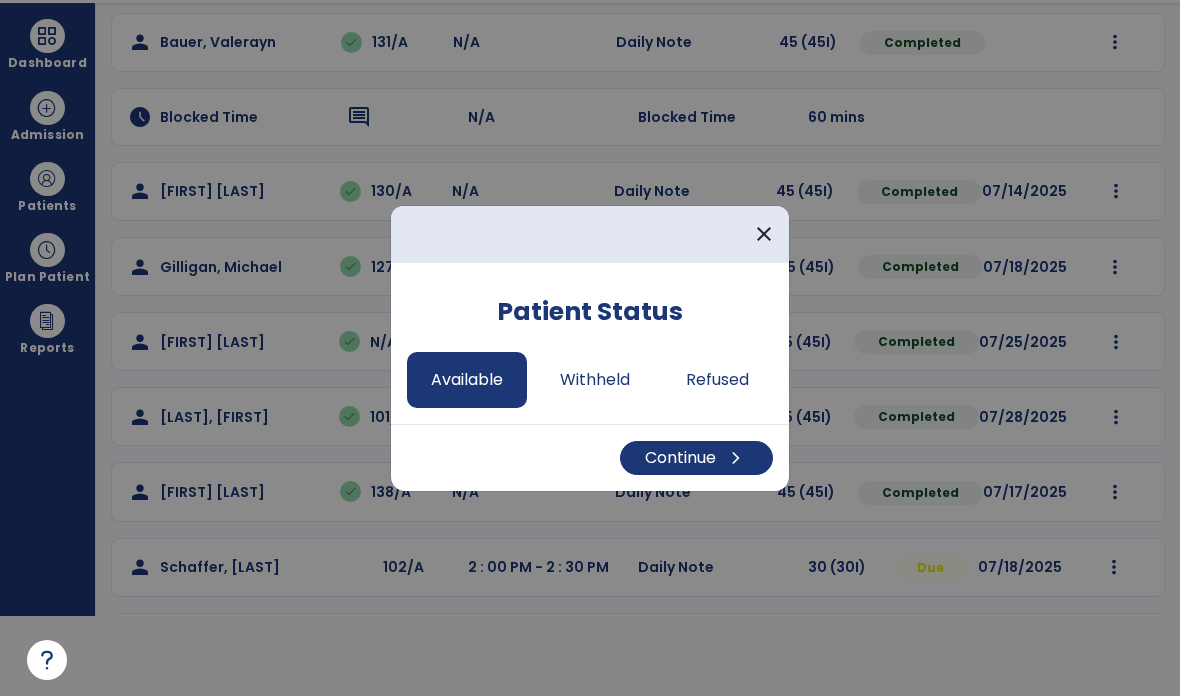 click on "Continue   chevron_right" at bounding box center [696, 458] 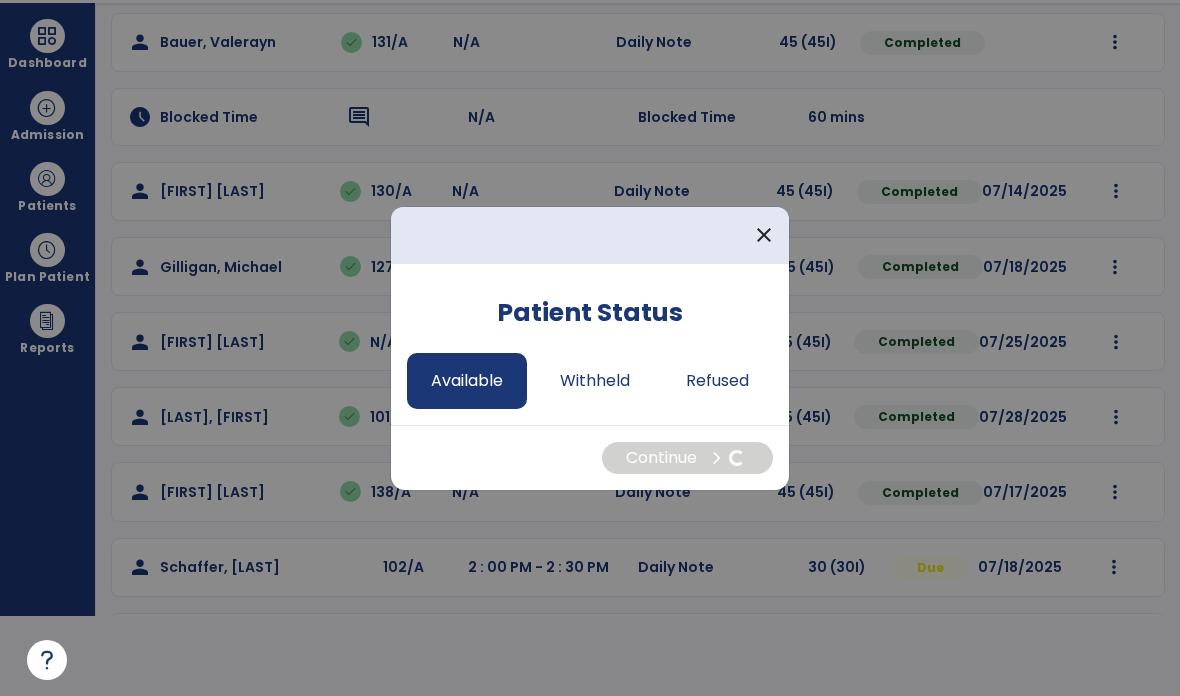 select on "*" 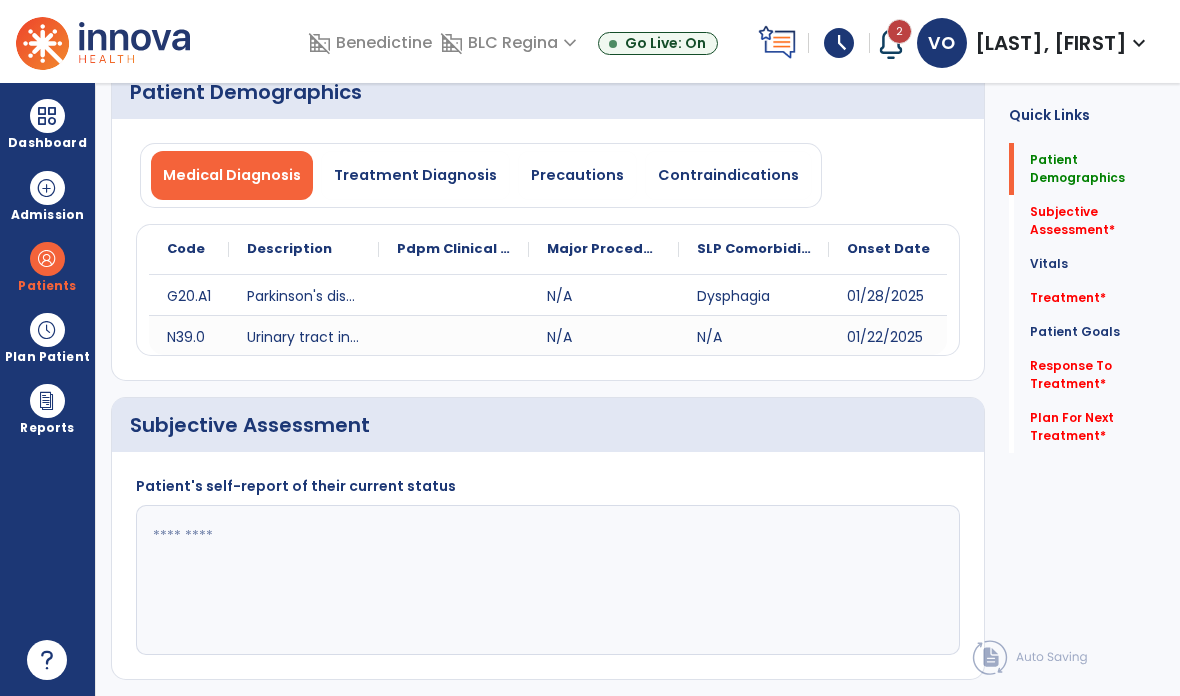 scroll, scrollTop: 80, scrollLeft: 0, axis: vertical 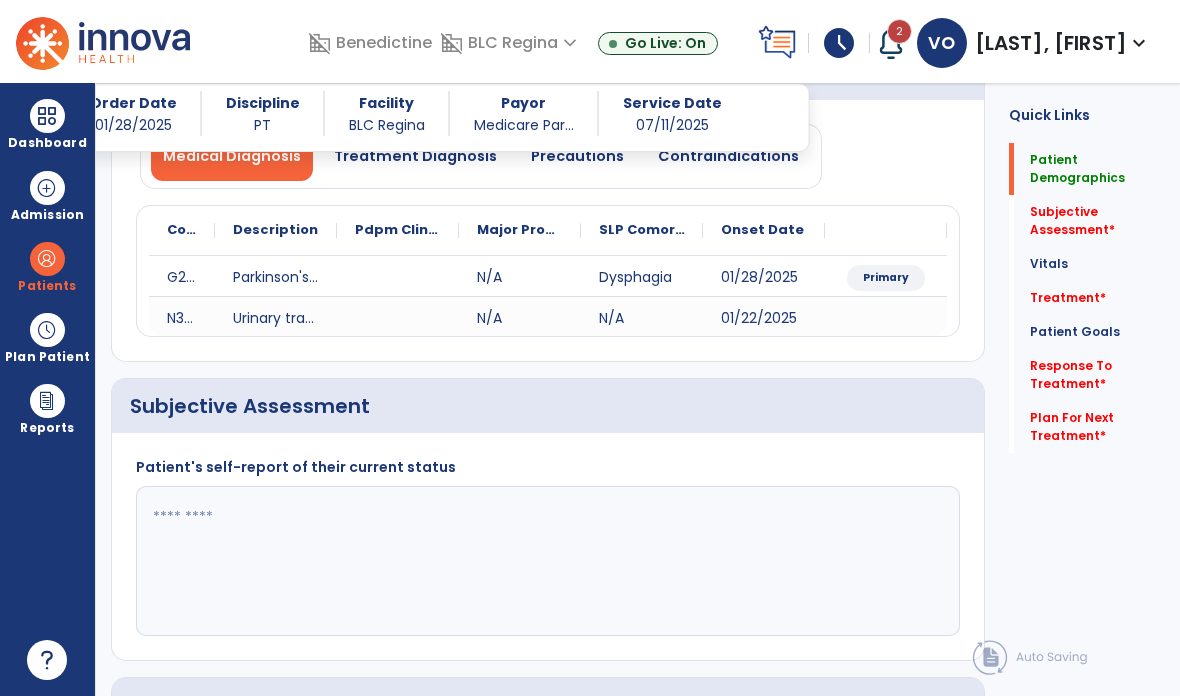 click on "Patient Demographics" 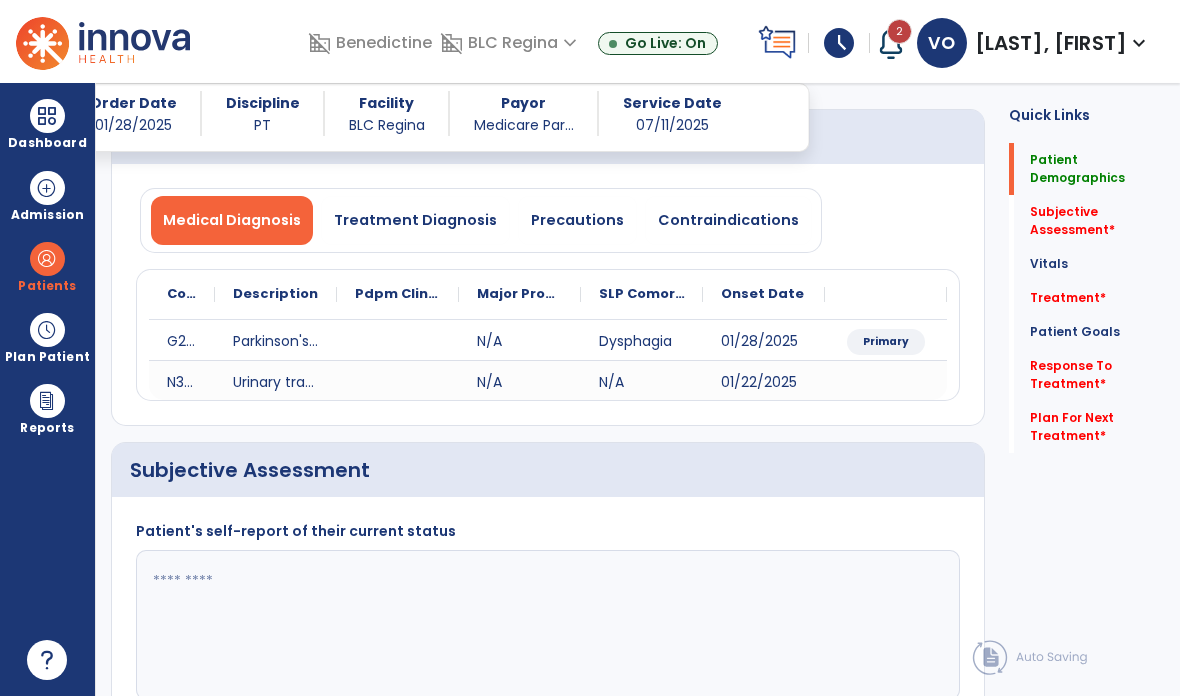 scroll, scrollTop: 57, scrollLeft: 0, axis: vertical 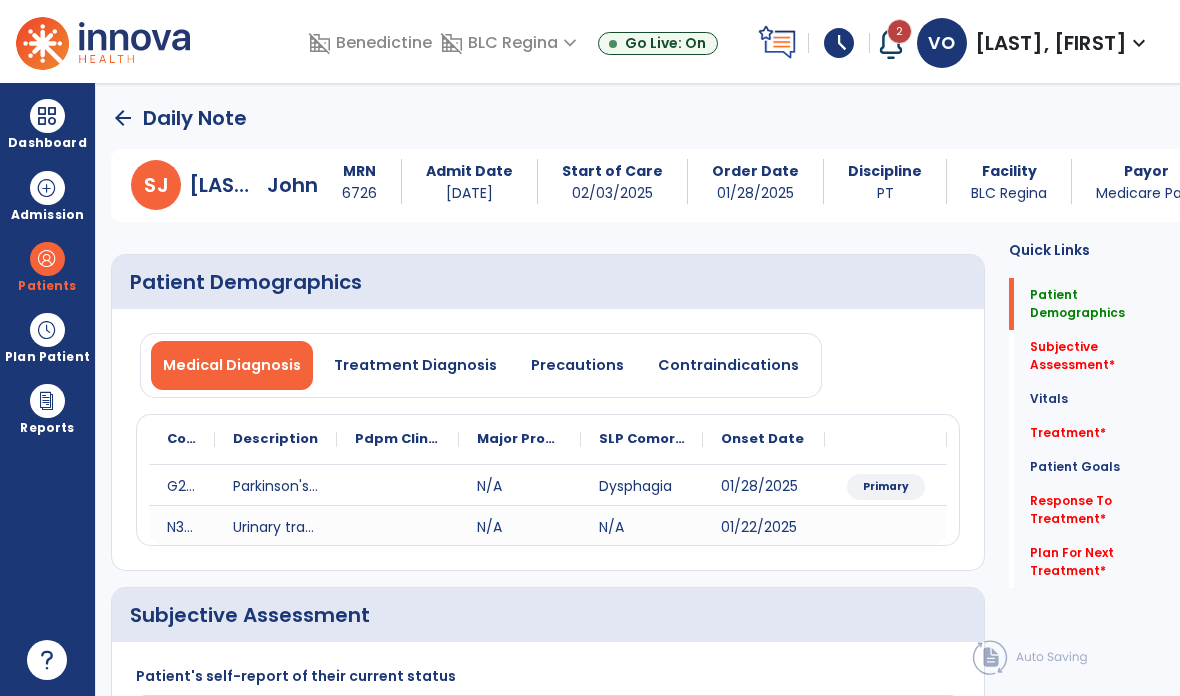click on "Precautions" at bounding box center (577, 365) 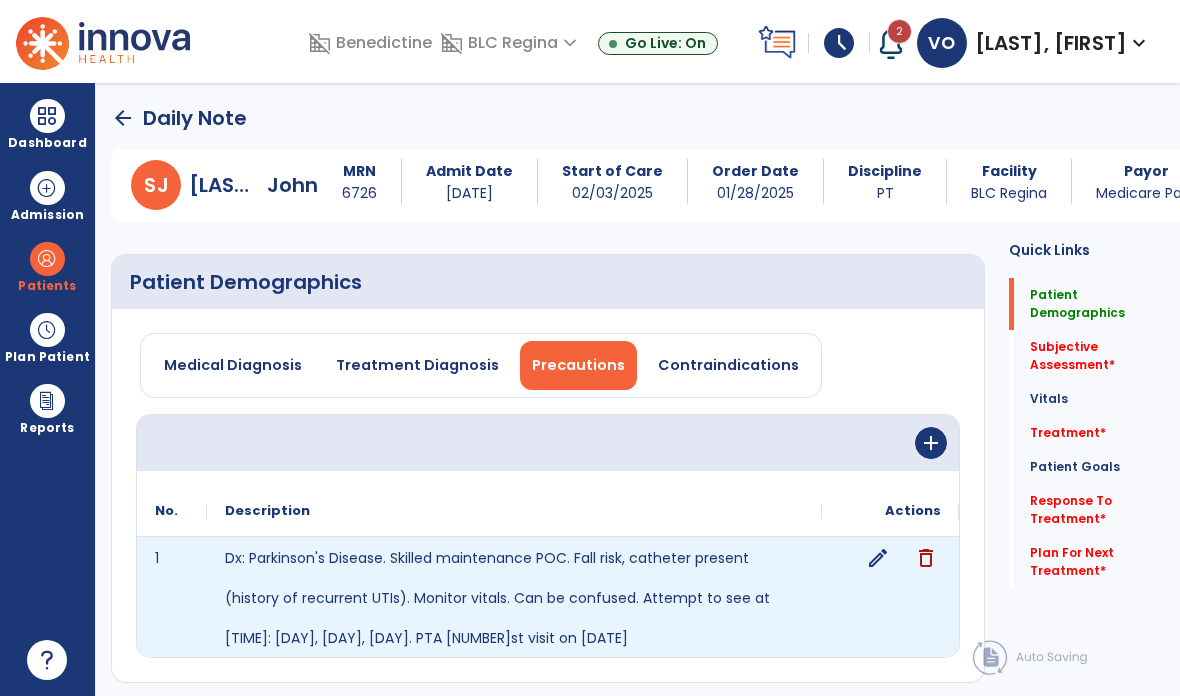 click on "edit" 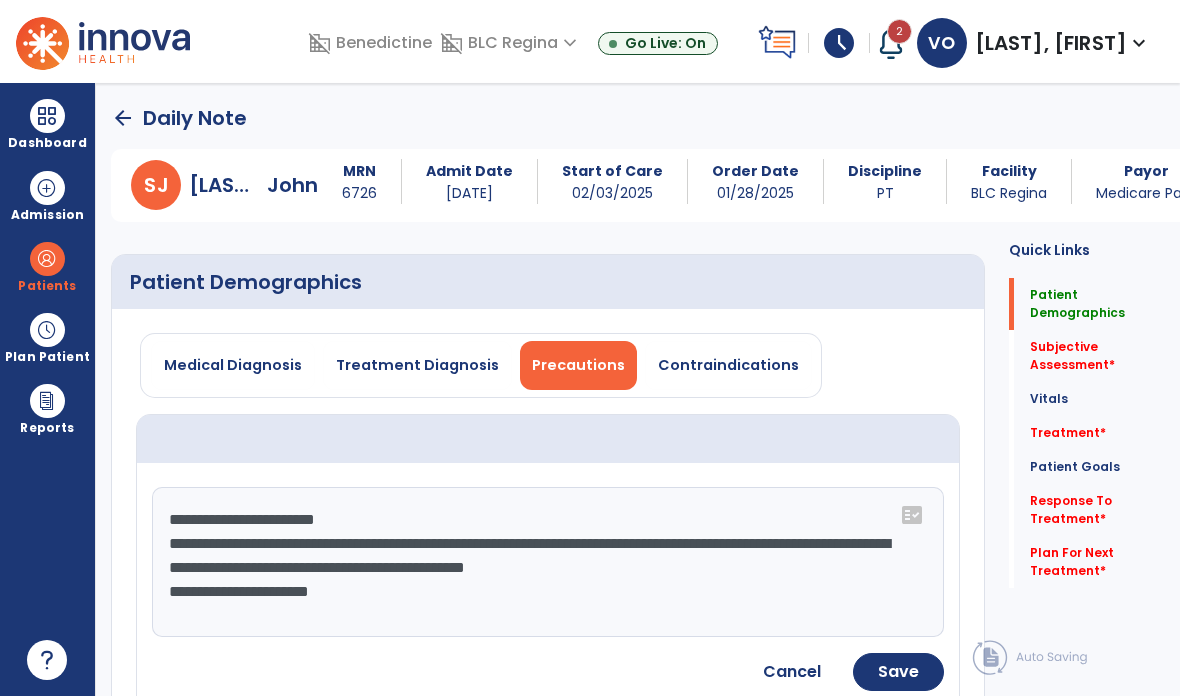 click on "**********" 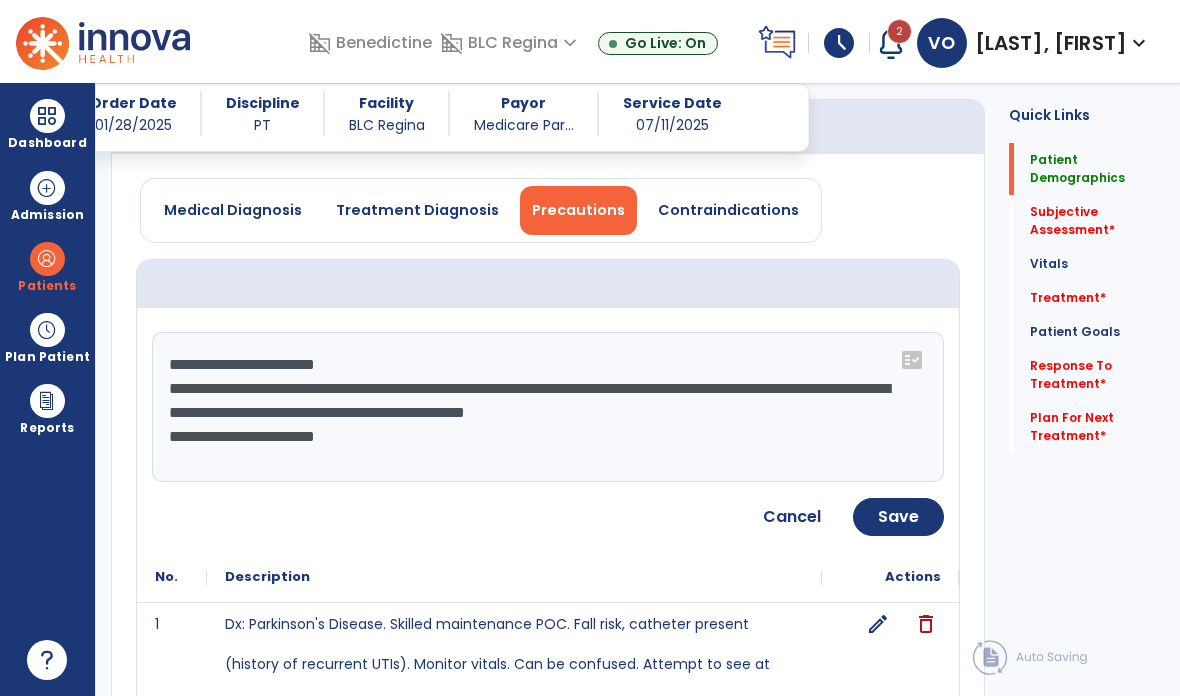 scroll, scrollTop: 256, scrollLeft: 0, axis: vertical 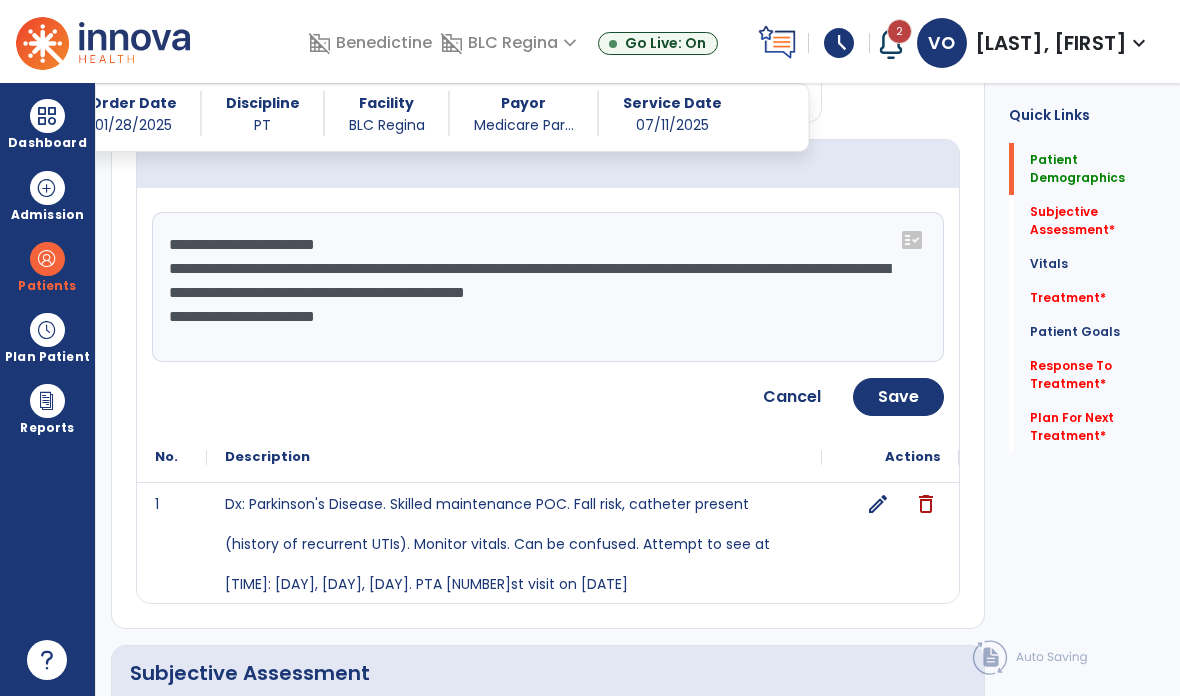 click on "Save" 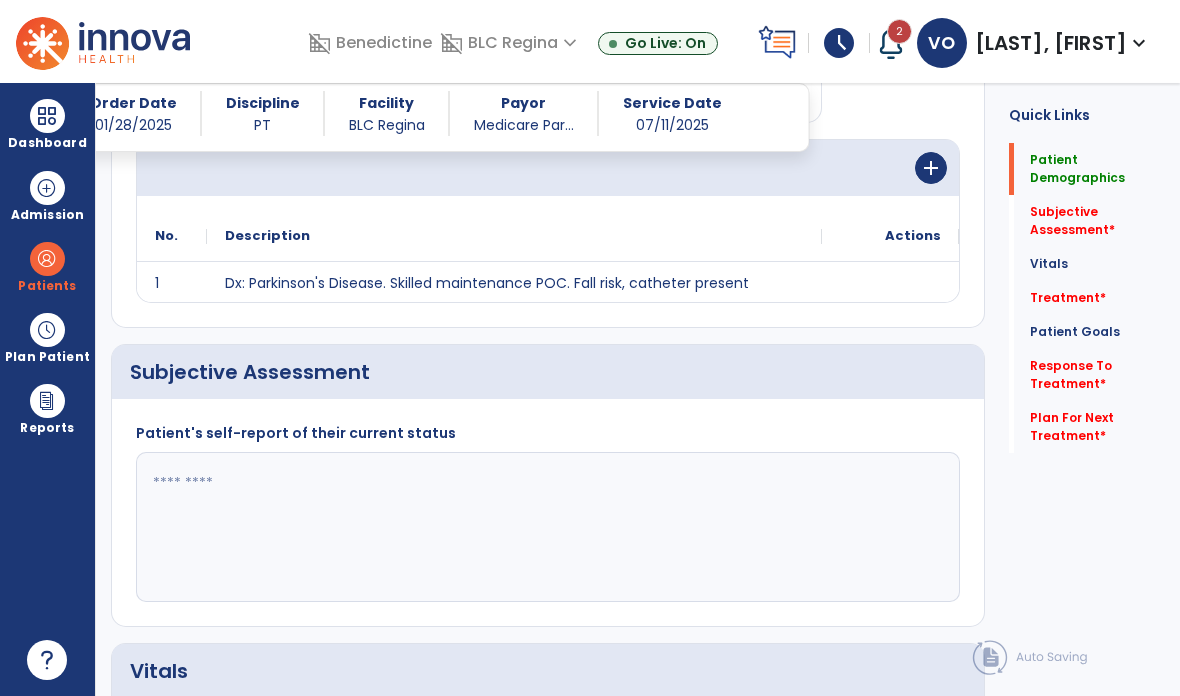 click on "Subjective Assessment   *" 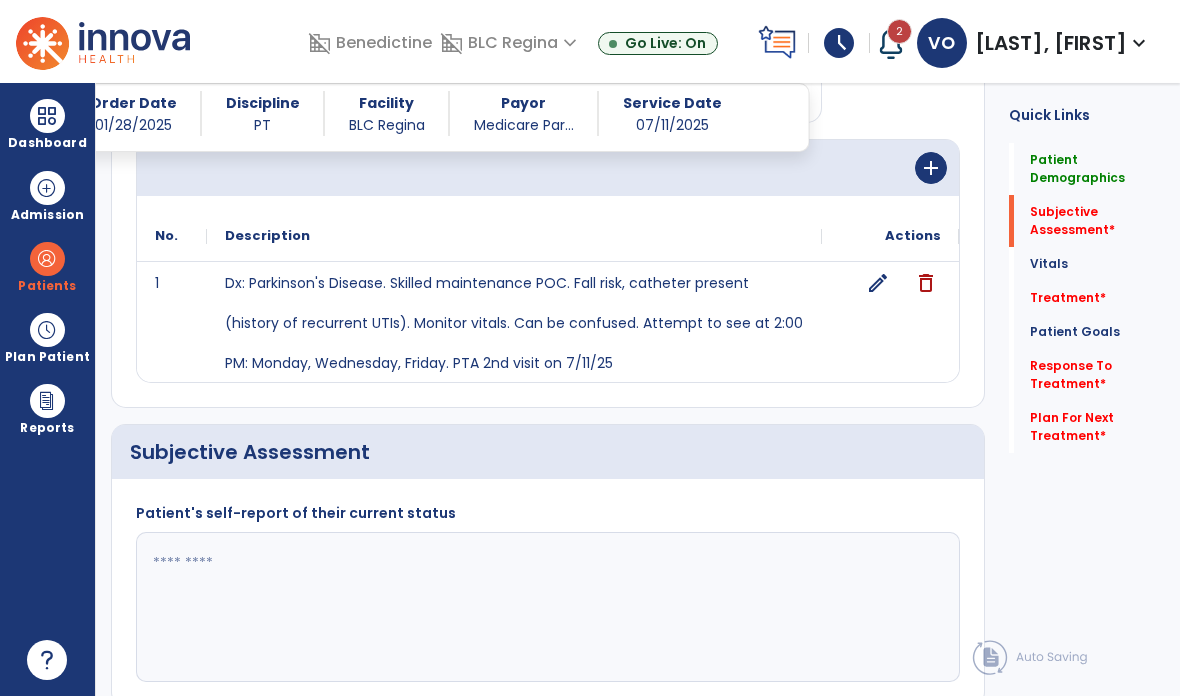 scroll, scrollTop: 61, scrollLeft: 0, axis: vertical 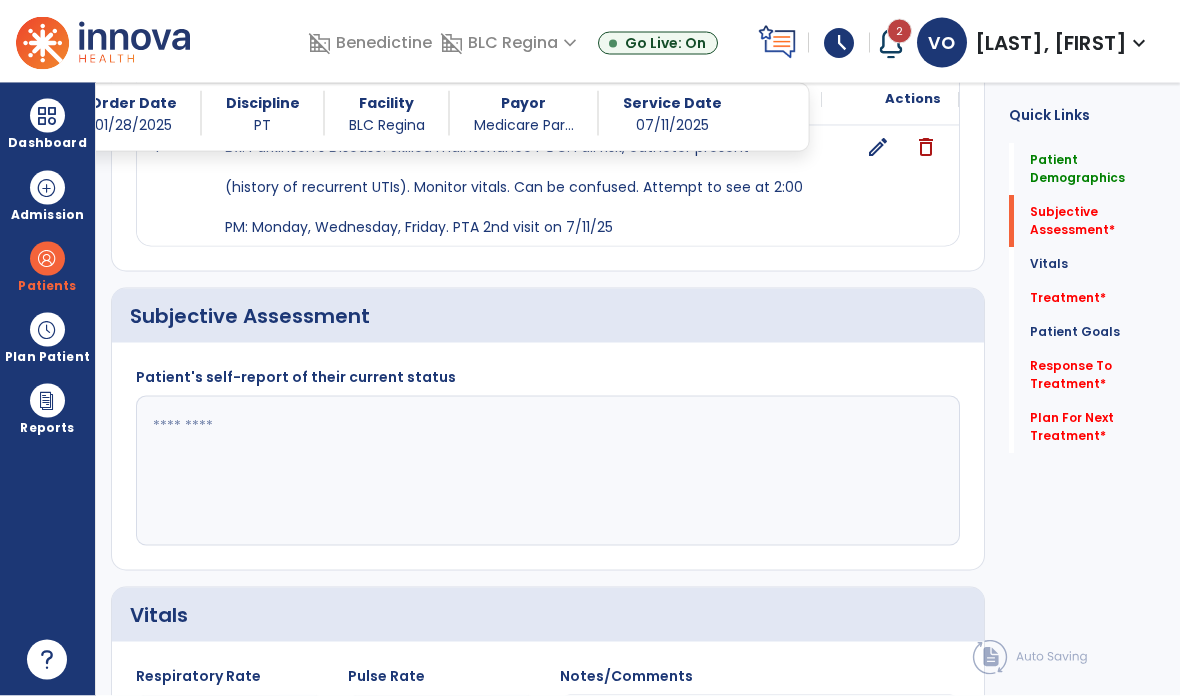 click 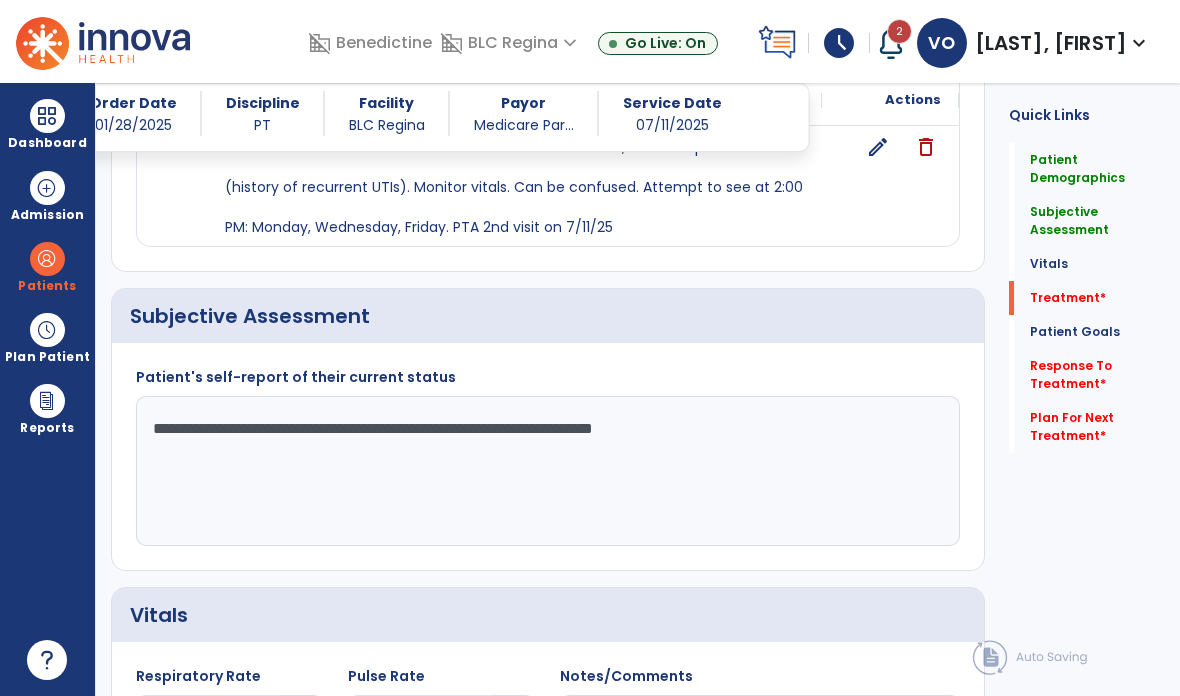 type on "**********" 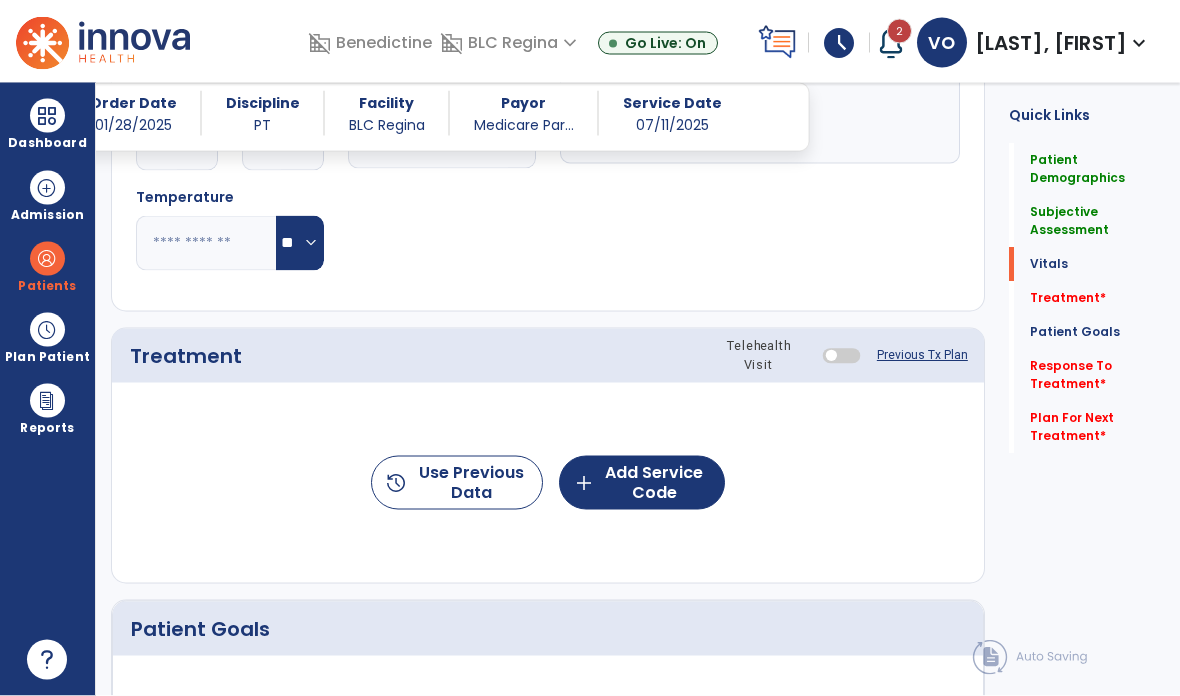 scroll, scrollTop: 1101, scrollLeft: 0, axis: vertical 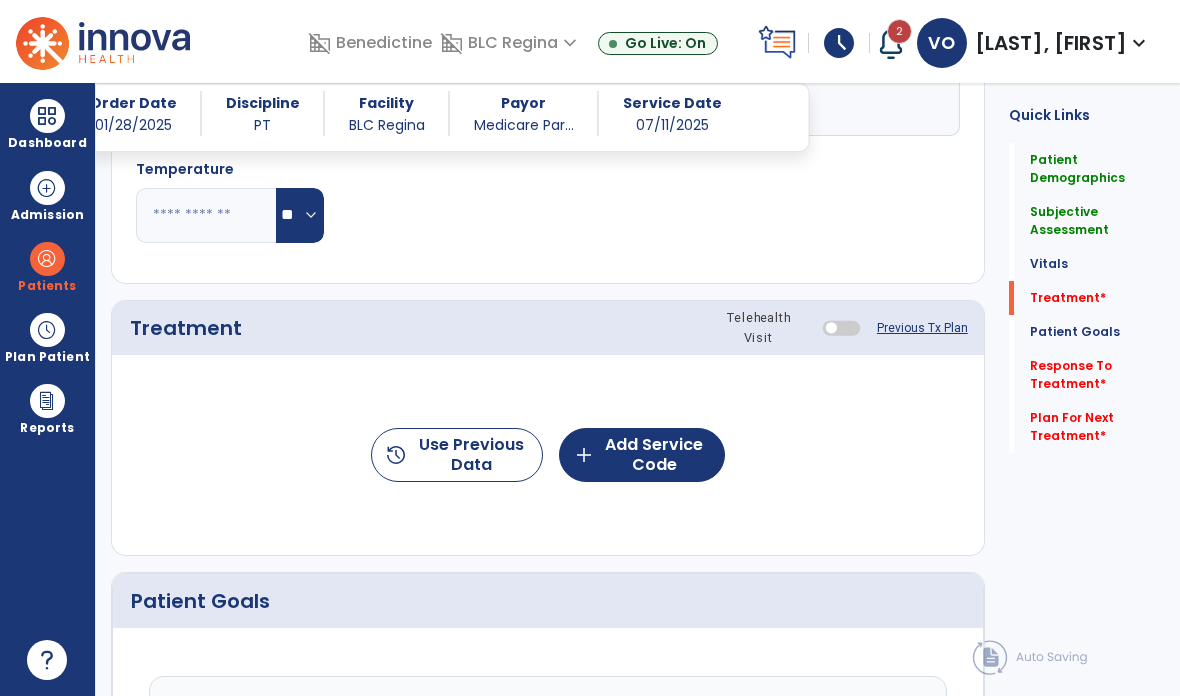 click on "history  Use Previous Data" 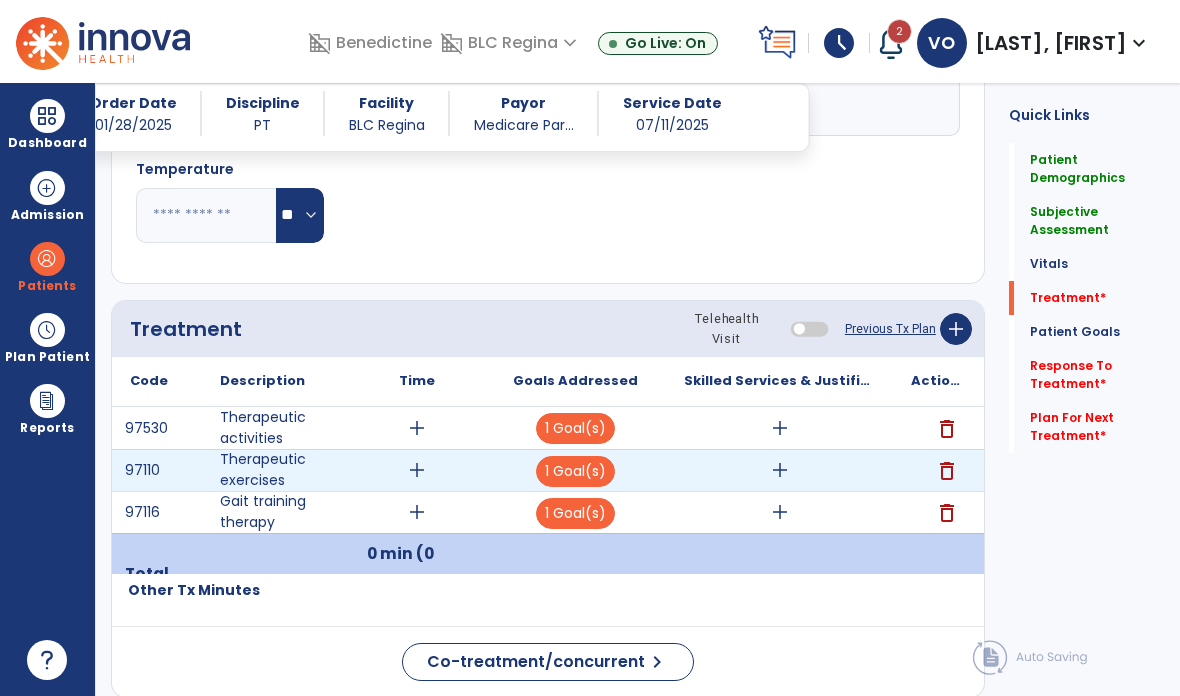click on "add" at bounding box center [779, 470] 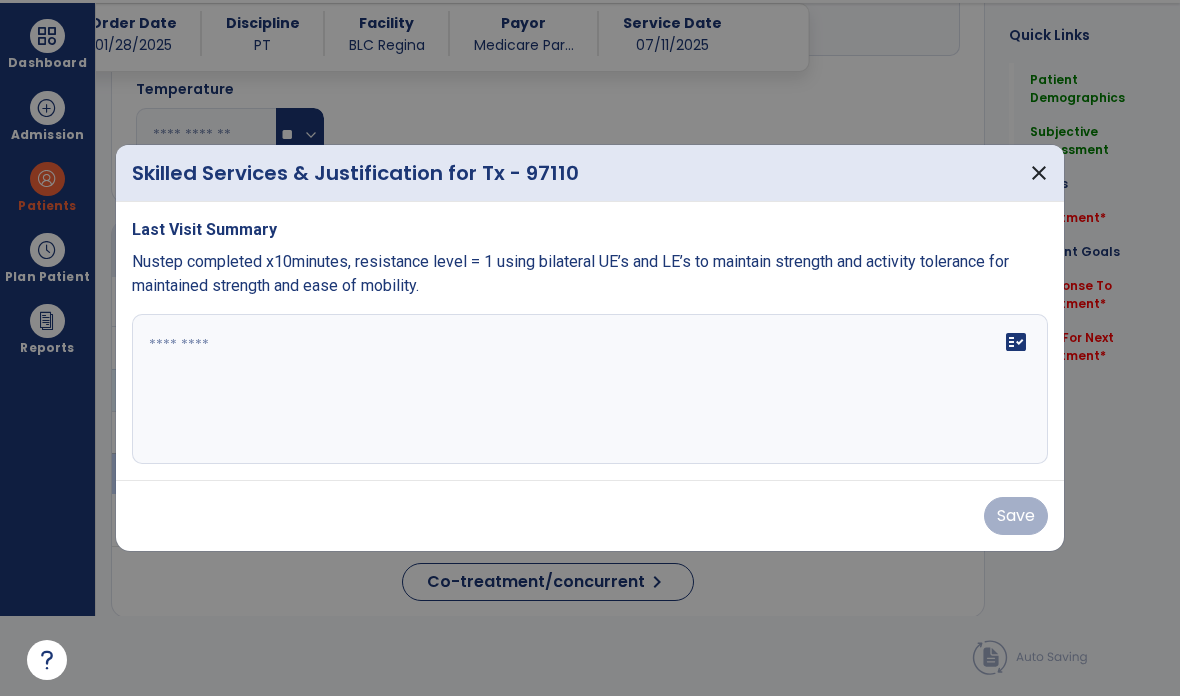 click on "close" at bounding box center [1039, 173] 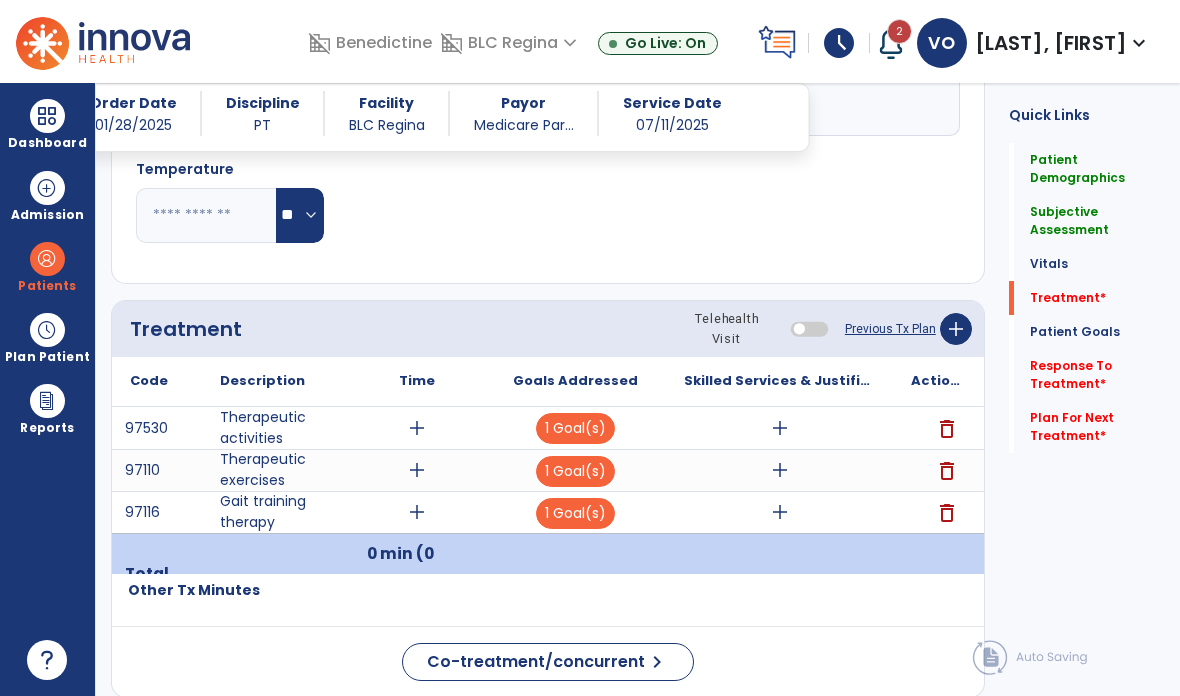 scroll, scrollTop: 80, scrollLeft: 0, axis: vertical 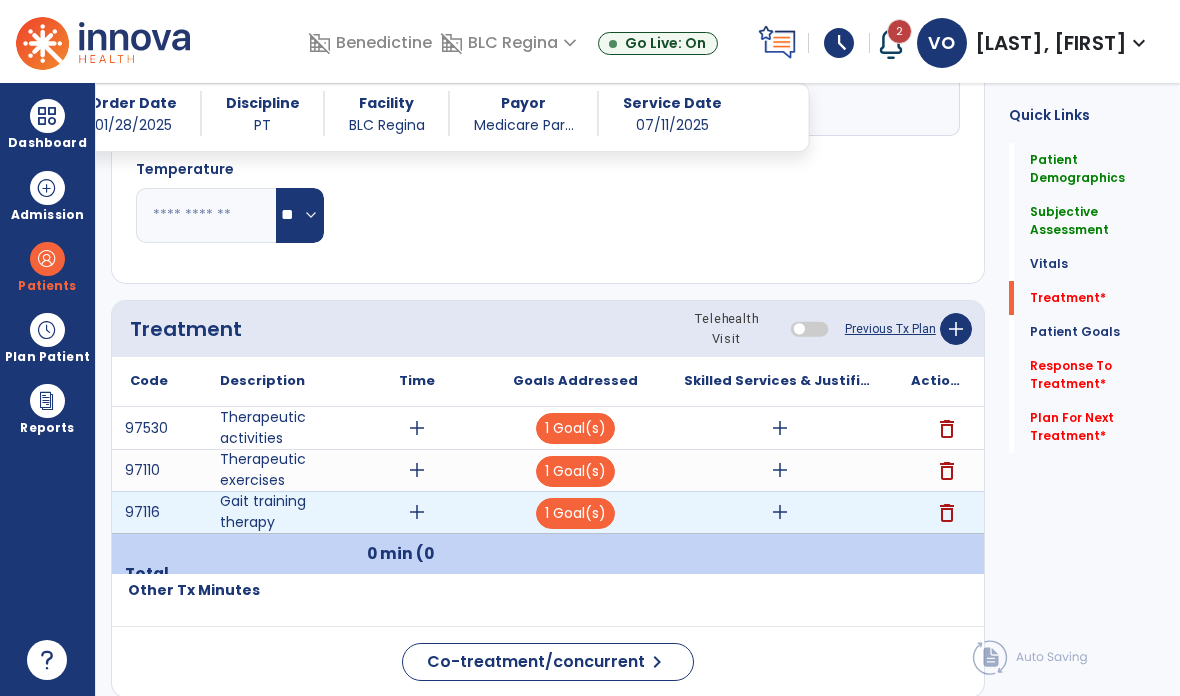 click on "add" at bounding box center (779, 512) 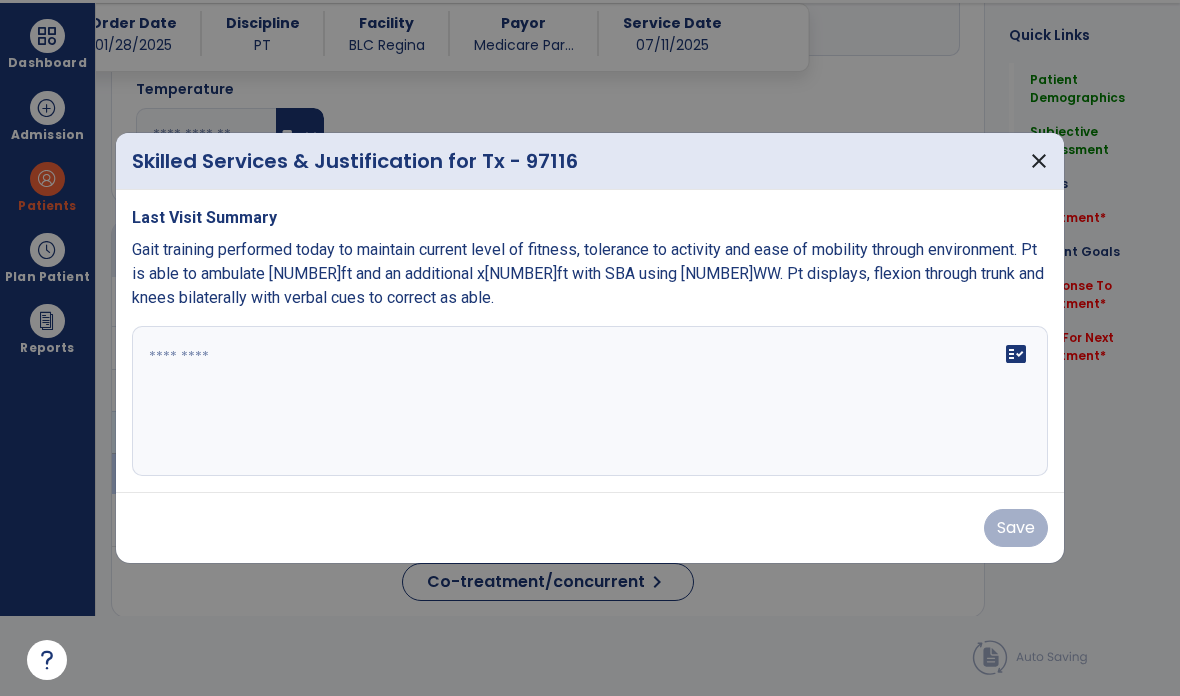 scroll, scrollTop: 0, scrollLeft: 0, axis: both 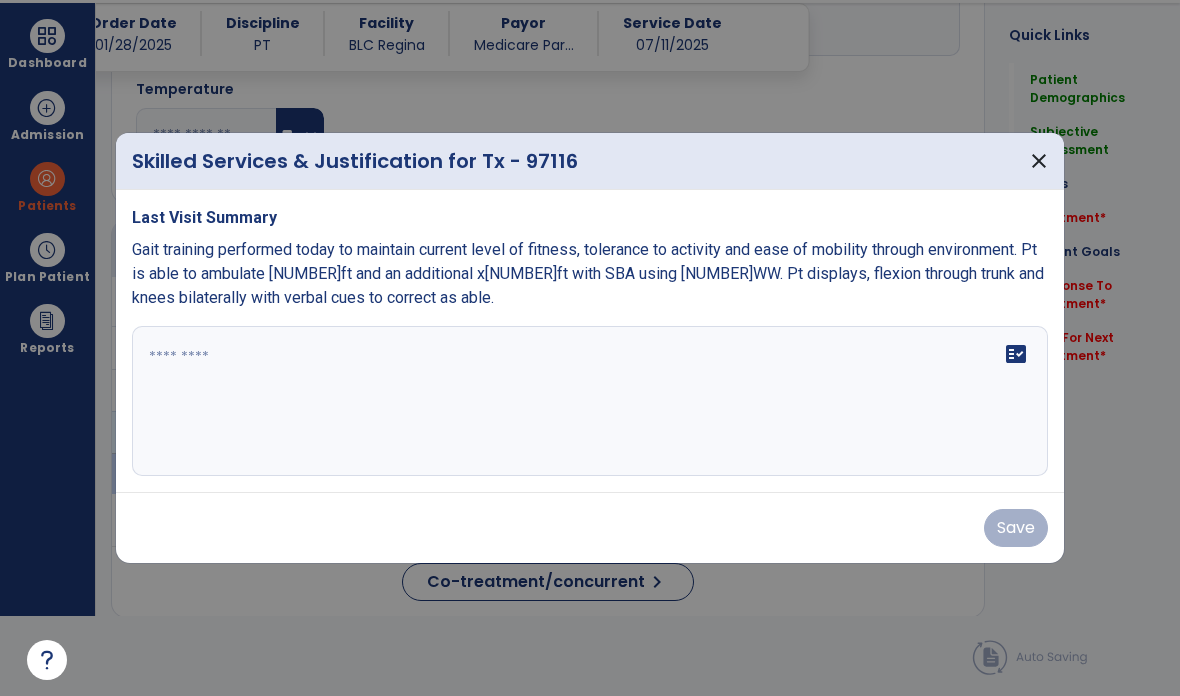 click on "fact_check" at bounding box center [590, 401] 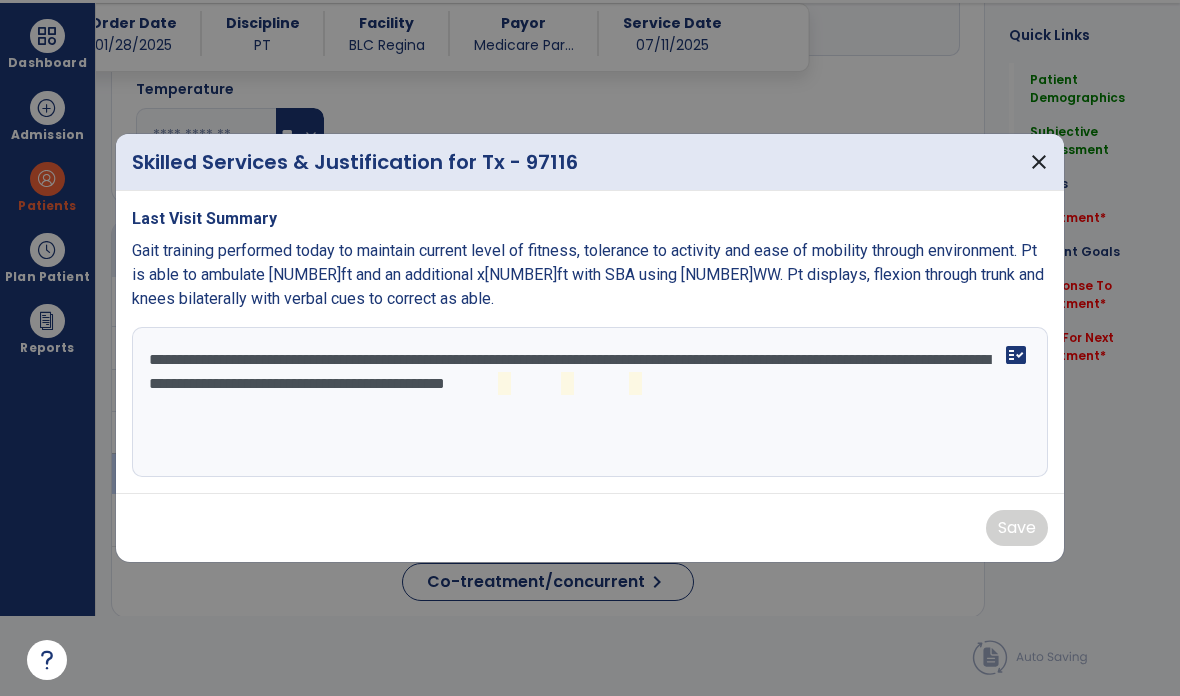 click on "**********" at bounding box center (590, 402) 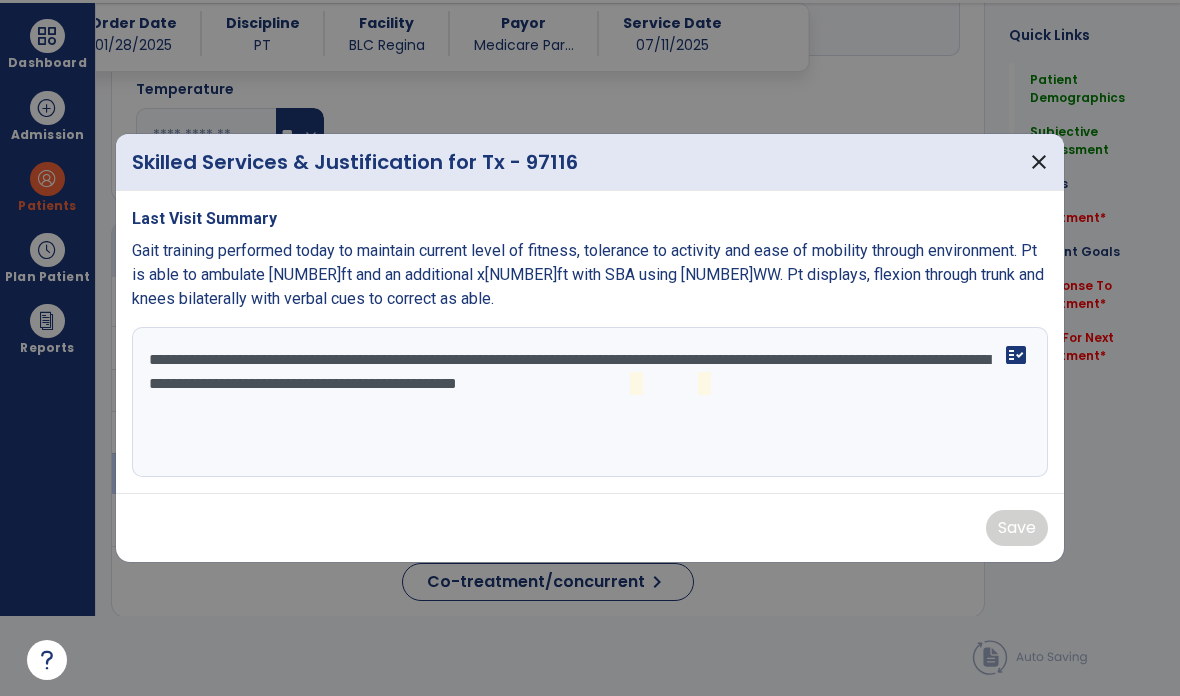 click on "**********" at bounding box center [590, 402] 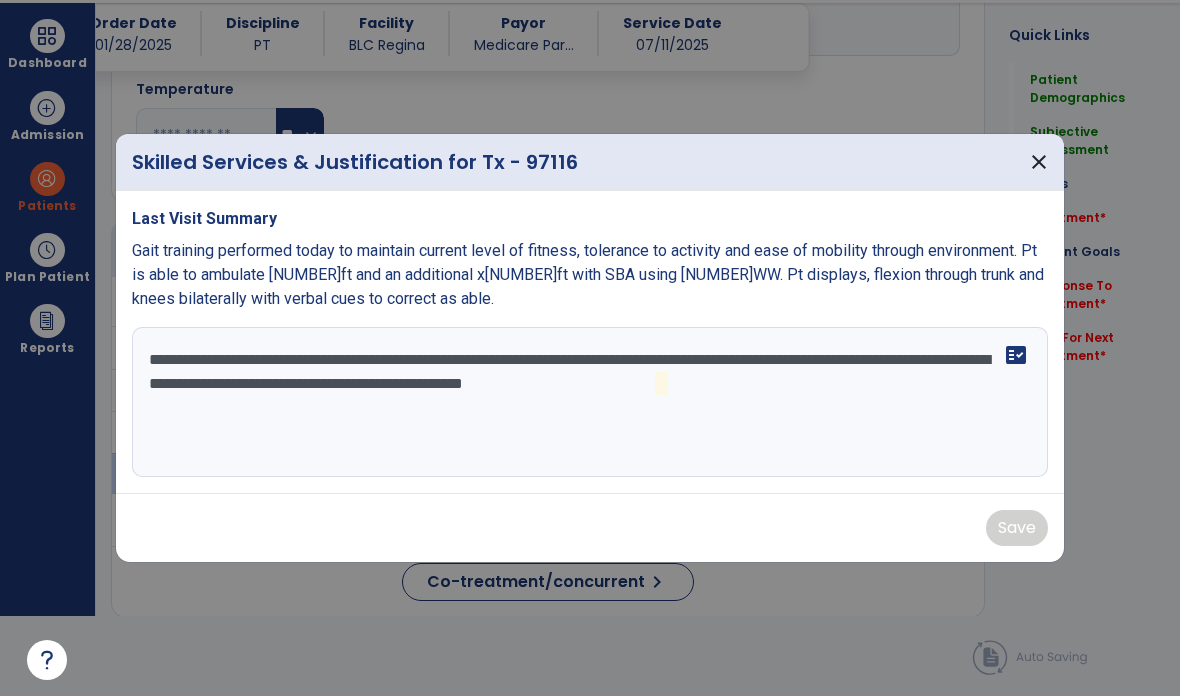 click on "**********" at bounding box center [590, 402] 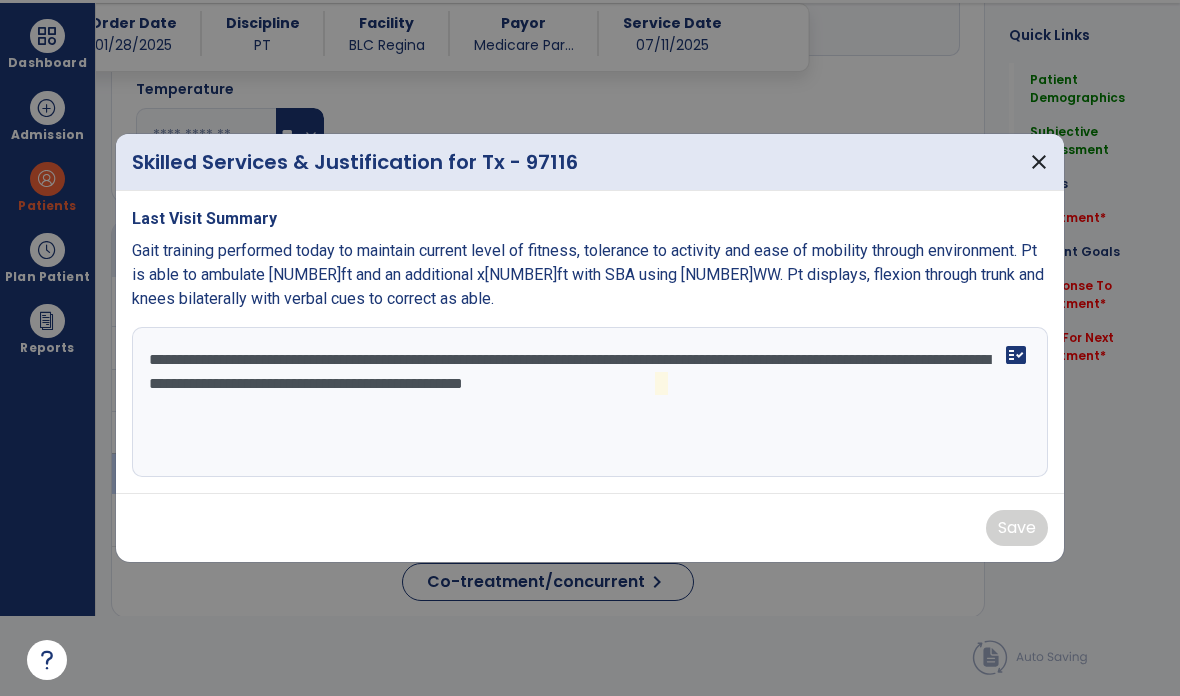 click on "**********" at bounding box center (590, 402) 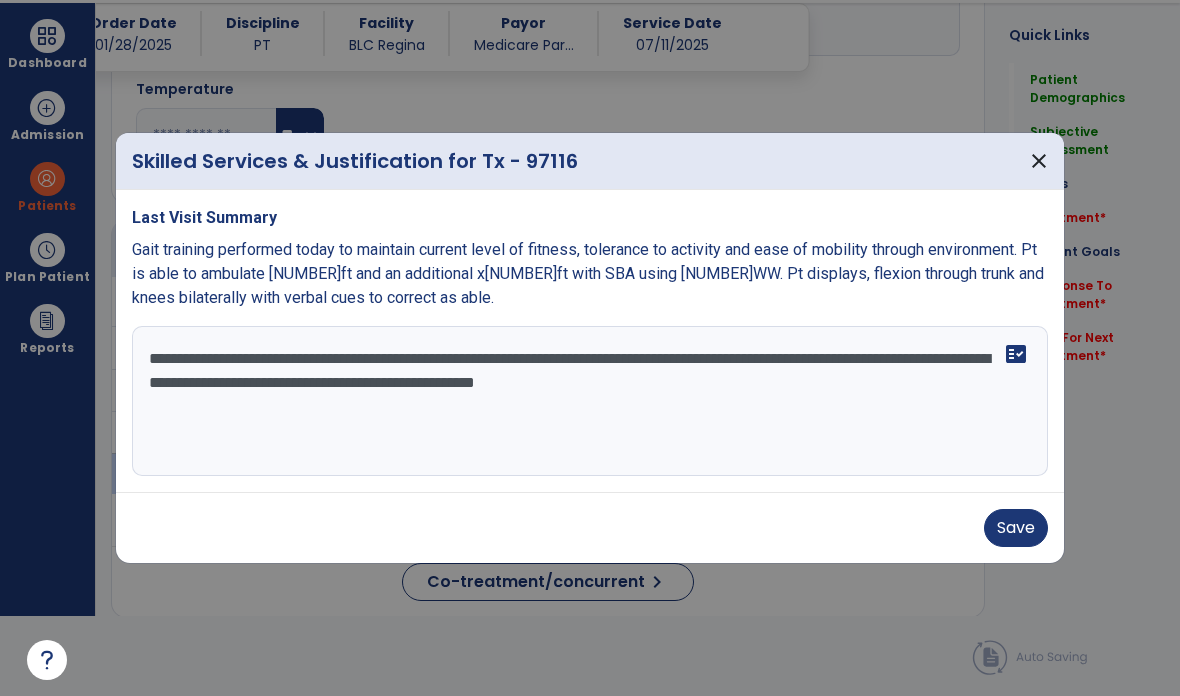 click on "**********" at bounding box center (590, 401) 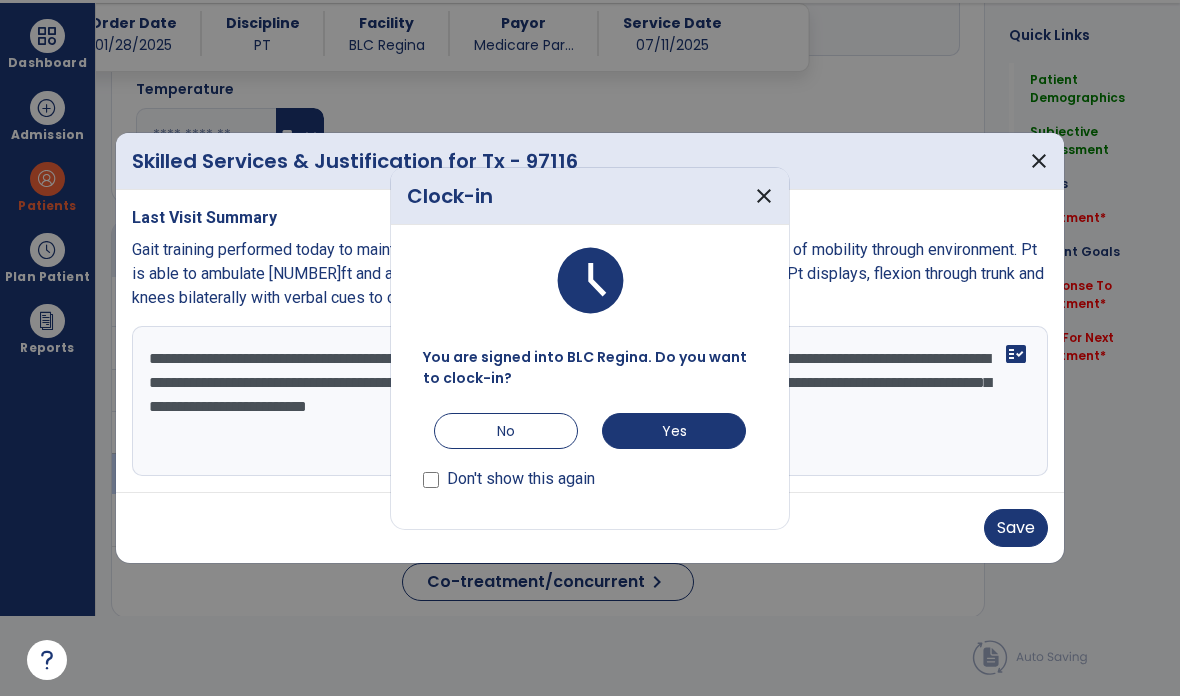 click on "close" at bounding box center (764, 196) 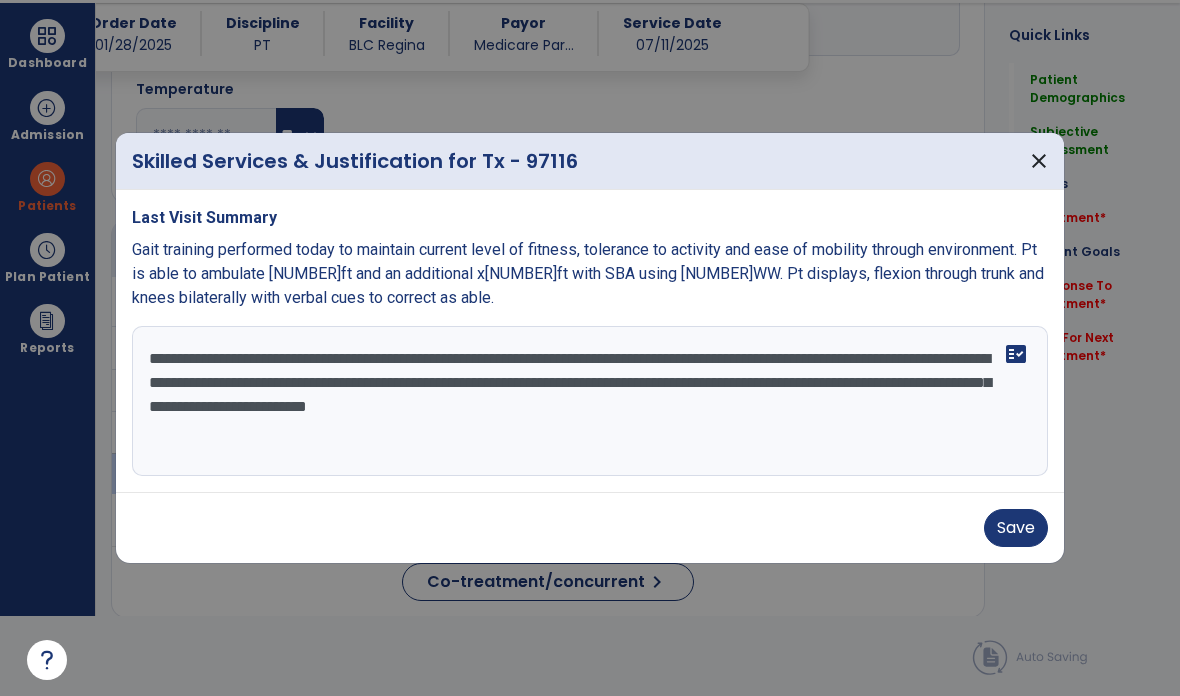 click on "**********" at bounding box center (590, 401) 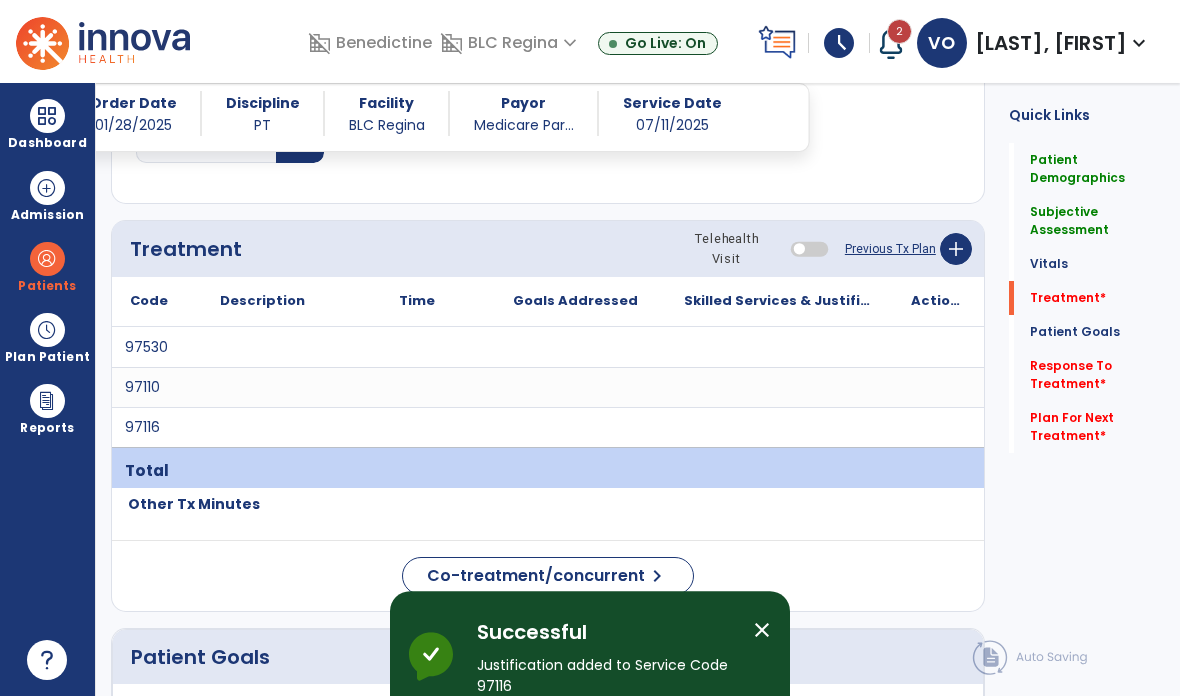 scroll, scrollTop: 80, scrollLeft: 0, axis: vertical 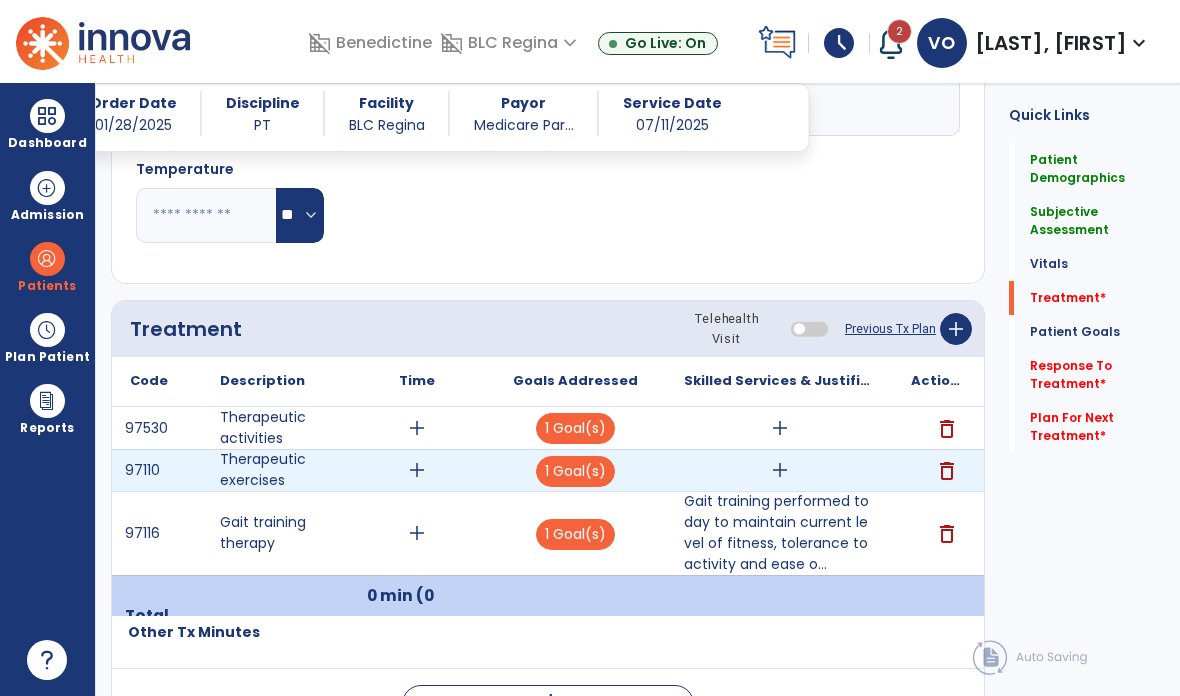 click on "add" at bounding box center [780, 470] 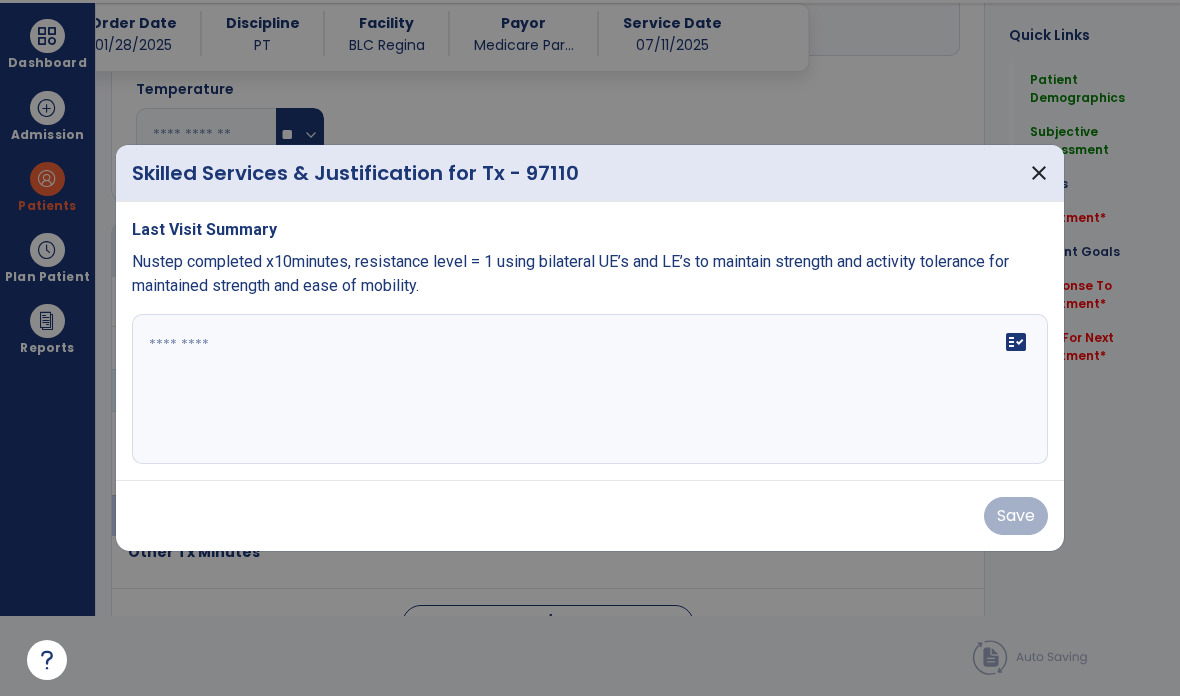 scroll, scrollTop: 0, scrollLeft: 0, axis: both 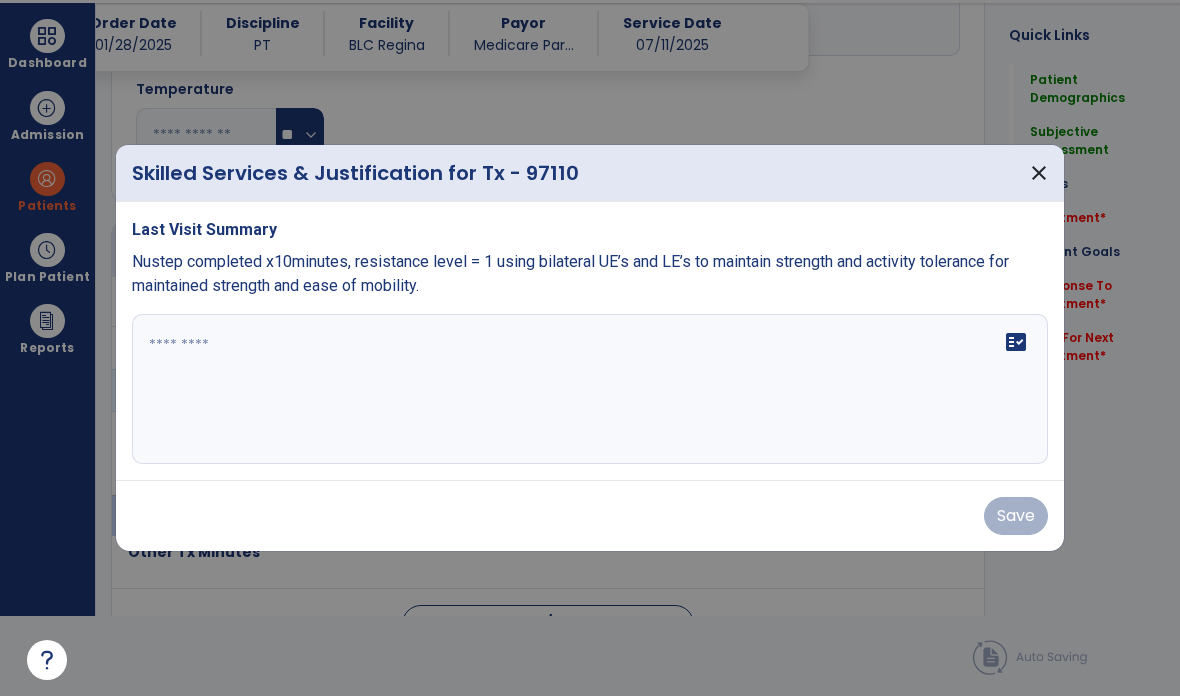 click on "fact_check" at bounding box center [590, 389] 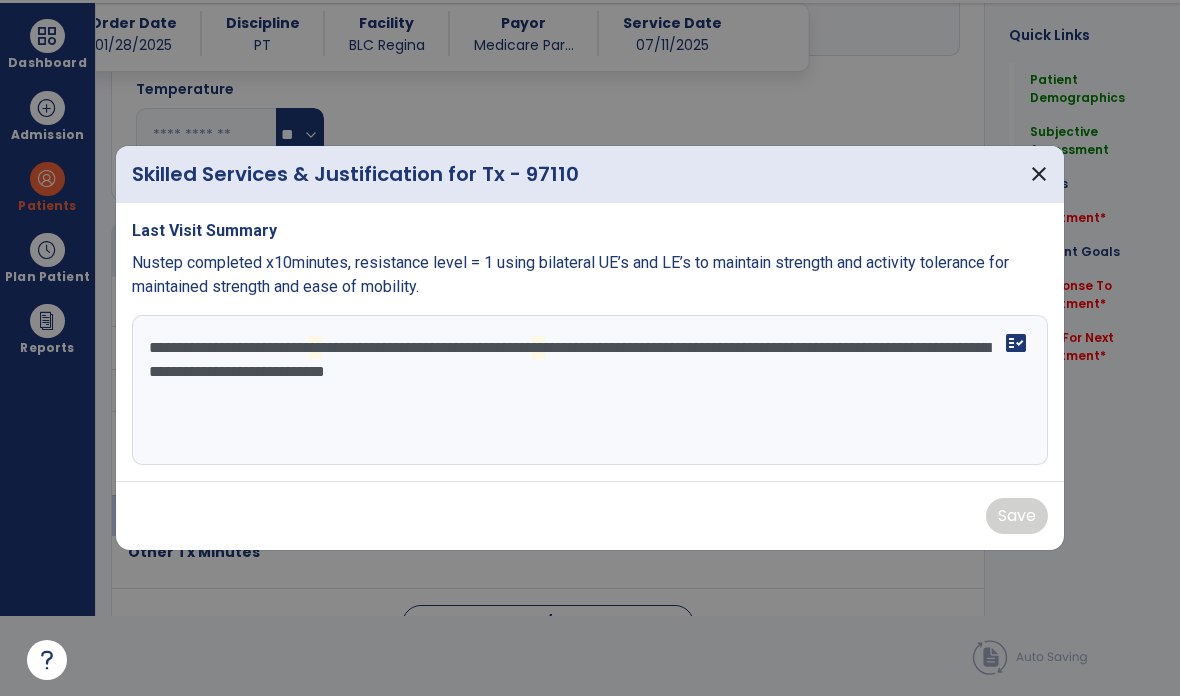 click on "**********" at bounding box center (590, 390) 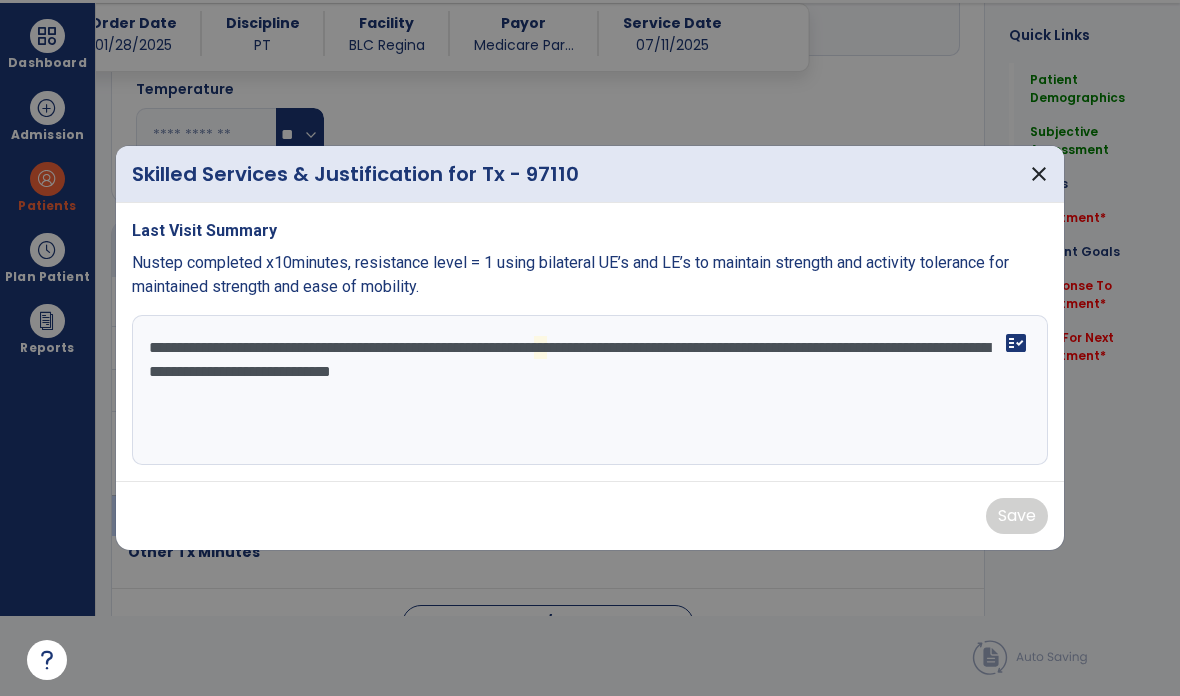 click on "**********" at bounding box center [590, 390] 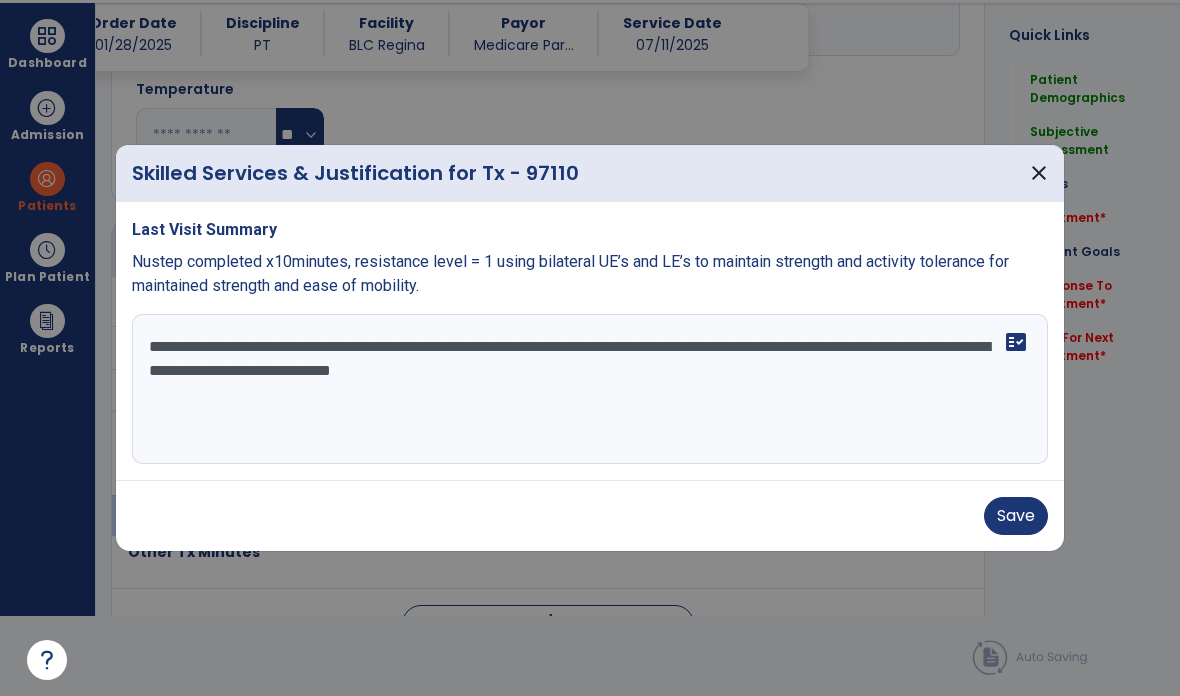 click on "**********" at bounding box center [590, 389] 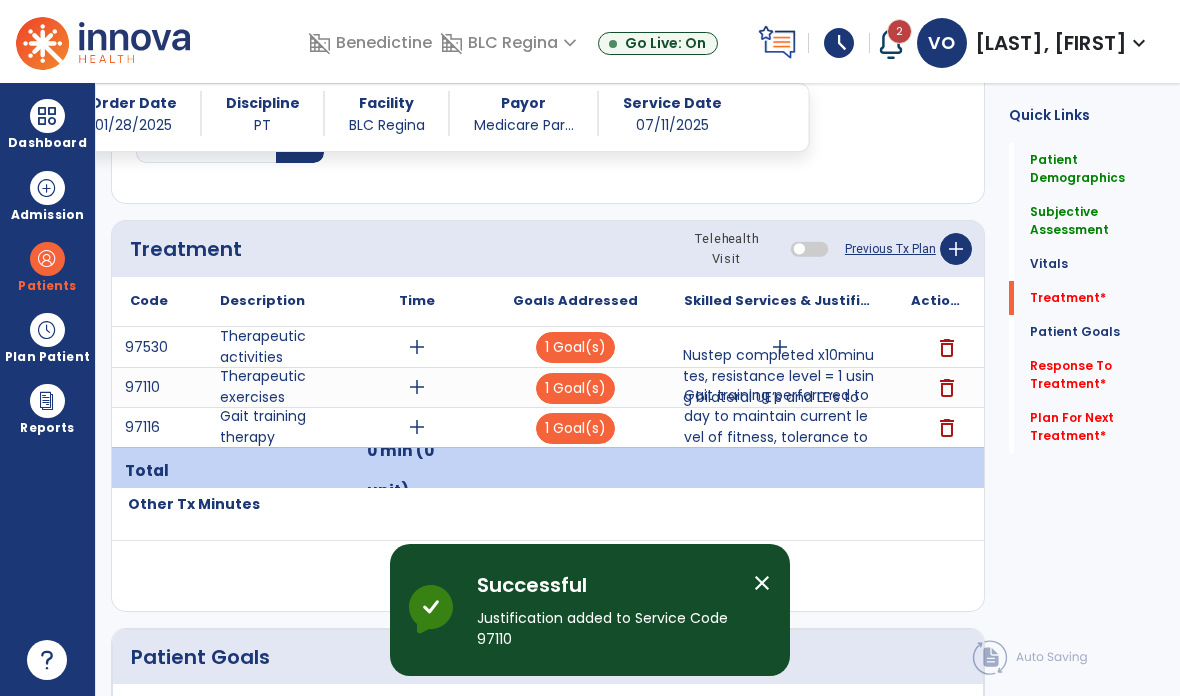 scroll, scrollTop: 80, scrollLeft: 0, axis: vertical 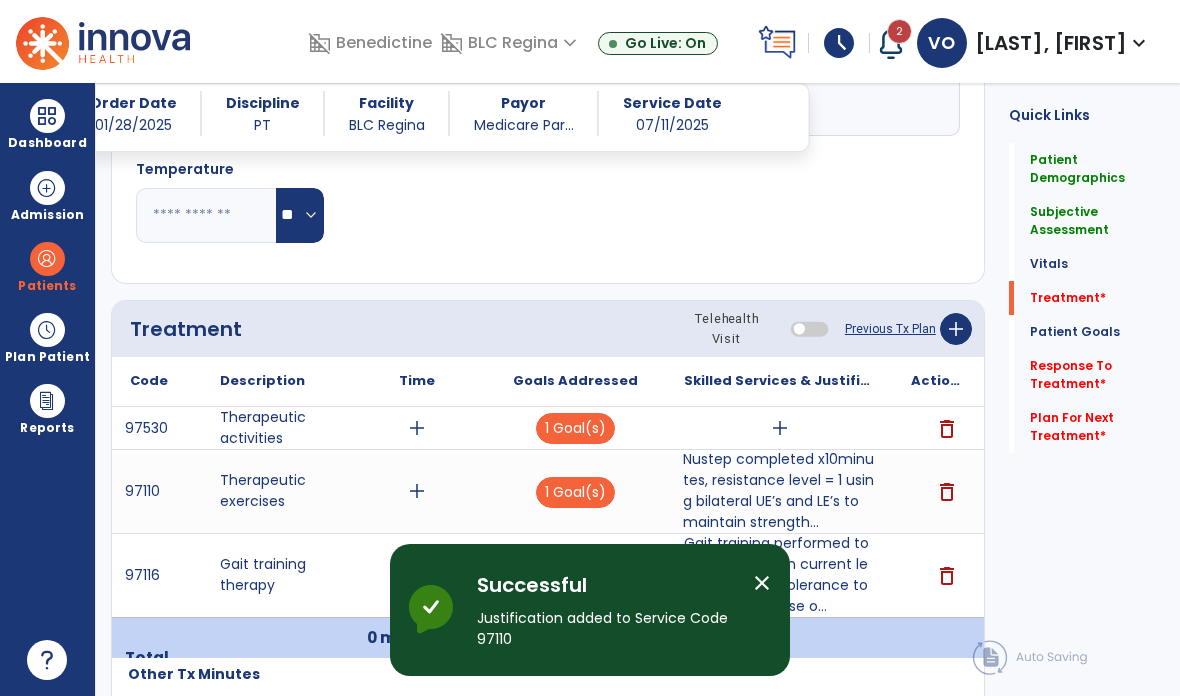 click on "add" at bounding box center (780, 428) 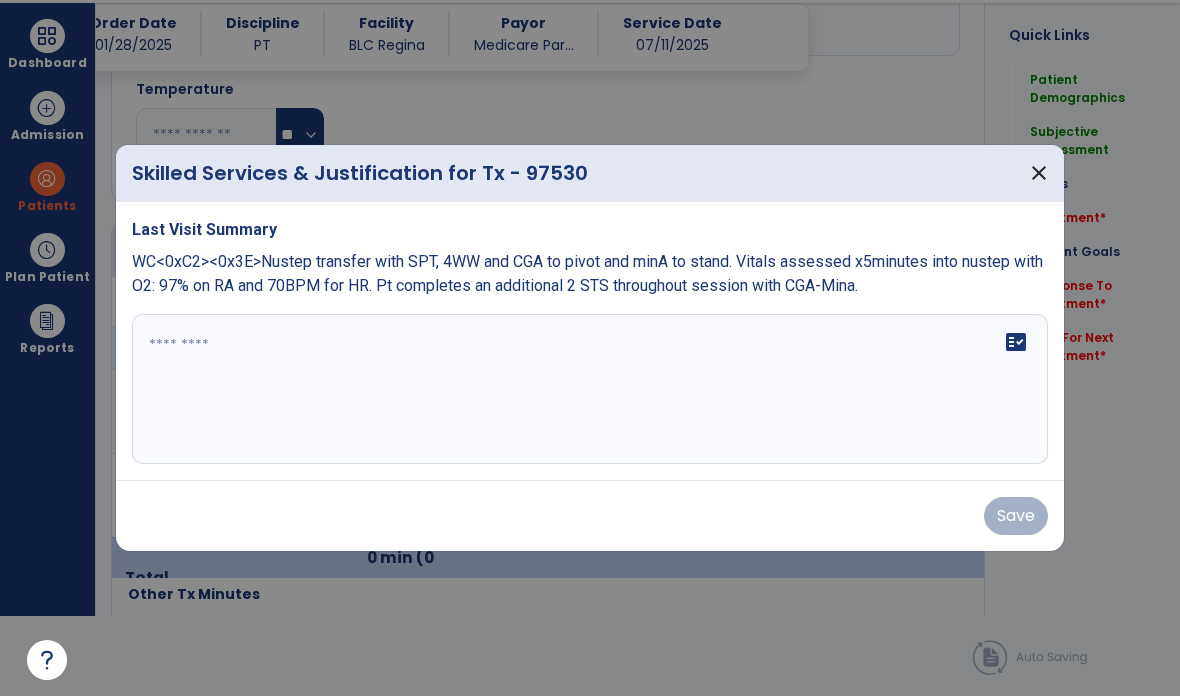 scroll, scrollTop: 0, scrollLeft: 0, axis: both 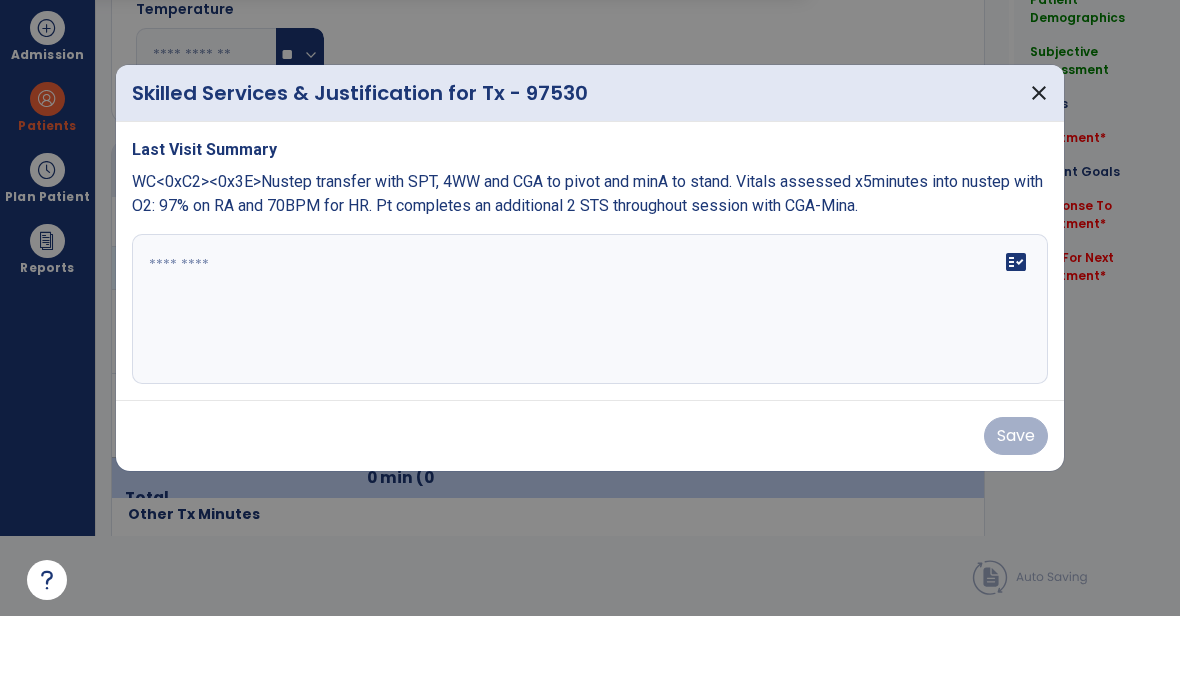 click on "fact_check" at bounding box center [590, 389] 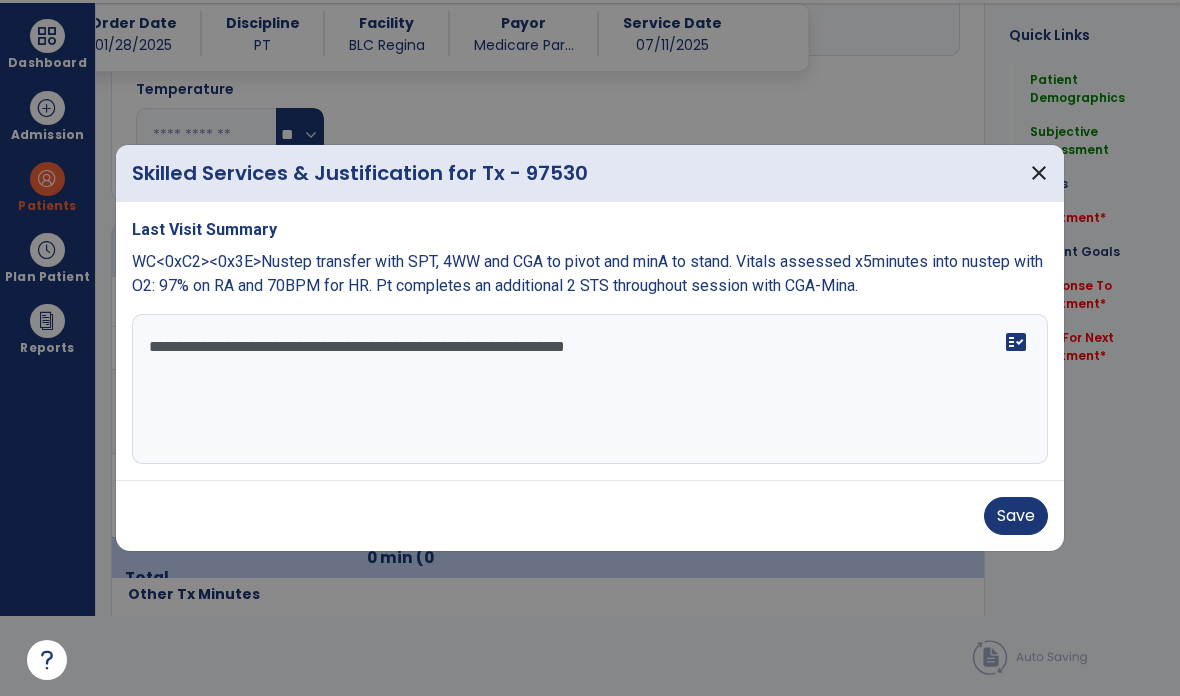 type on "**********" 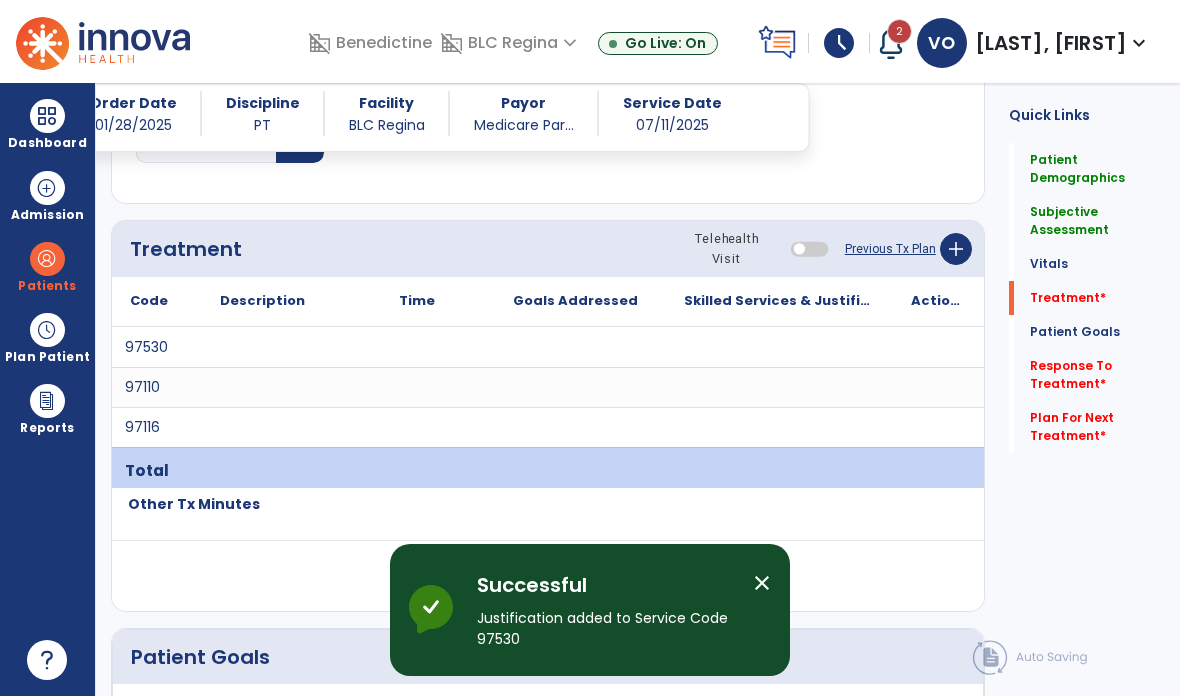 scroll, scrollTop: 80, scrollLeft: 0, axis: vertical 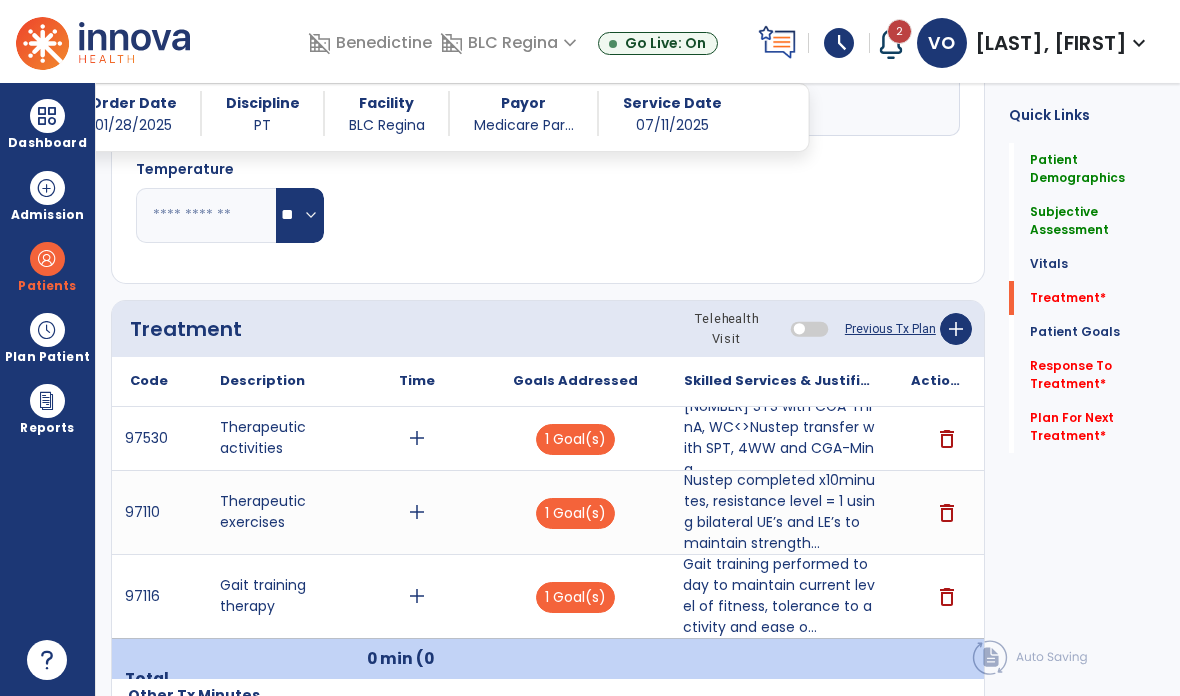 click on "Gait training performed today to maintain current level of fitness, tolerance to activity and ease o..." at bounding box center (779, 596) 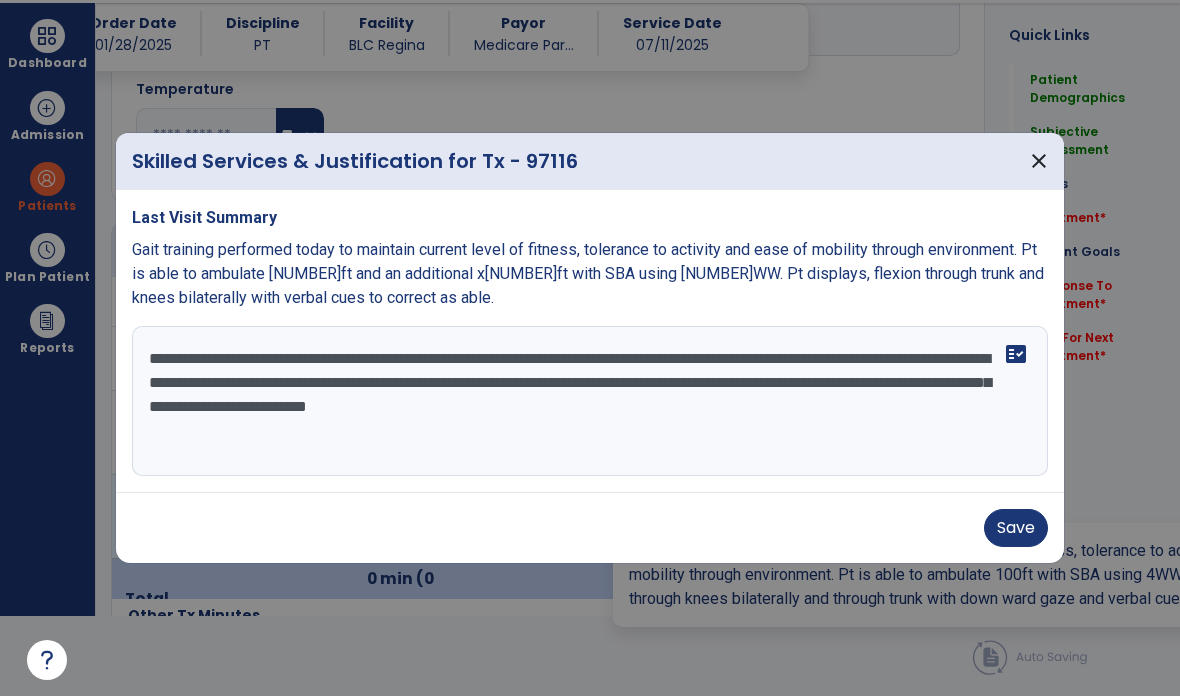 scroll, scrollTop: 0, scrollLeft: 0, axis: both 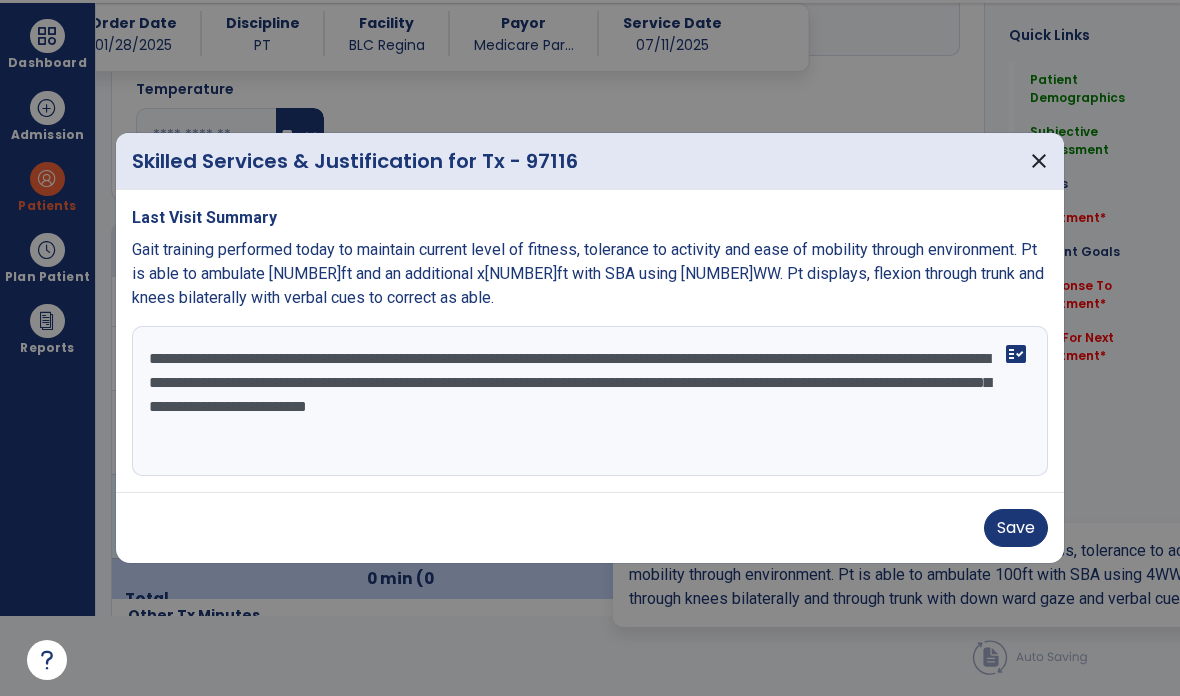 click on "Save" at bounding box center [1016, 528] 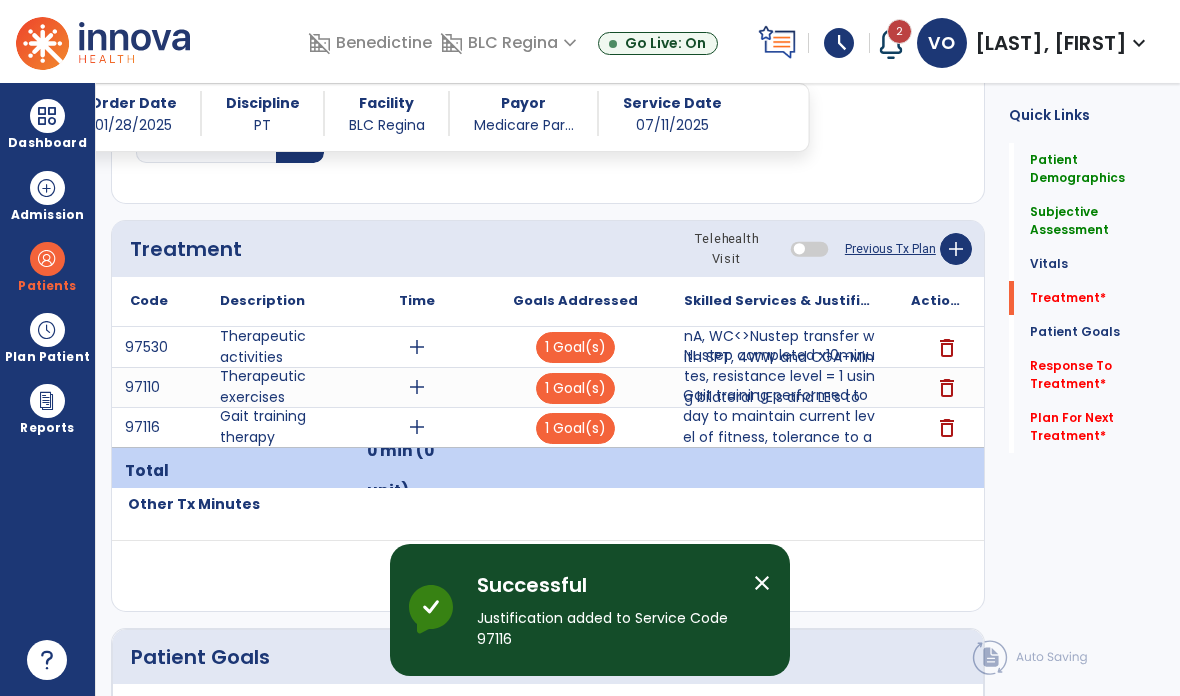 click on "Quick Links  Patient Demographics   Patient Demographics   Subjective Assessment   Subjective Assessment   Vitals   Vitals   Treatment   *  Treatment   *  Patient Goals   Patient Goals   Response To Treatment   *  Response To Treatment   *  Plan For Next Treatment   *  Plan For Next Treatment   *" 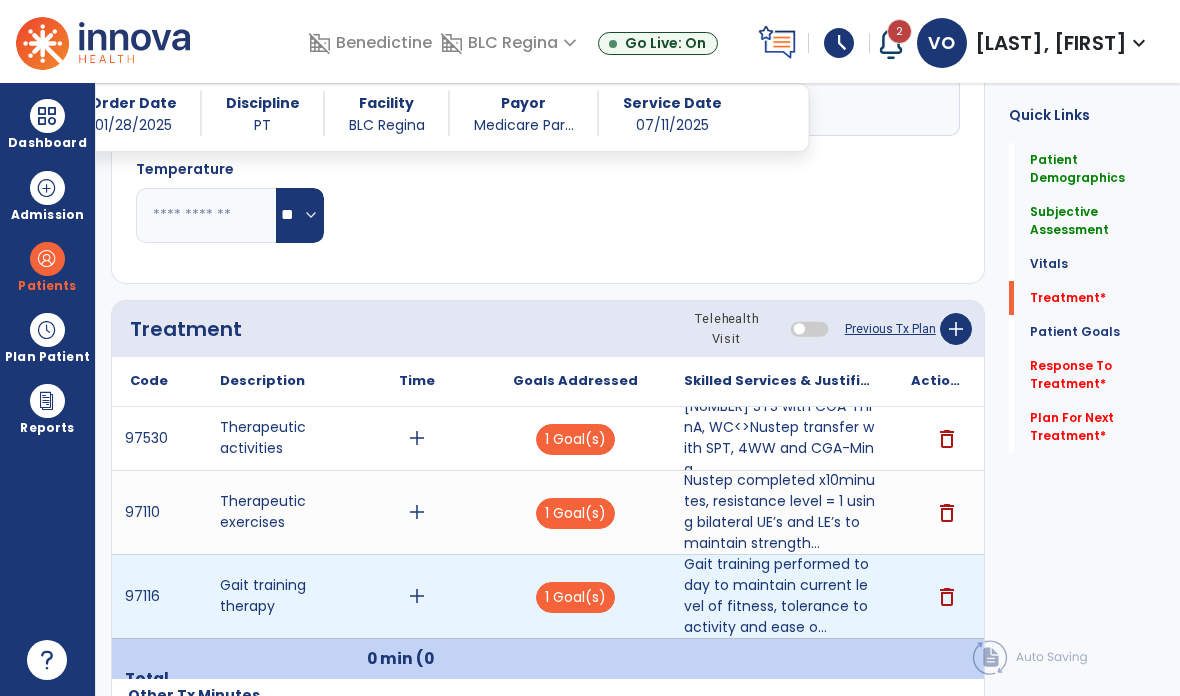 click on "add" at bounding box center (417, 596) 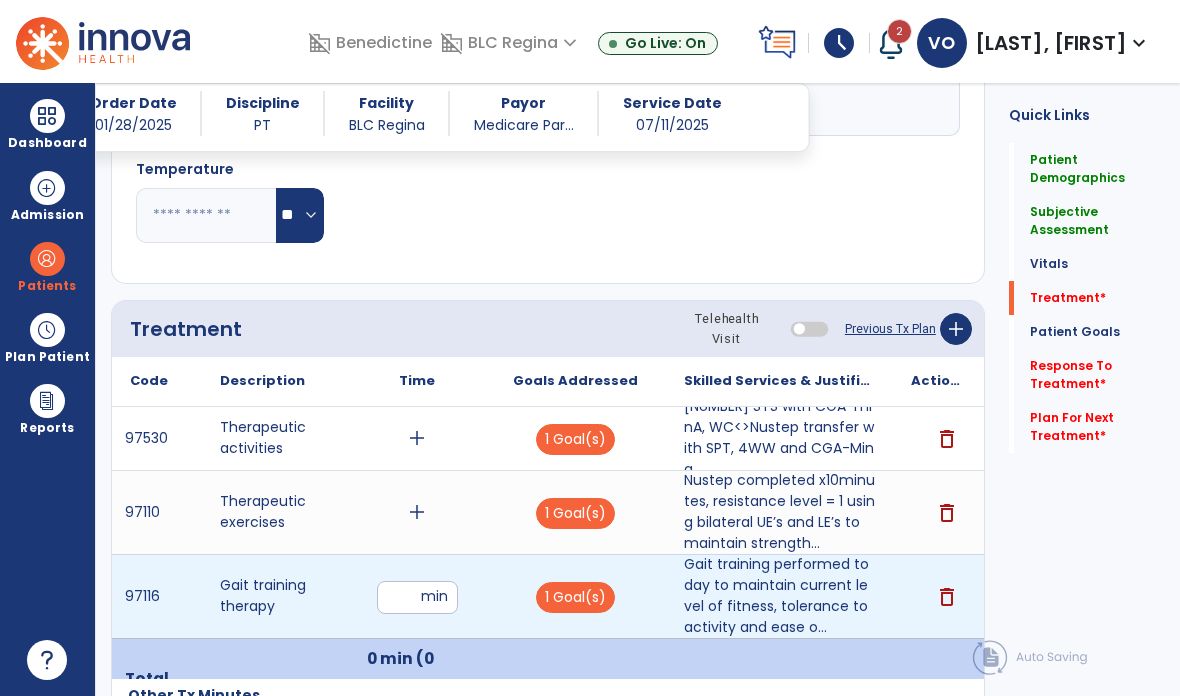 type on "*" 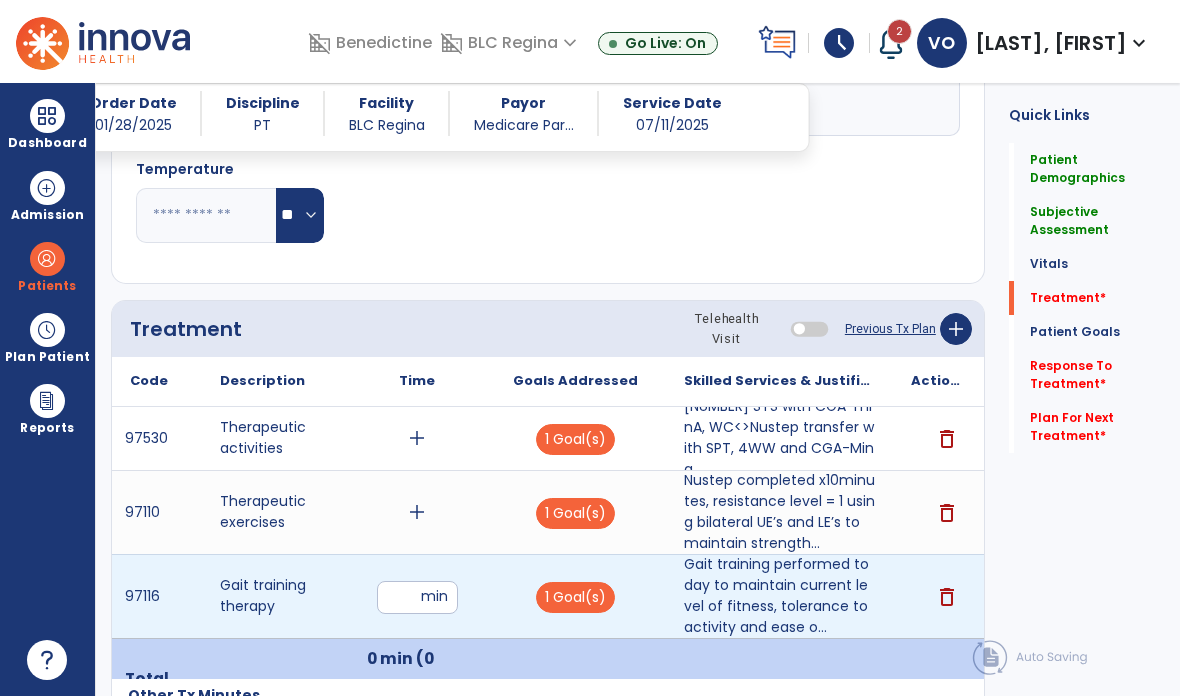 type on "*" 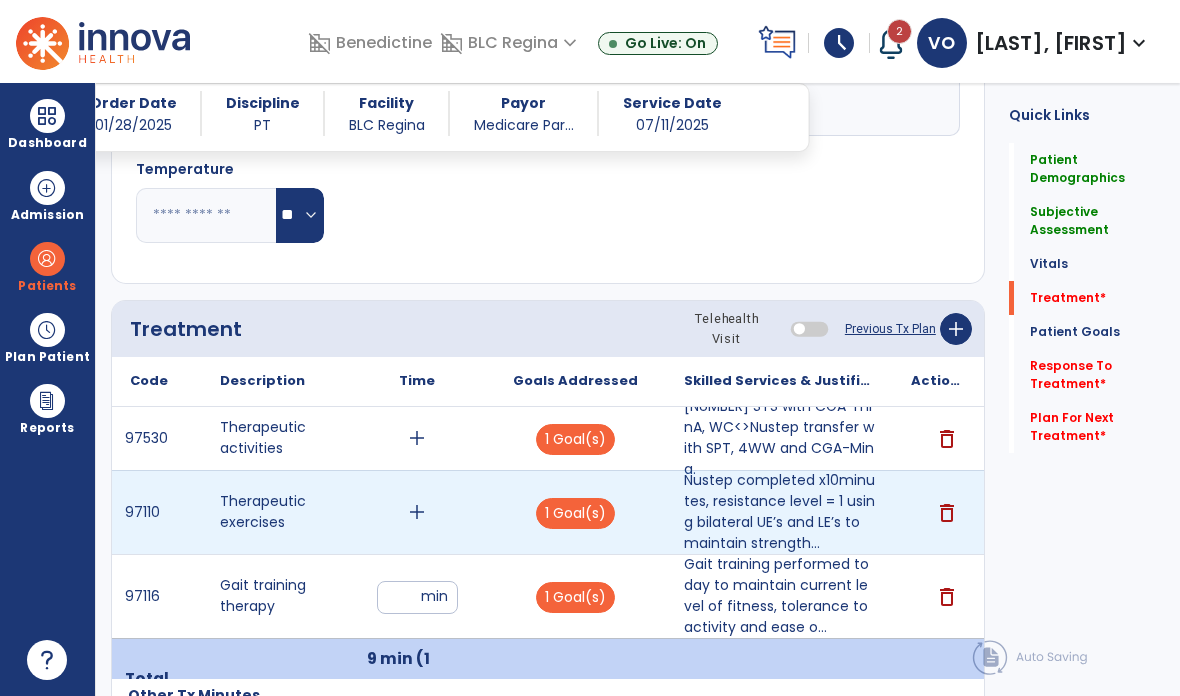 click on "add" at bounding box center [417, 512] 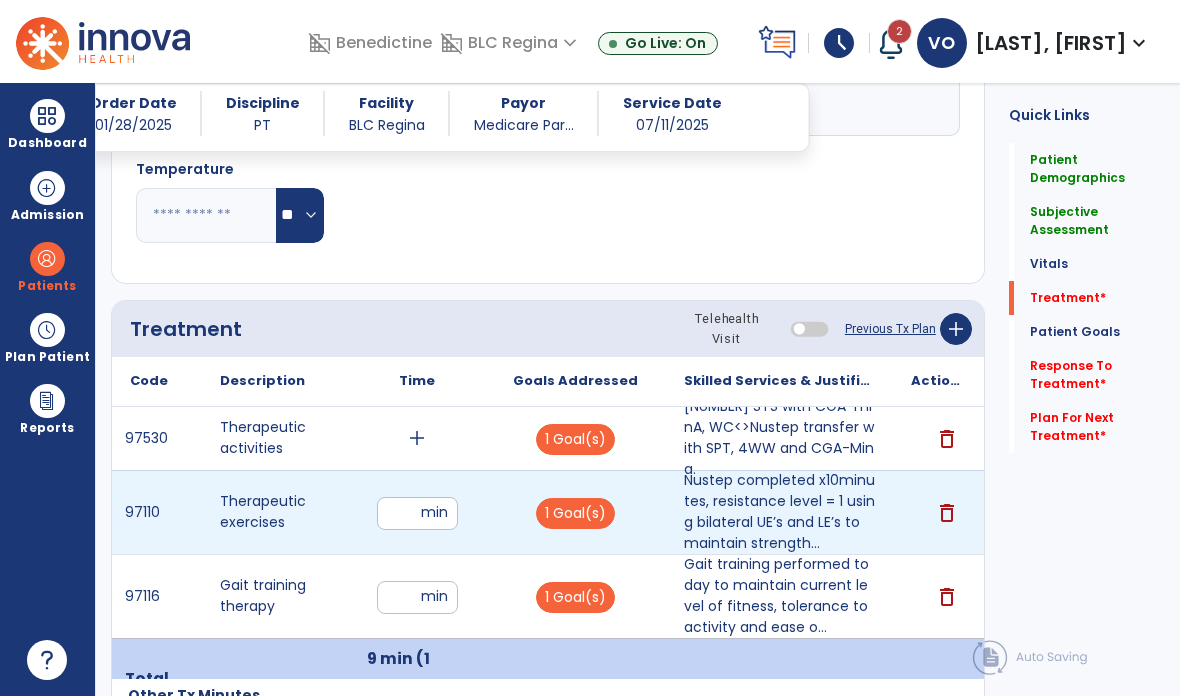 type on "**" 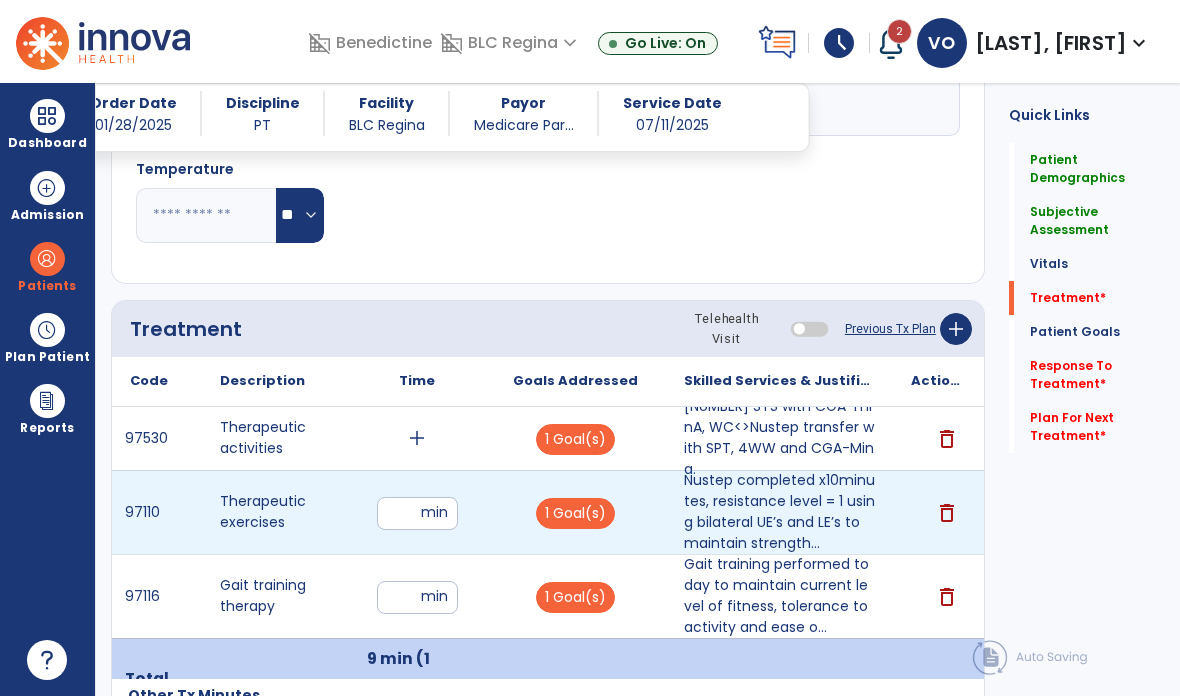 click on "Quick Links  Patient Demographics   Patient Demographics   Subjective Assessment   Subjective Assessment   Vitals   Vitals   Treatment   *  Treatment   *  Patient Goals   Patient Goals   Response To Treatment   *  Response To Treatment   *  Plan For Next Treatment   *  Plan For Next Treatment   *" 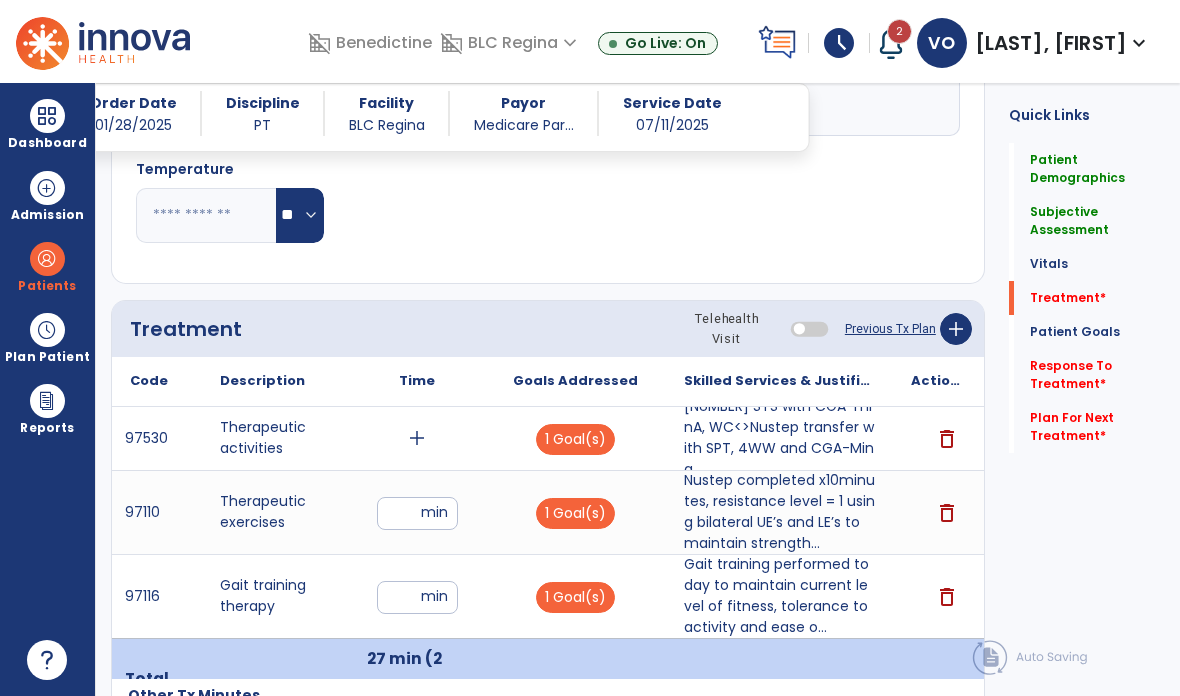 click on "*" at bounding box center [417, 597] 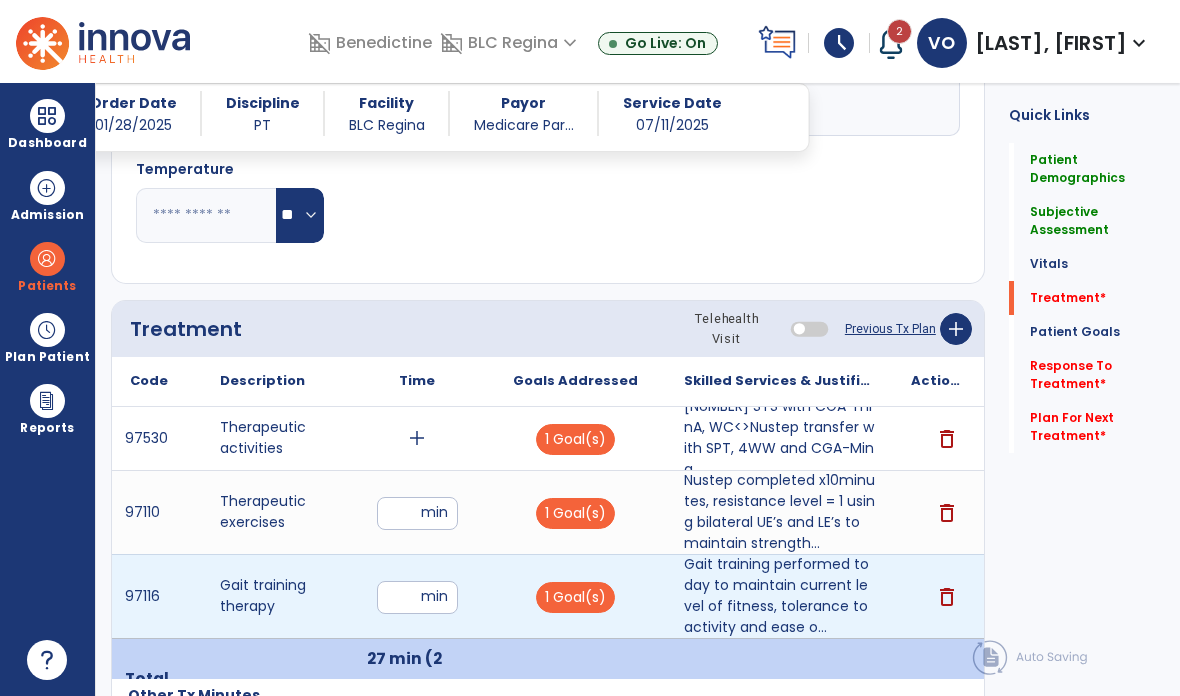 type on "*" 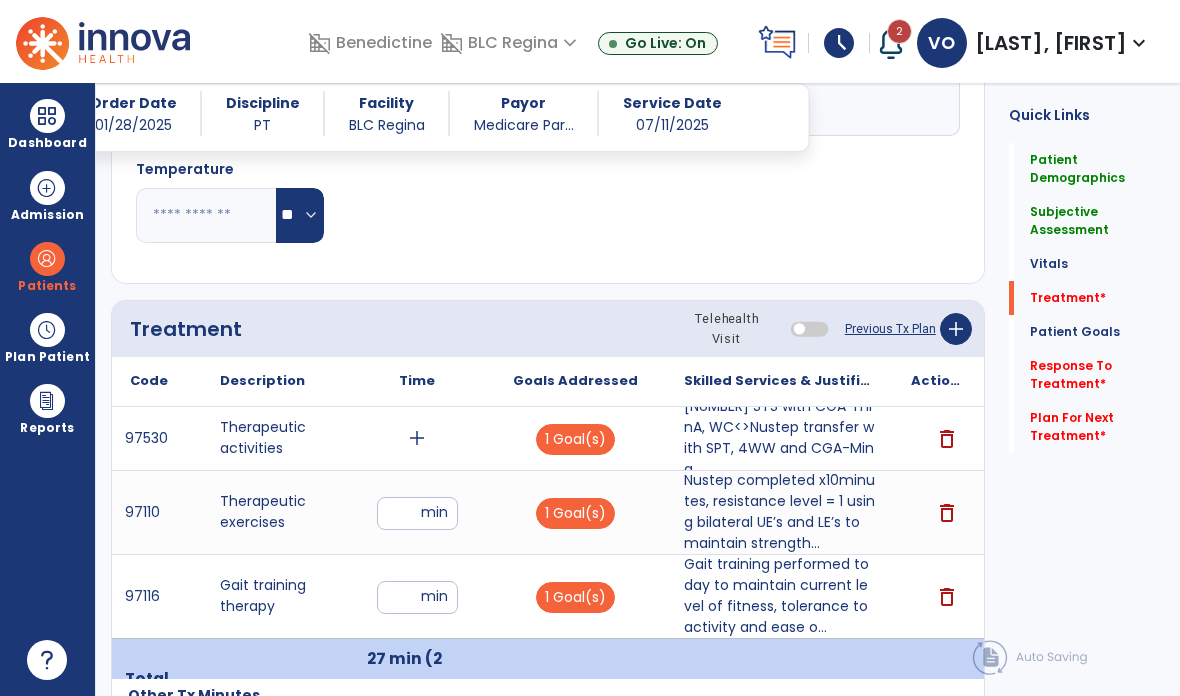 click on "Quick Links  Patient Demographics   Patient Demographics   Subjective Assessment   Subjective Assessment   Vitals   Vitals   Treatment   *  Treatment   *  Patient Goals   Patient Goals   Response To Treatment   *  Response To Treatment   *  Plan For Next Treatment   *  Plan For Next Treatment   *" 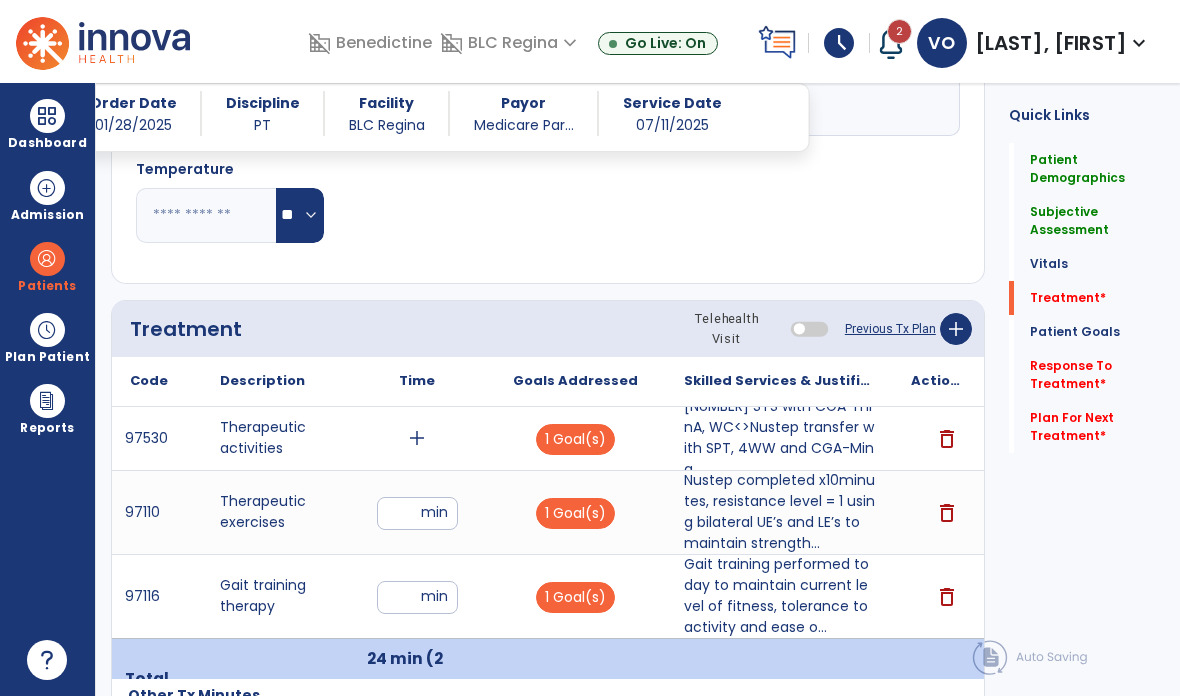 click on "add" at bounding box center (417, 438) 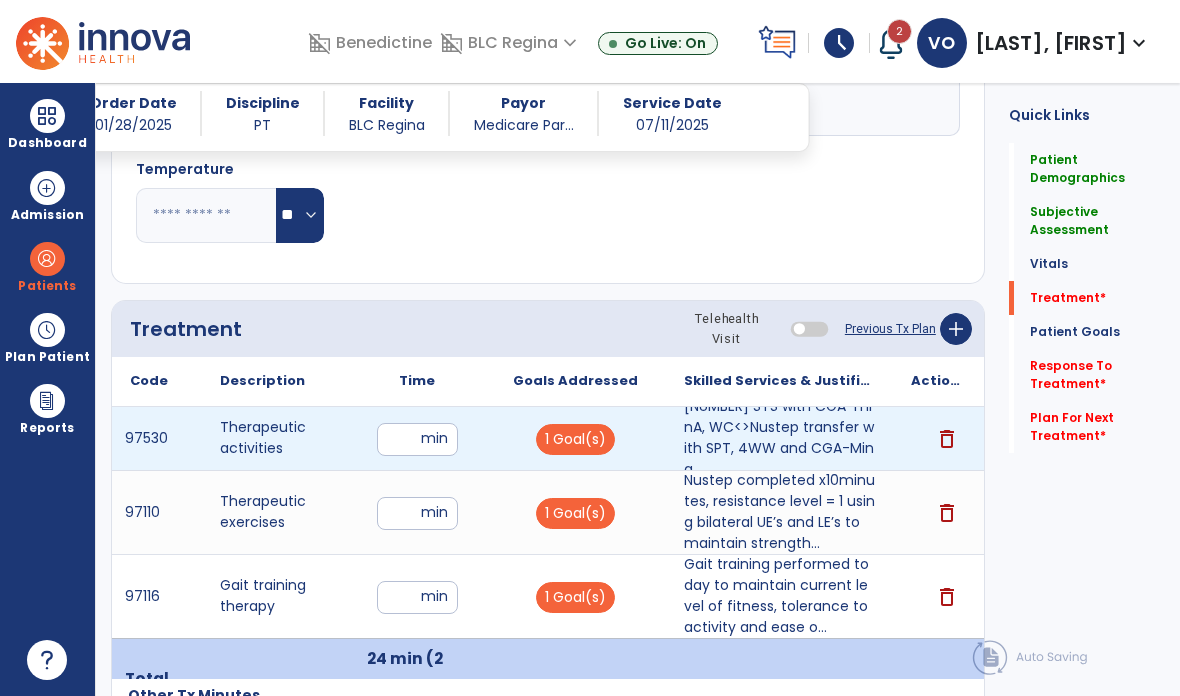 type on "*" 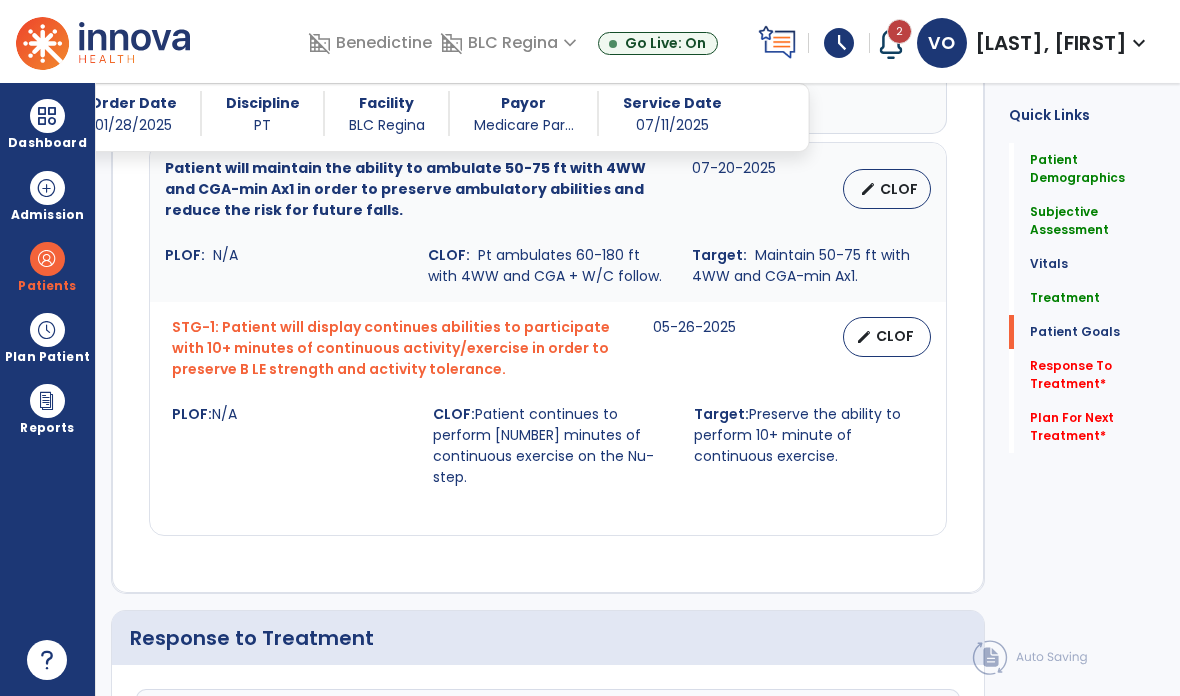 scroll, scrollTop: 2226, scrollLeft: 0, axis: vertical 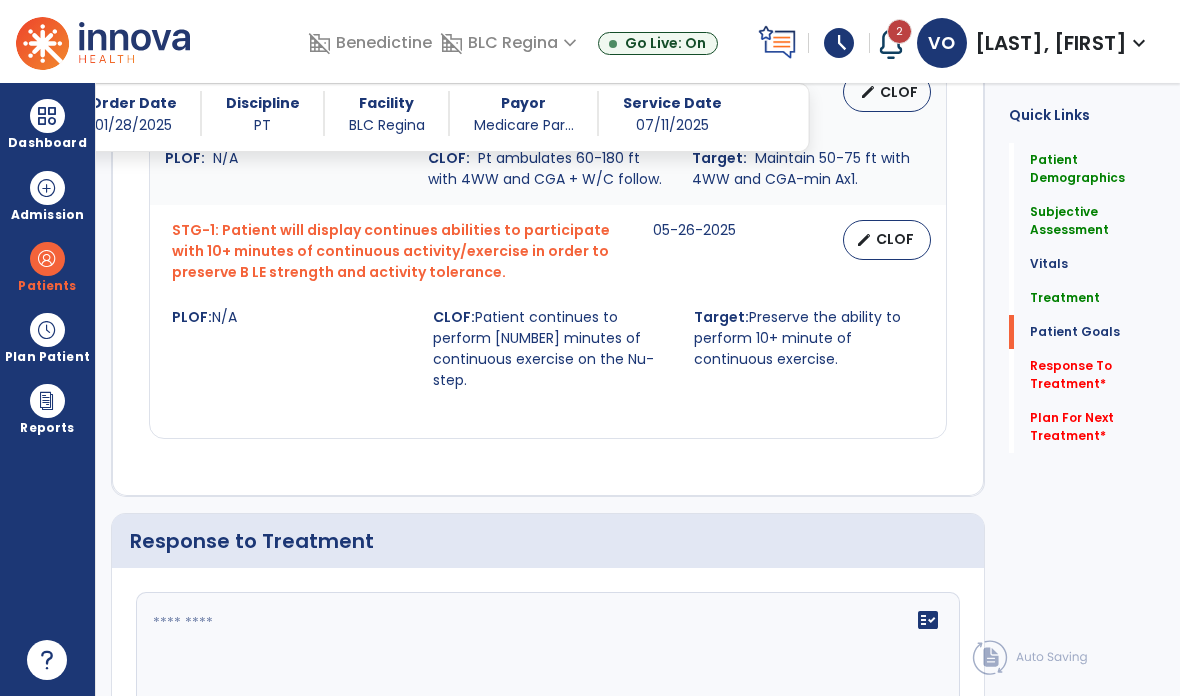 click on "Response to Treatment" 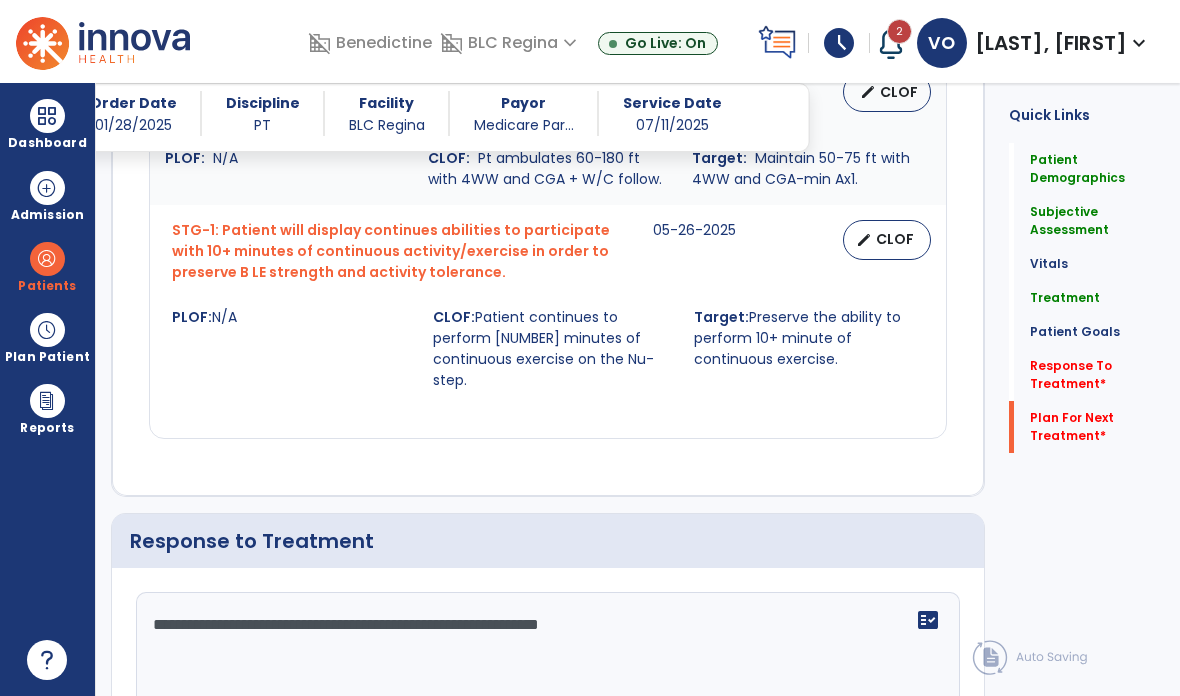 type on "**********" 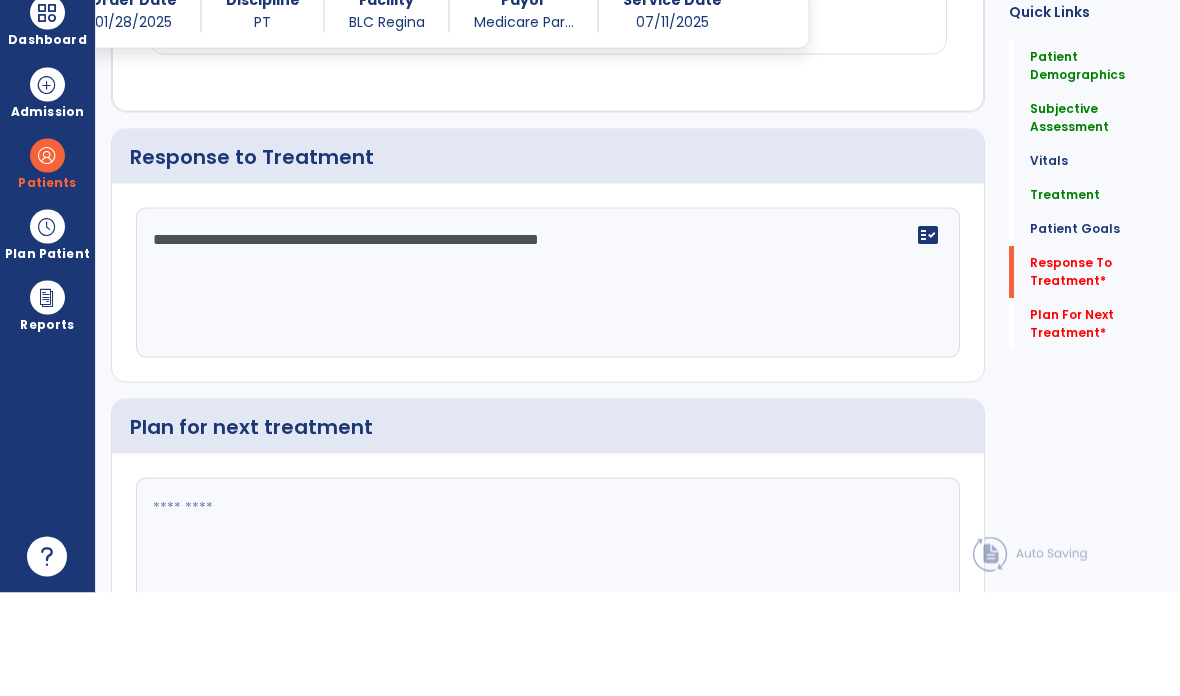 scroll, scrollTop: 2533, scrollLeft: 0, axis: vertical 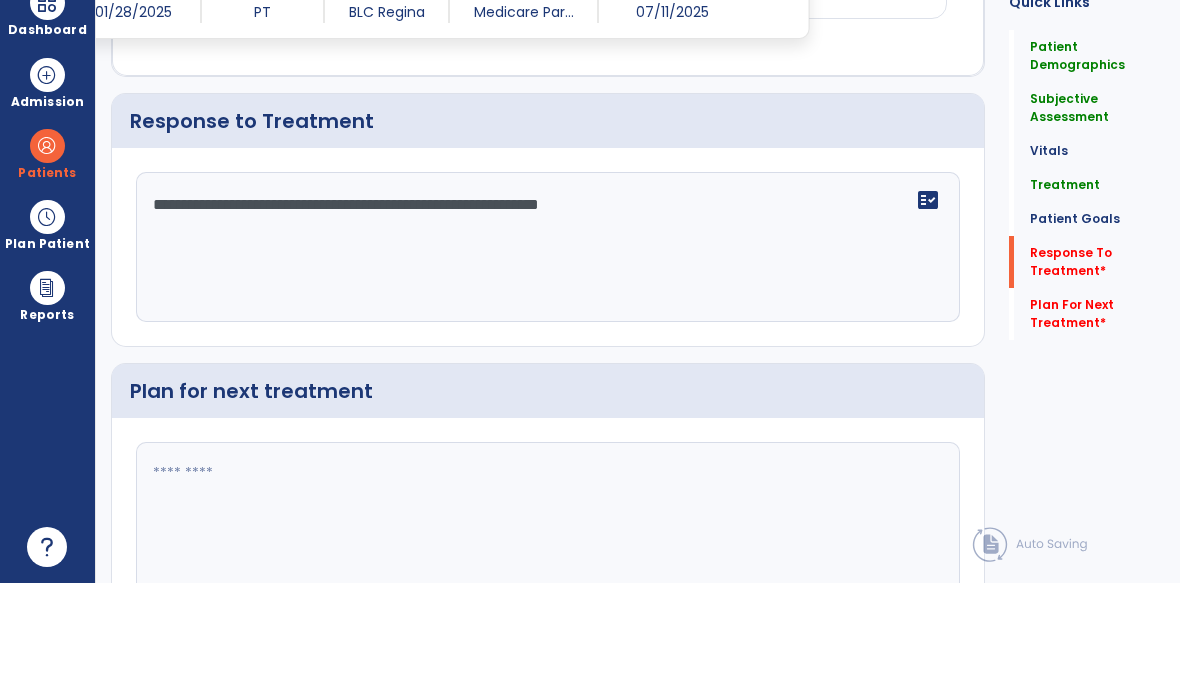 click 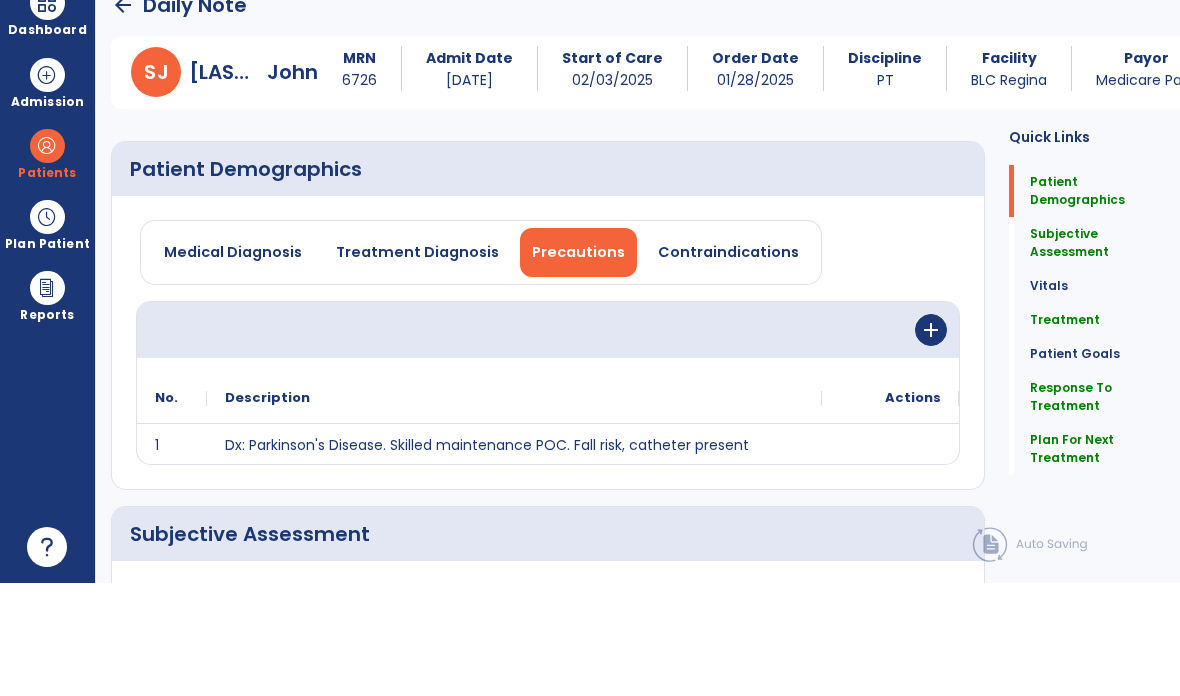 scroll, scrollTop: 0, scrollLeft: 0, axis: both 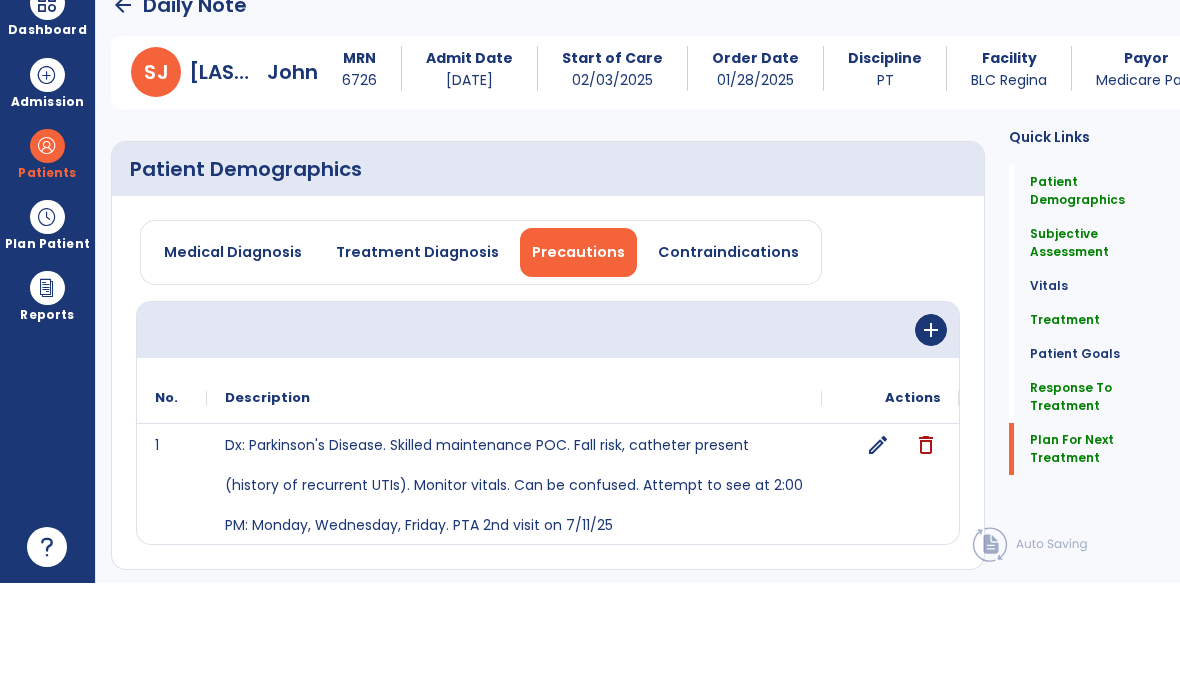 type on "**********" 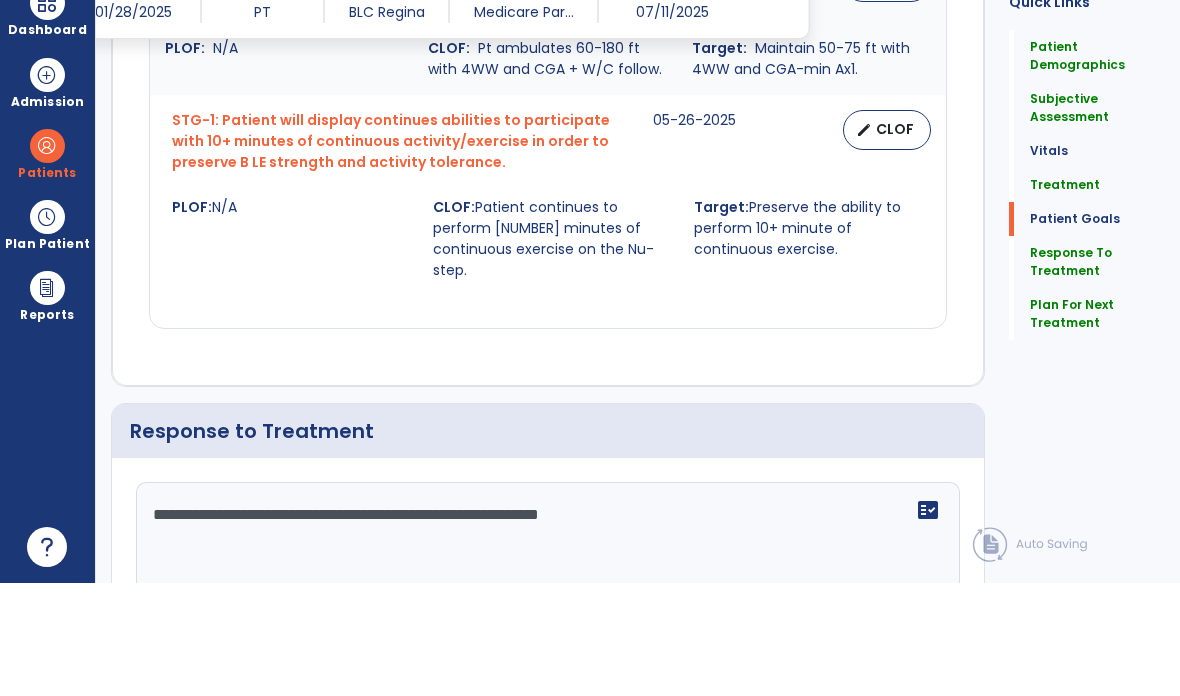 scroll, scrollTop: 2533, scrollLeft: 0, axis: vertical 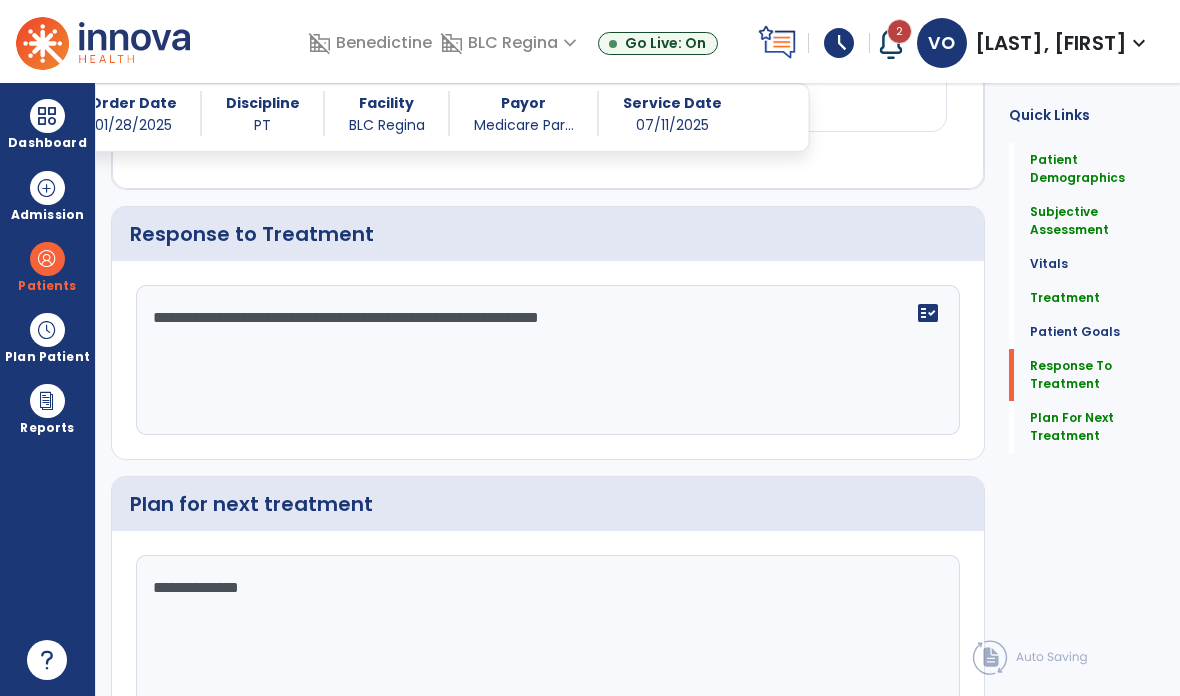 click on "chevron_right" 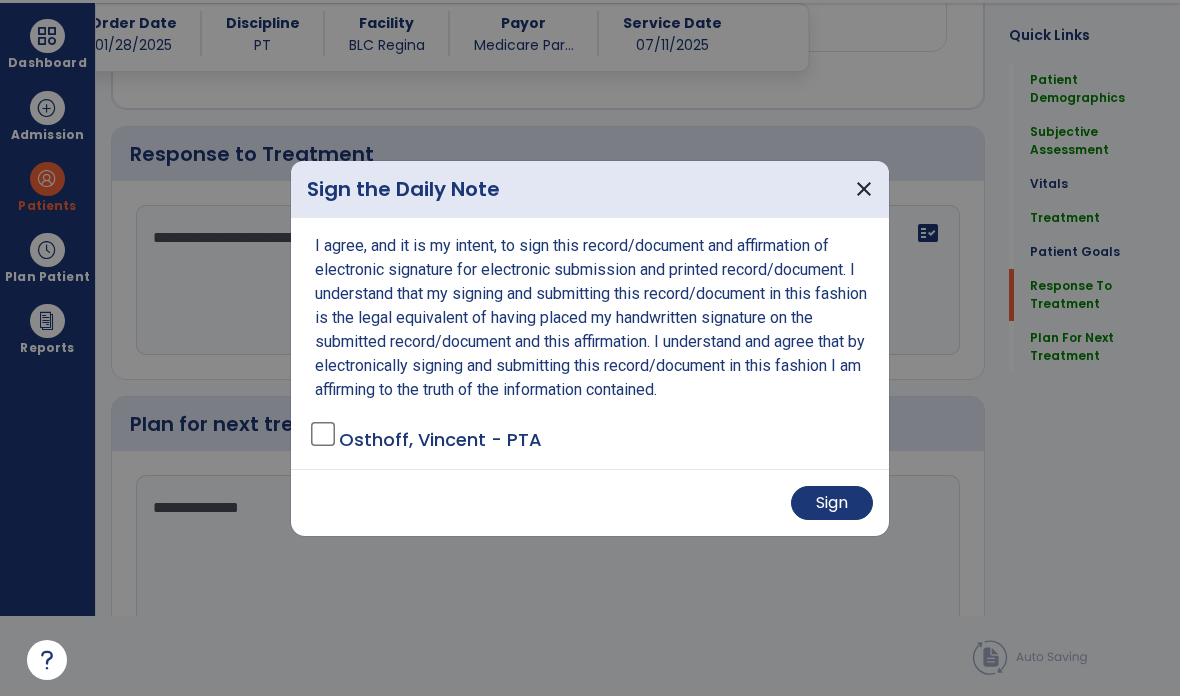 click on "Sign" at bounding box center (832, 503) 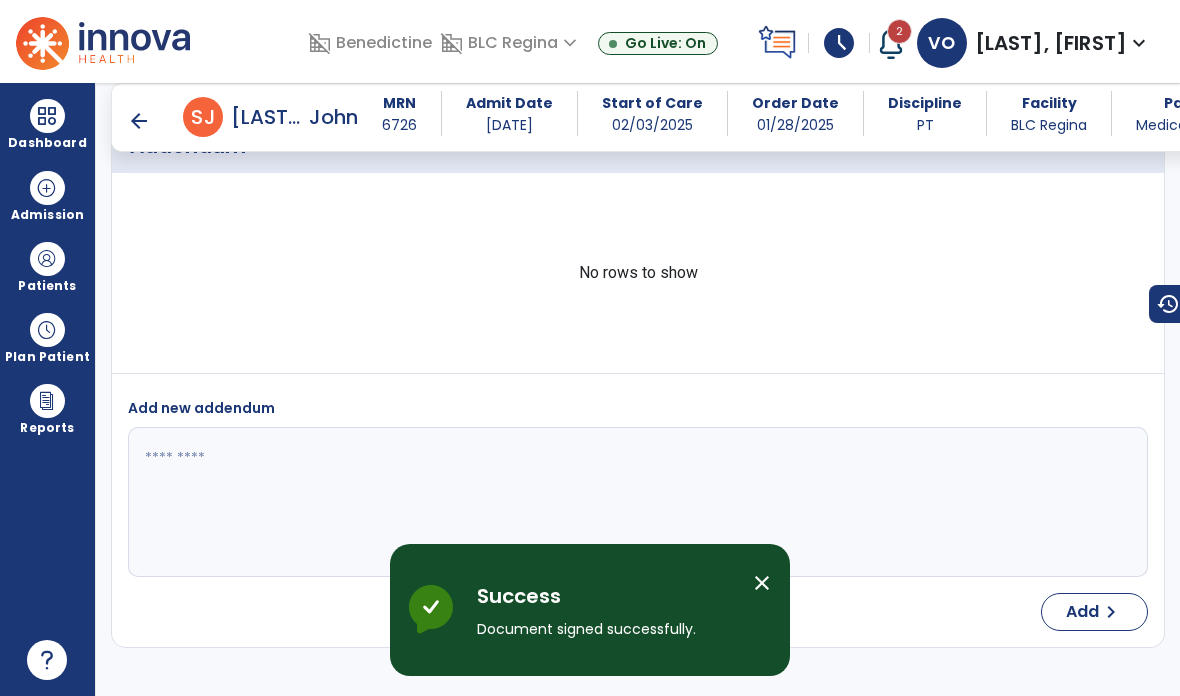 scroll, scrollTop: 11, scrollLeft: 0, axis: vertical 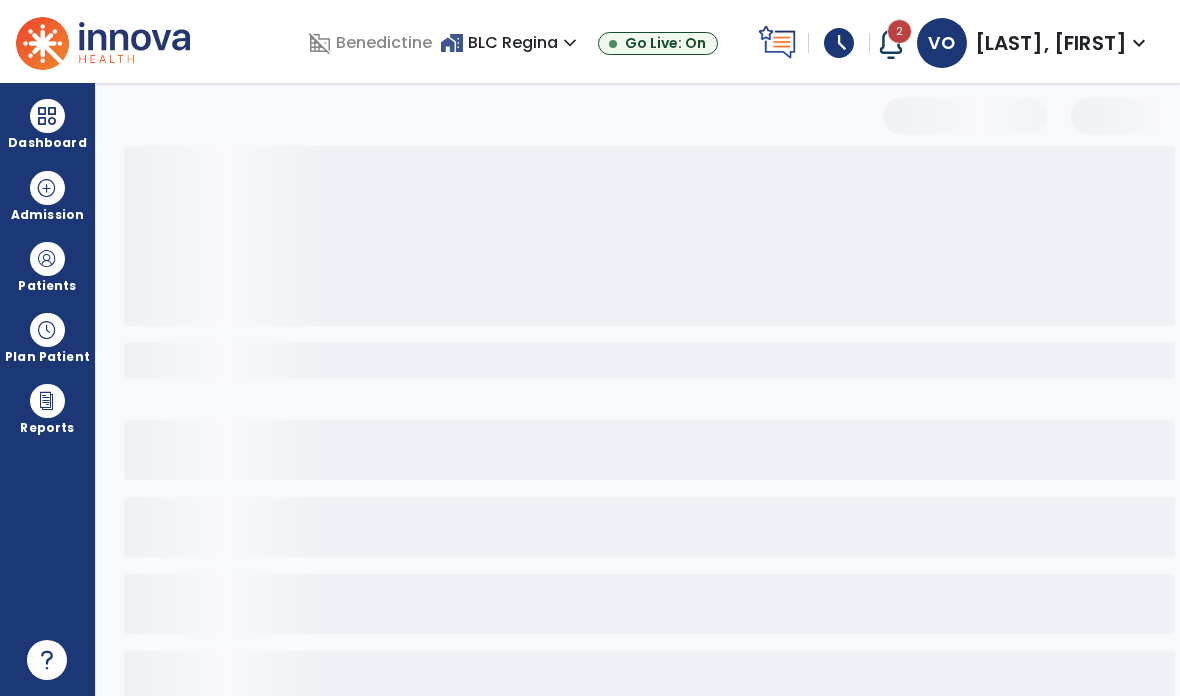 click on "Dashboard" at bounding box center [47, 124] 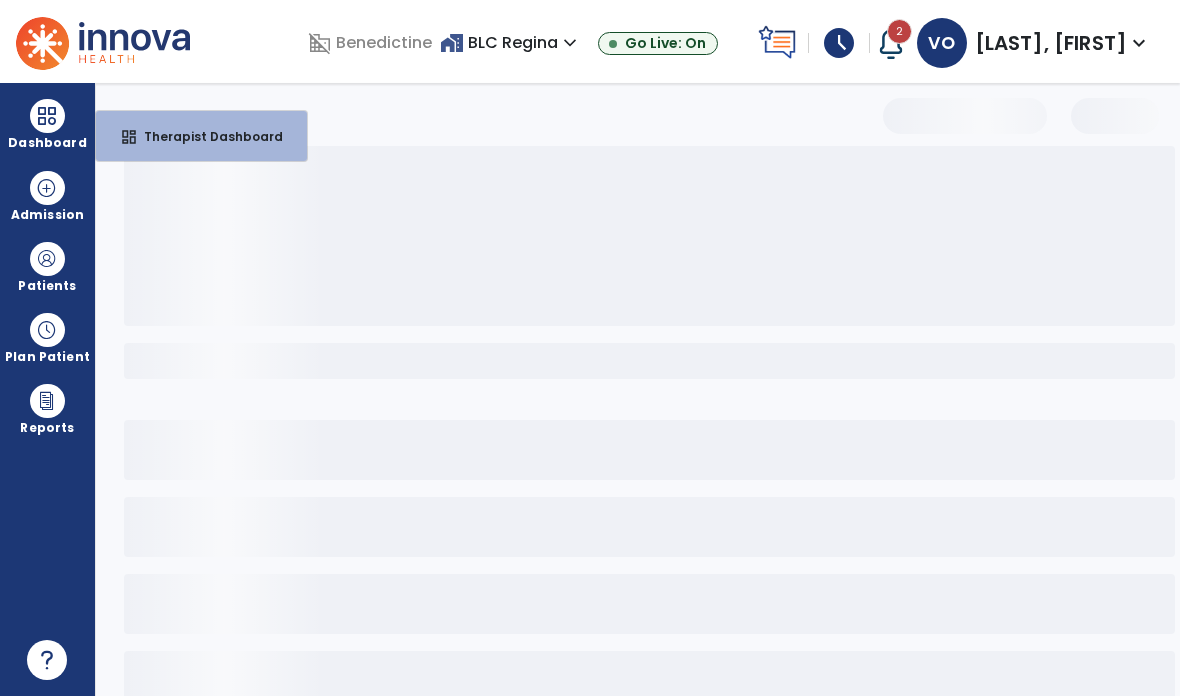 click on "Therapist Dashboard" at bounding box center (205, 136) 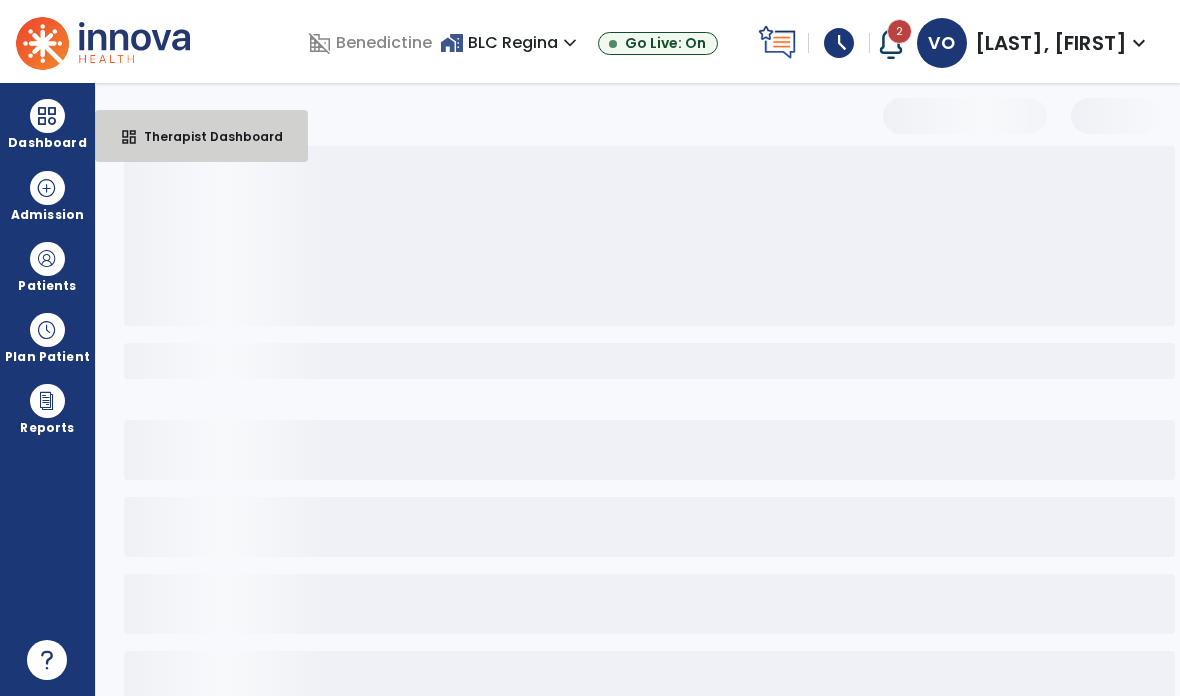 select on "****" 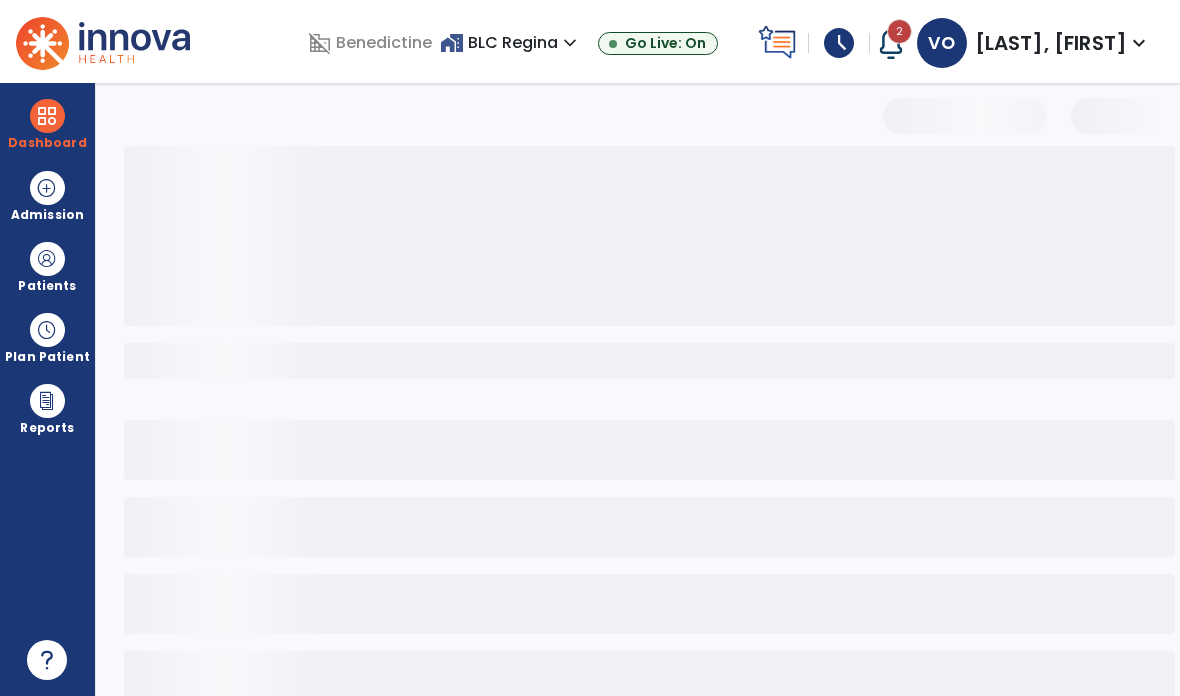 click on "schedule" at bounding box center [839, 43] 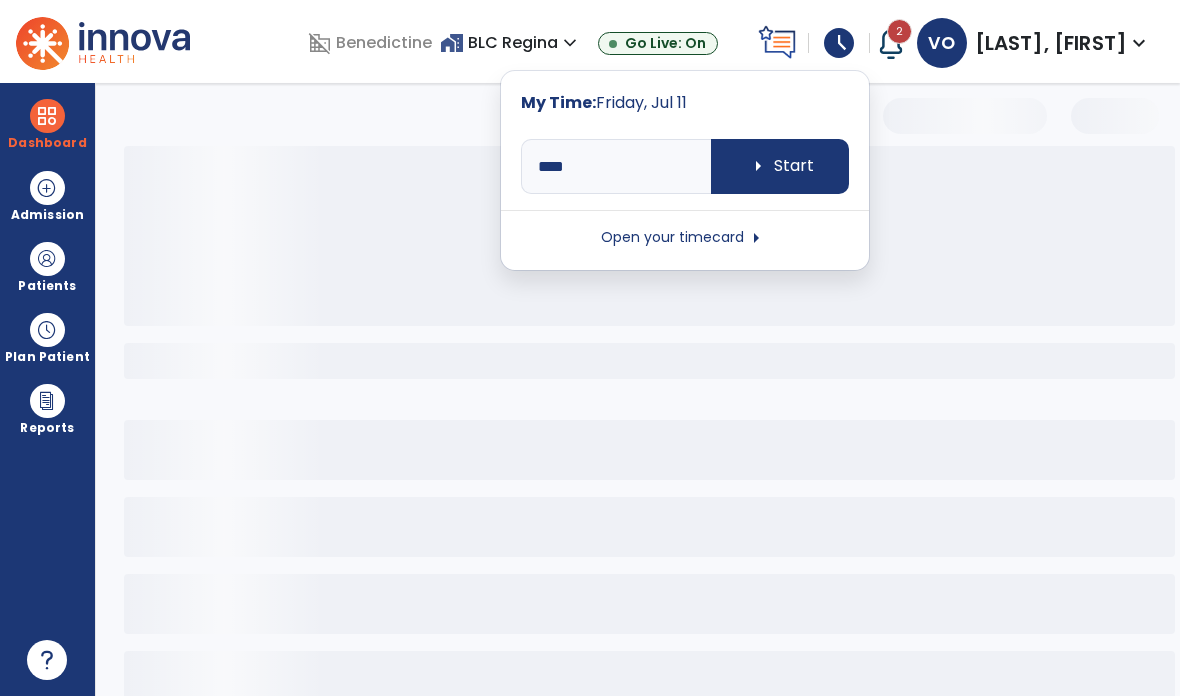 click on "Open your timecard  arrow_right" at bounding box center [685, 238] 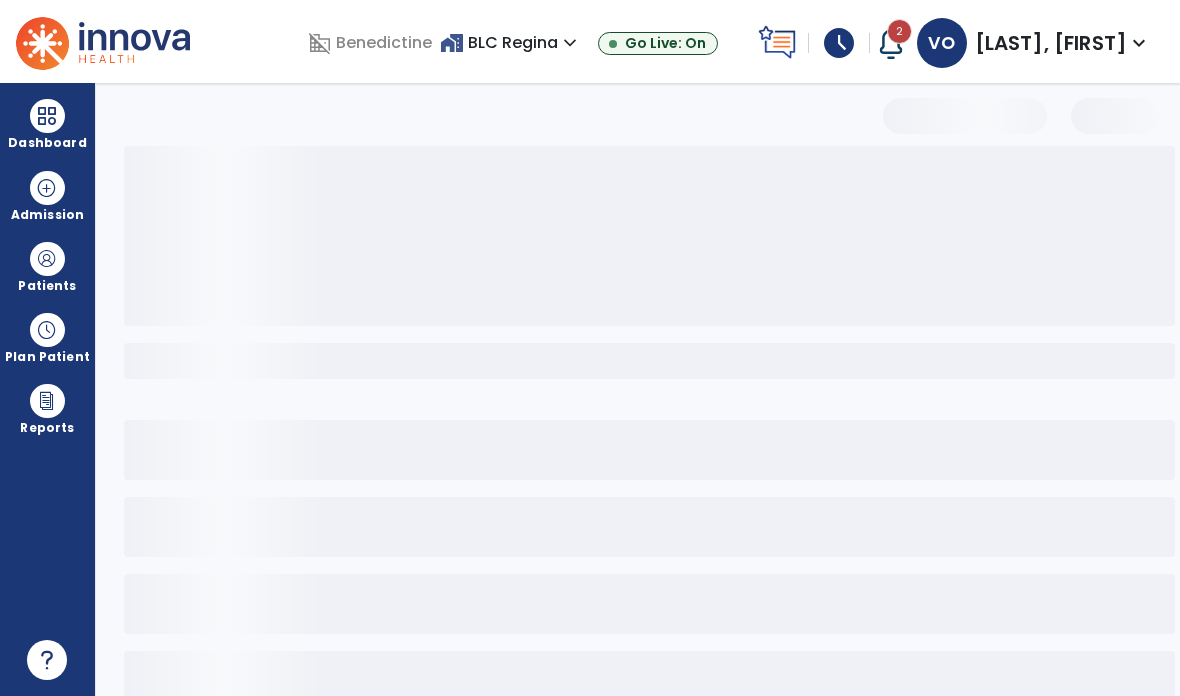 click at bounding box center (649, 236) 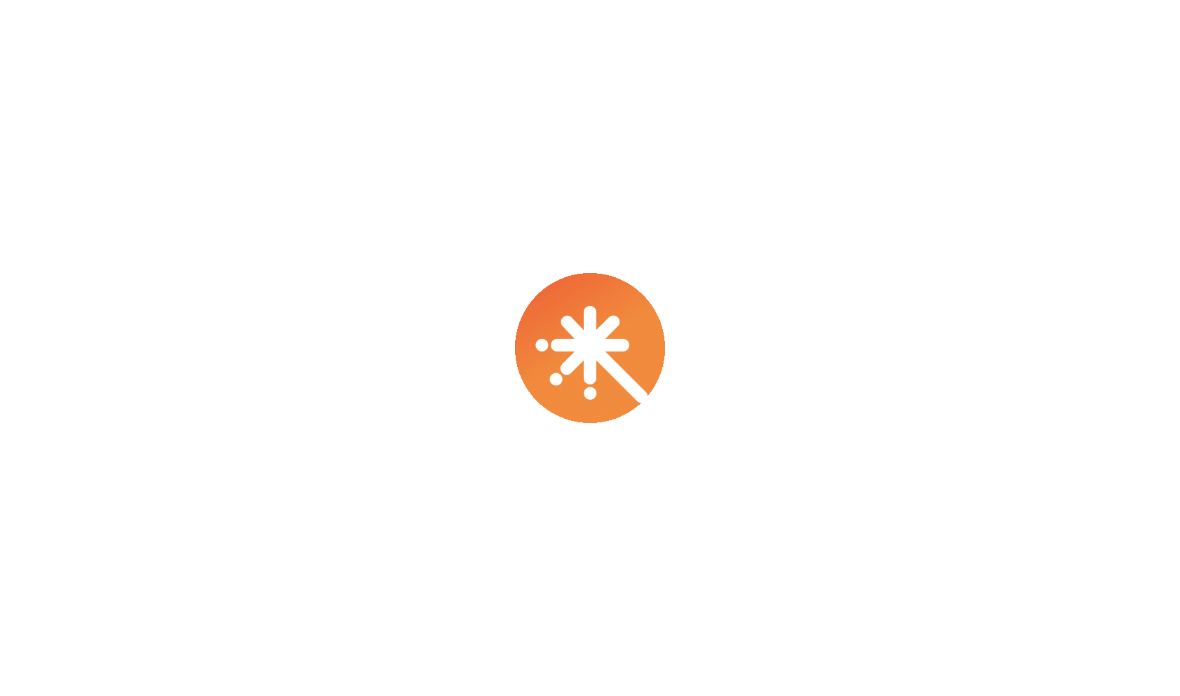 scroll, scrollTop: 0, scrollLeft: 0, axis: both 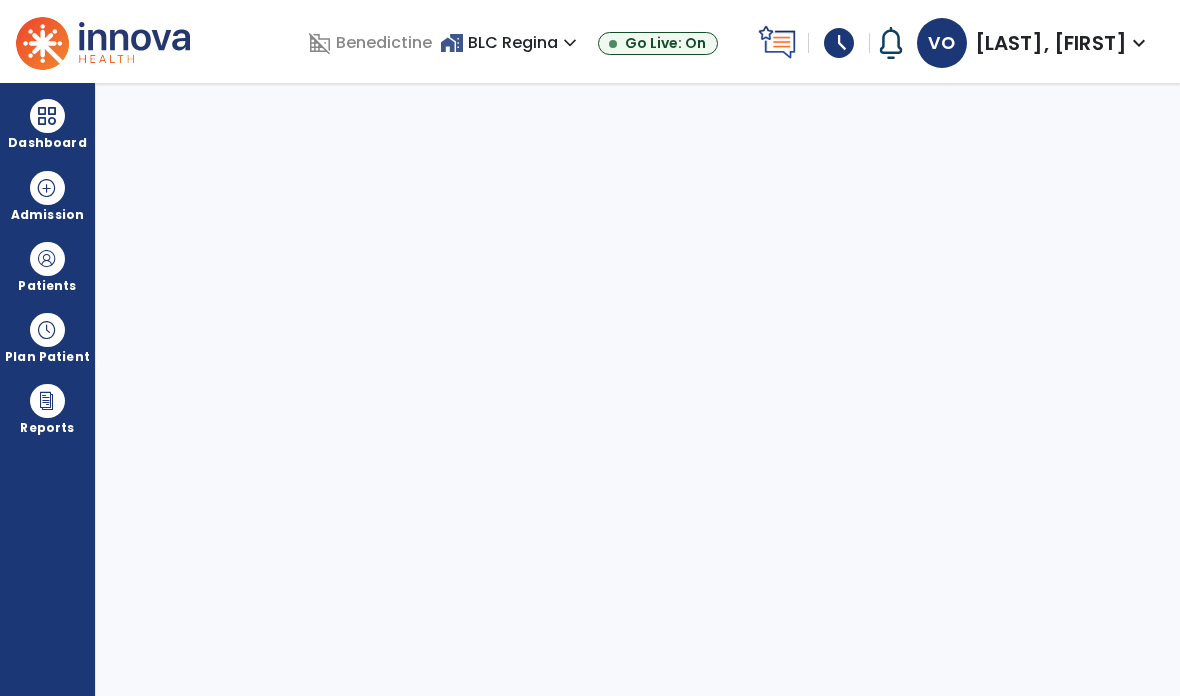 select on "****" 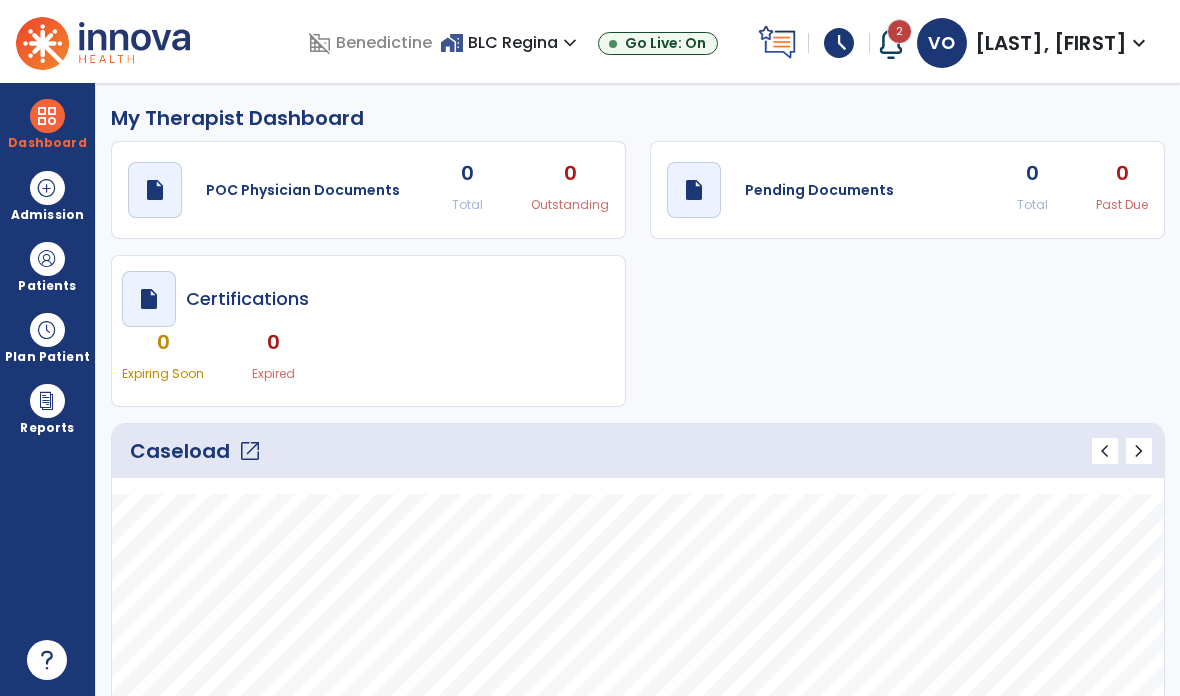 click on "schedule" at bounding box center [839, 43] 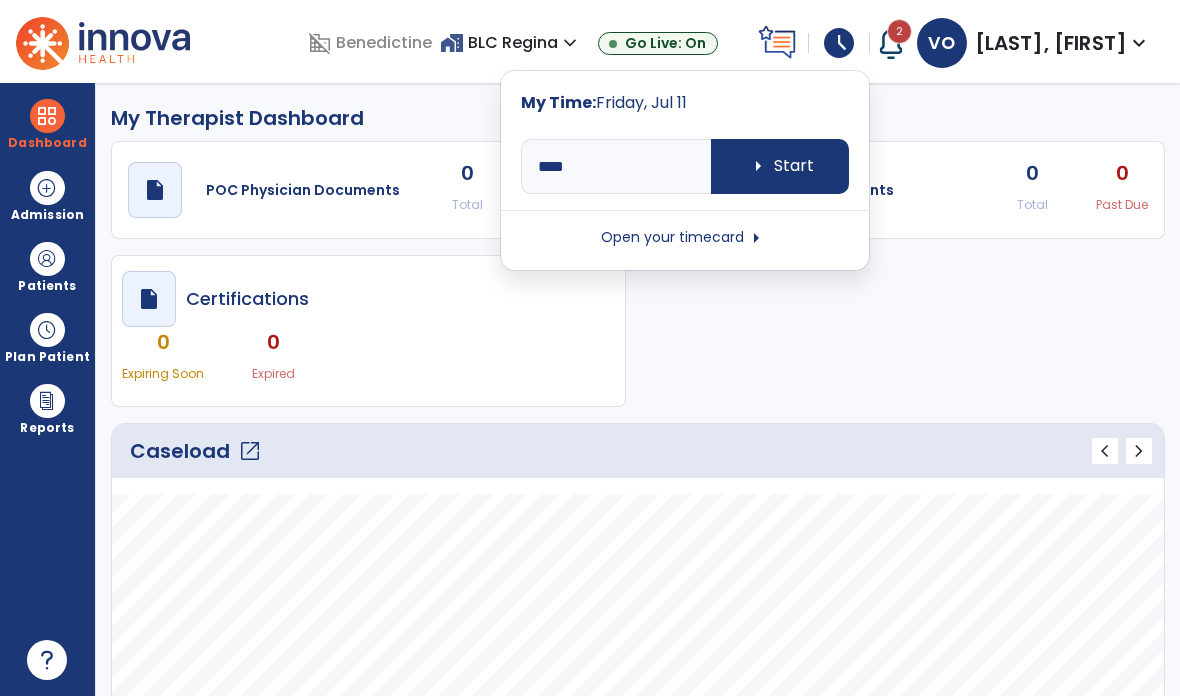 click on "Open your timecard  arrow_right" at bounding box center (685, 238) 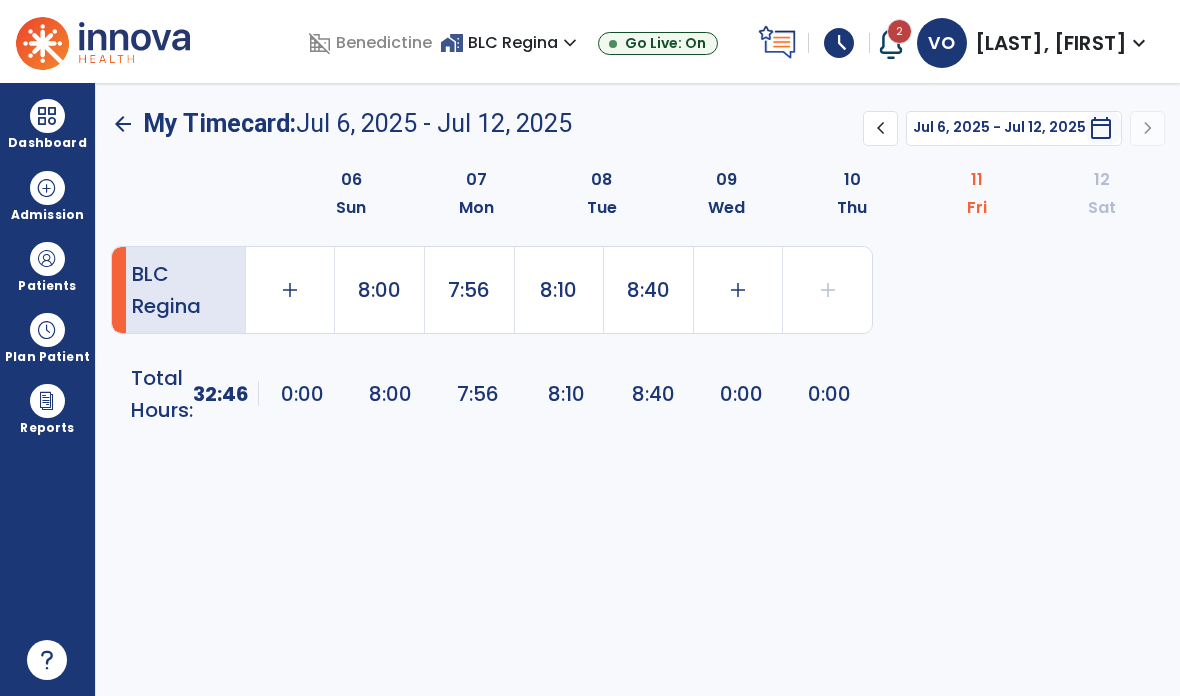 click on "add" 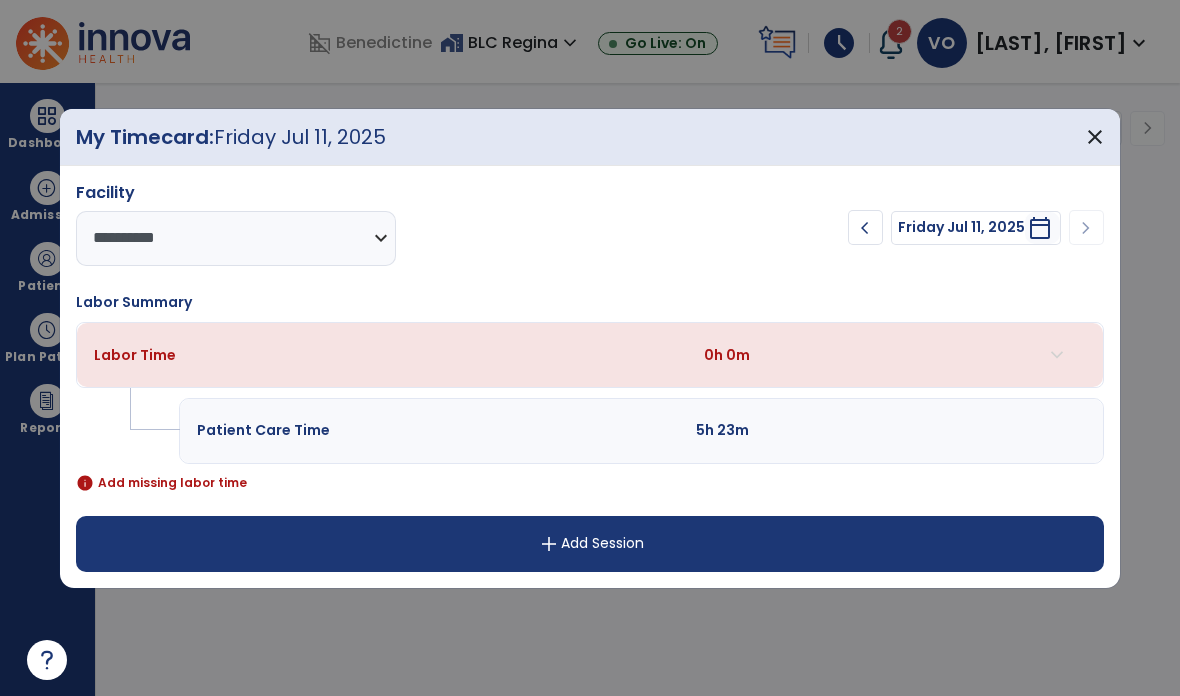click on "add  Add Session" at bounding box center [590, 544] 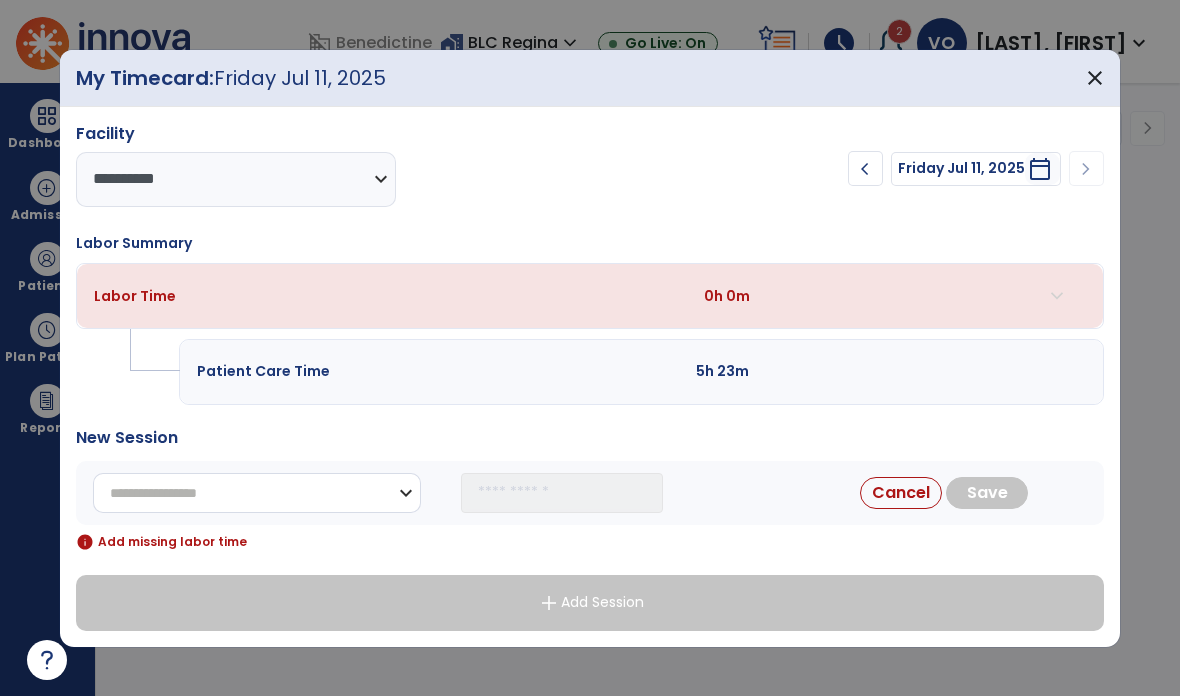 click on "**********" at bounding box center [257, 493] 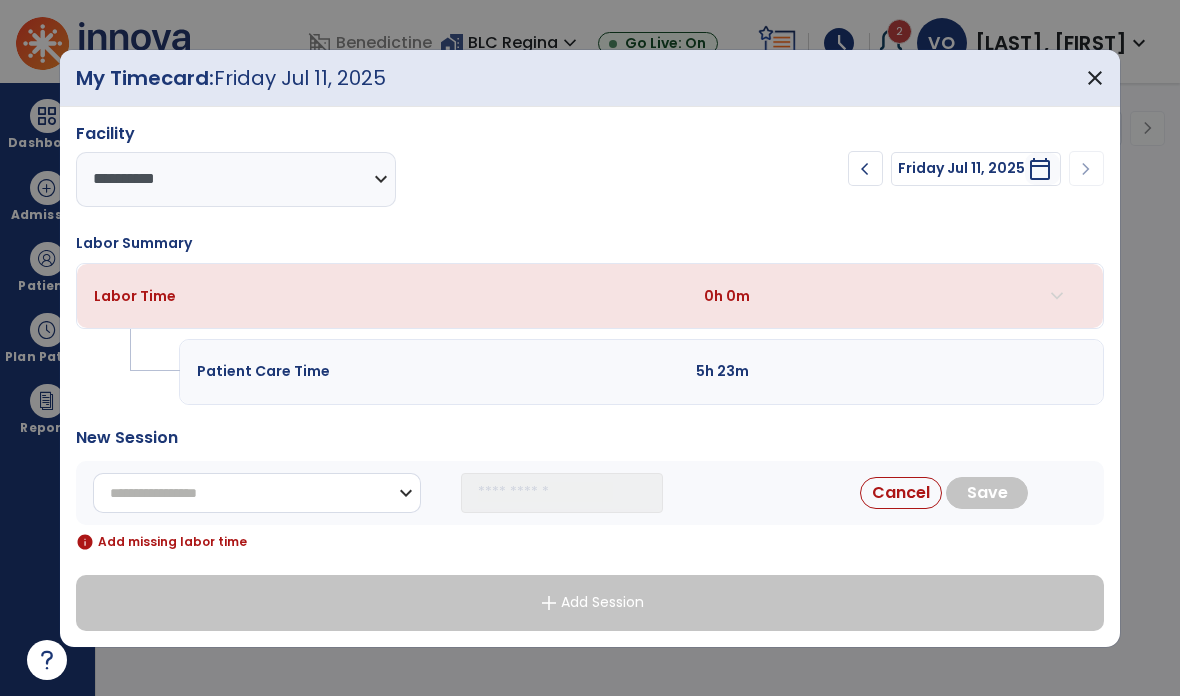 select on "**********" 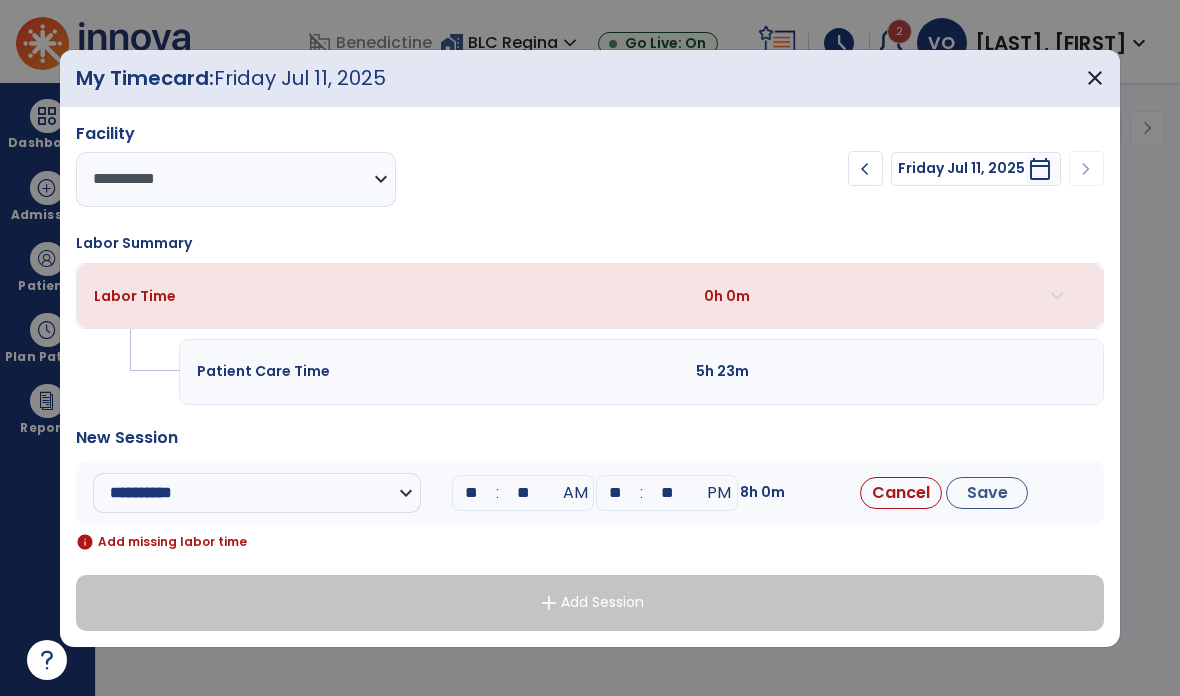 click on "**" at bounding box center (471, 493) 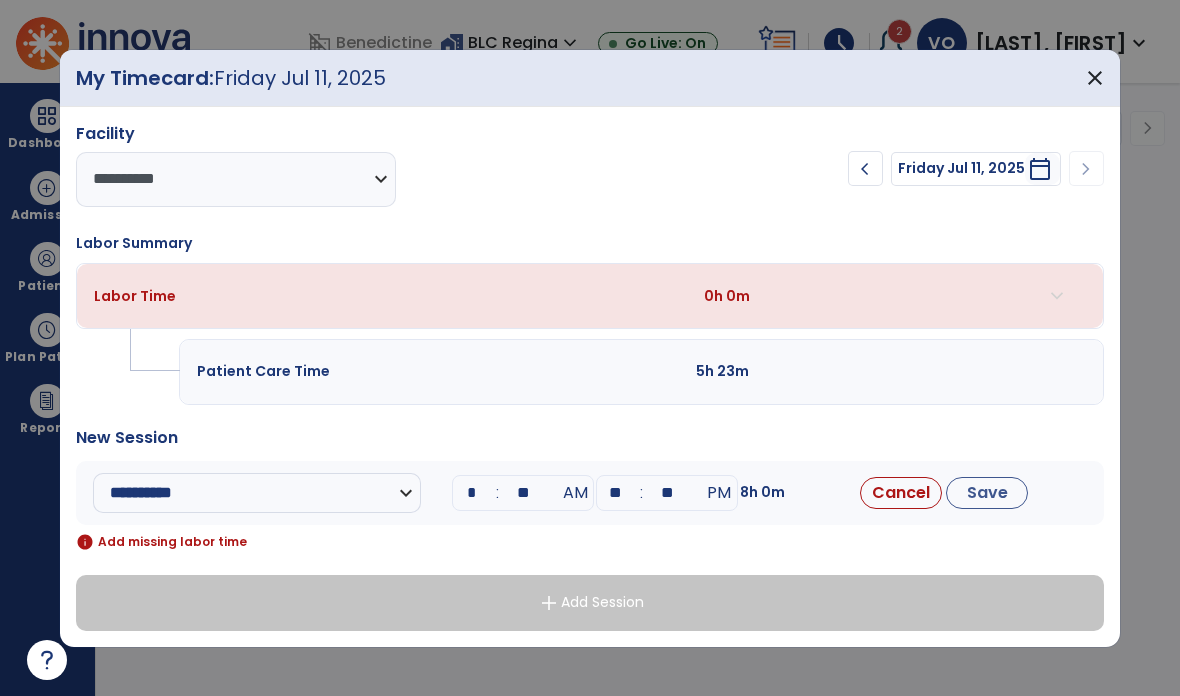 click on "**" at bounding box center (523, 493) 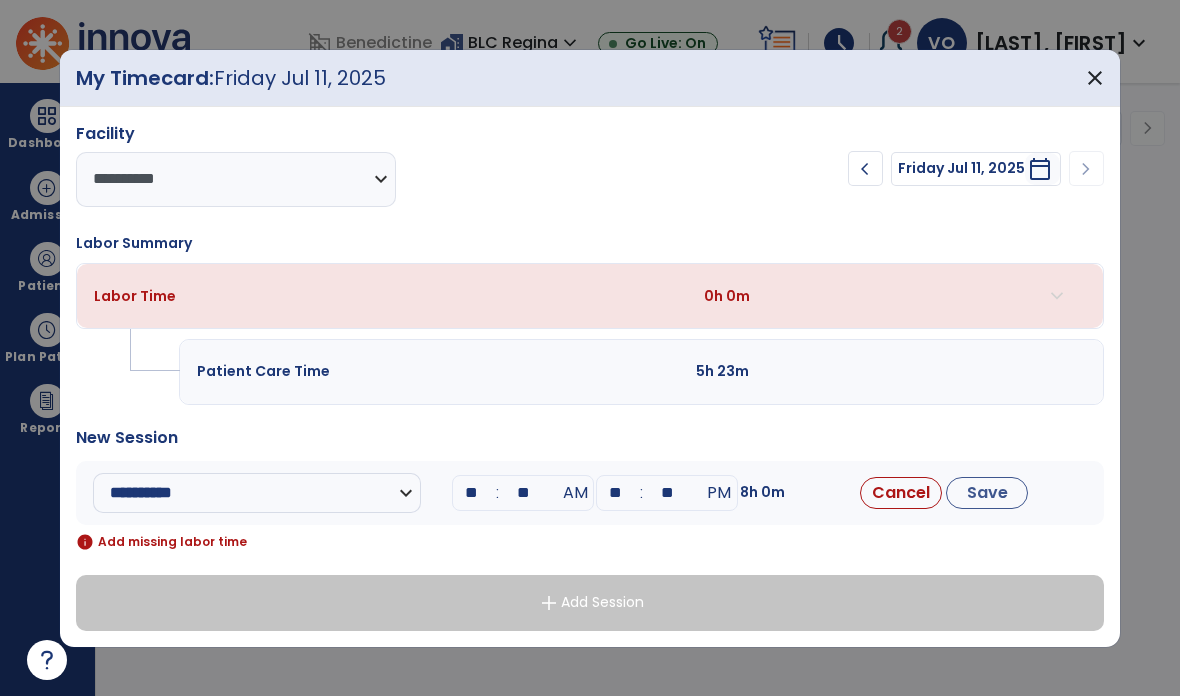 click on "**" at bounding box center (523, 493) 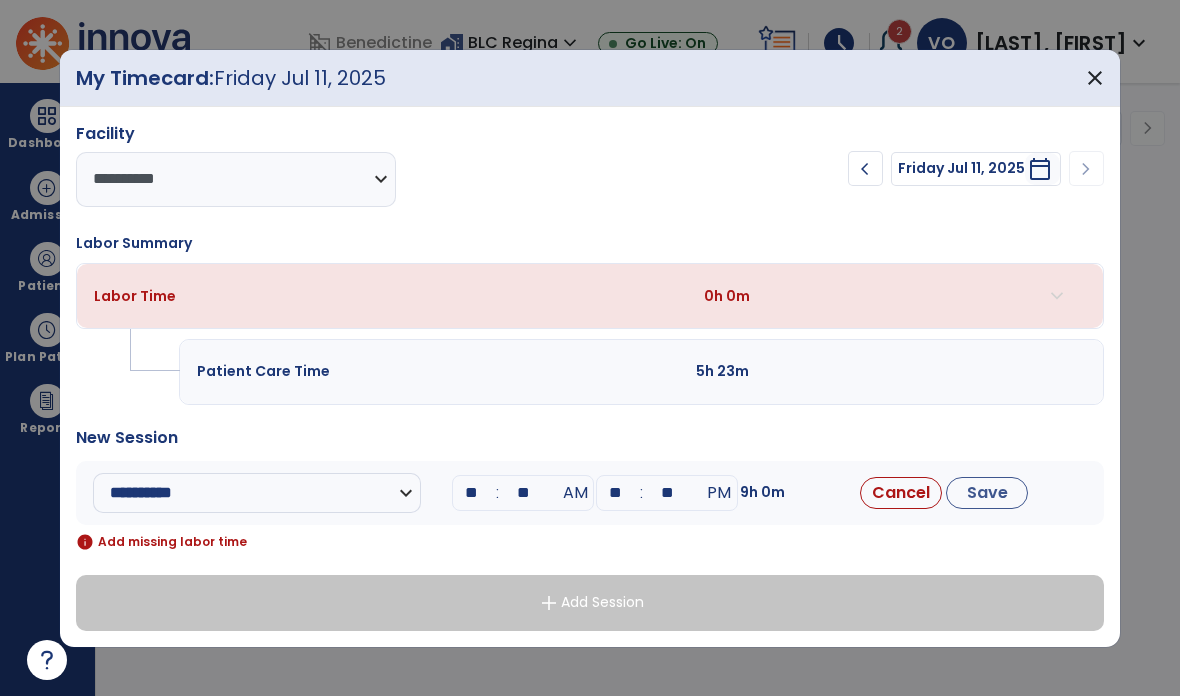 click on "**" at bounding box center (523, 493) 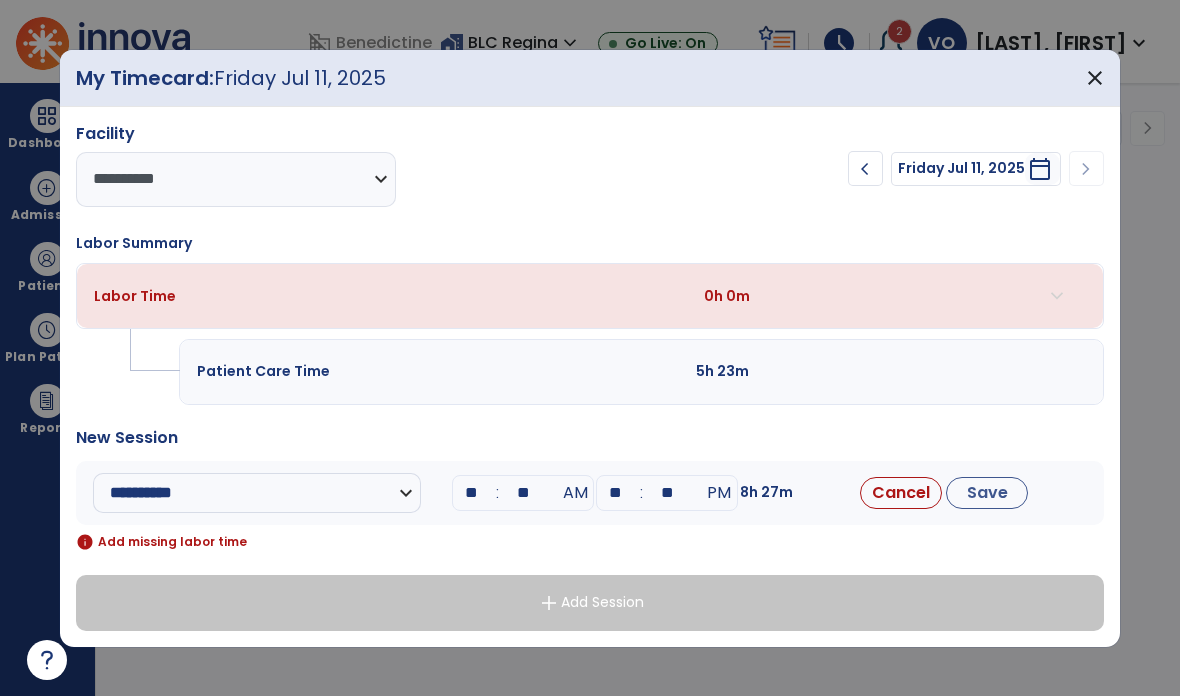 click on "**" at bounding box center [615, 493] 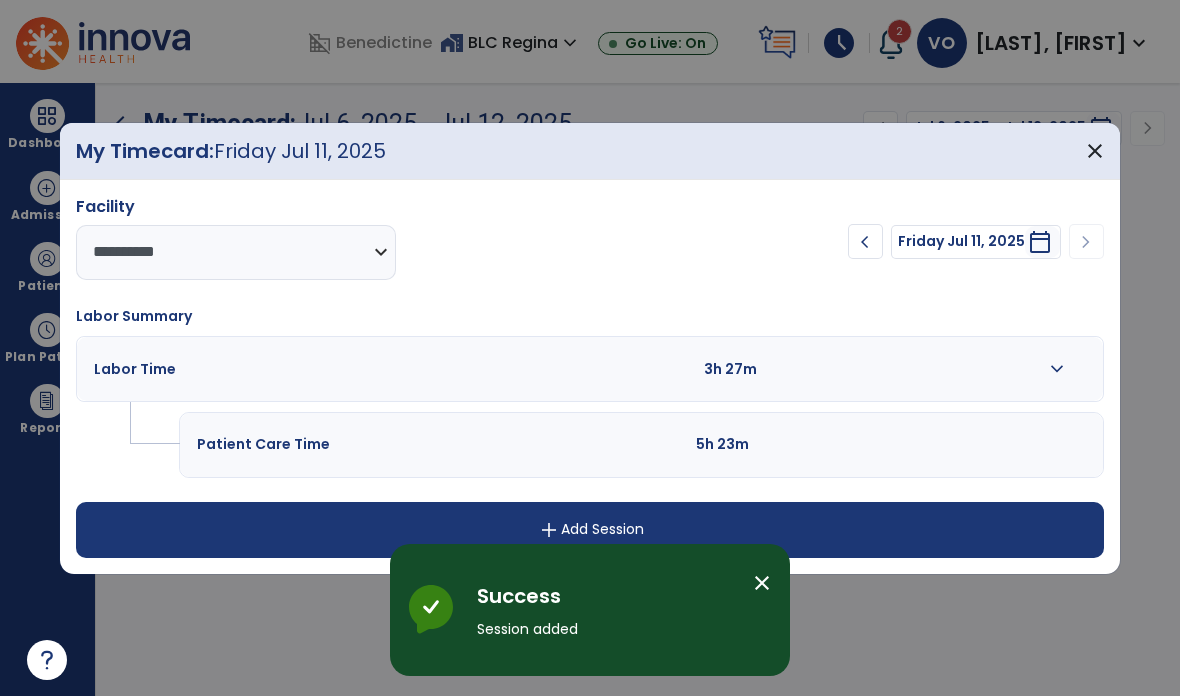 click on "add  Add Session" at bounding box center [590, 530] 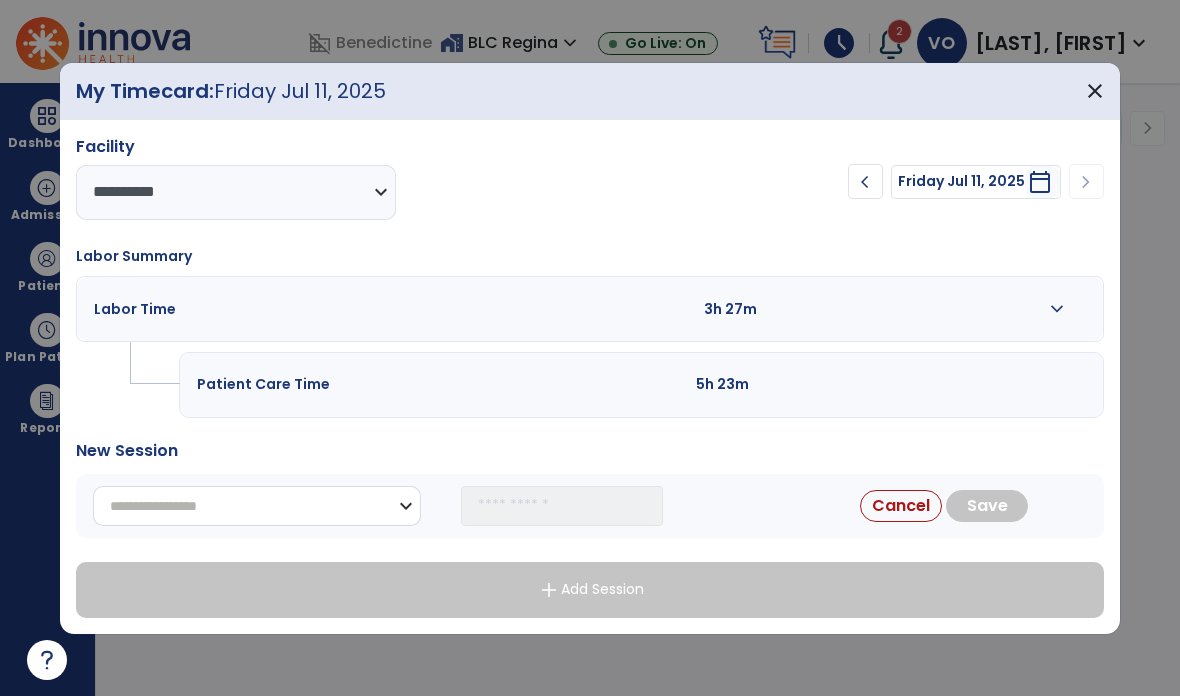 click on "**********" at bounding box center [257, 506] 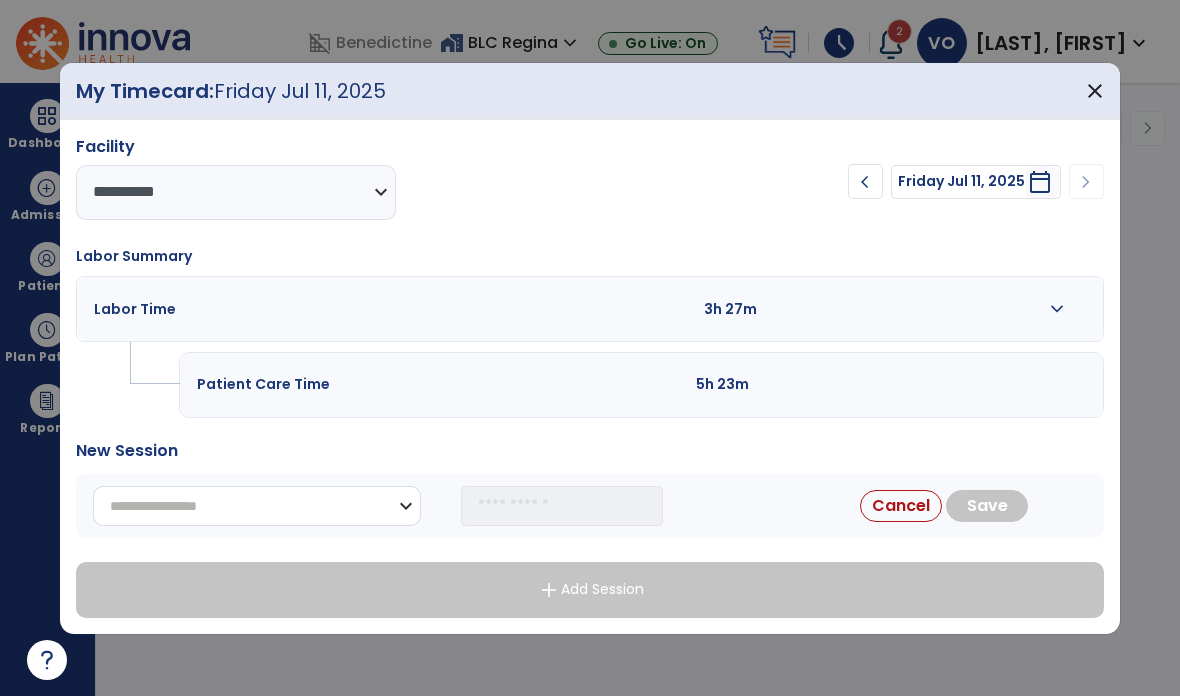 select on "**********" 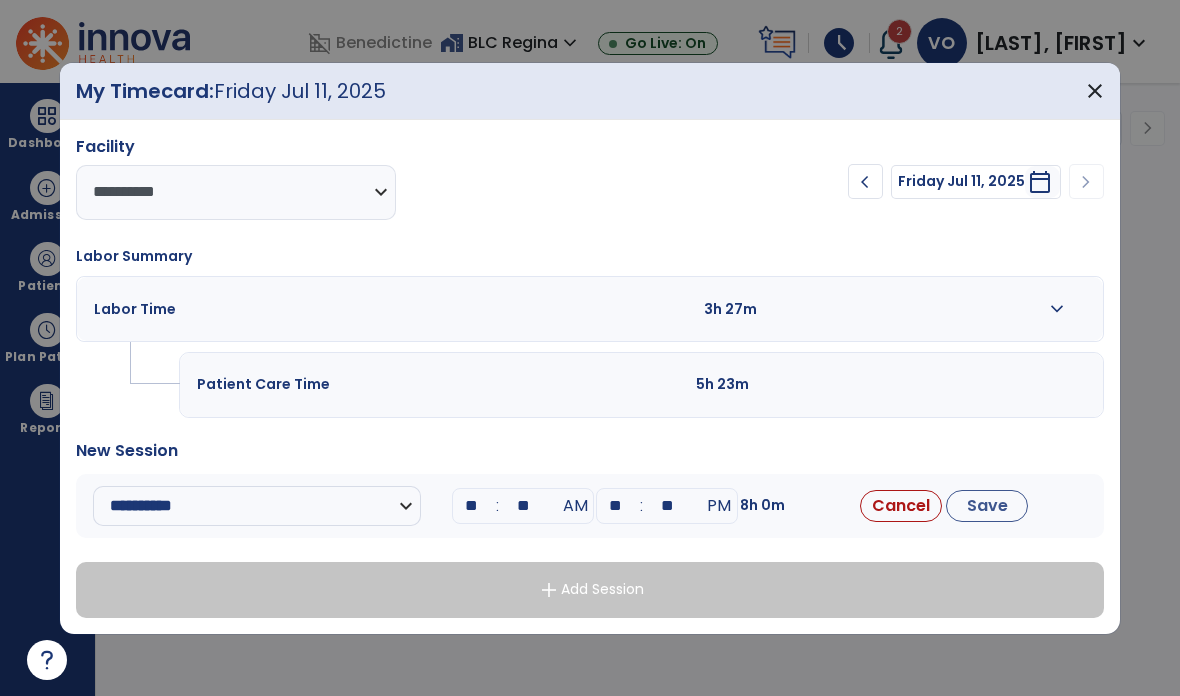 click on "**" at bounding box center (471, 506) 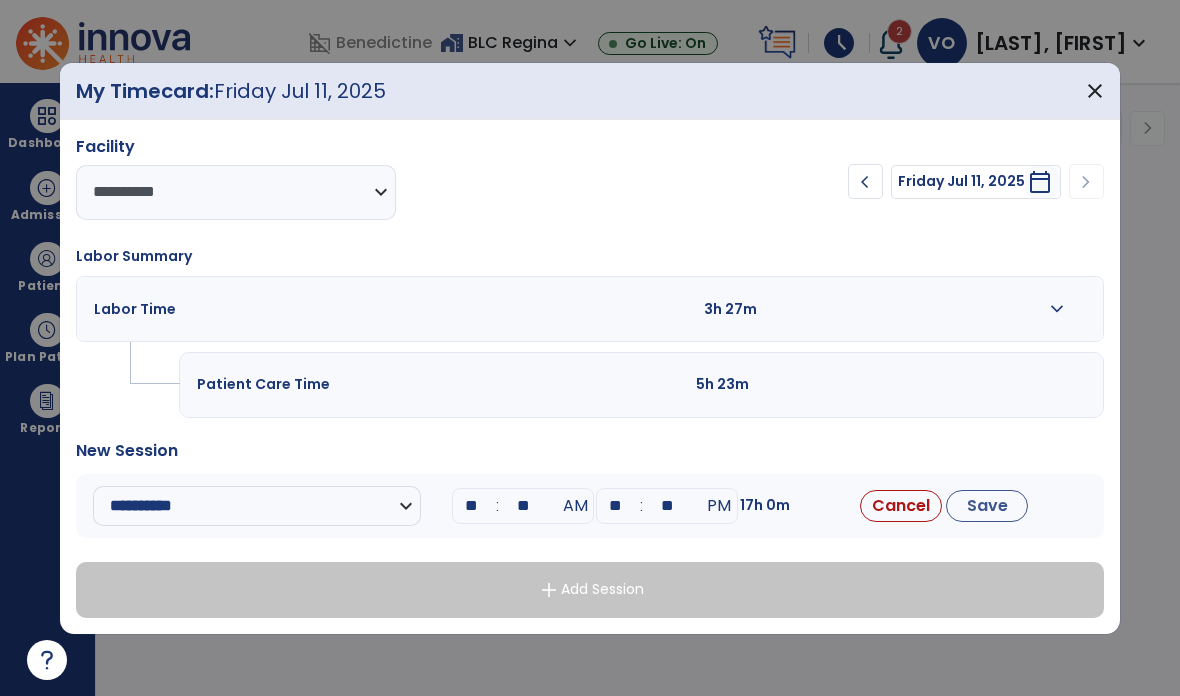 click on "**" at bounding box center [523, 506] 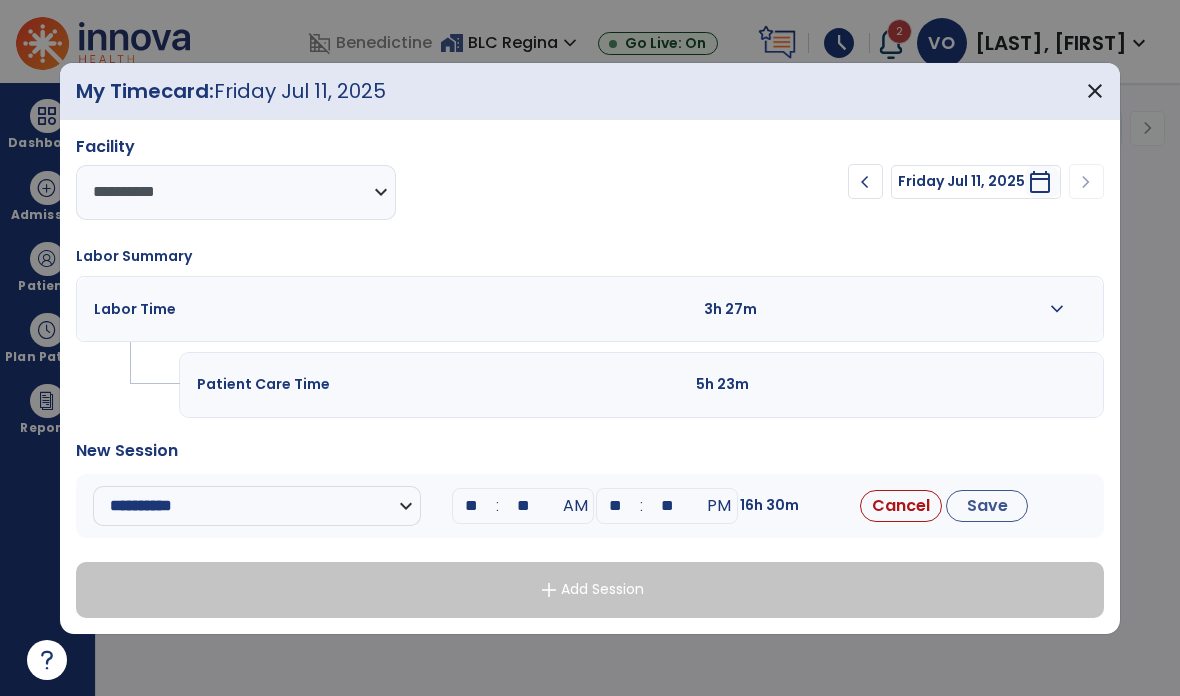 click on "AM" at bounding box center [575, 506] 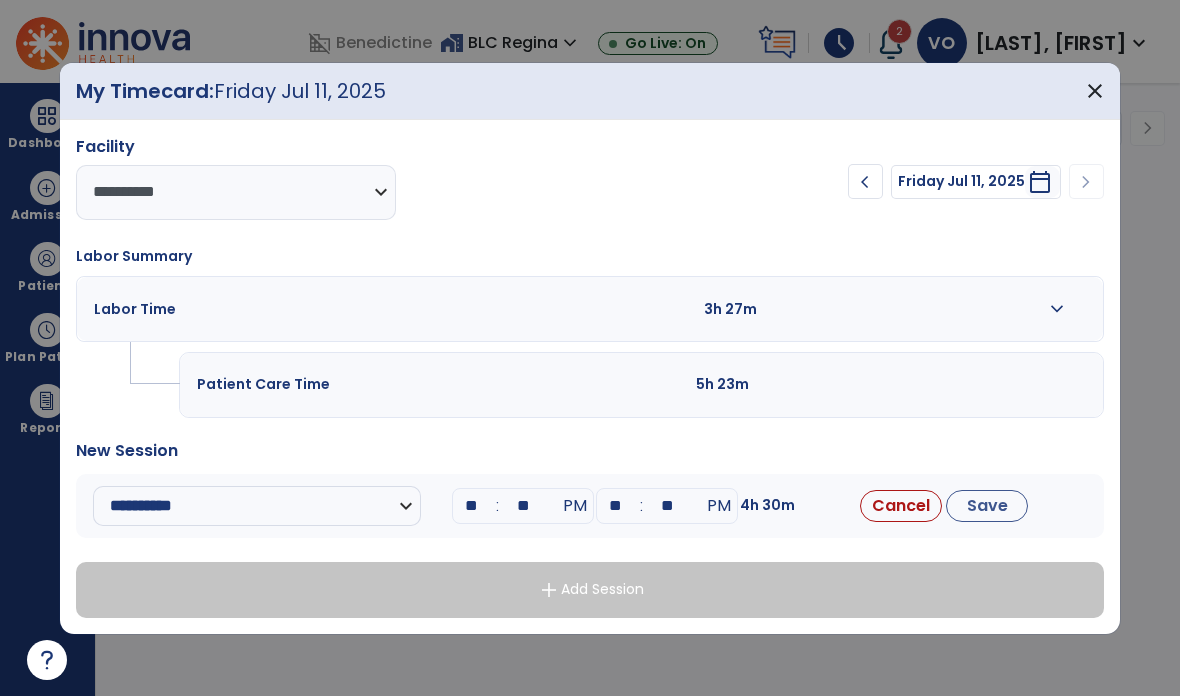 click on "**" at bounding box center (667, 506) 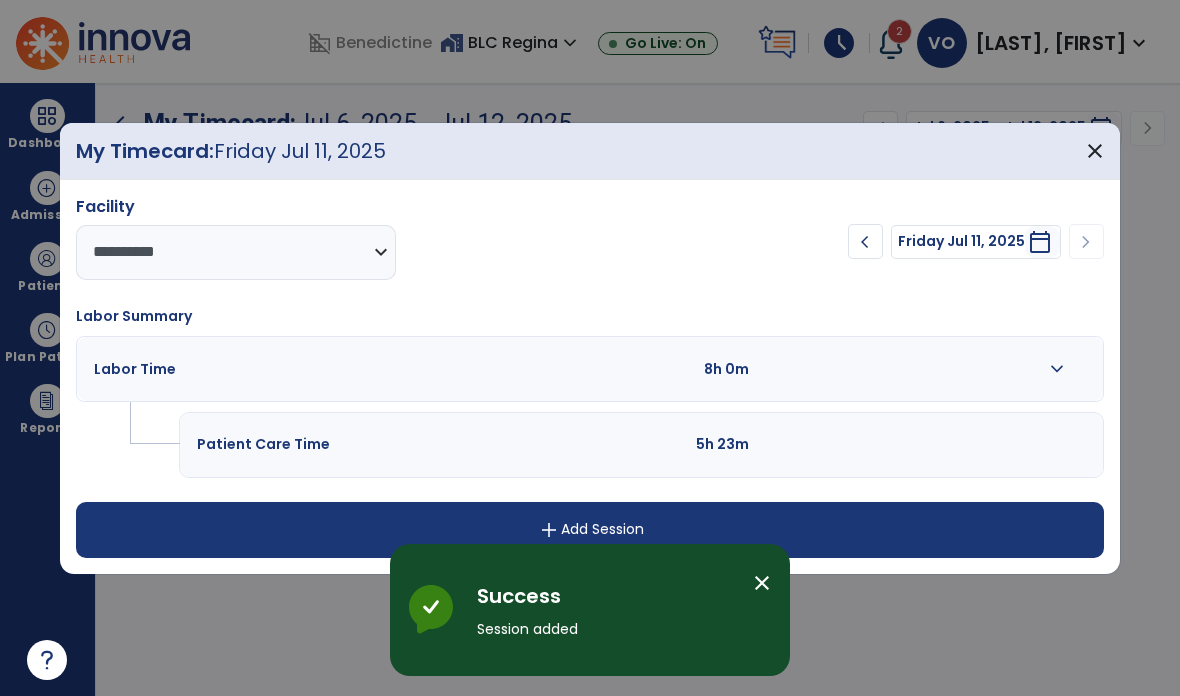 click on "add  Add Session" at bounding box center [590, 530] 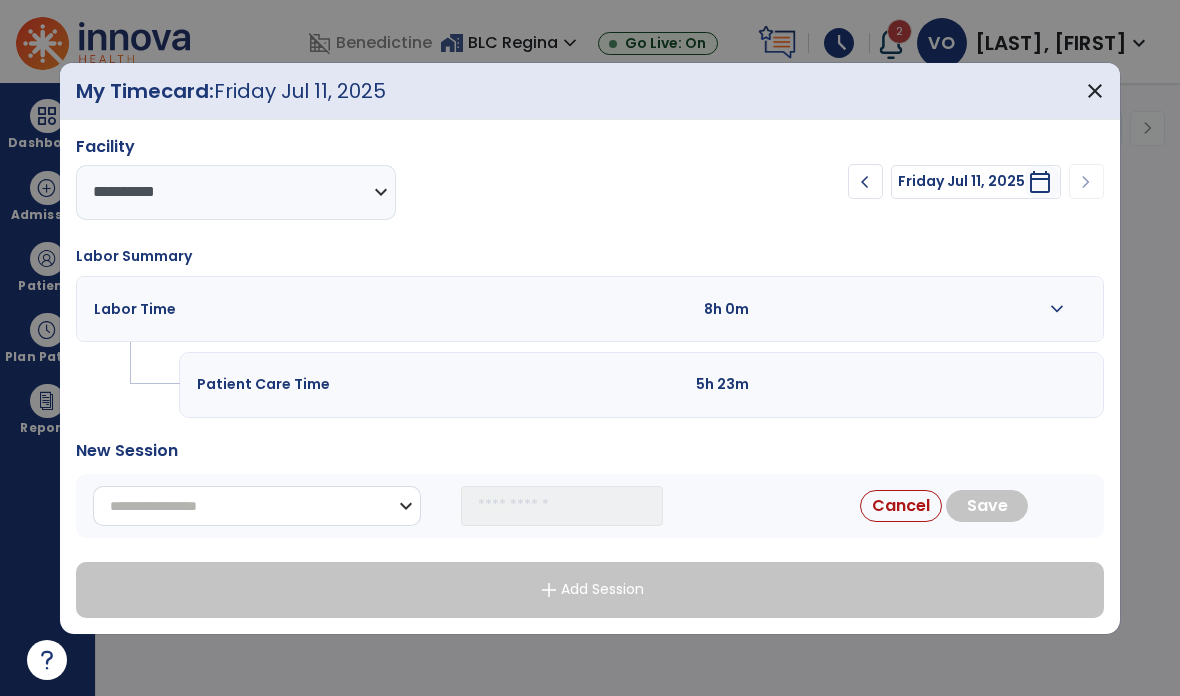 click on "**********" at bounding box center [257, 506] 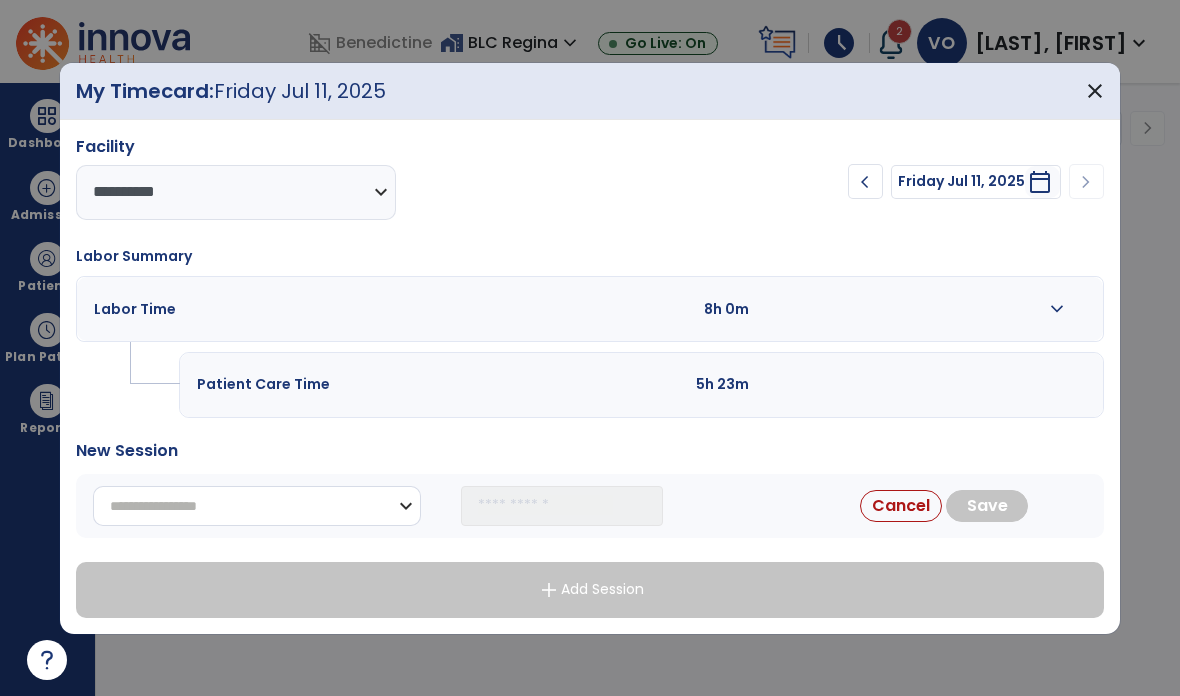 select on "**********" 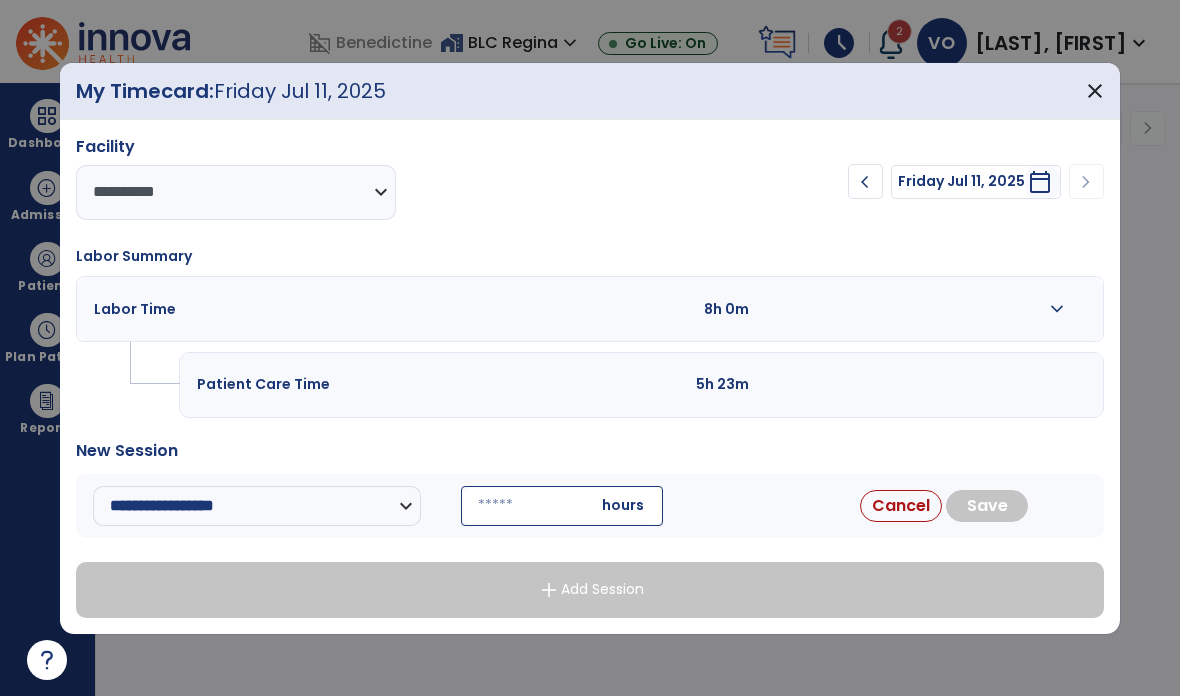 click at bounding box center [562, 506] 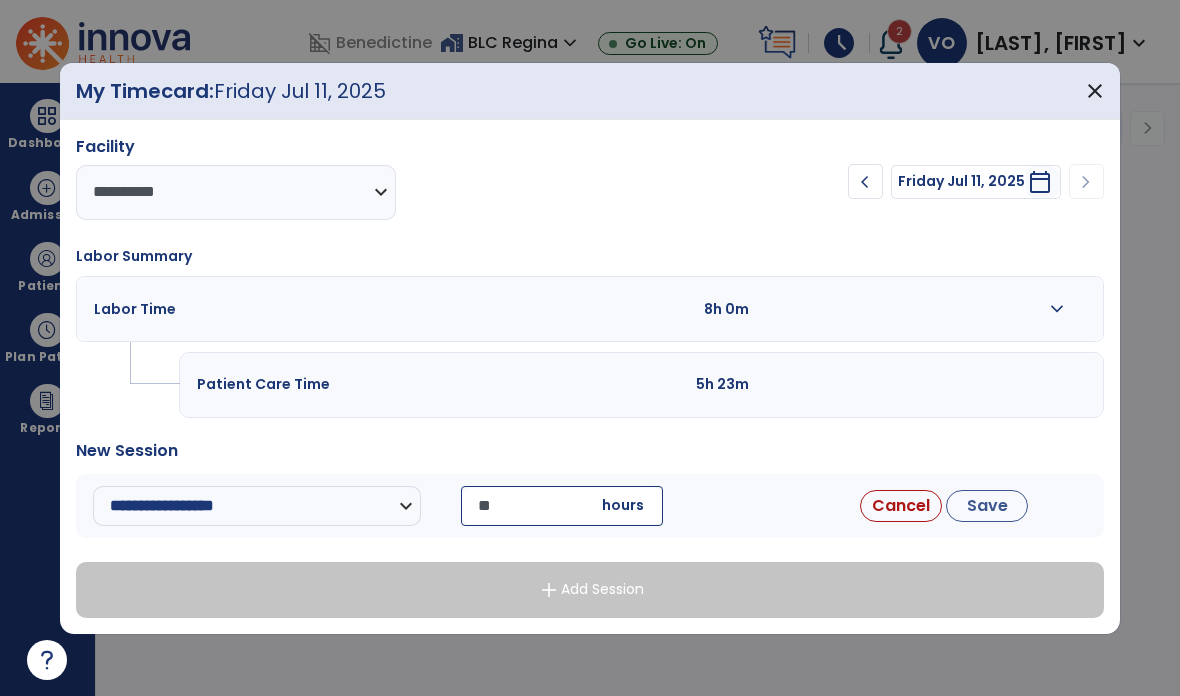 type on "*" 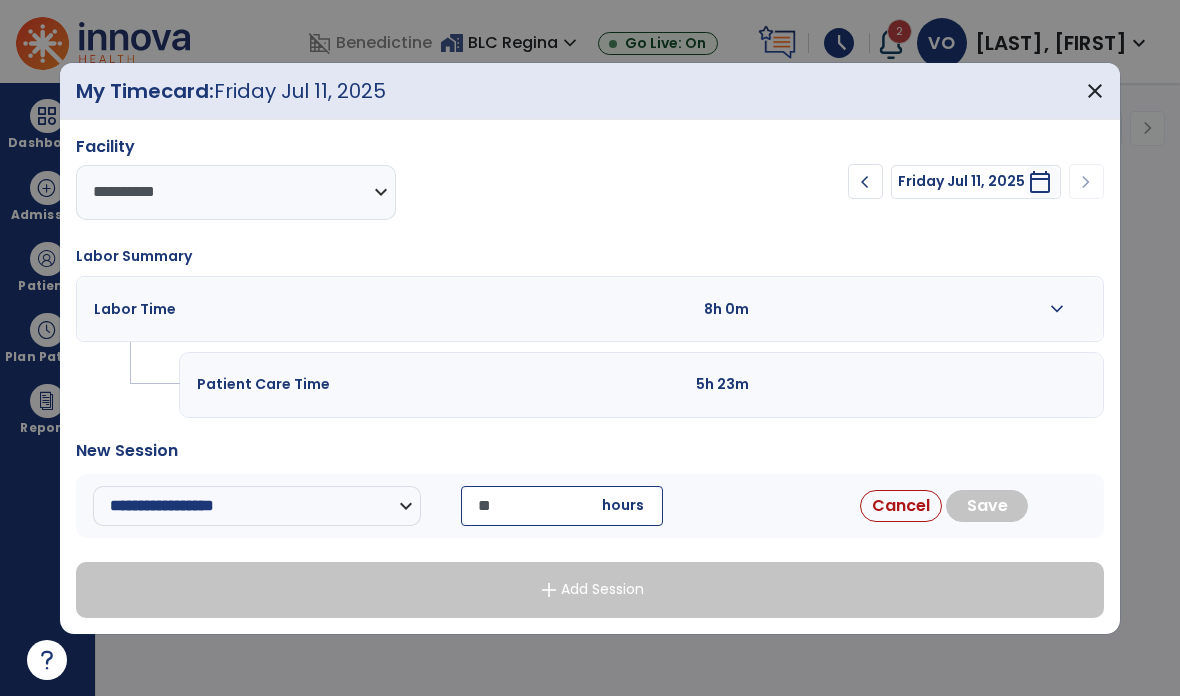 type on "*" 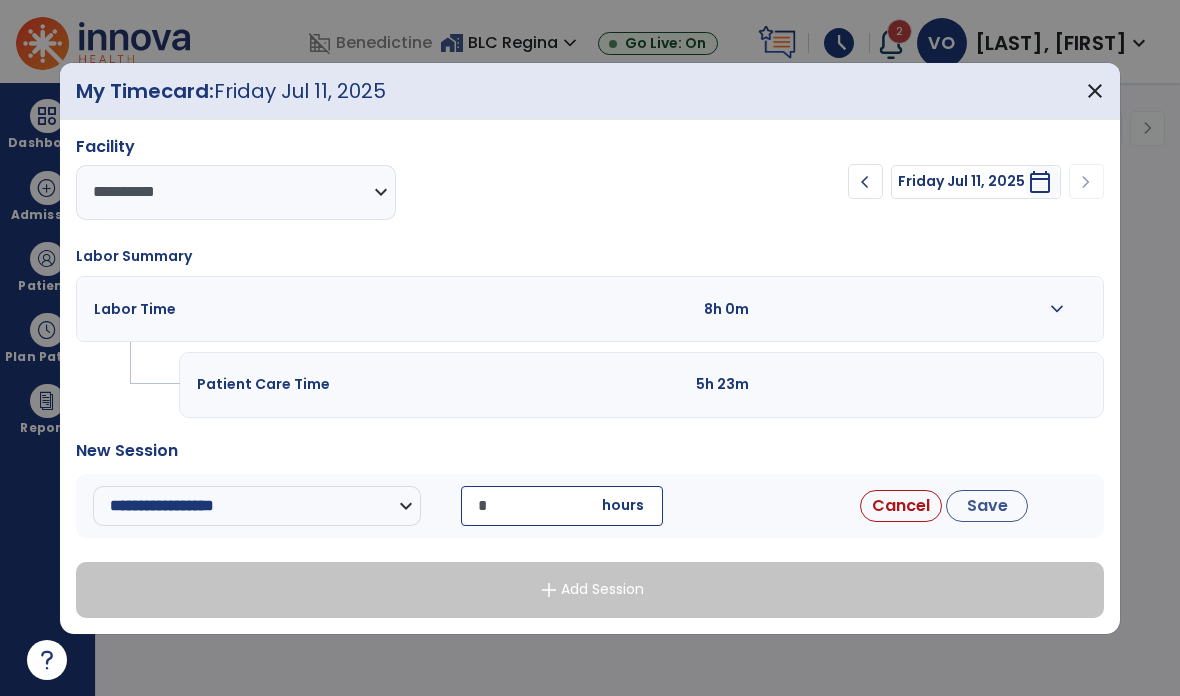 type on "*" 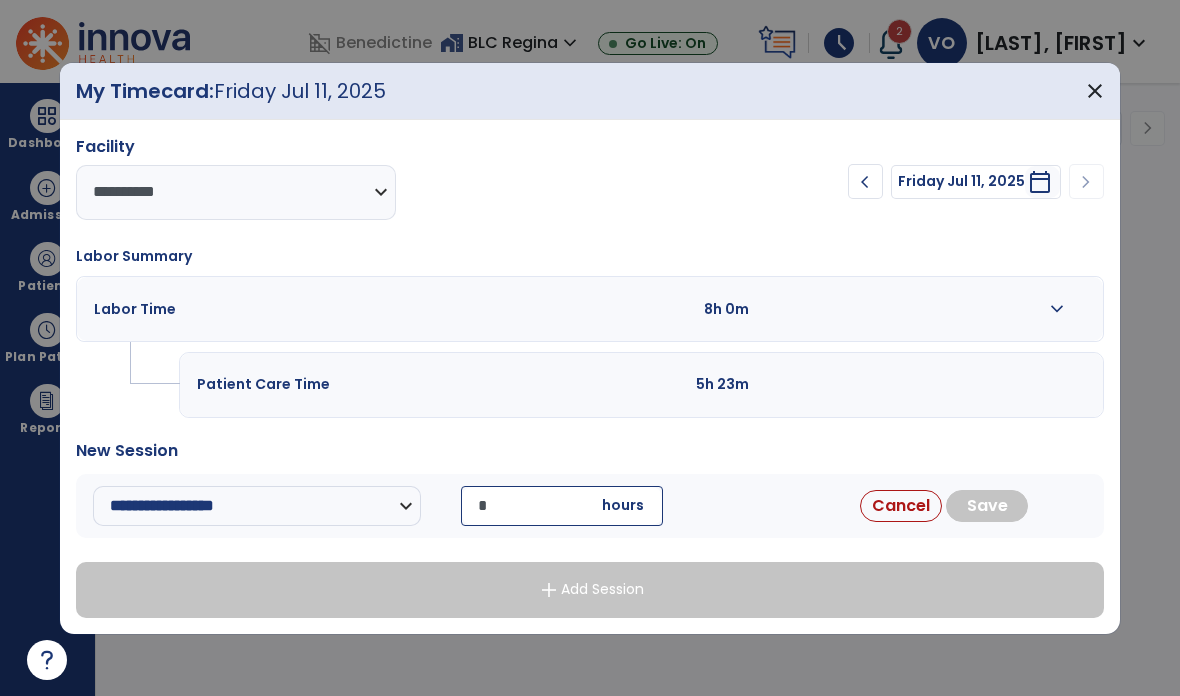 type on "**" 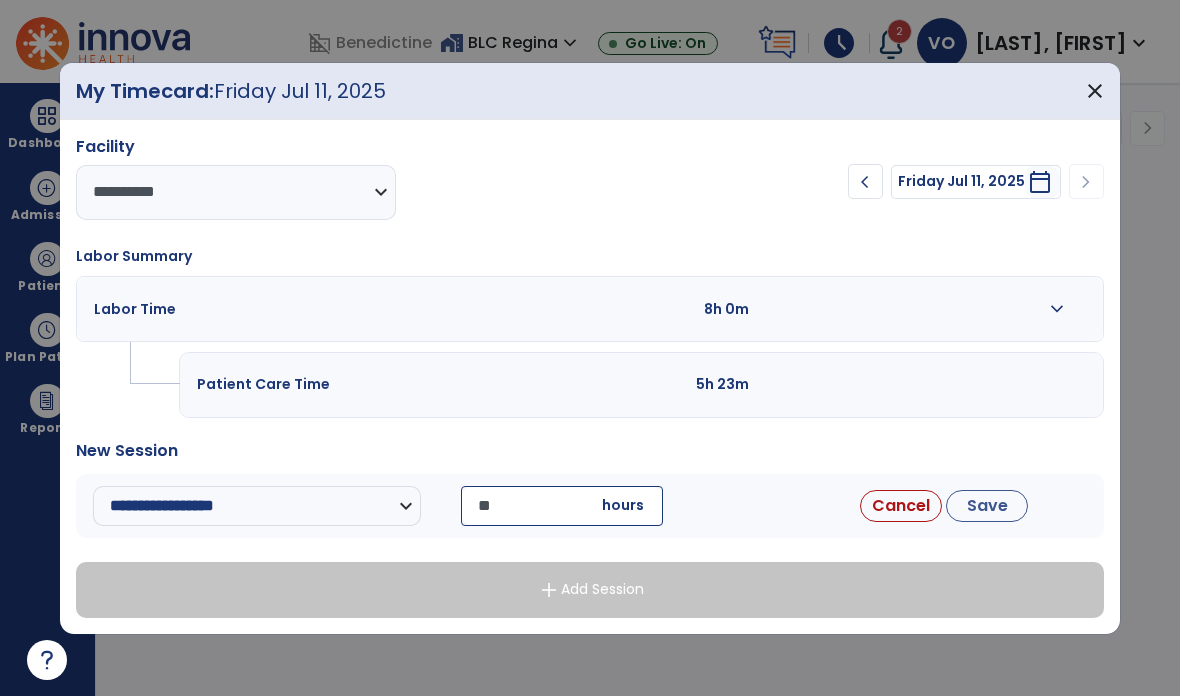 click on "Save" at bounding box center [987, 506] 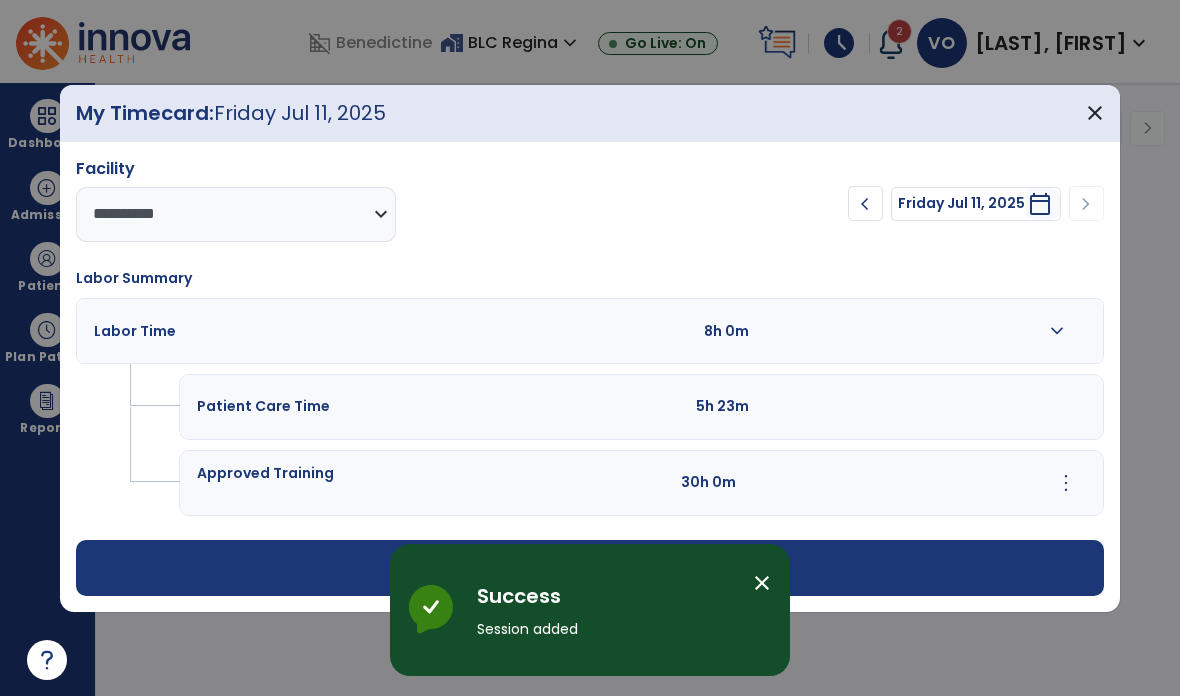 click on "more_vert" at bounding box center (1066, 483) 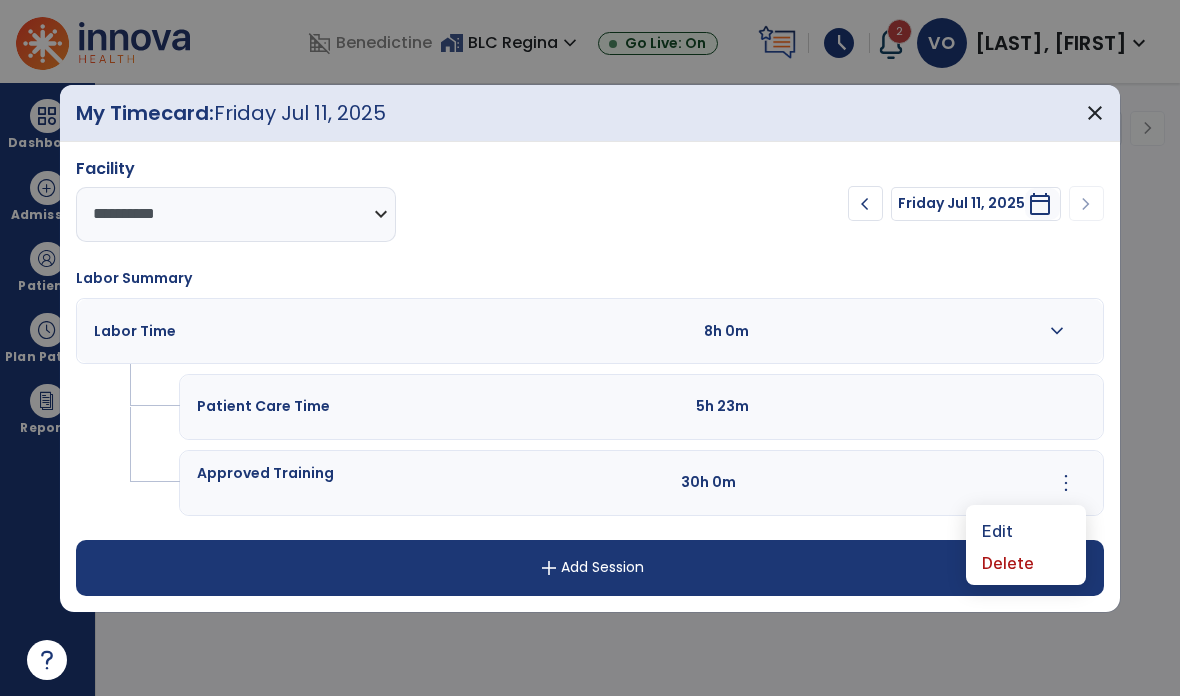 click on "Edit" at bounding box center (1026, 529) 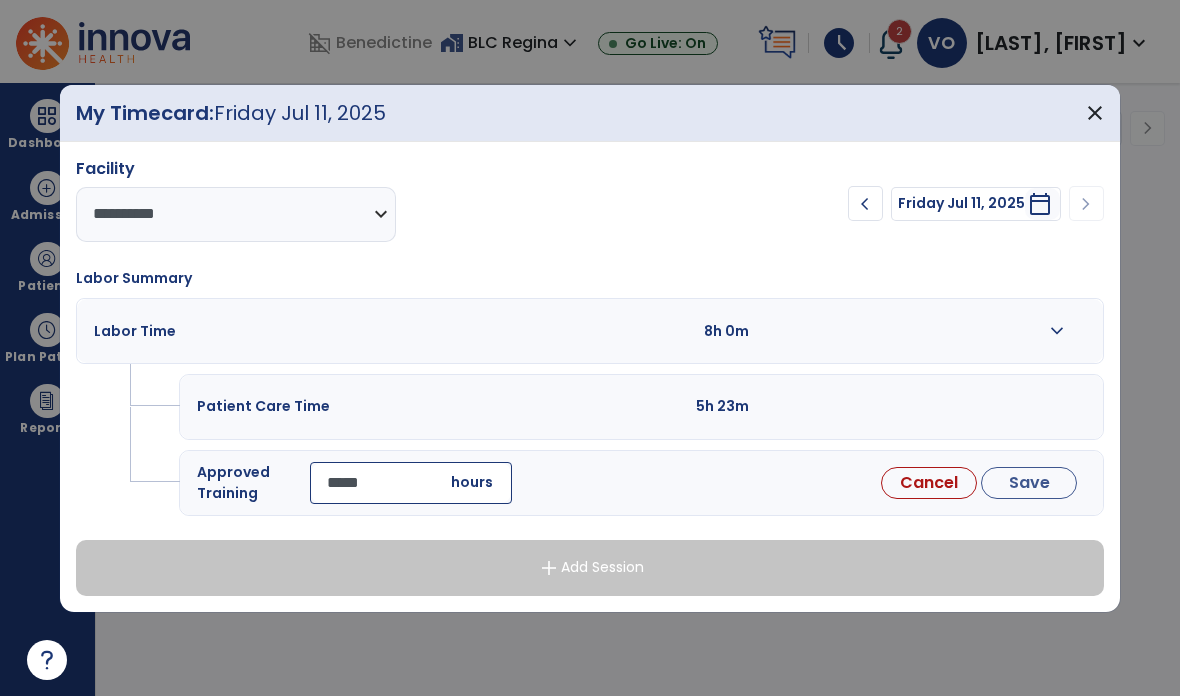 click on "*****" at bounding box center [411, 483] 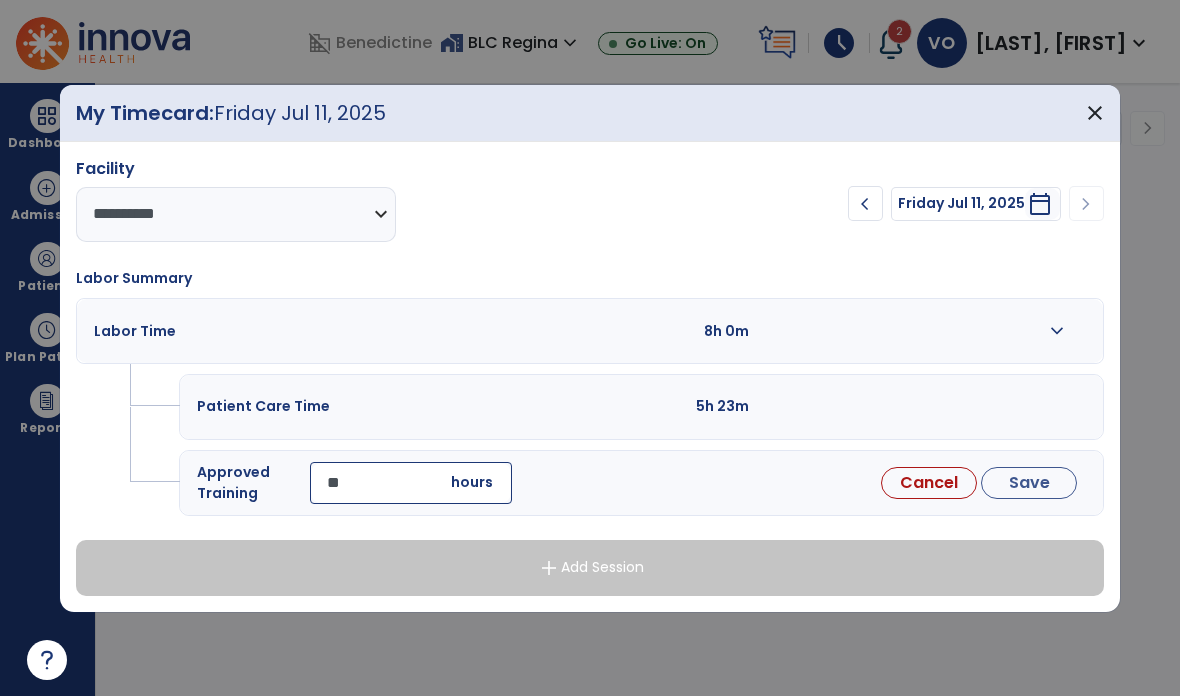 type on "*" 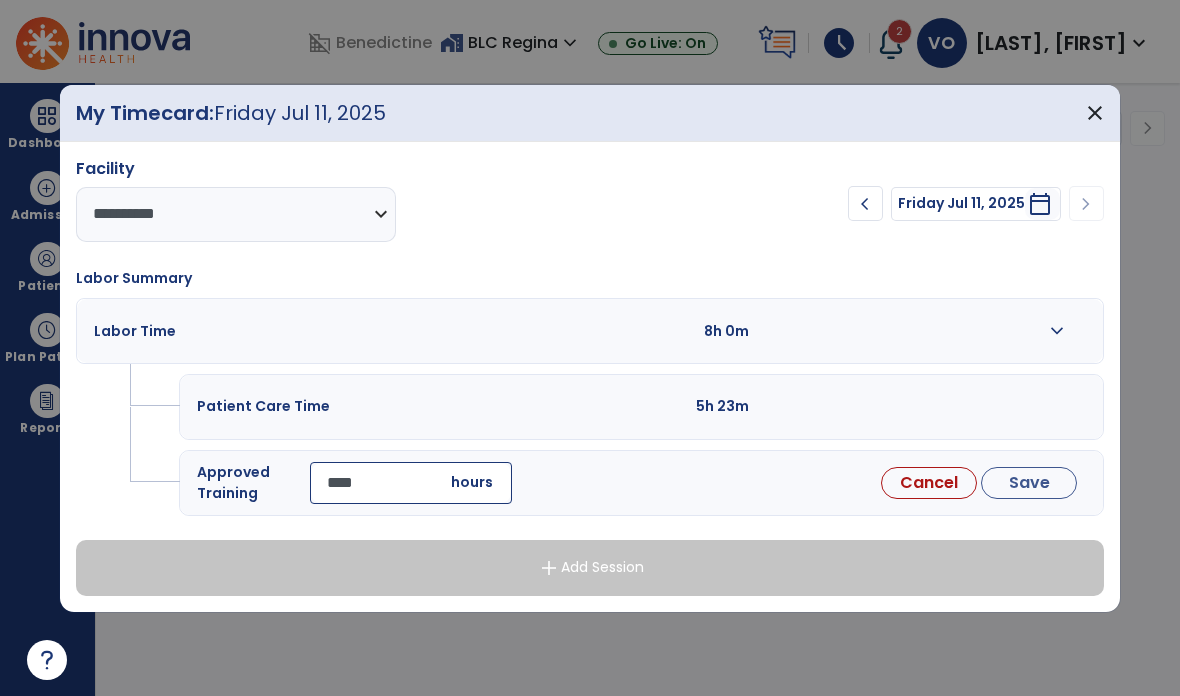 type on "*****" 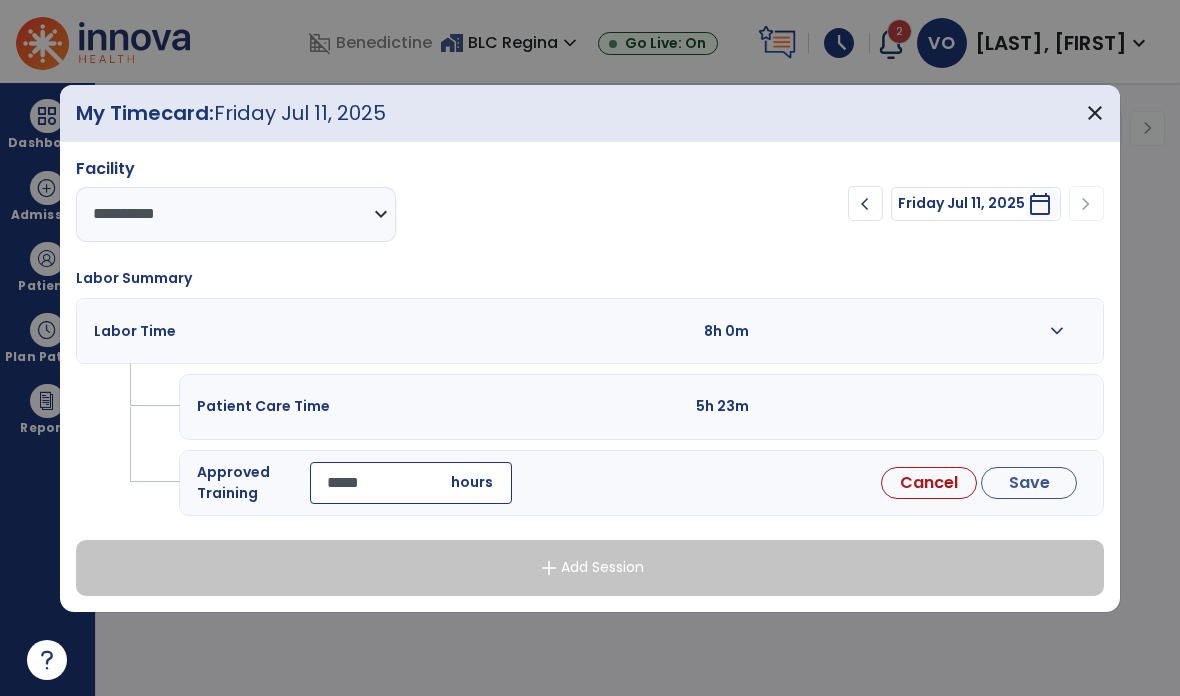 click on "Save" at bounding box center (1029, 483) 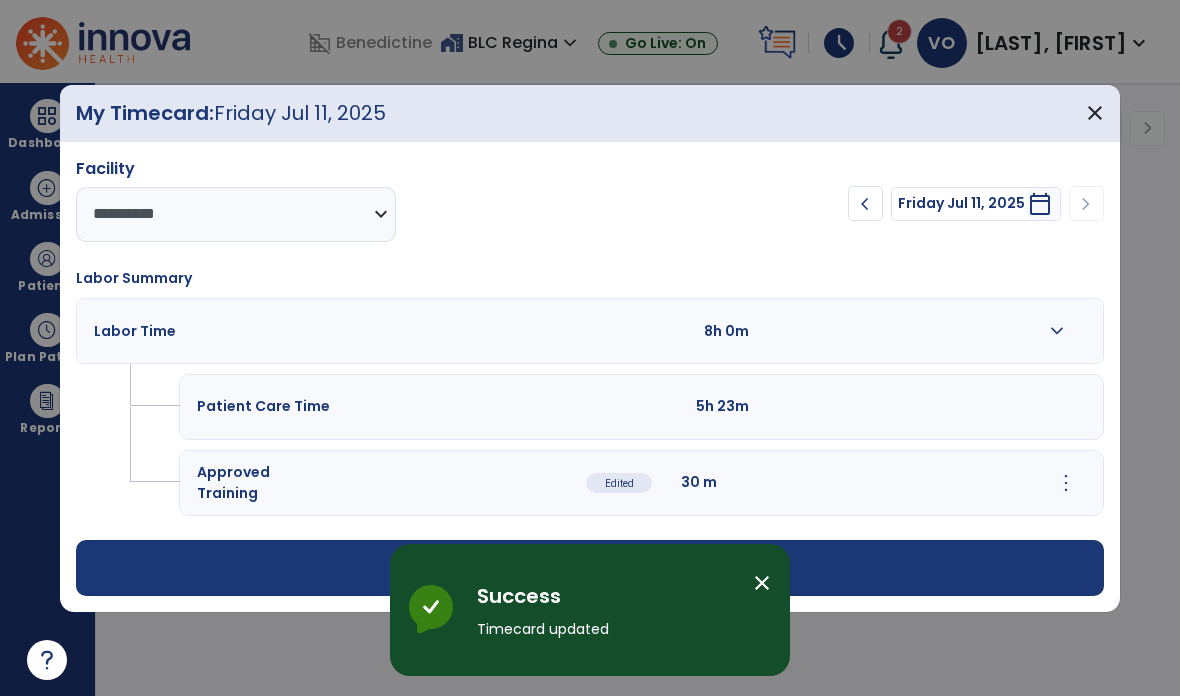 click on "close" at bounding box center (1095, 113) 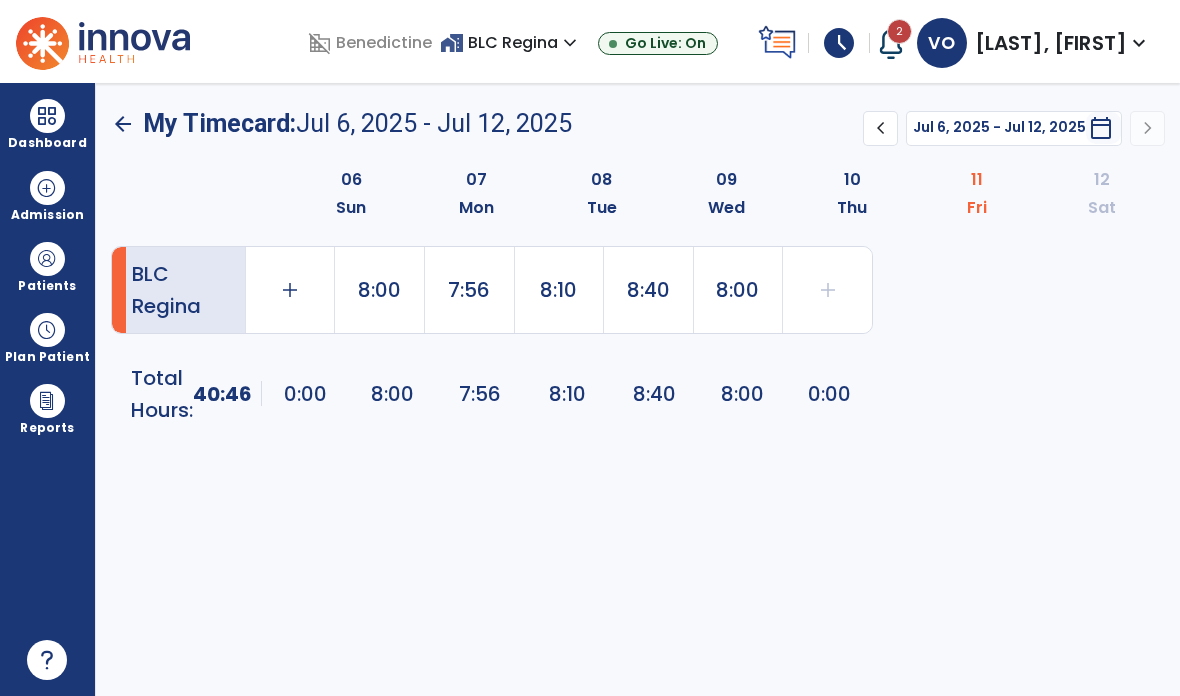 click on "Dashboard" at bounding box center (47, 143) 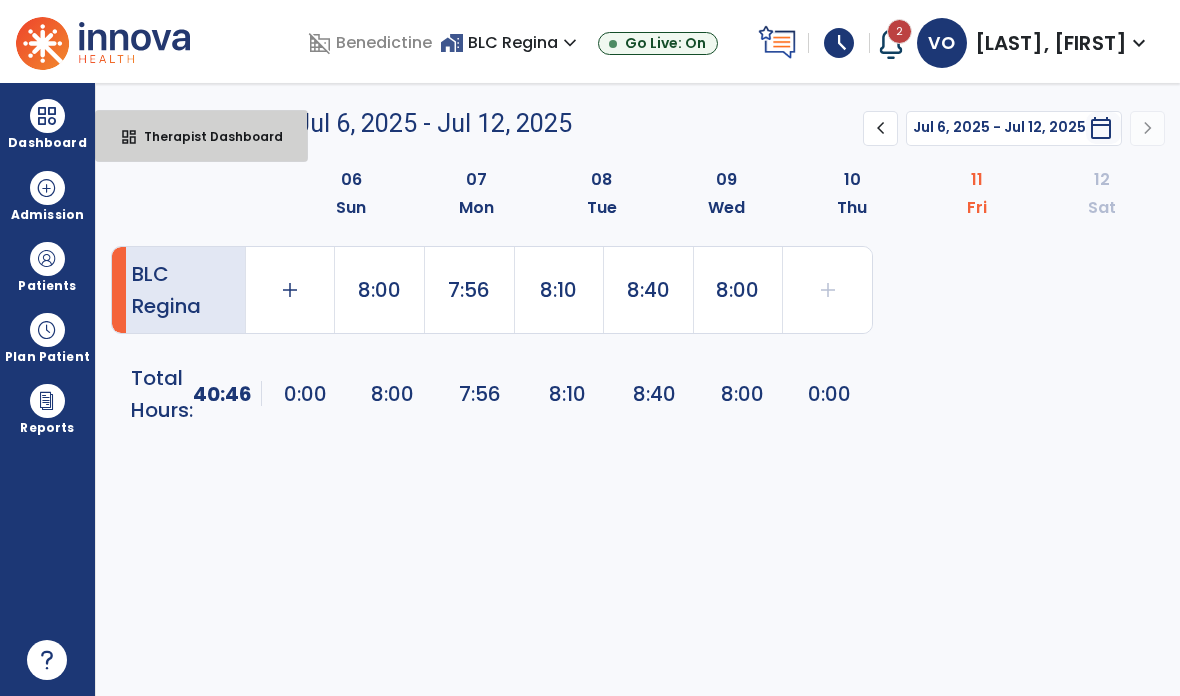 click on "Therapist Dashboard" at bounding box center (205, 136) 